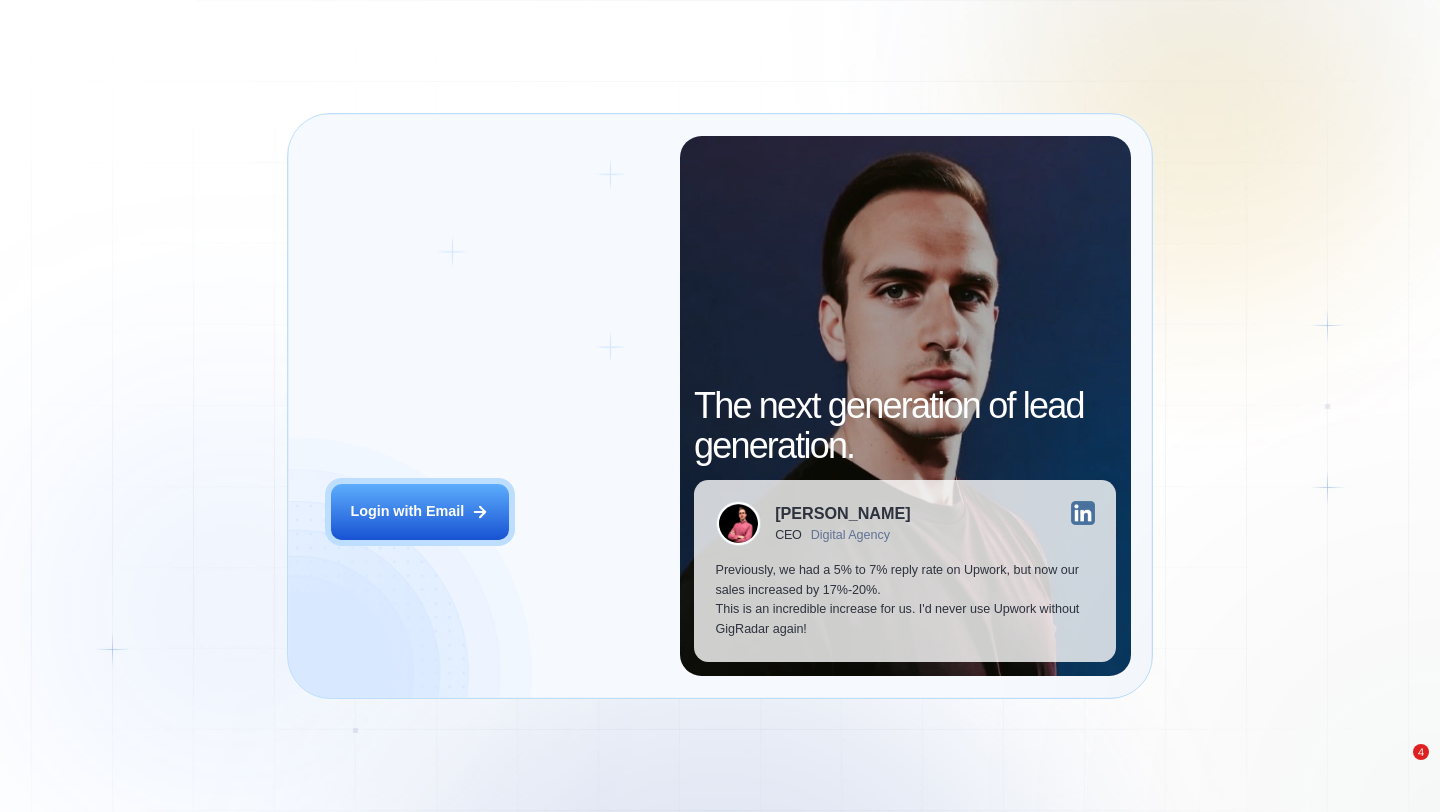scroll, scrollTop: 0, scrollLeft: 0, axis: both 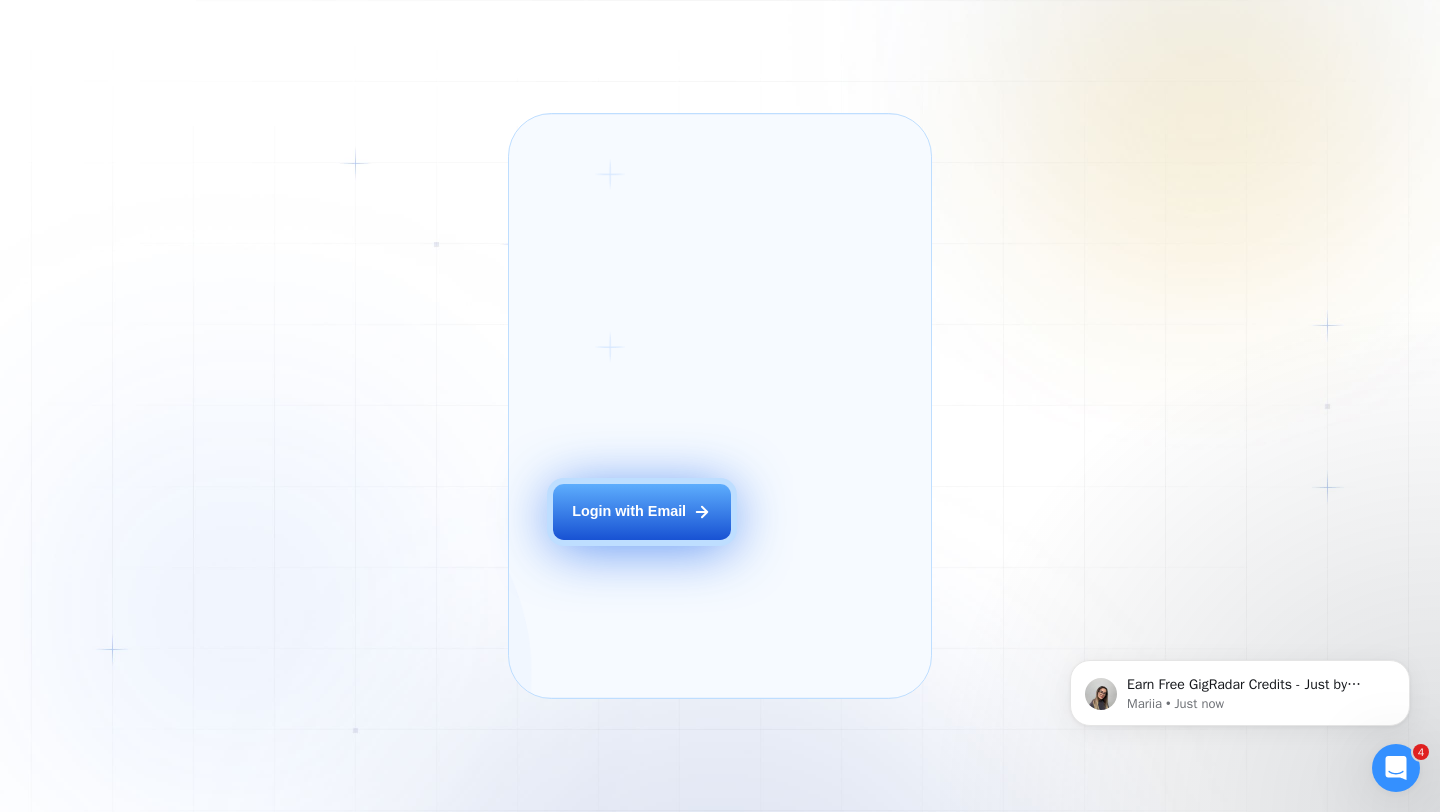 click on "Login with Email" at bounding box center [642, 512] 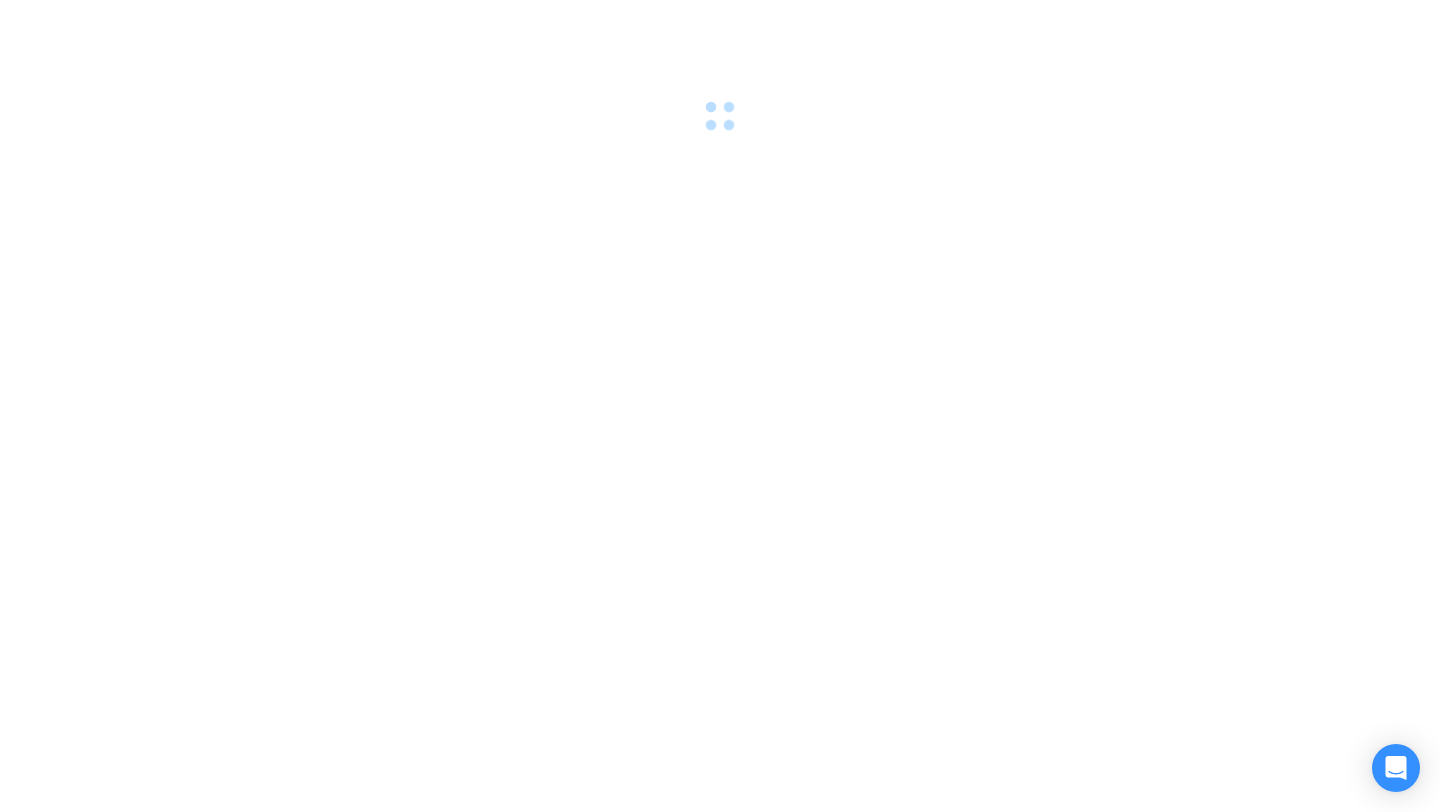 scroll, scrollTop: 0, scrollLeft: 0, axis: both 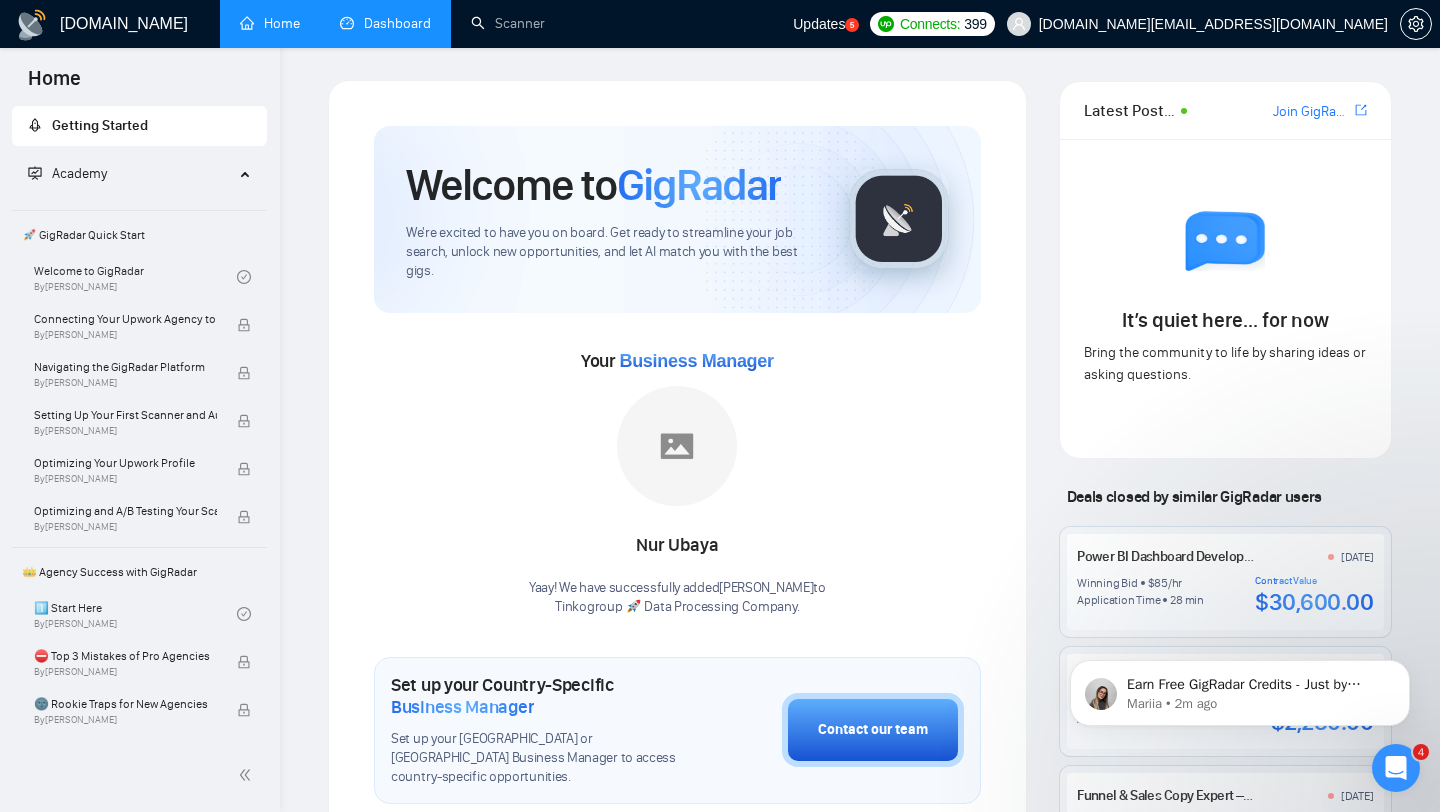 click on "Dashboard" at bounding box center (385, 23) 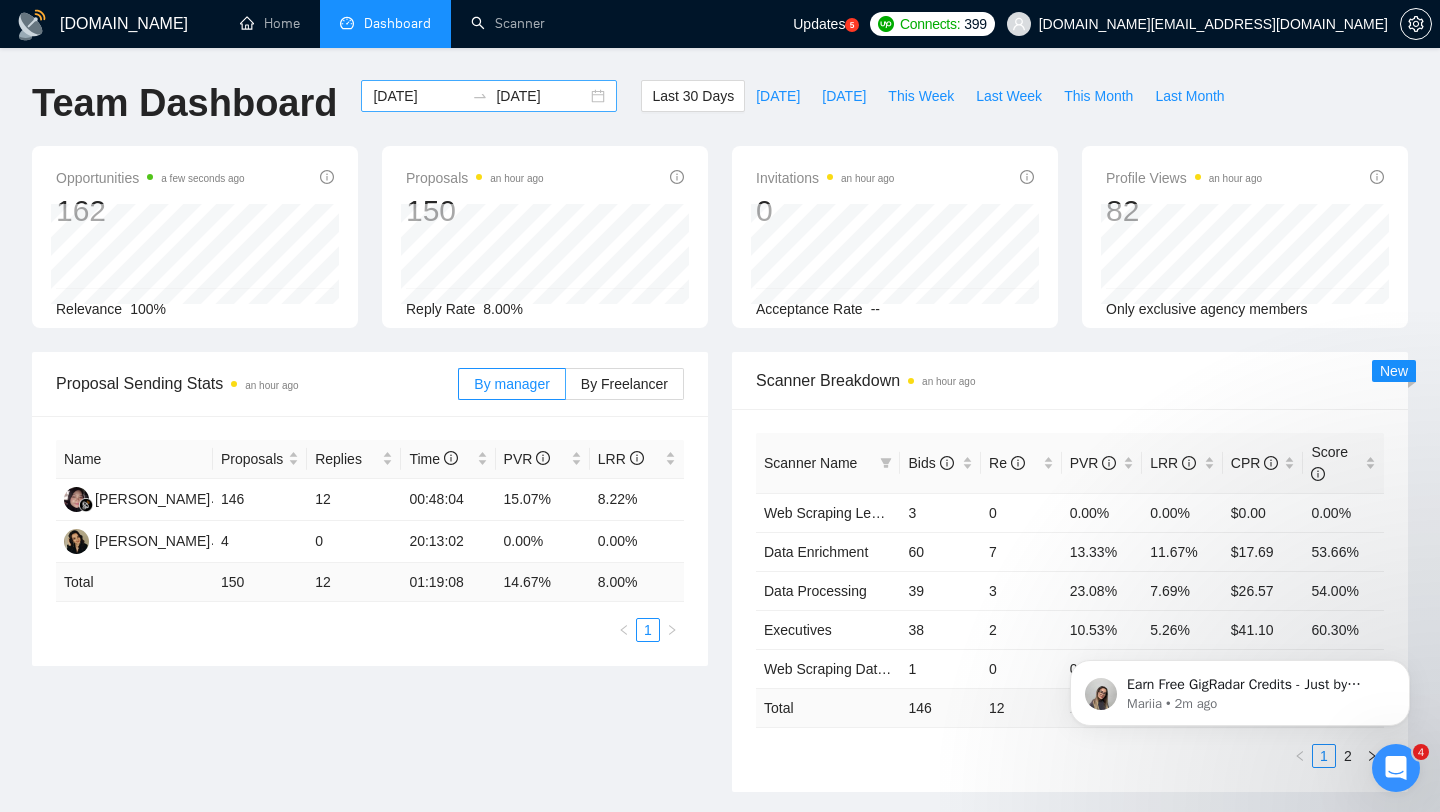 click on "[DATE] [DATE]" at bounding box center (489, 96) 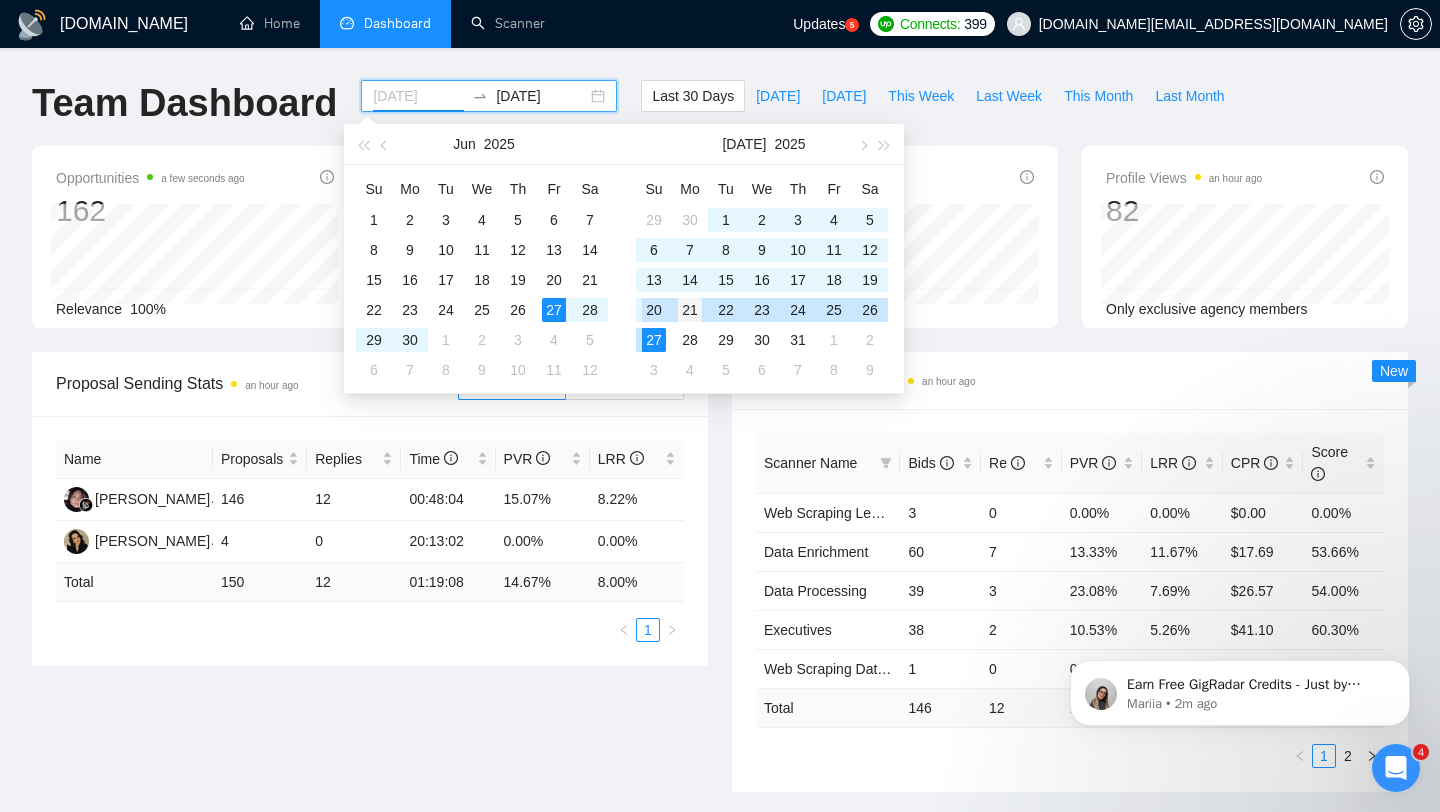 type on "[DATE]" 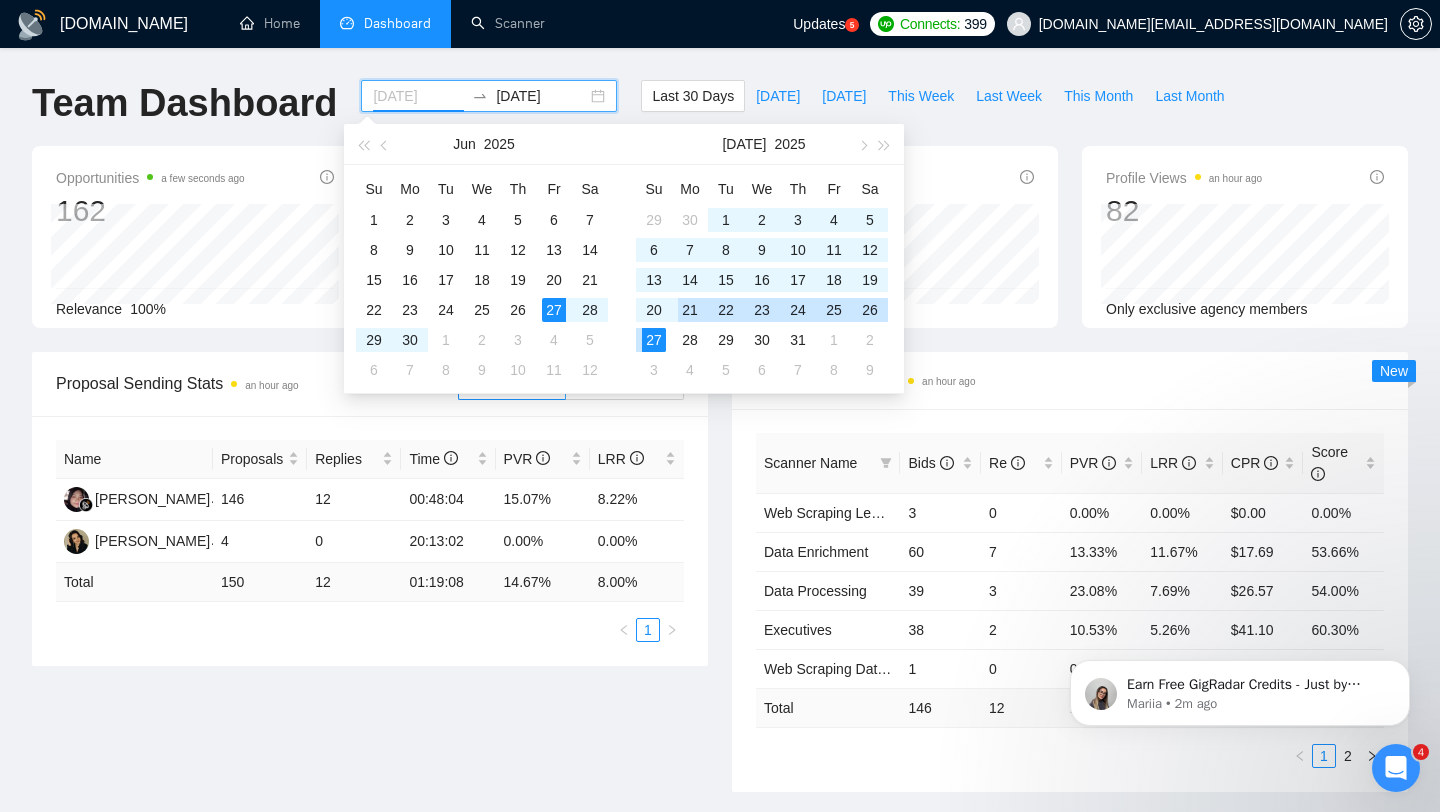 click on "21" at bounding box center [690, 310] 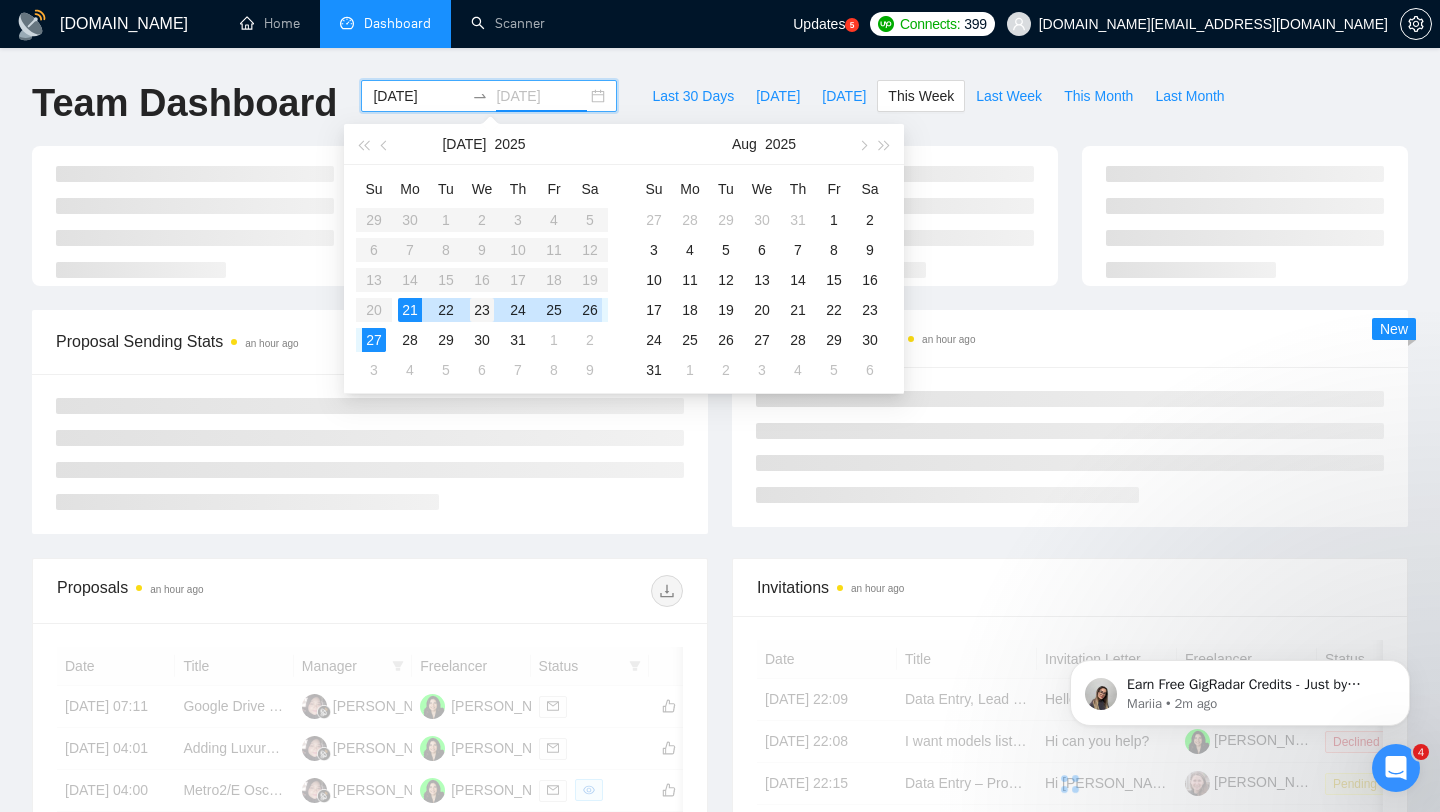 type on "[DATE]" 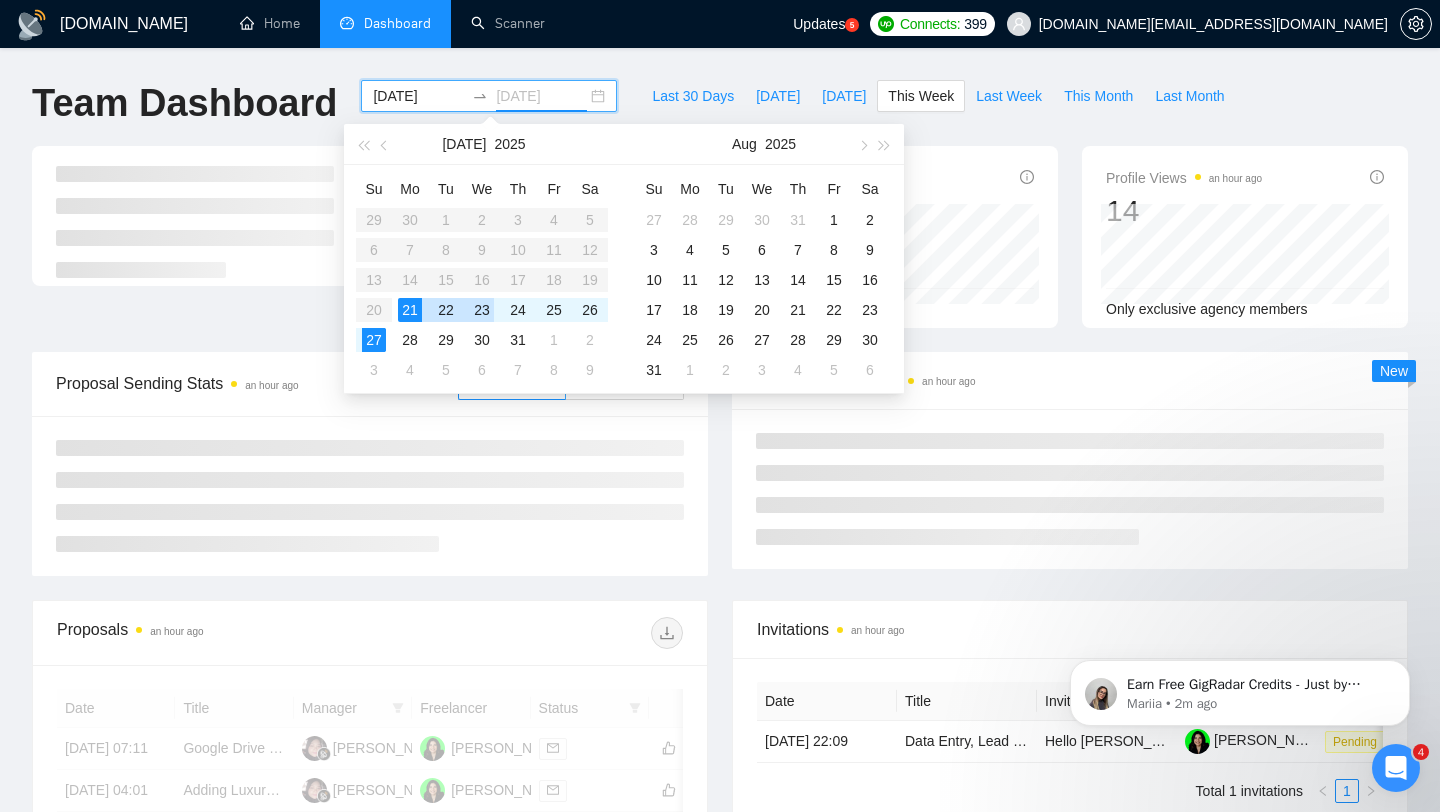 click on "23" at bounding box center [482, 310] 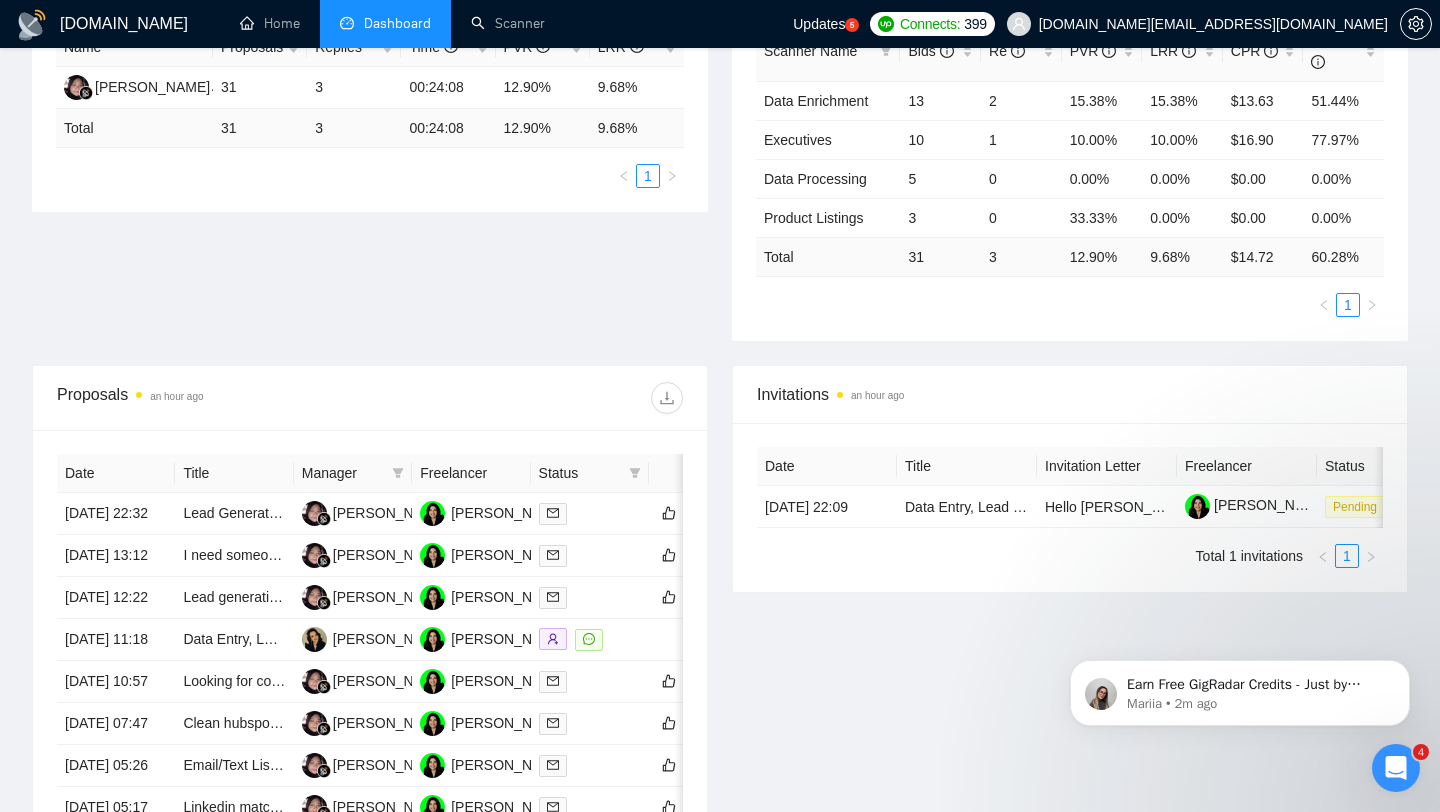 scroll, scrollTop: 0, scrollLeft: 0, axis: both 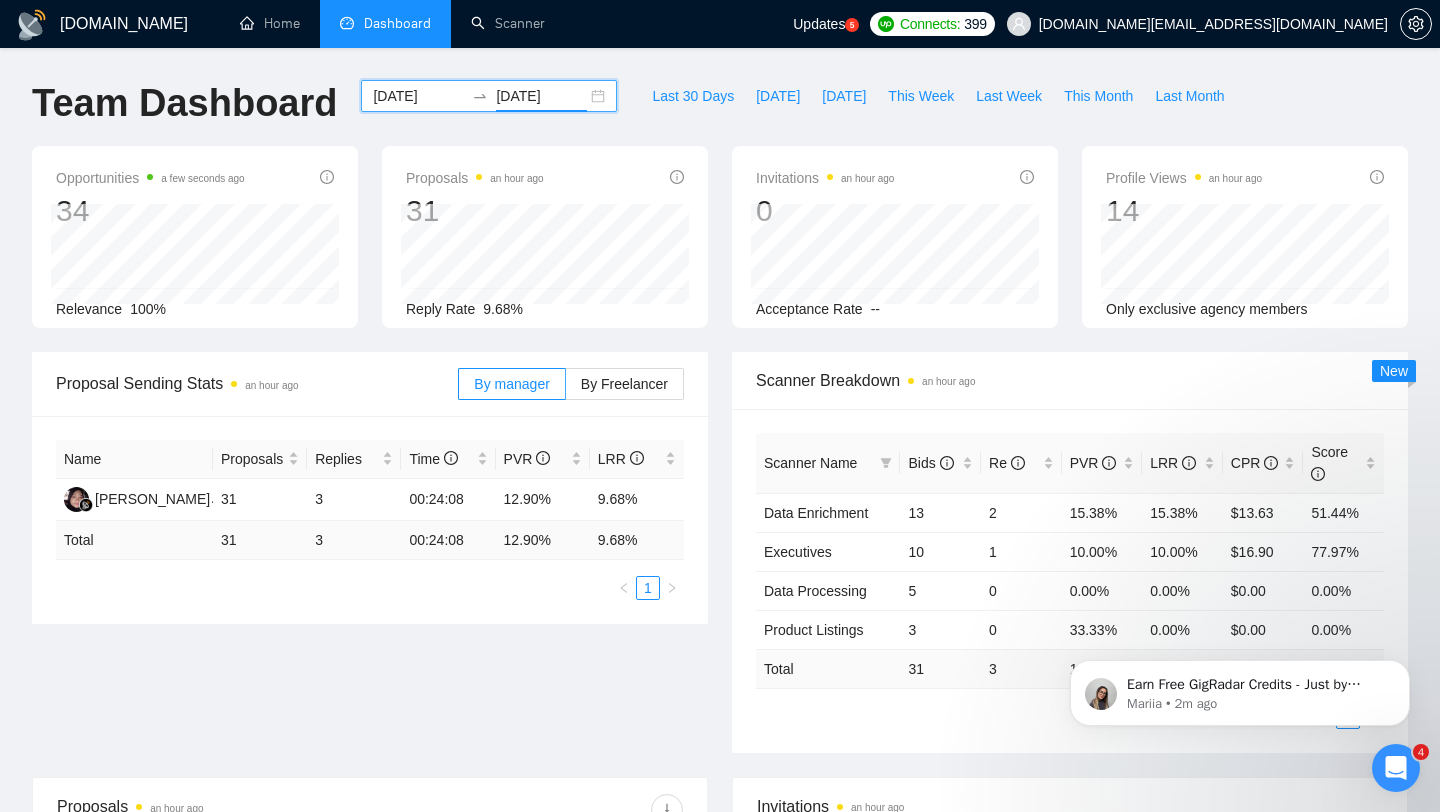 click on "[DATE] [DATE]" at bounding box center (489, 96) 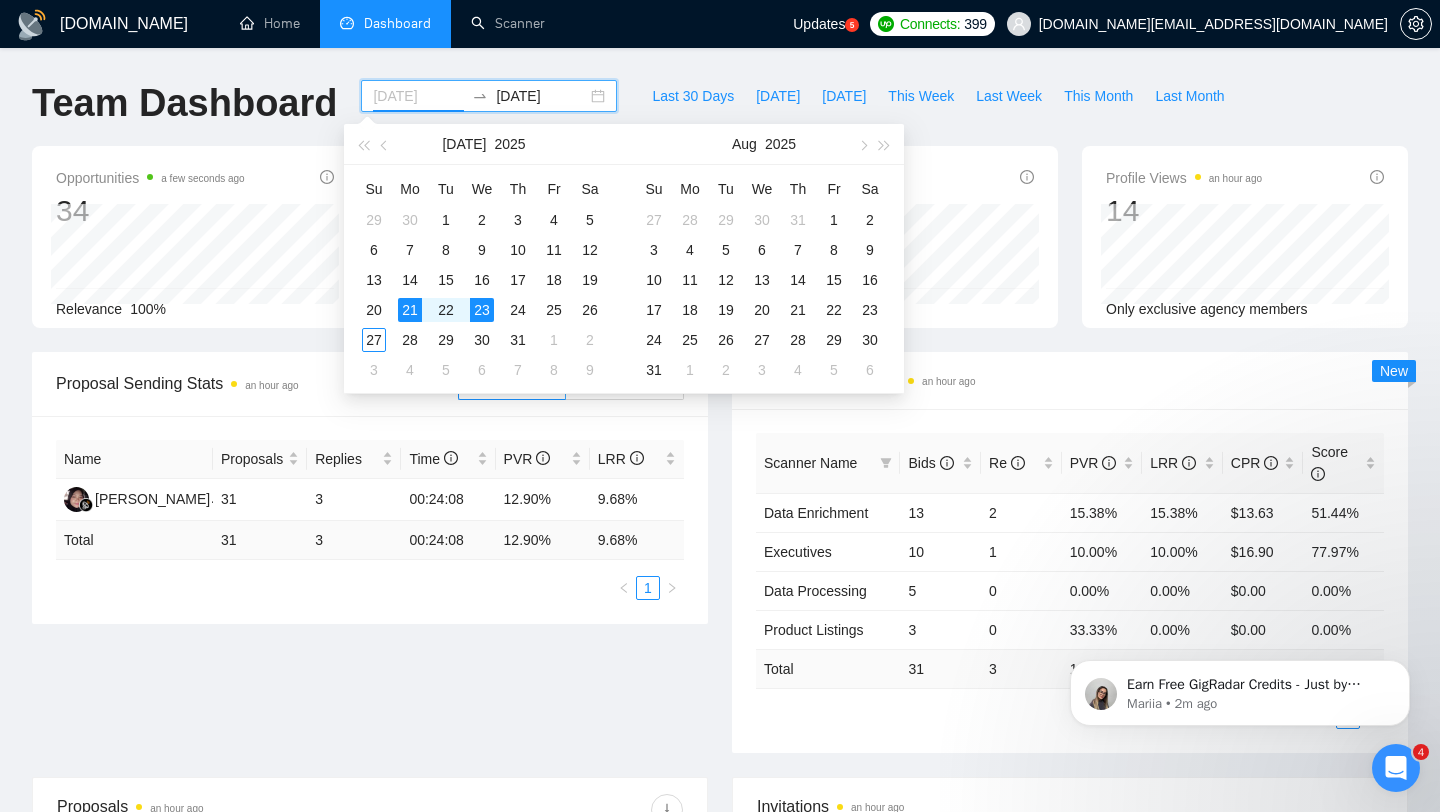 type on "[DATE]" 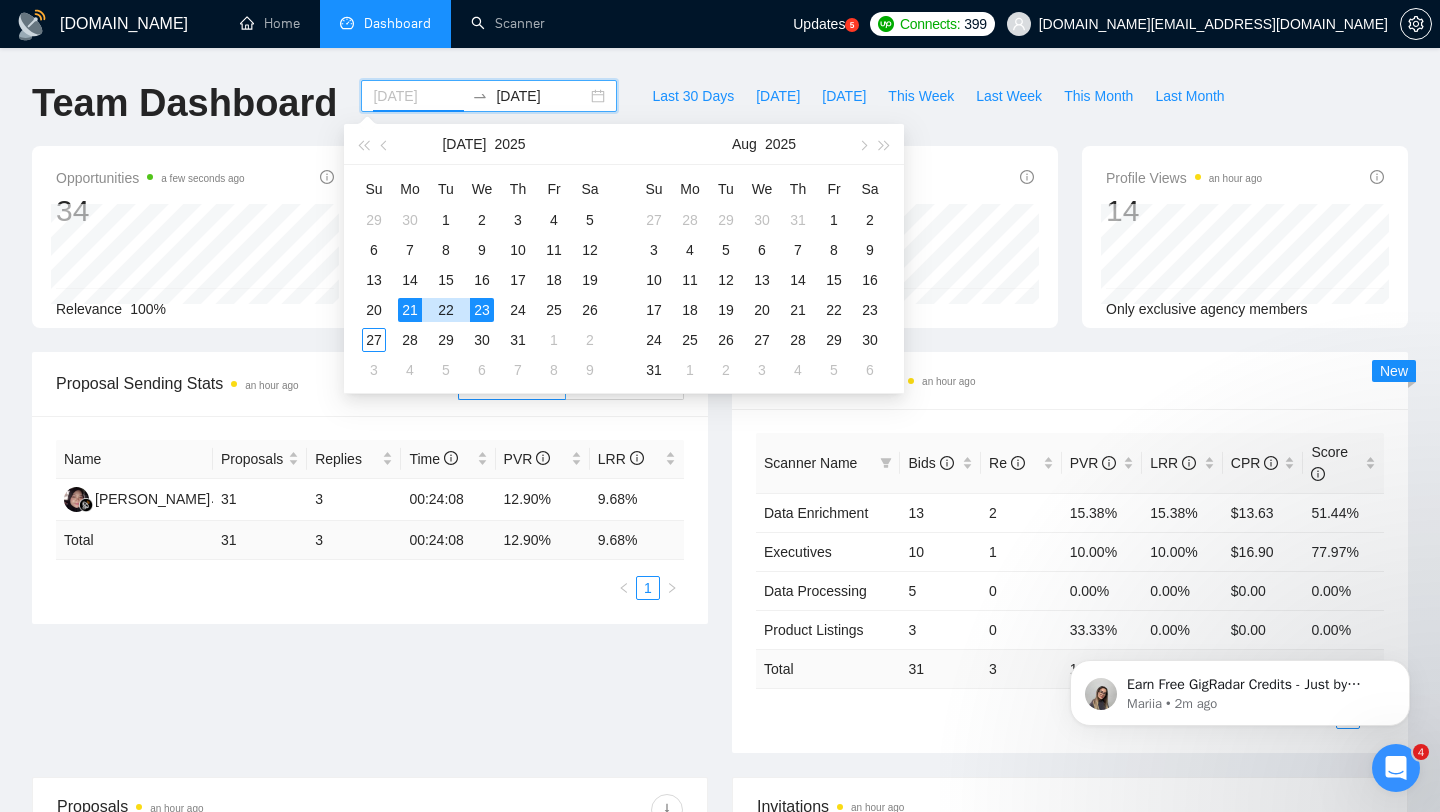 click on "21" at bounding box center [410, 310] 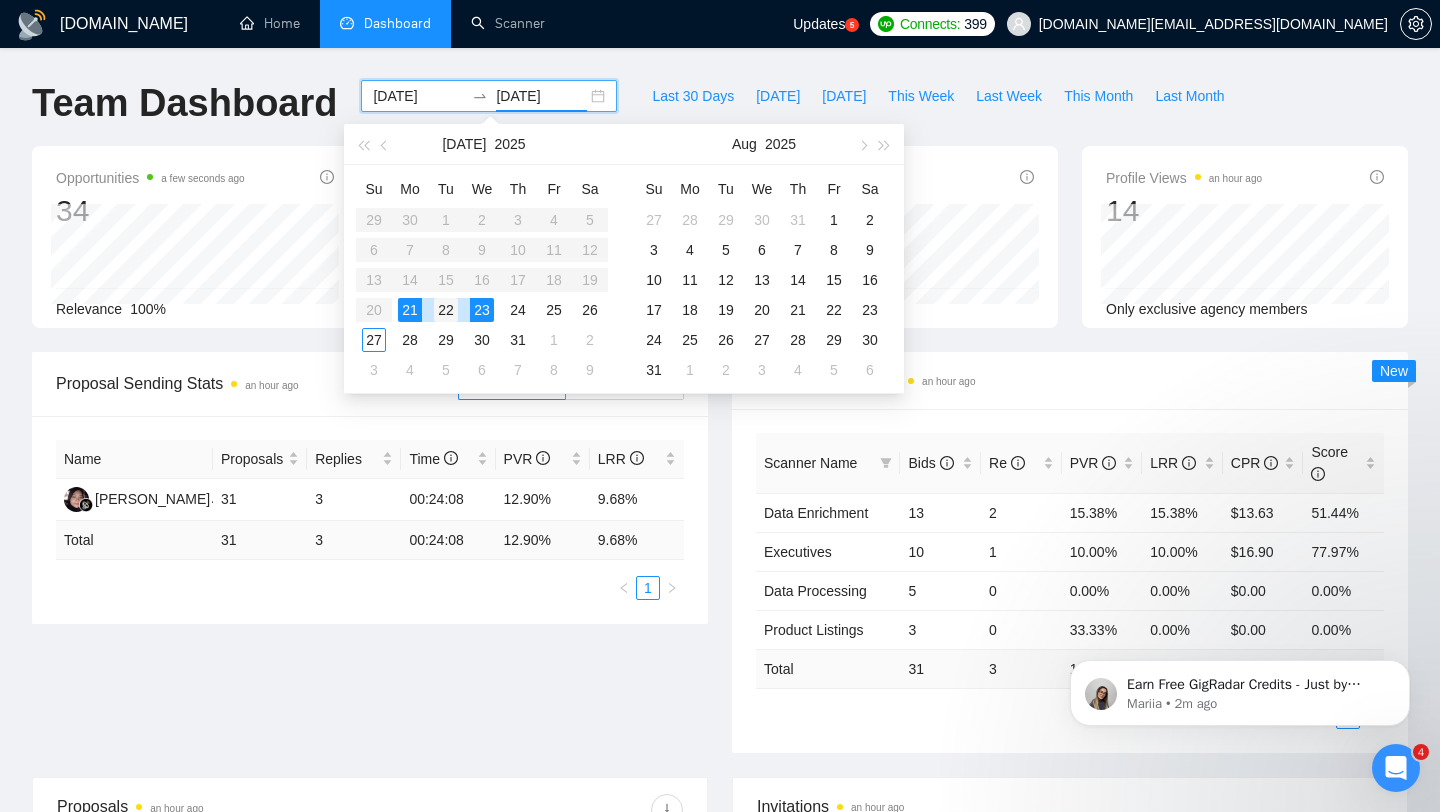 type on "[DATE]" 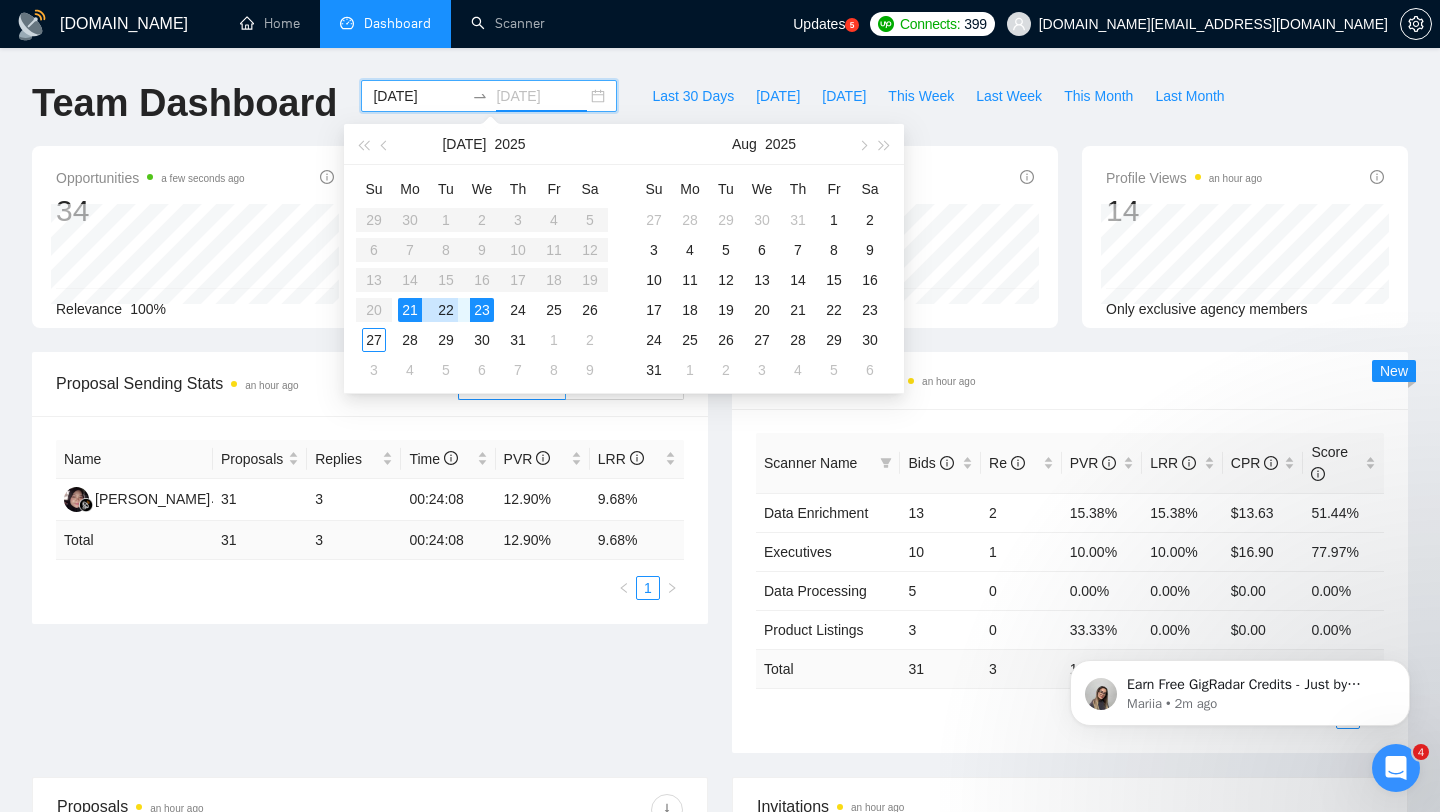 click on "22" at bounding box center (446, 310) 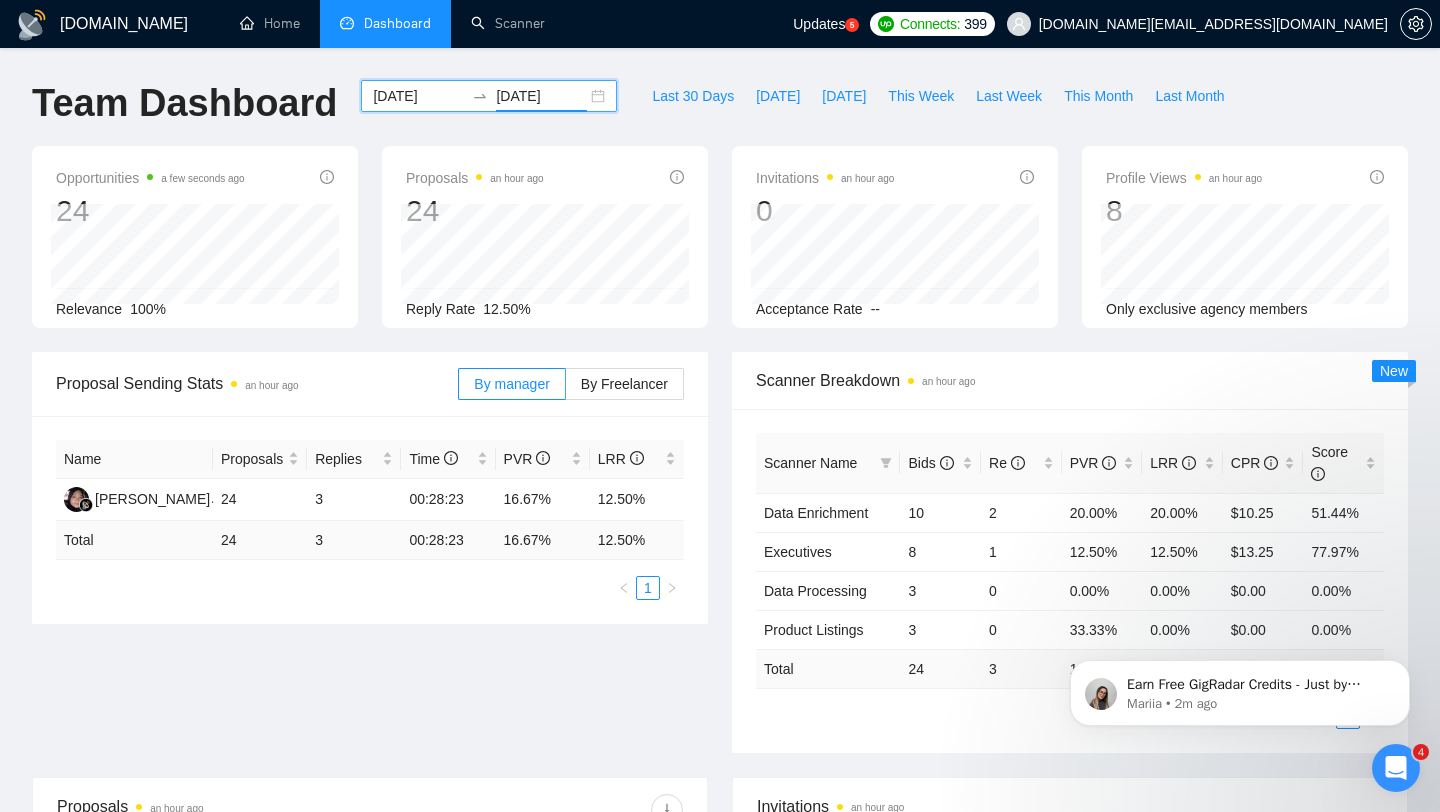 click on "[DATE] [DATE]" at bounding box center [489, 96] 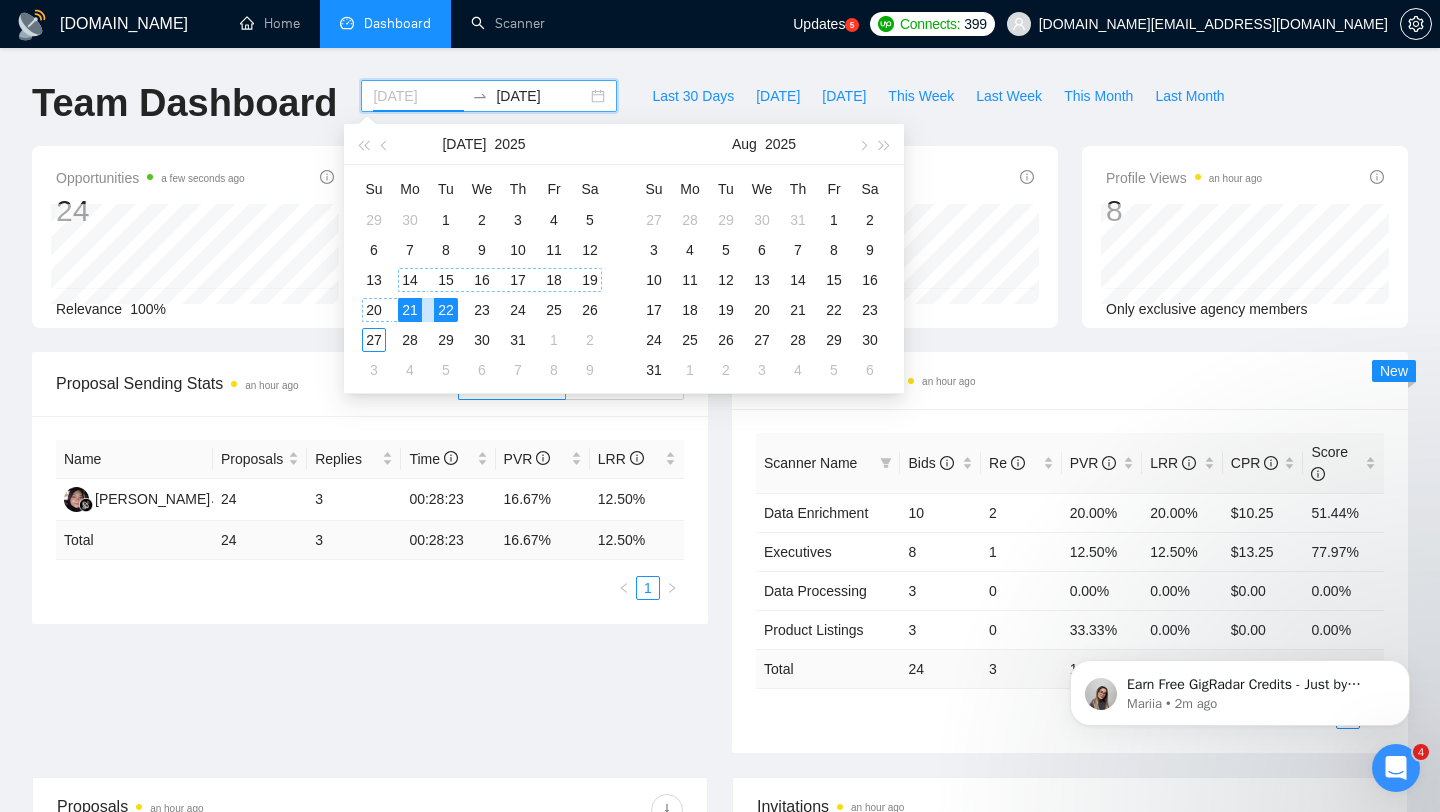 type on "[DATE]" 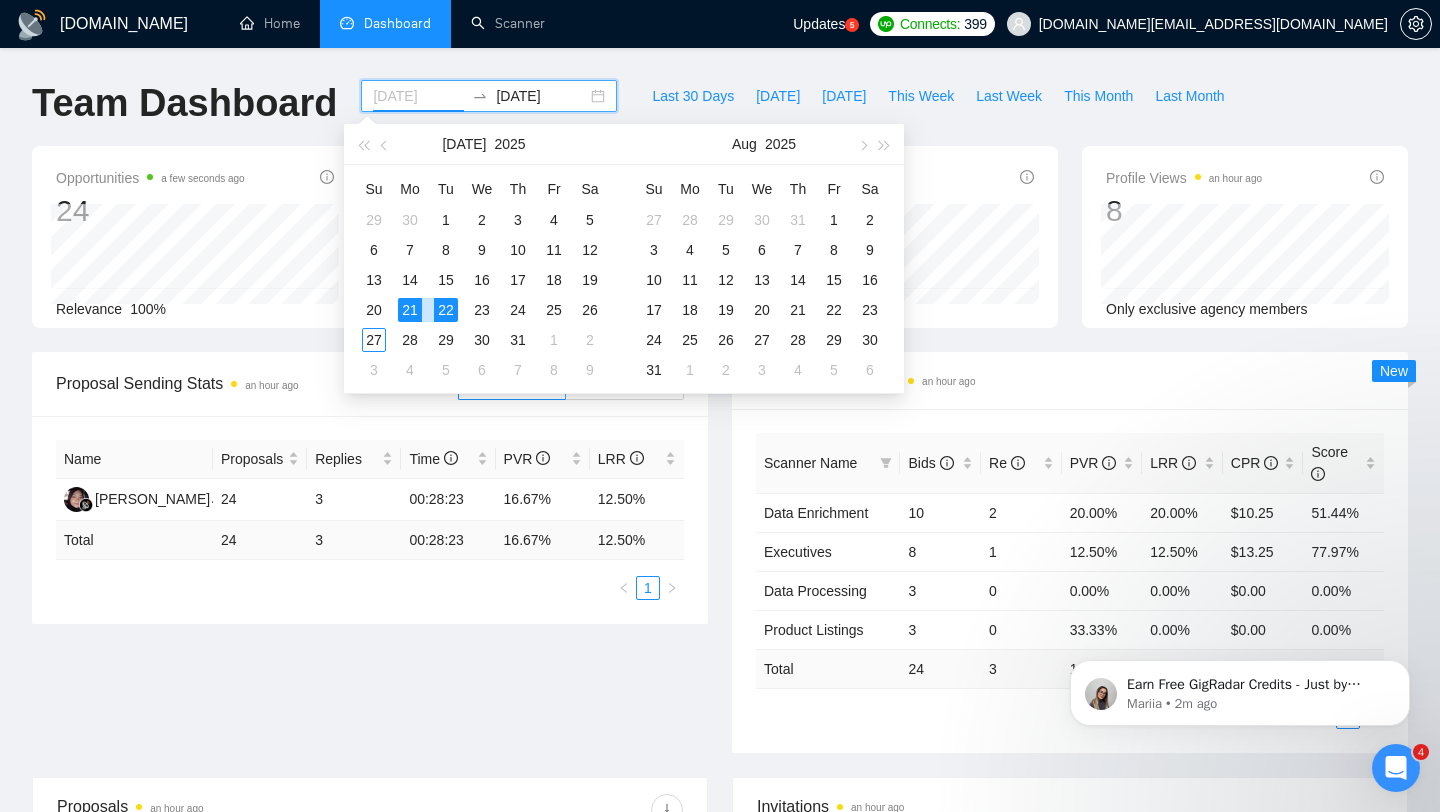click on "21" at bounding box center (410, 310) 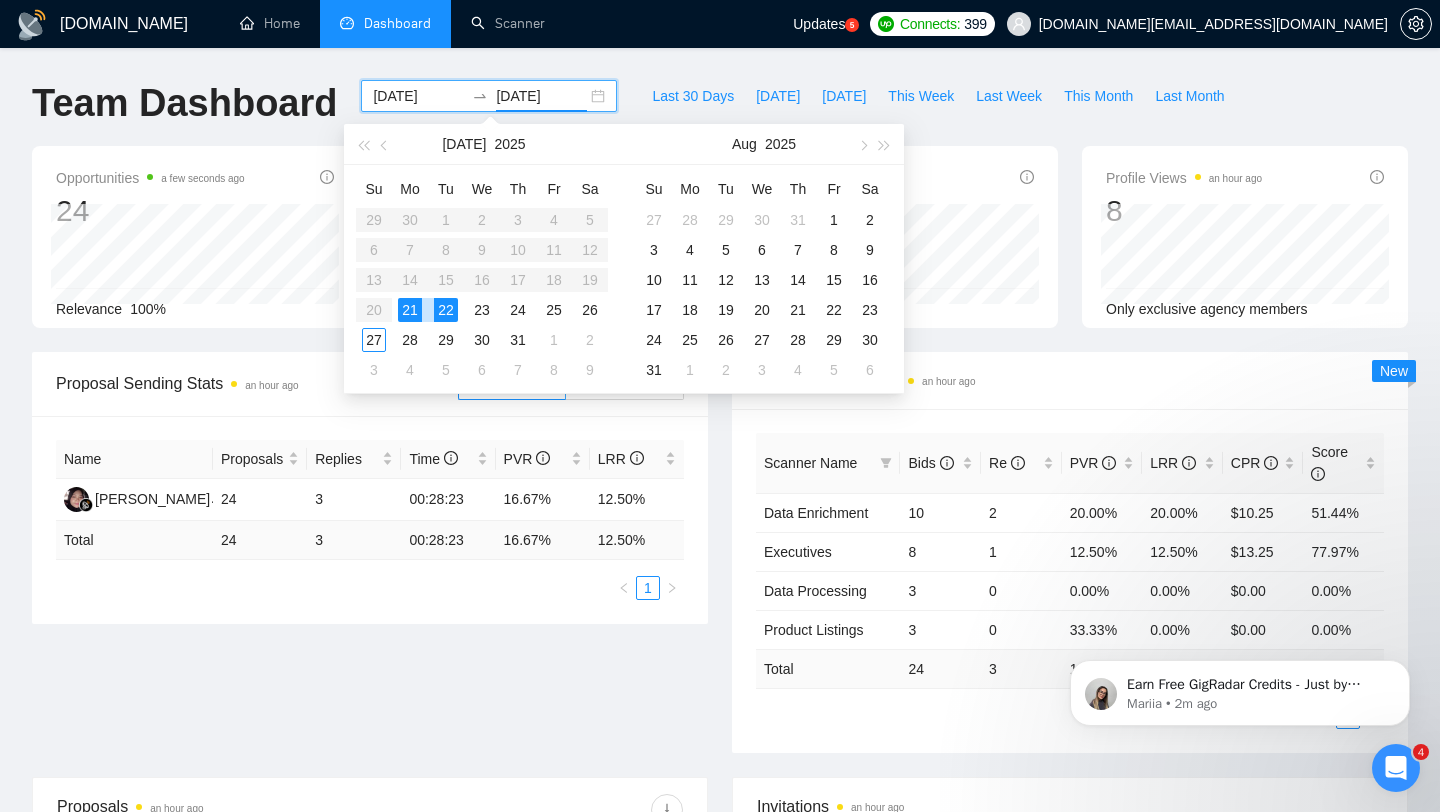 click on "21" at bounding box center [410, 310] 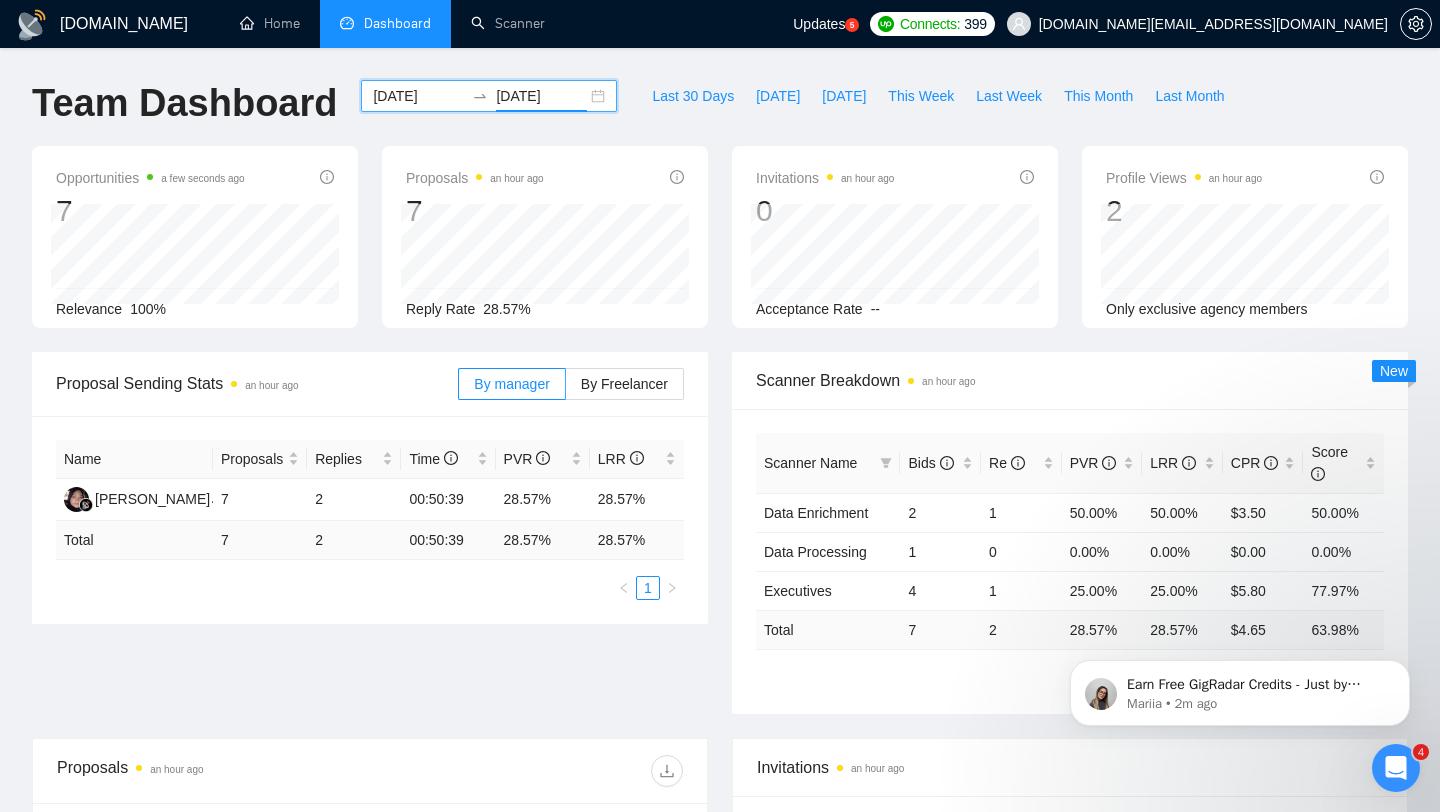 click on "[DATE] [DATE]" at bounding box center (489, 96) 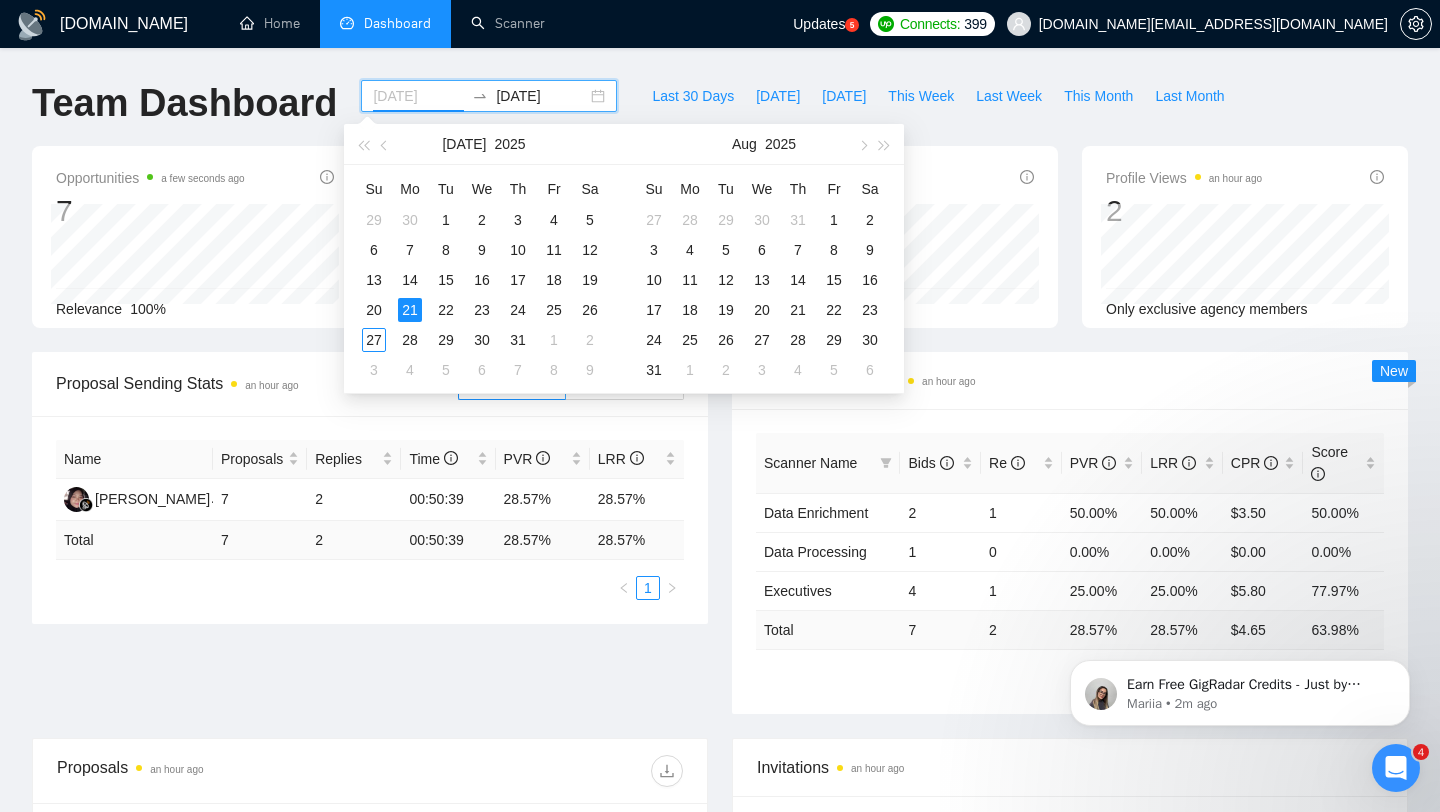 type on "[DATE]" 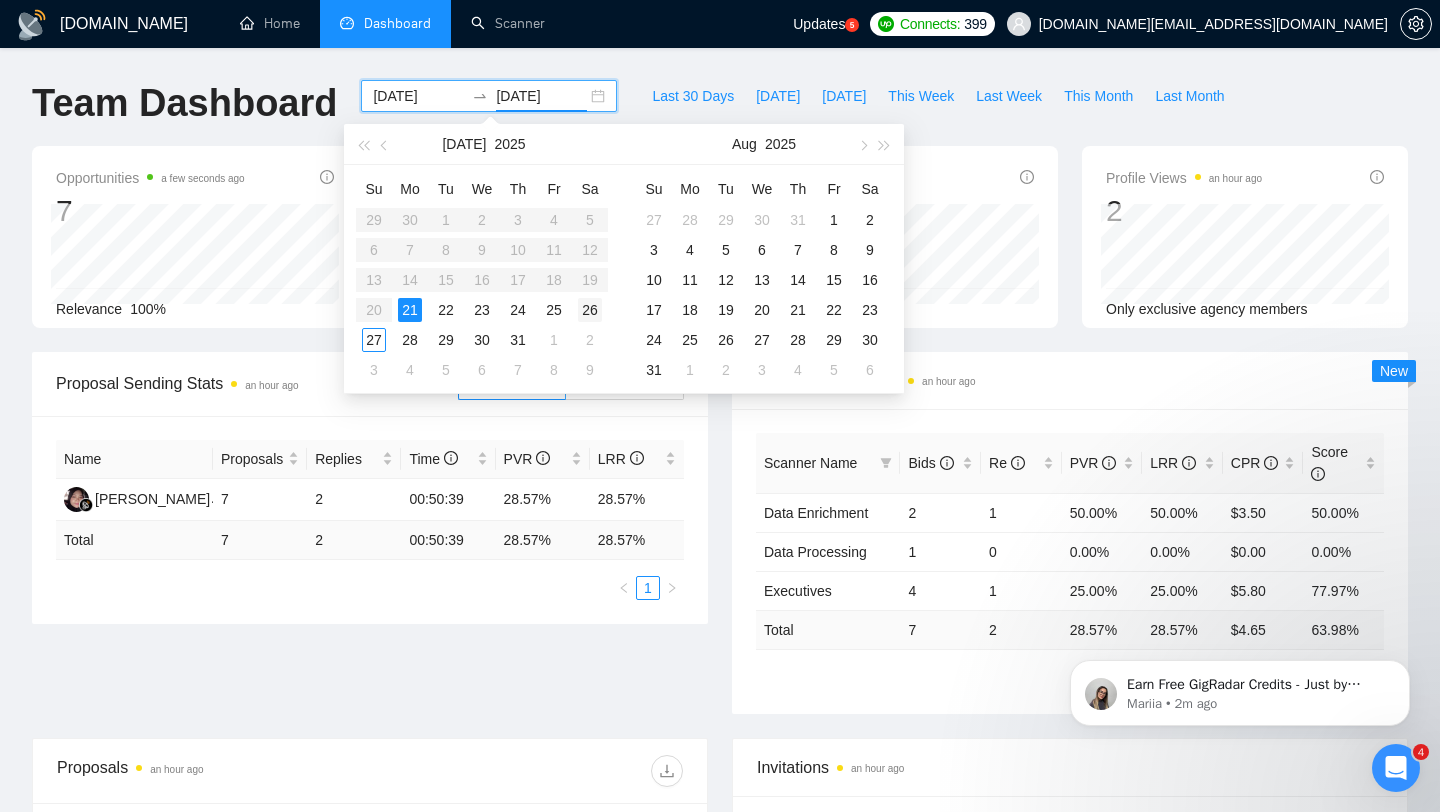 type on "[DATE]" 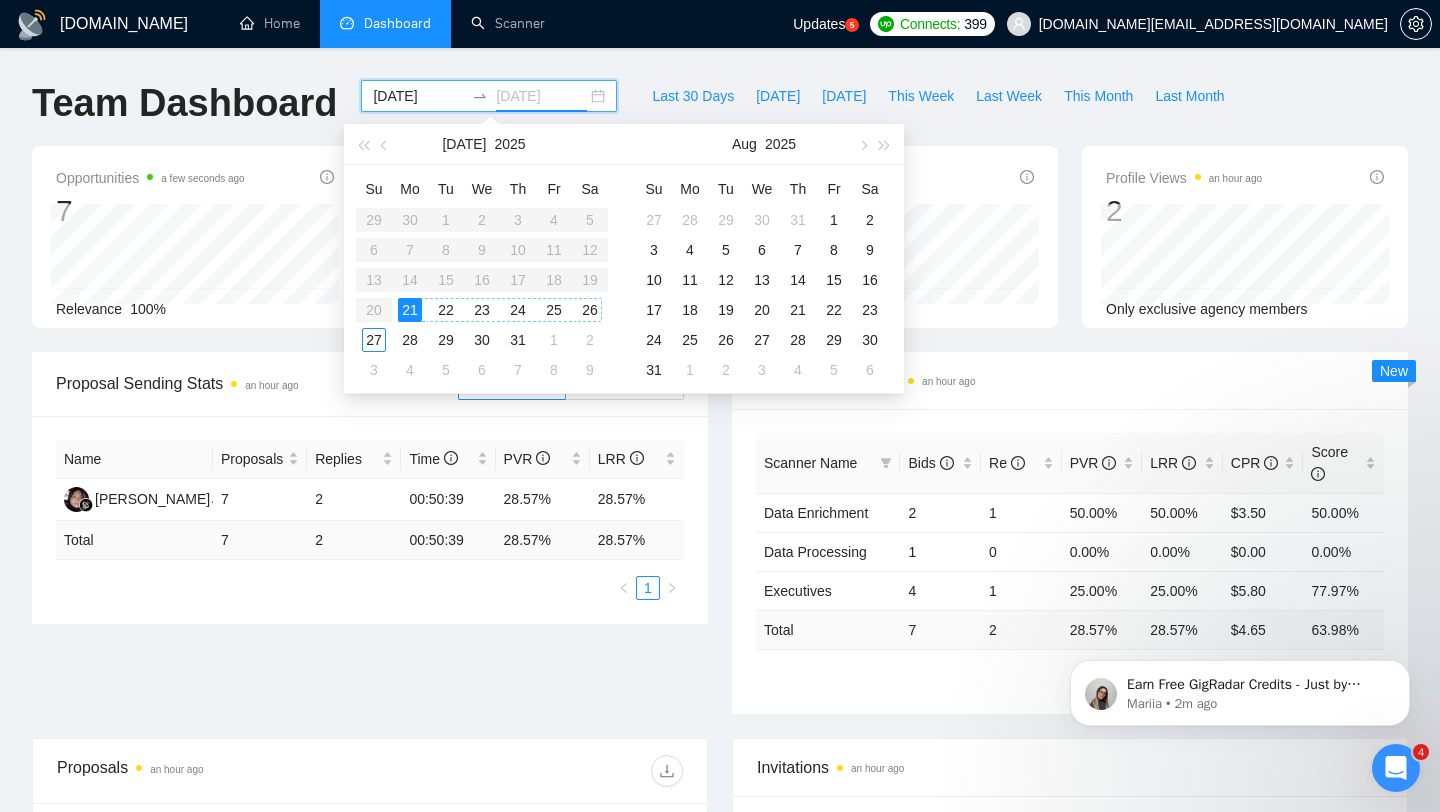 click on "26" at bounding box center (590, 310) 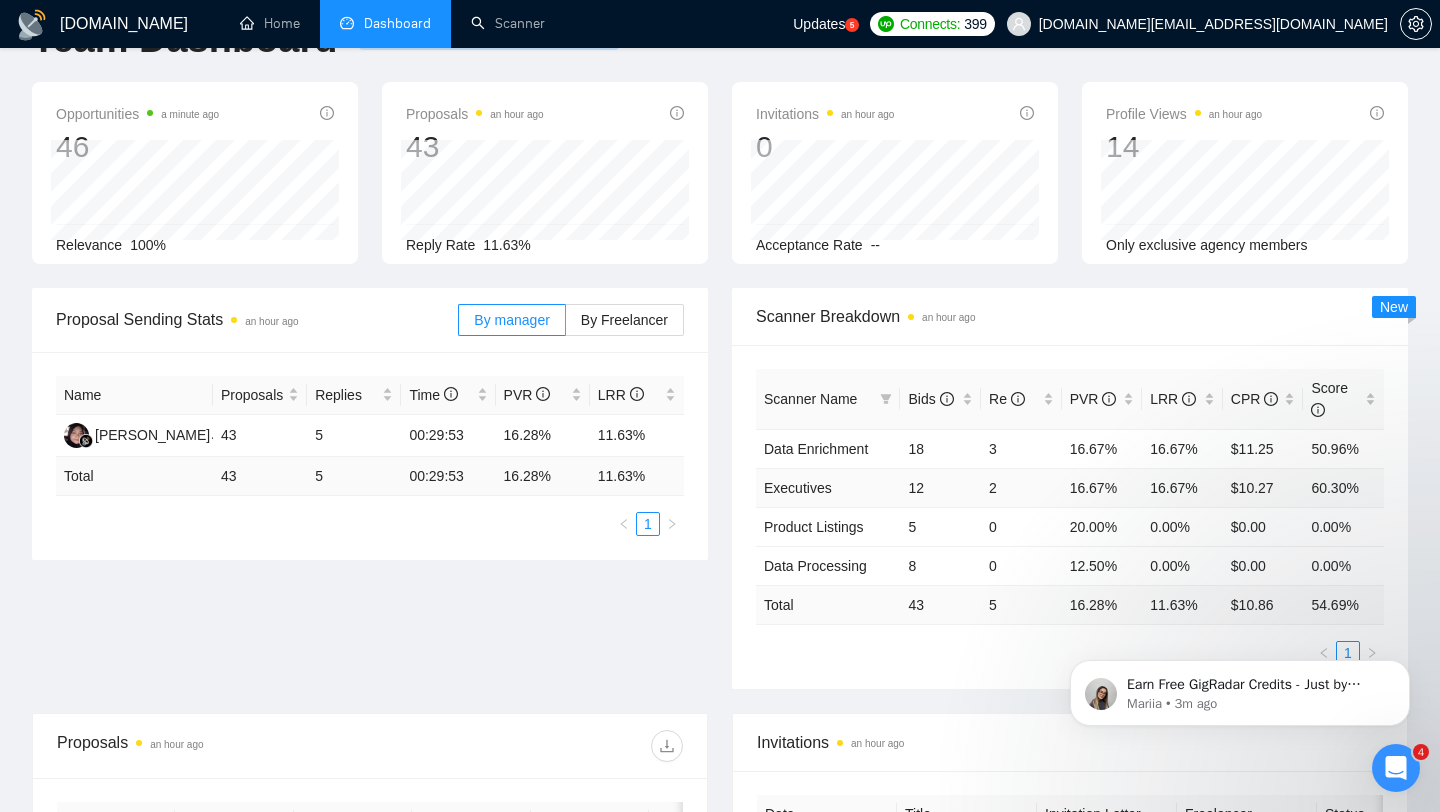 scroll, scrollTop: 0, scrollLeft: 0, axis: both 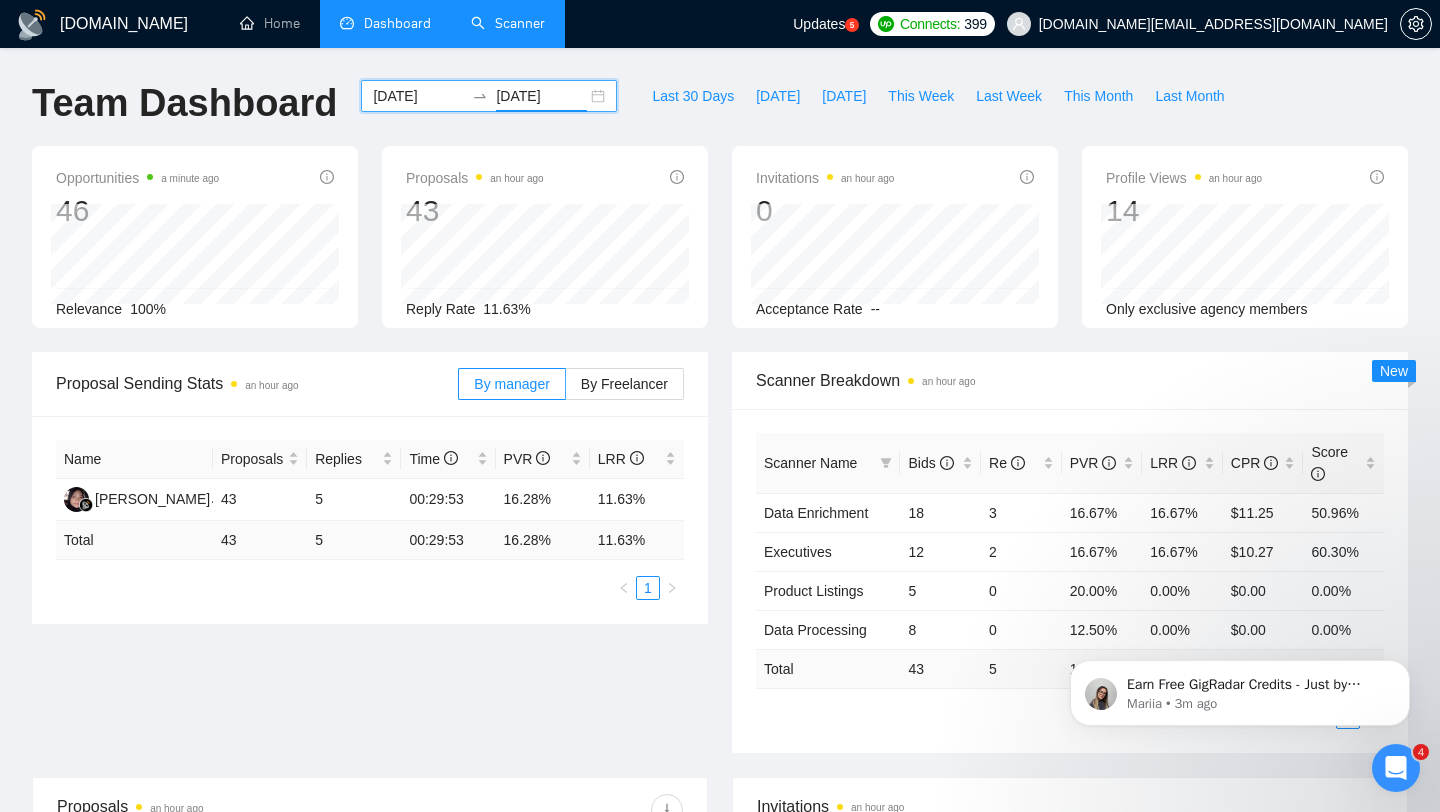 click on "Scanner" at bounding box center [508, 23] 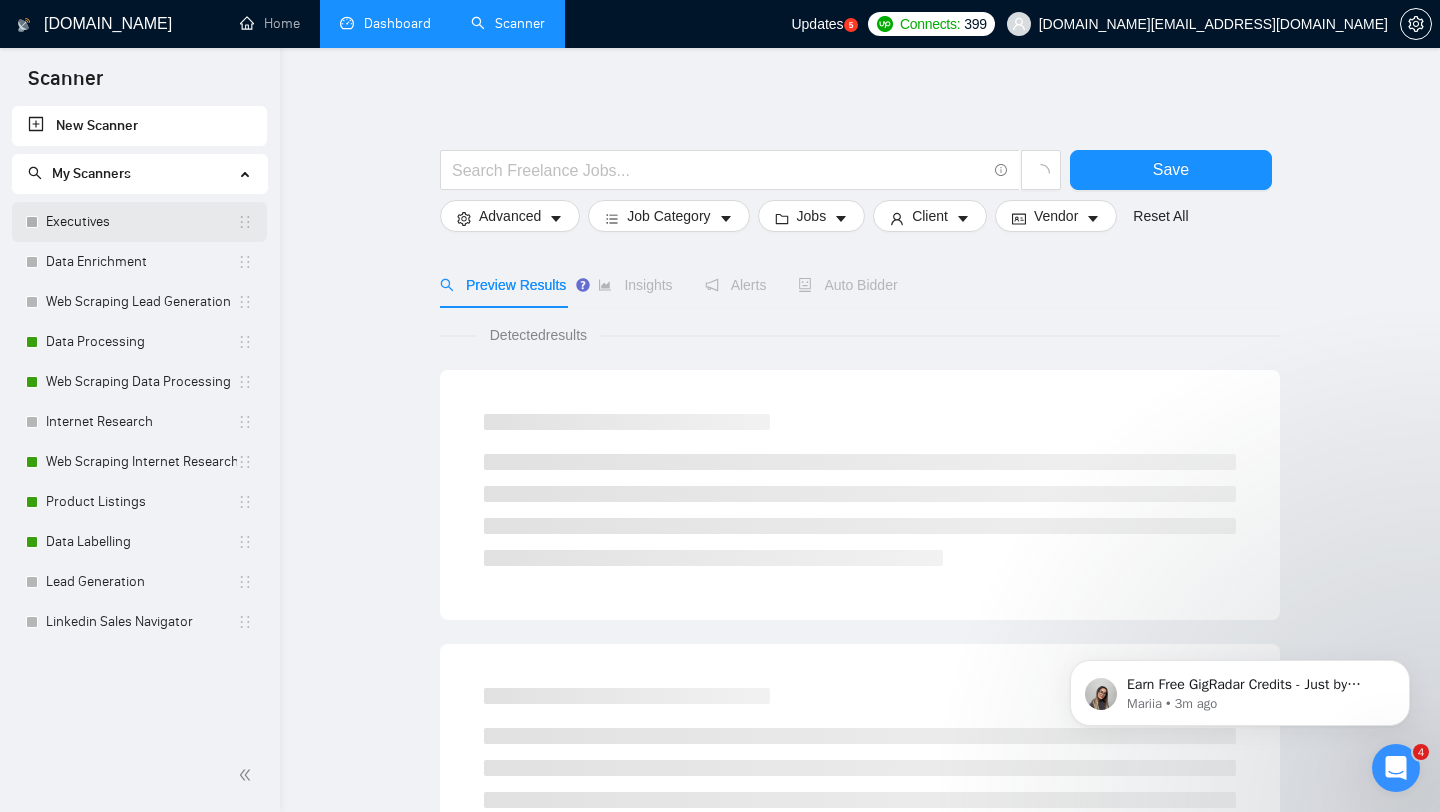 click on "Executives" at bounding box center (141, 222) 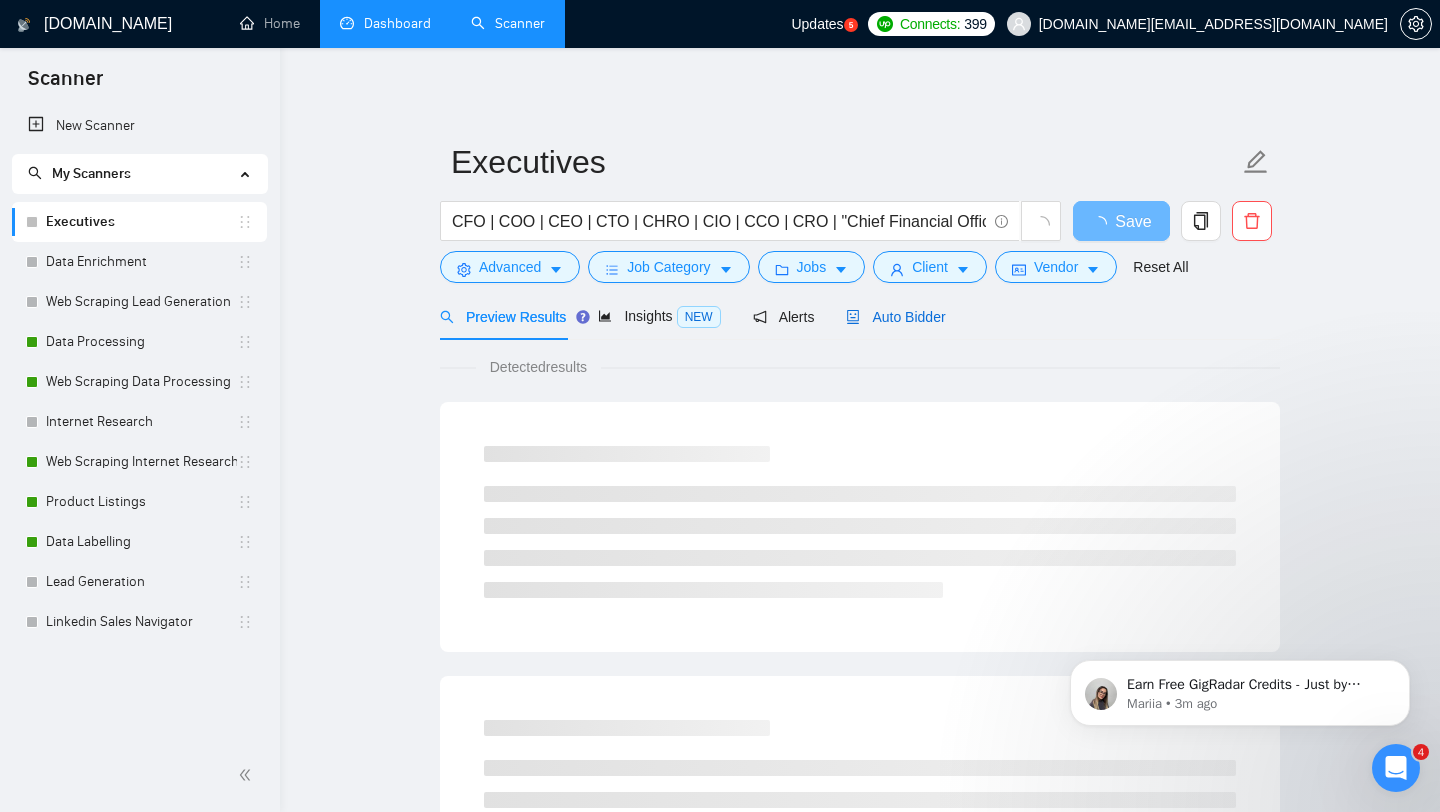 click on "Auto Bidder" at bounding box center (895, 317) 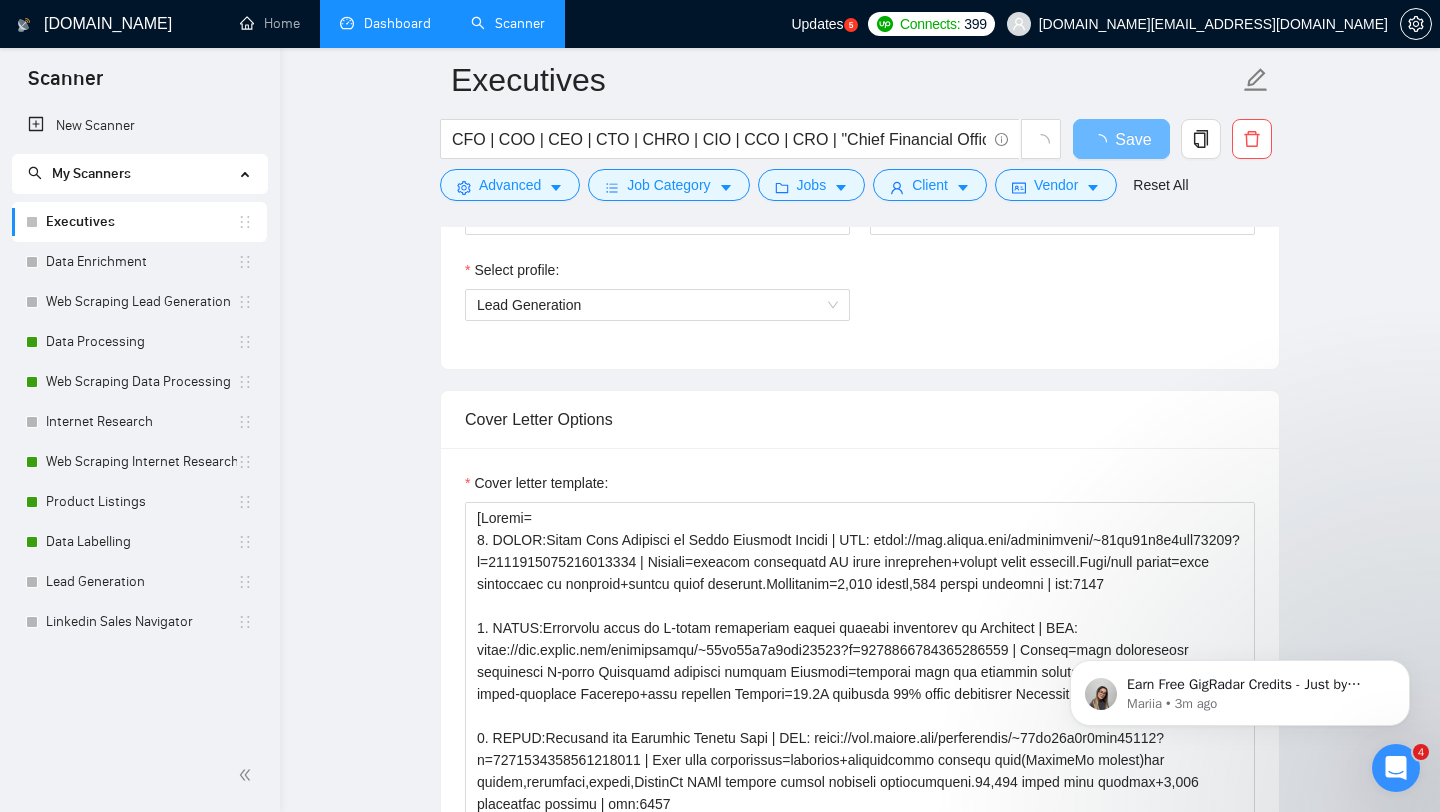 scroll, scrollTop: 1405, scrollLeft: 0, axis: vertical 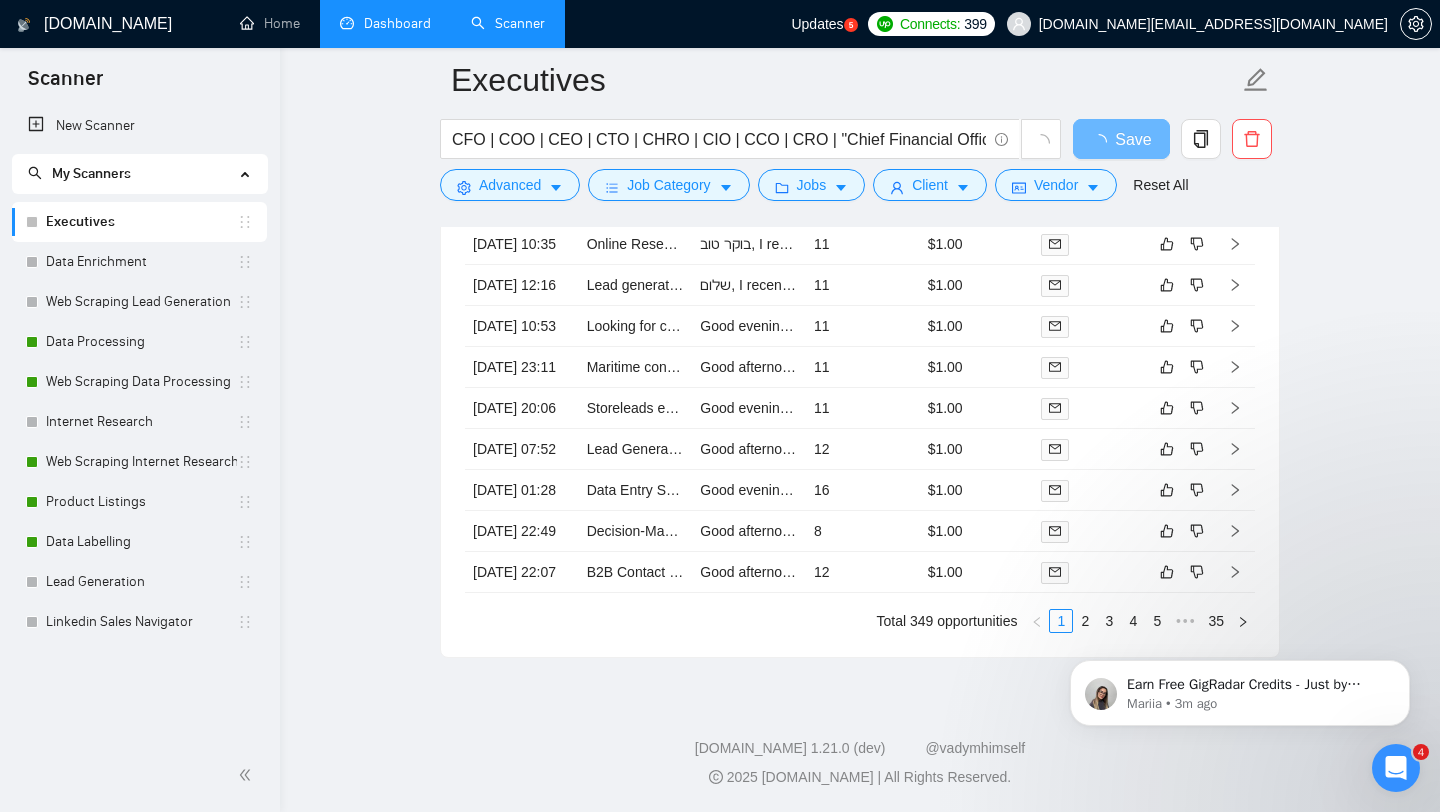 click on "Earn Free GigRadar Credits - Just by Sharing Your Story! 💬 Want more credits for sending proposals? It’s simple - share, inspire, and get rewarded! 🤫 Here’s how you can earn free credits: Introduce yourself in the #intros channel of the GigRadar Upwork Community and grab +20 credits for sending bids., Post your success story (closed projects, high LRR, etc.) in the #general channel and claim +50 credits for sending bids. Why? GigRadar is building a powerful network of freelancers and agencies. We want you to make valuable connections, showcase your wins, and inspire others while getting rewarded! 🚀 Not a member yet? Join our Slack community now 👉 Join Slack Community Claiming your credits is easy: Reply to this message with a screenshot of your post, and our Tech Support Team will instantly top up your credits! 💸 Mariia • 3m ago" 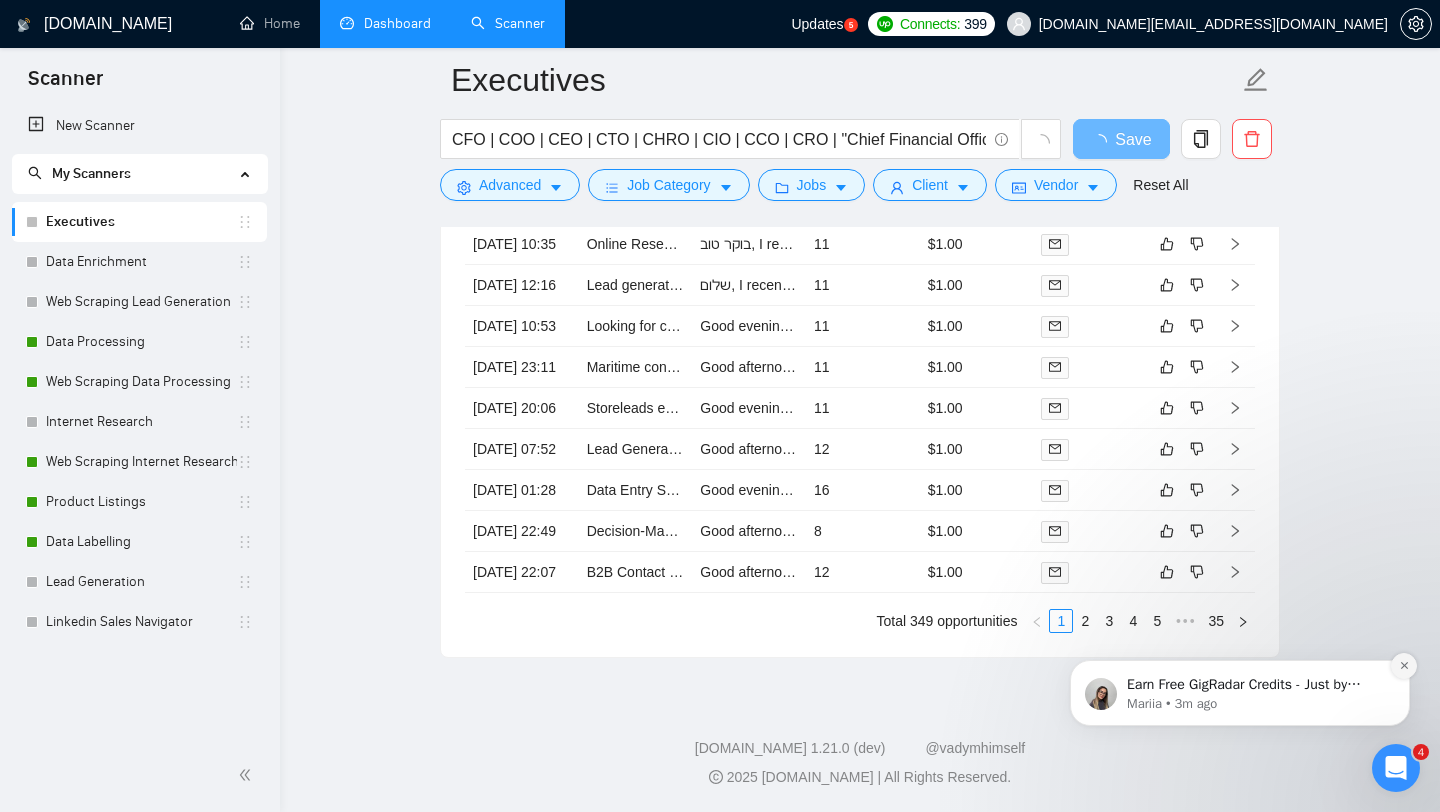 click 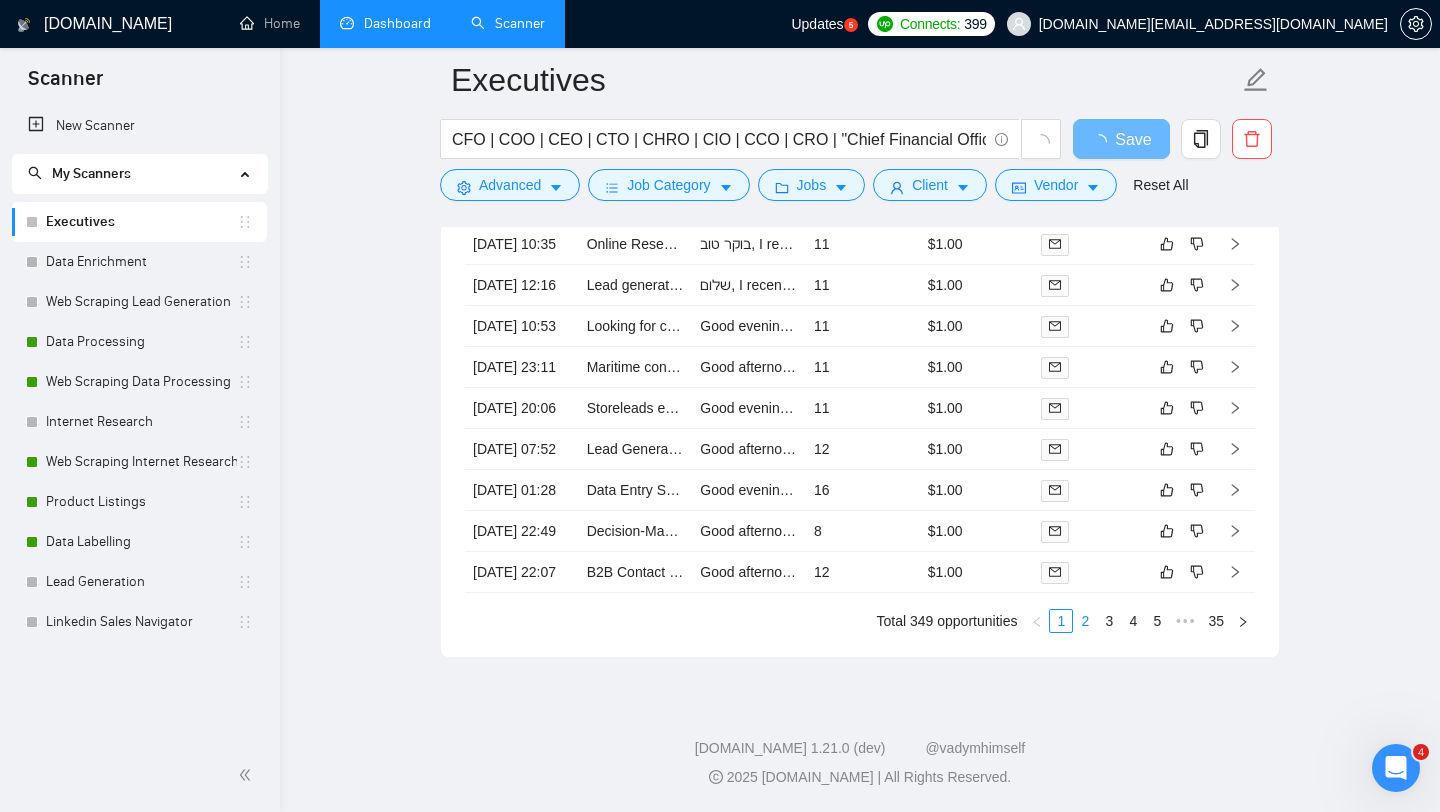 click on "2" at bounding box center (1085, 621) 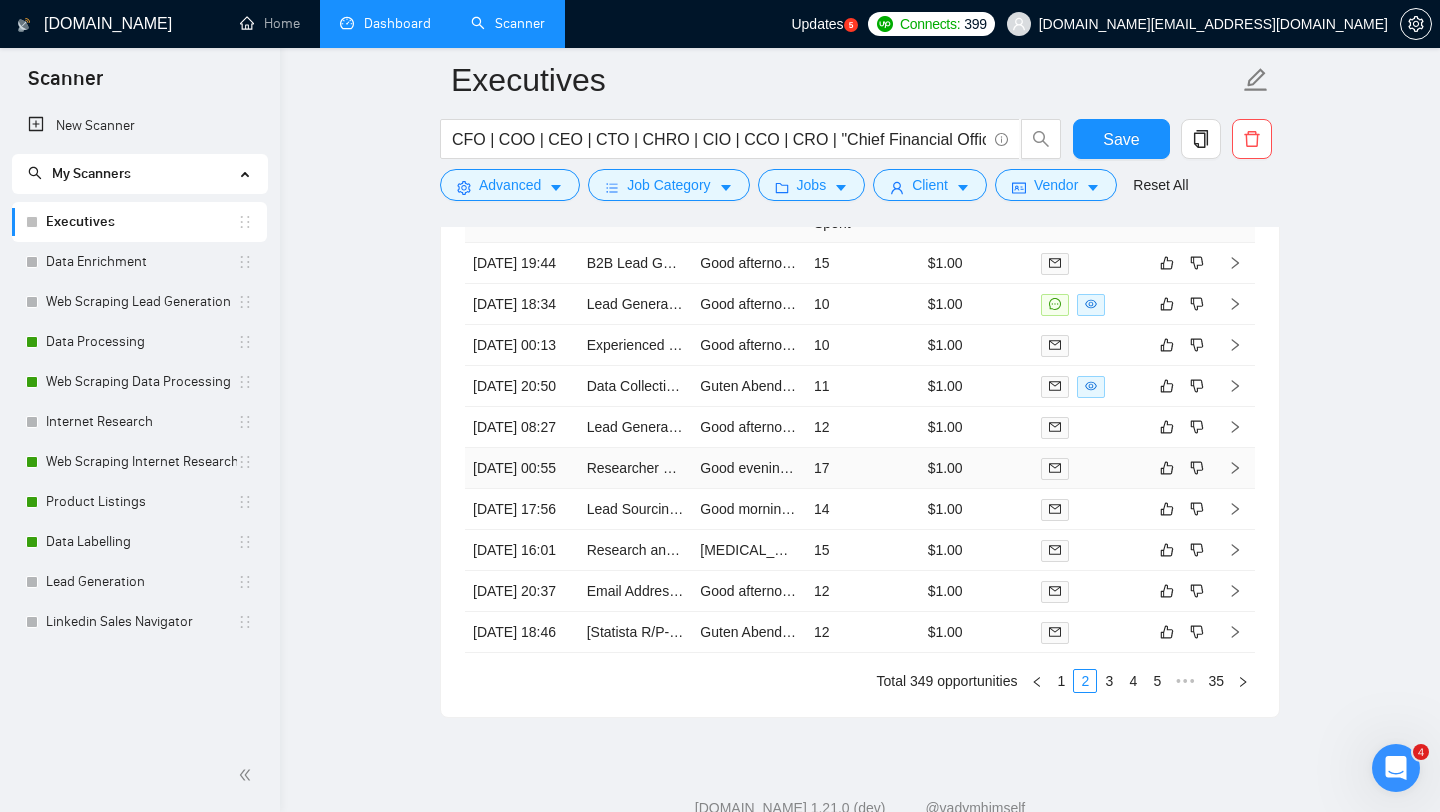 scroll, scrollTop: 4155, scrollLeft: 0, axis: vertical 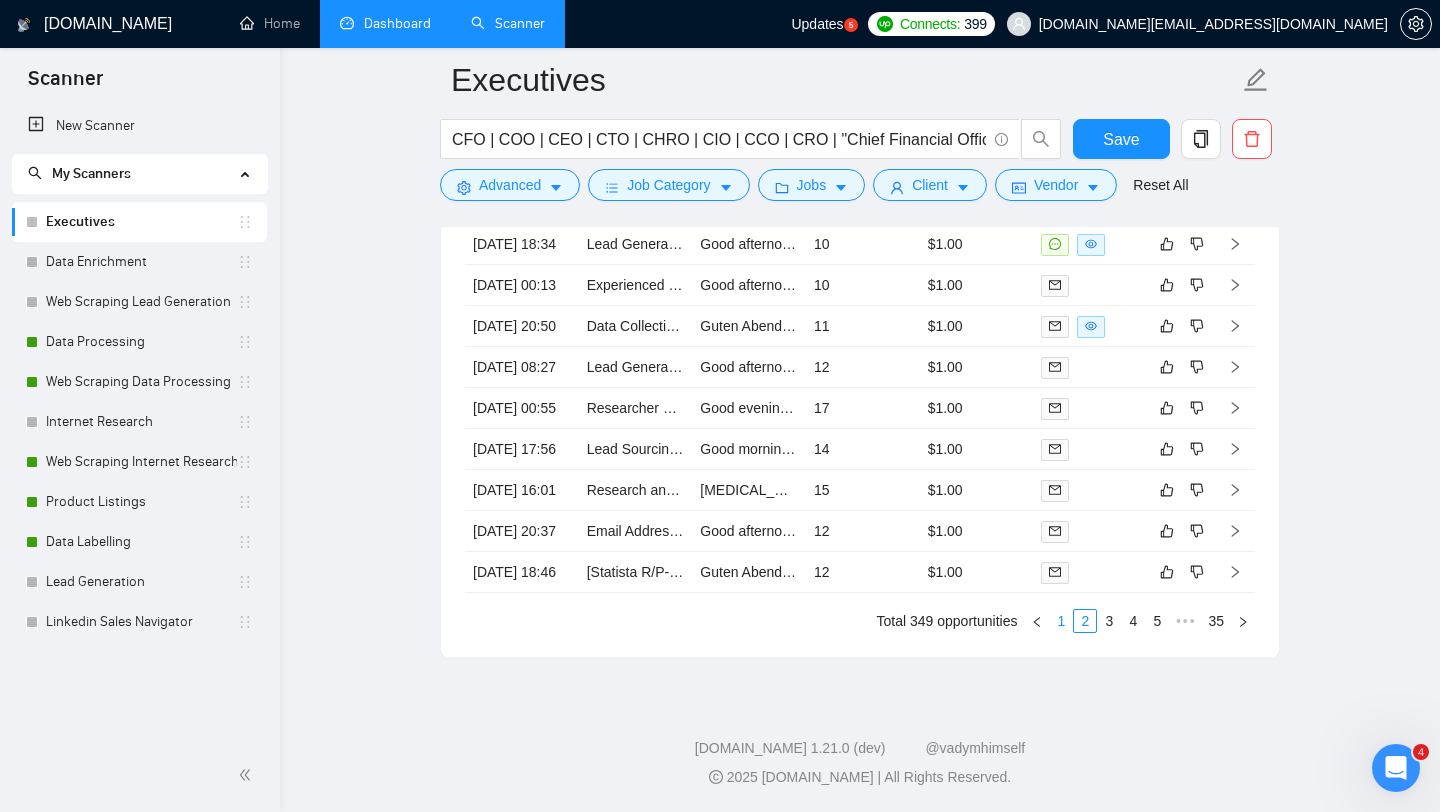 click on "1" at bounding box center (1061, 621) 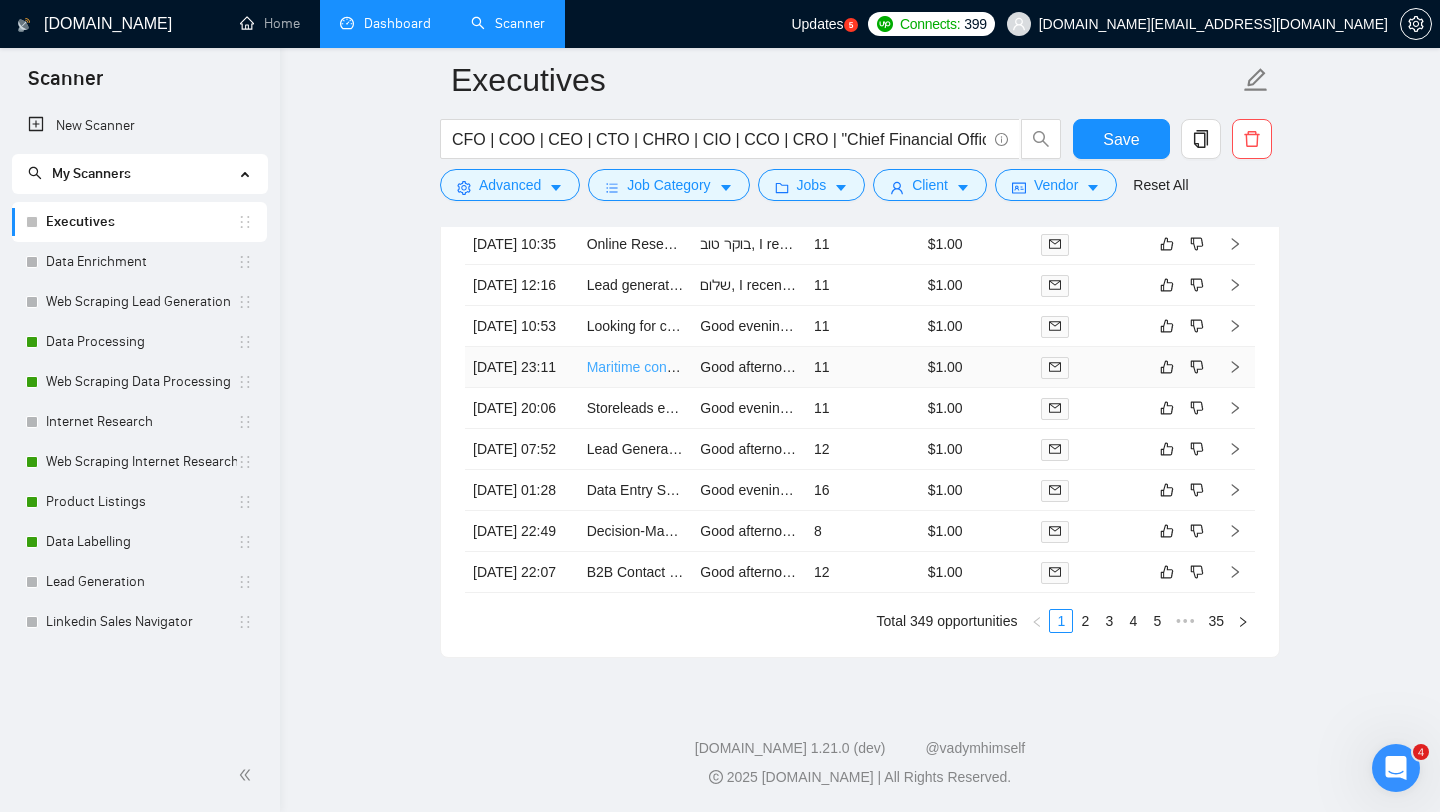 scroll, scrollTop: 4238, scrollLeft: 0, axis: vertical 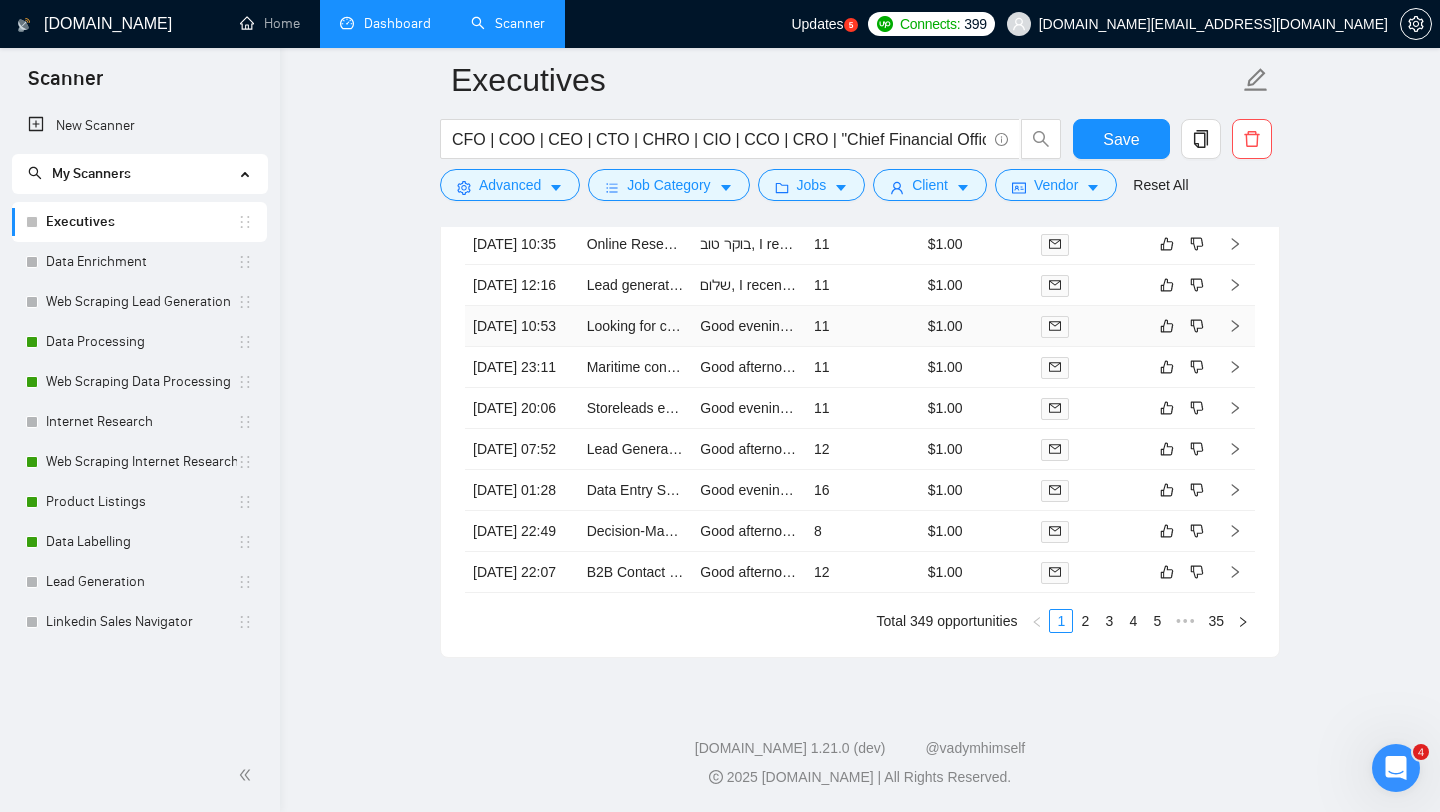 click on "Looking for contact details of [PERSON_NAME] and Acquisition advisors and managers in [GEOGRAPHIC_DATA]." at bounding box center (636, 326) 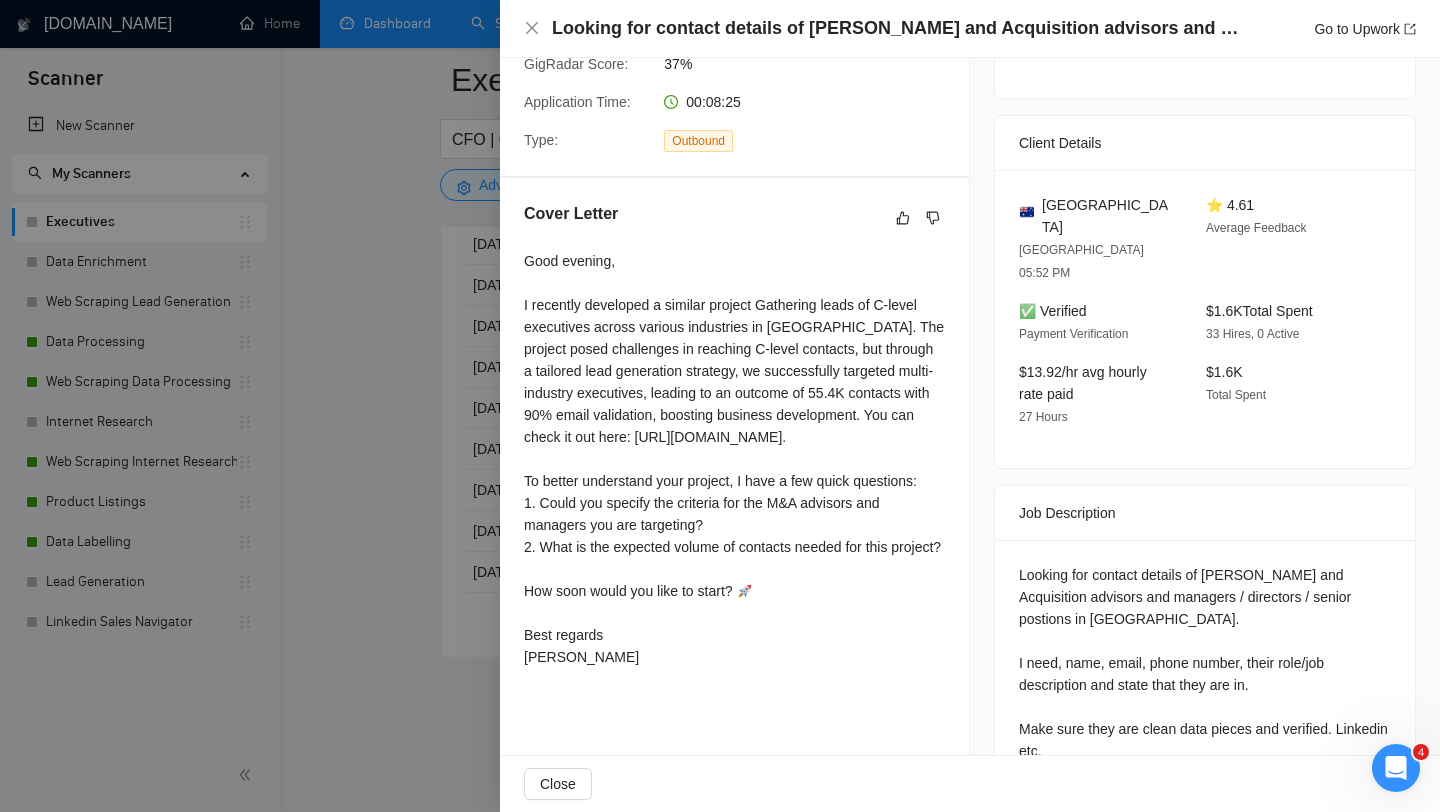 scroll, scrollTop: 398, scrollLeft: 0, axis: vertical 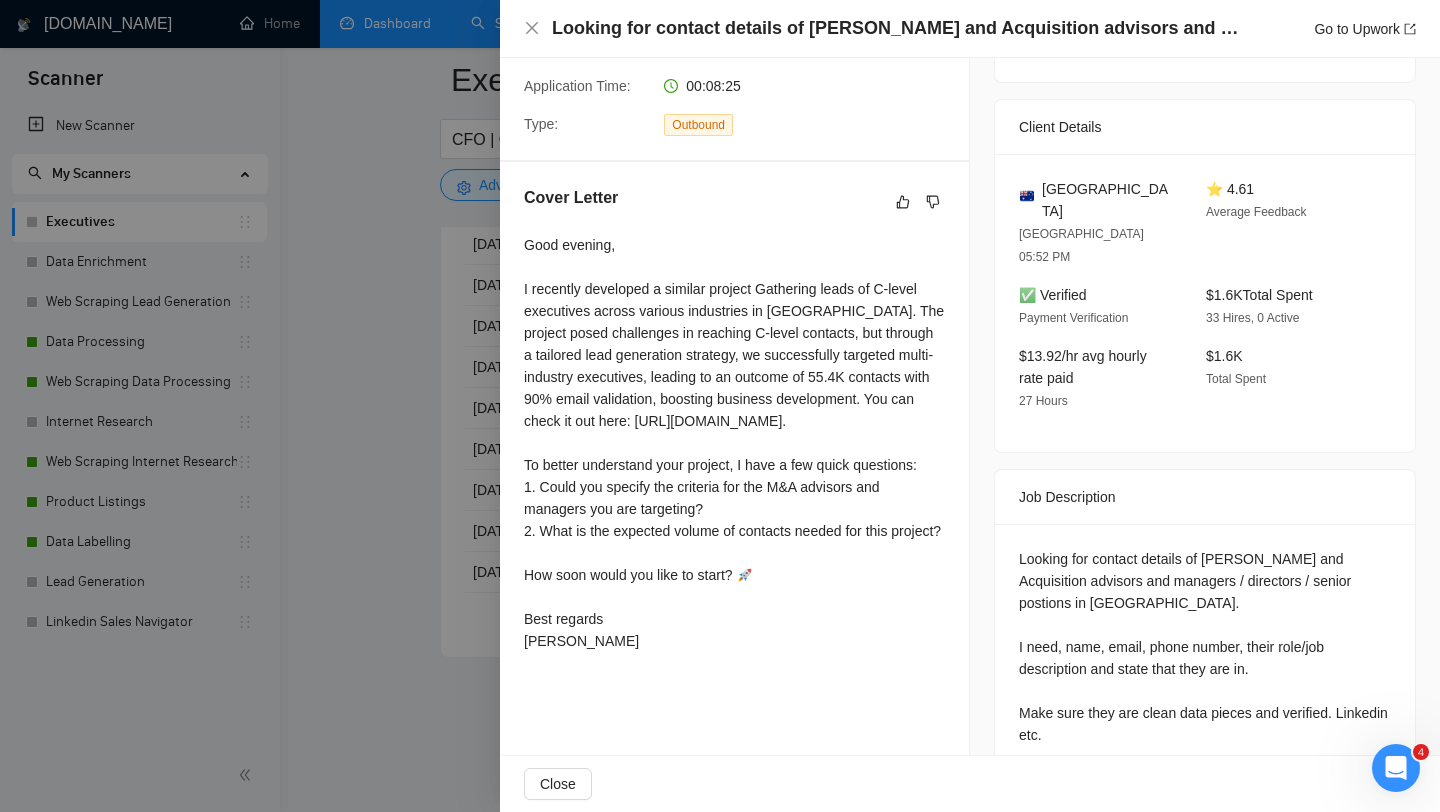 click at bounding box center [720, 406] 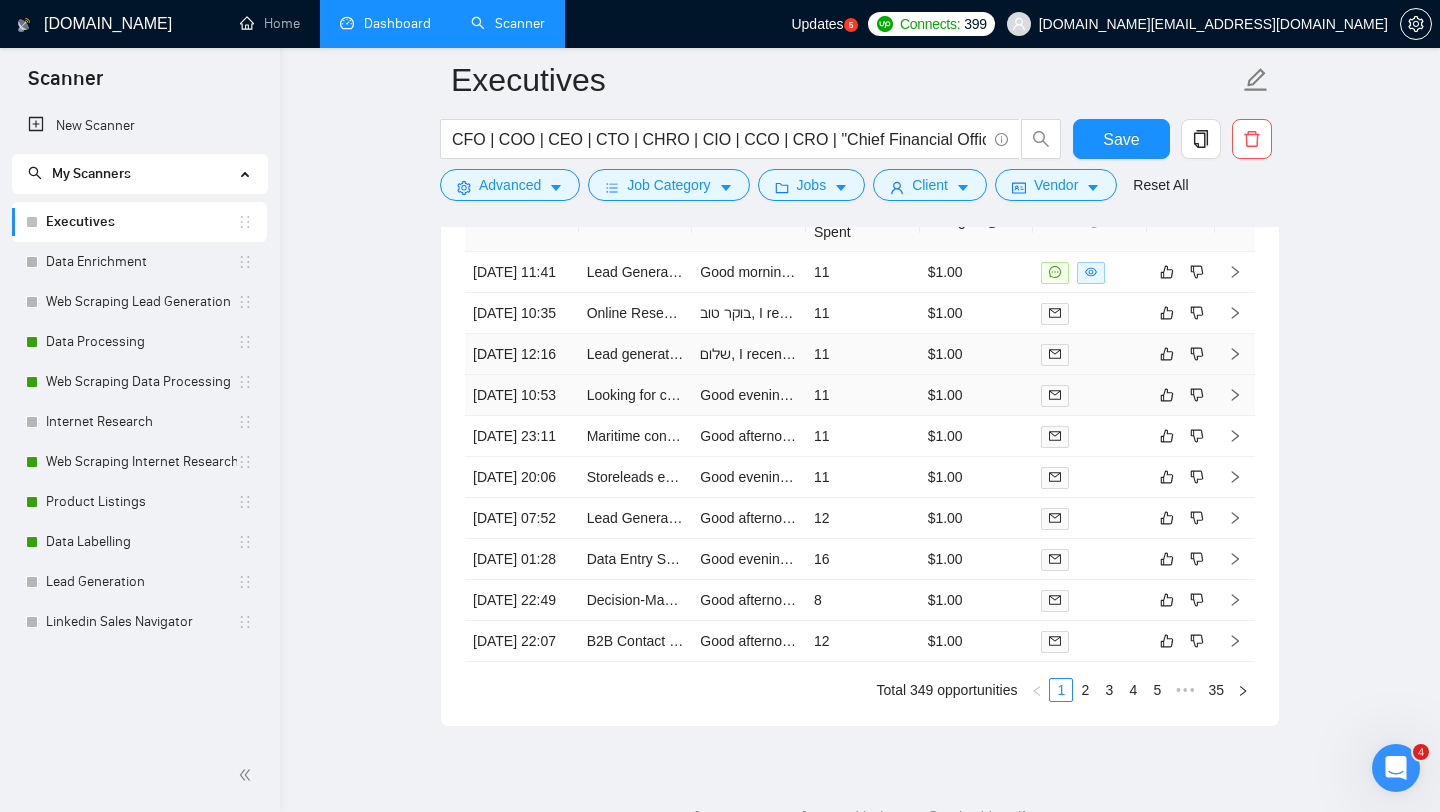 scroll, scrollTop: 4139, scrollLeft: 0, axis: vertical 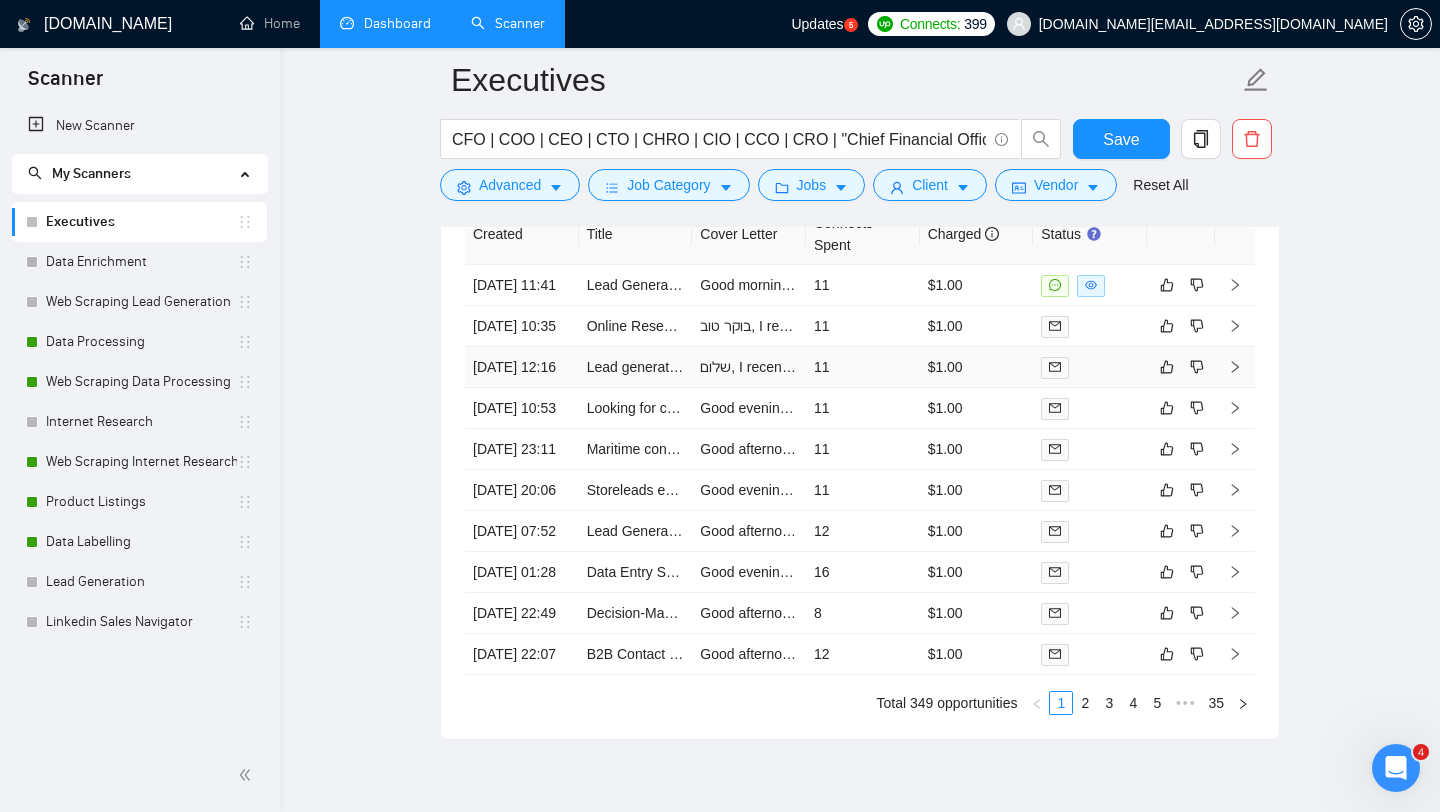 click on "Lead generation expert" at bounding box center [636, 367] 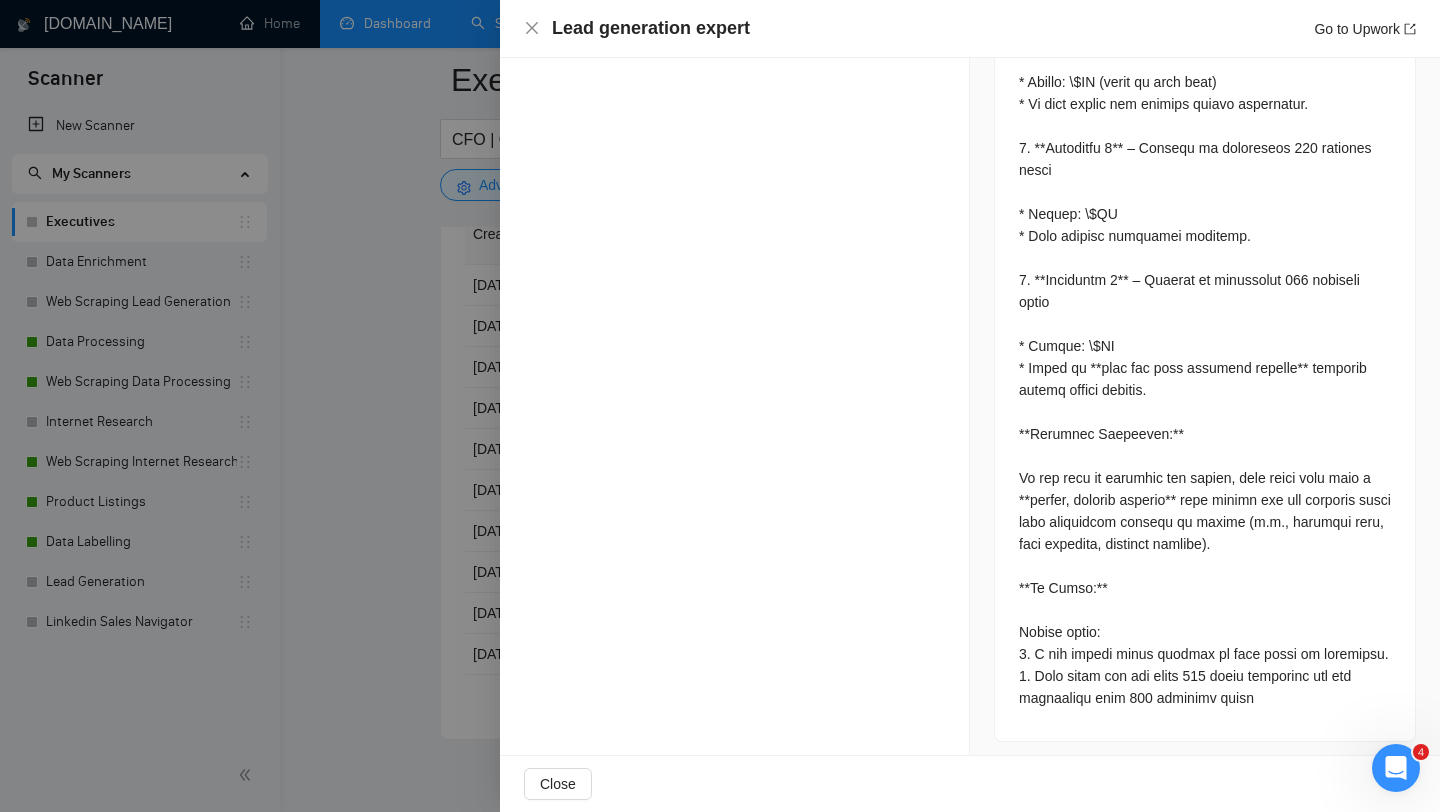 scroll, scrollTop: 1850, scrollLeft: 0, axis: vertical 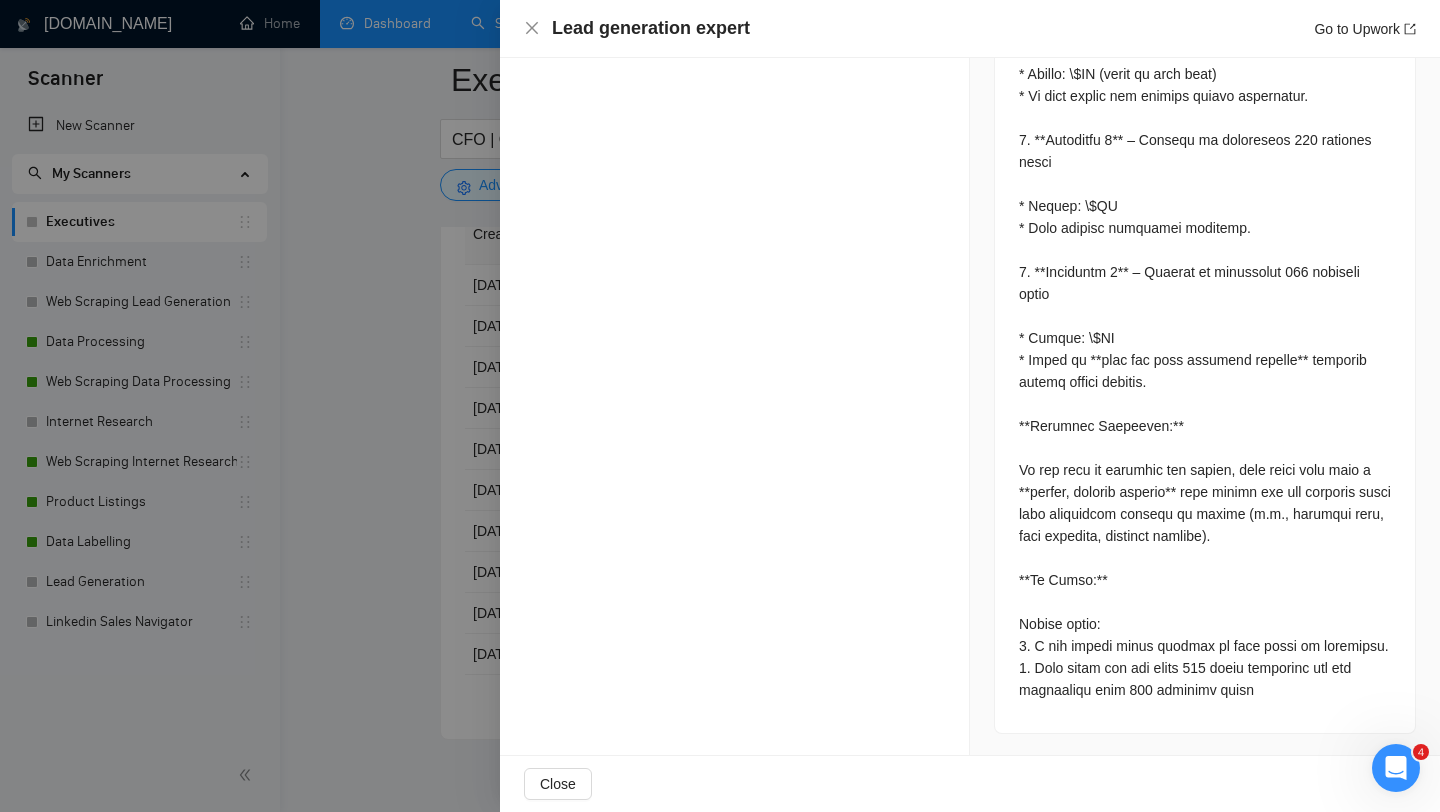 click at bounding box center [720, 406] 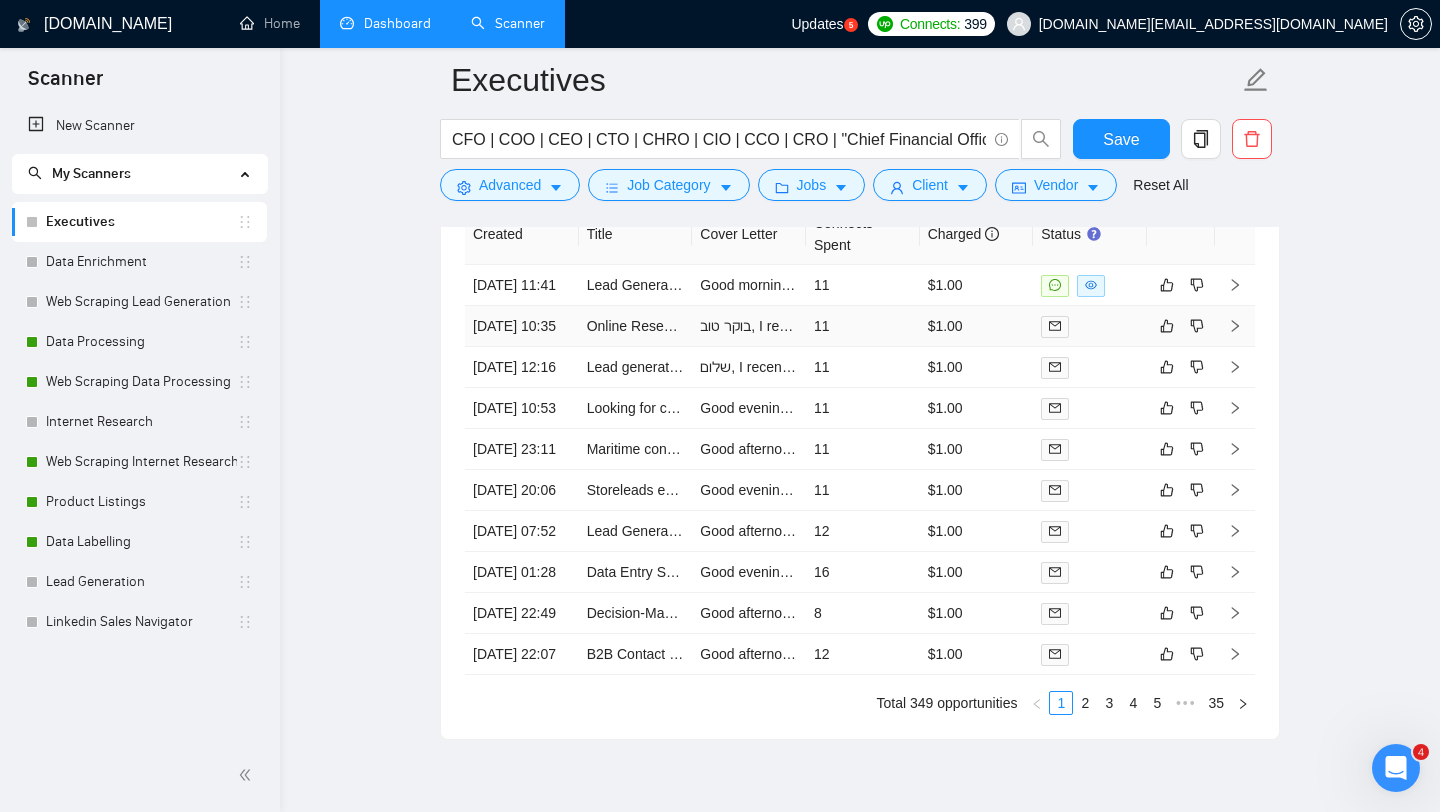 click on "Online Research in Brazilian Legal Databases" at bounding box center [636, 326] 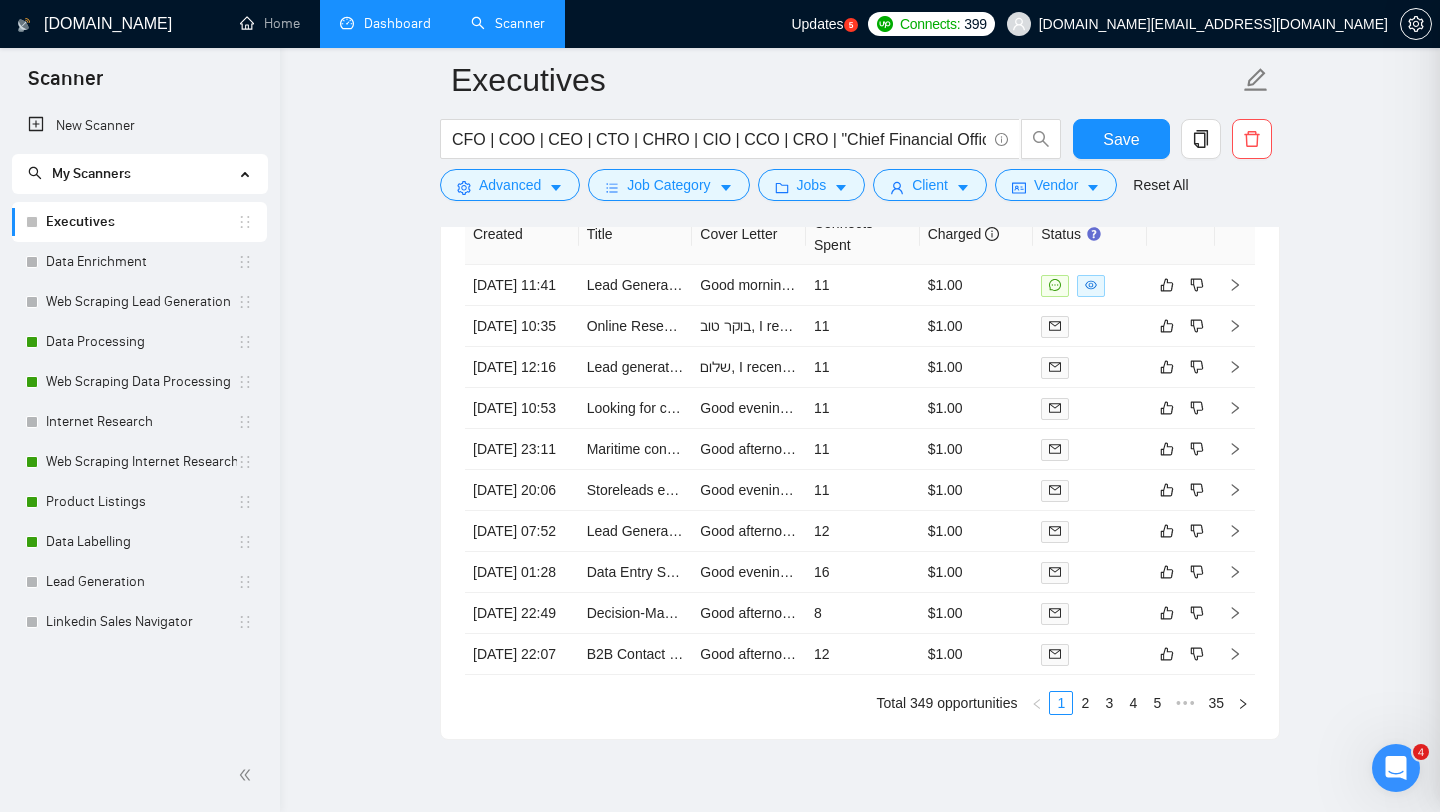 scroll, scrollTop: 402, scrollLeft: 0, axis: vertical 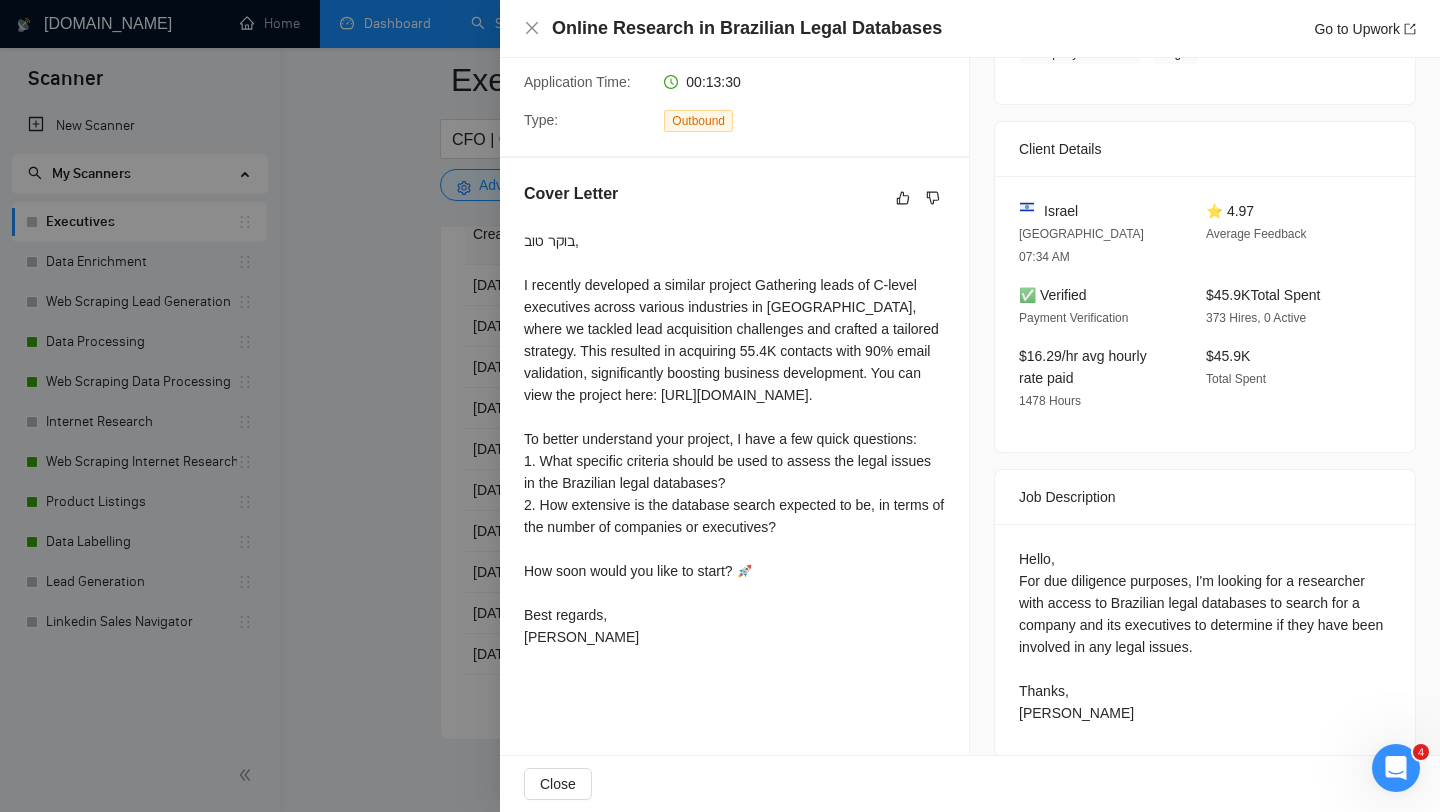 click at bounding box center [720, 406] 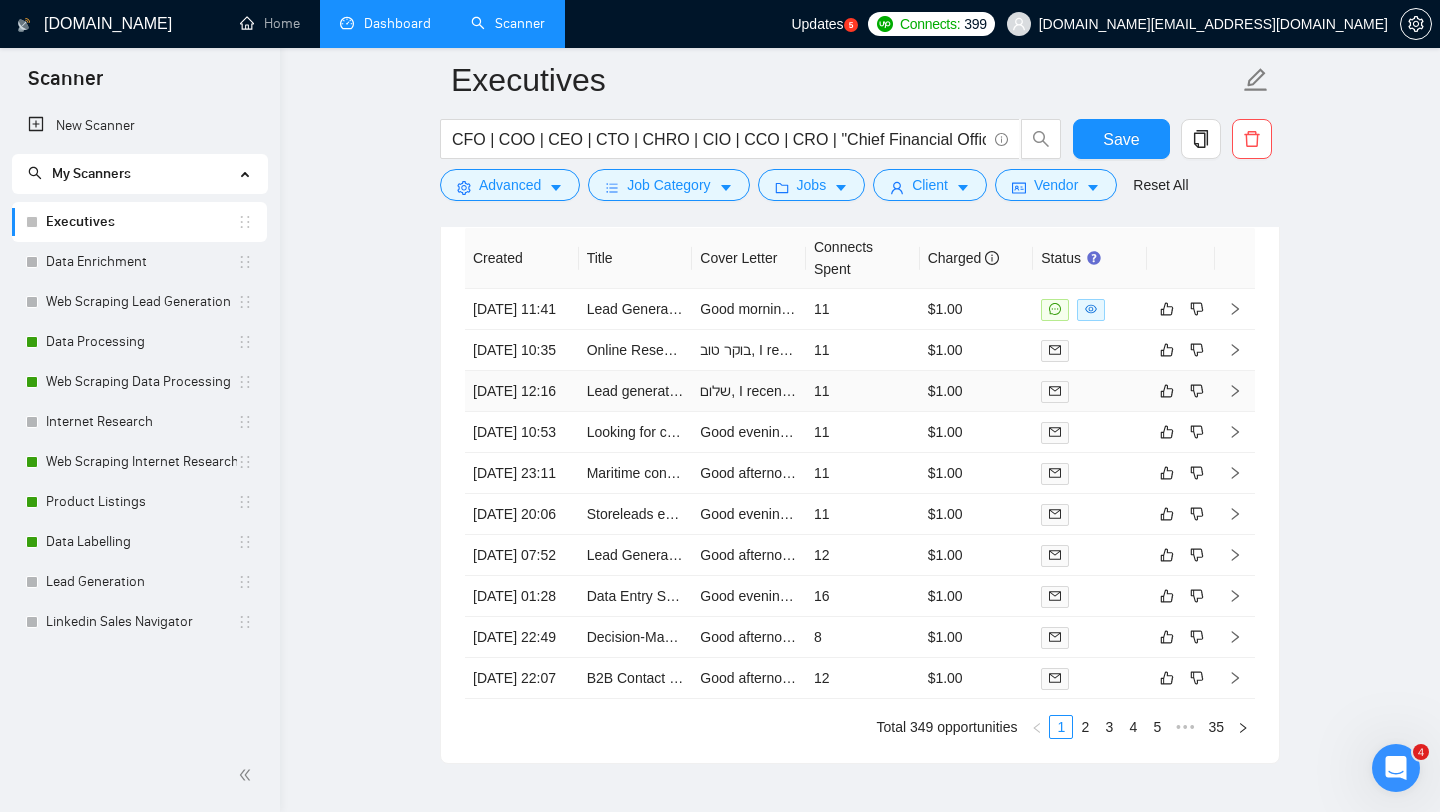 scroll, scrollTop: 4108, scrollLeft: 0, axis: vertical 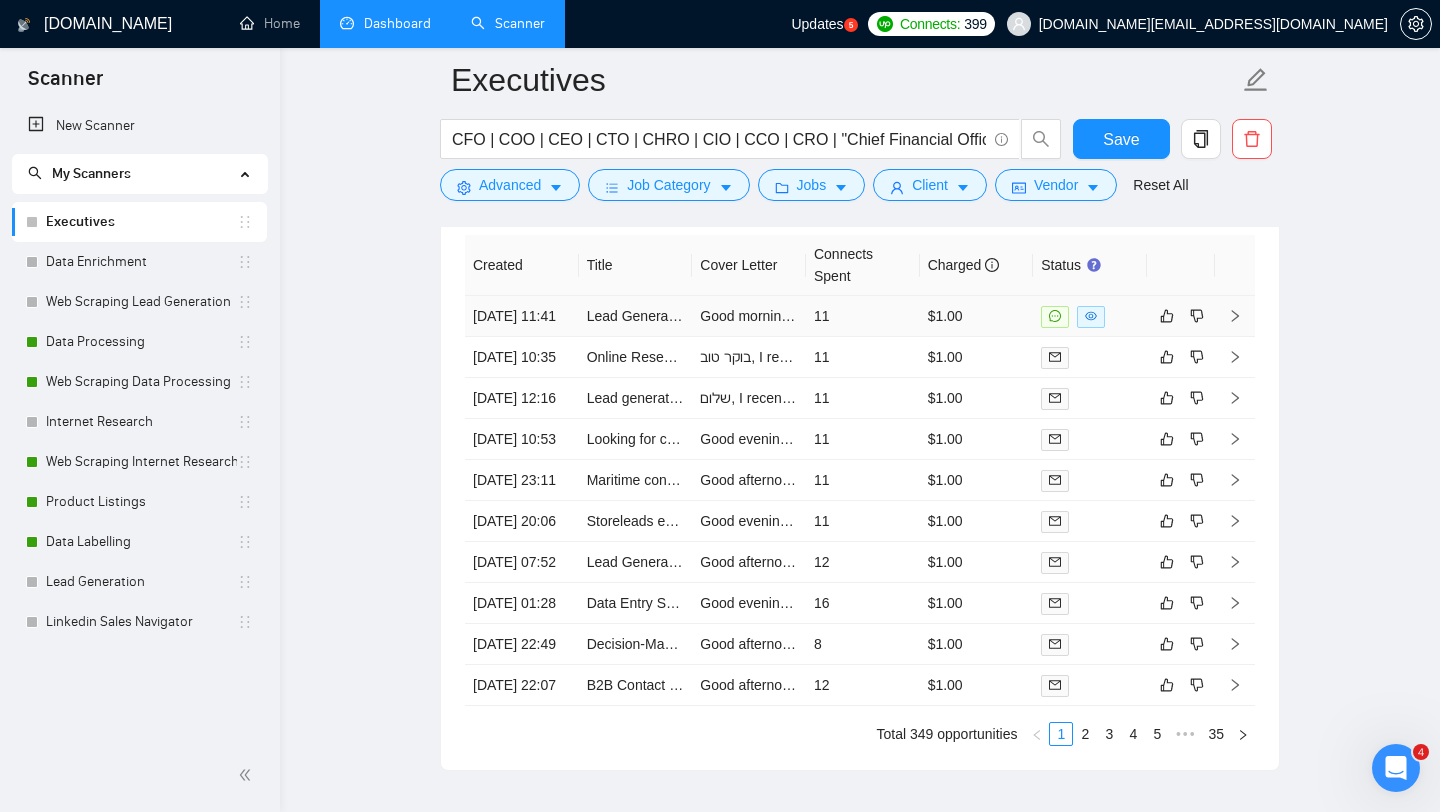 click on "Lead Generator - Find Emails of Project Founders (Crypto/Web3)" at bounding box center (636, 316) 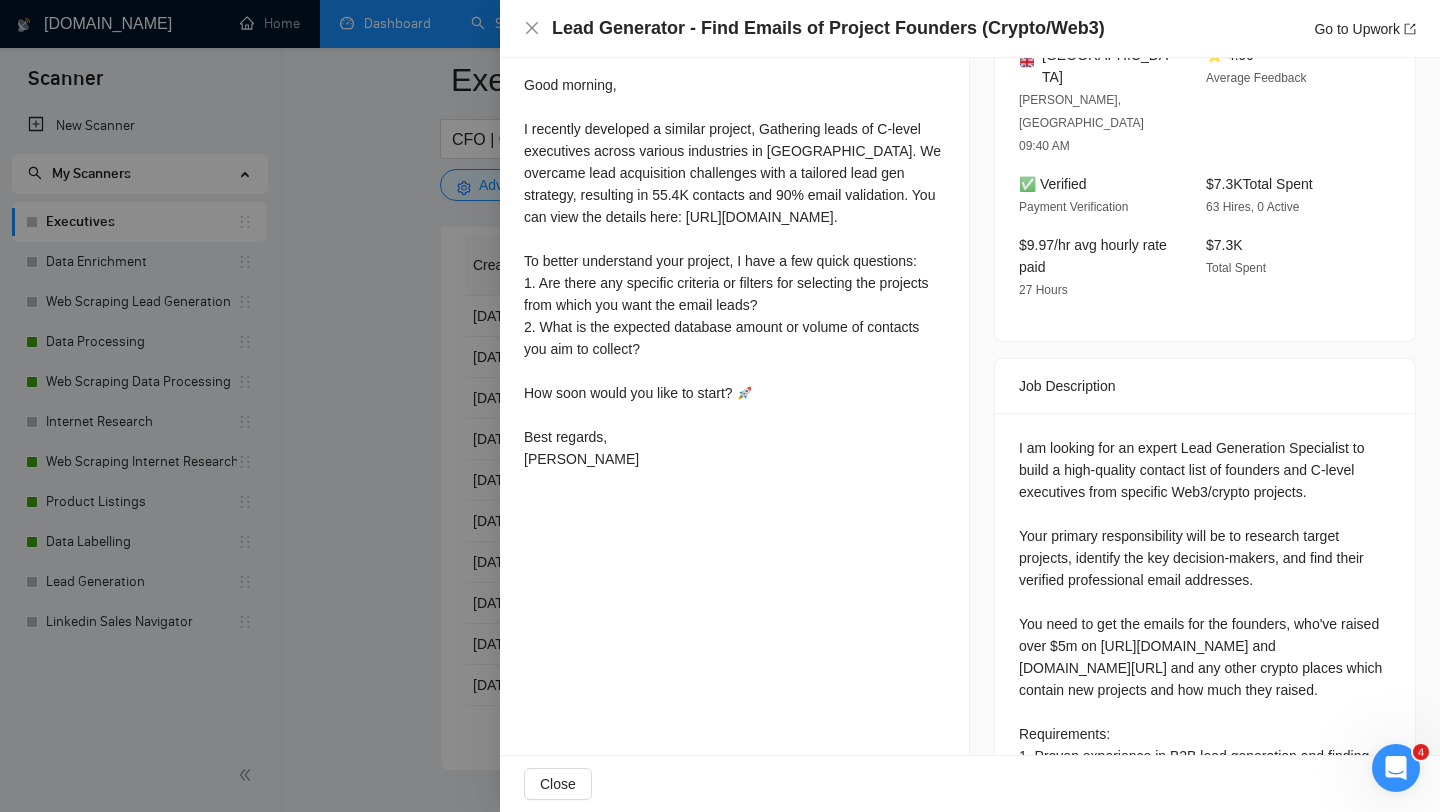 scroll, scrollTop: 320, scrollLeft: 0, axis: vertical 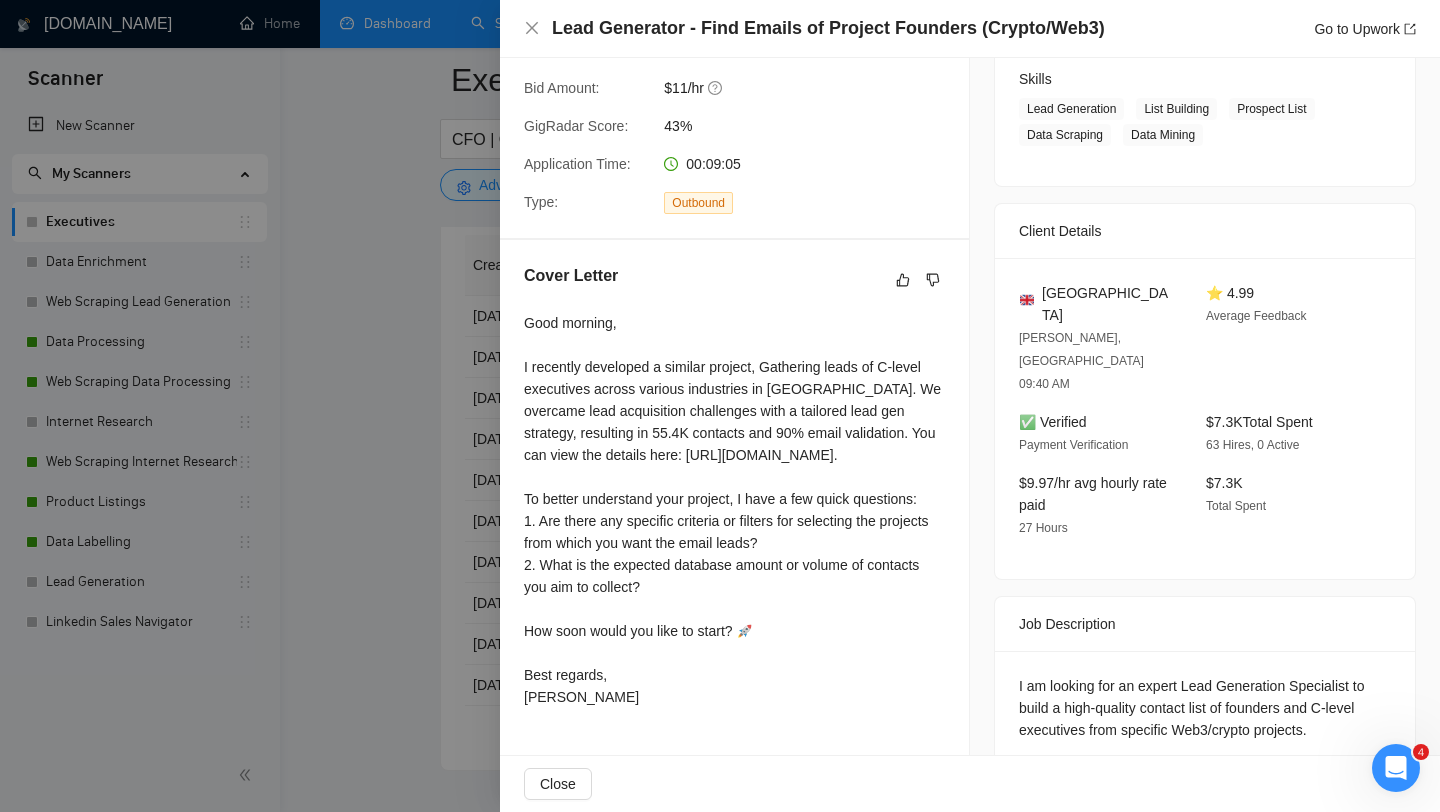 click at bounding box center [720, 406] 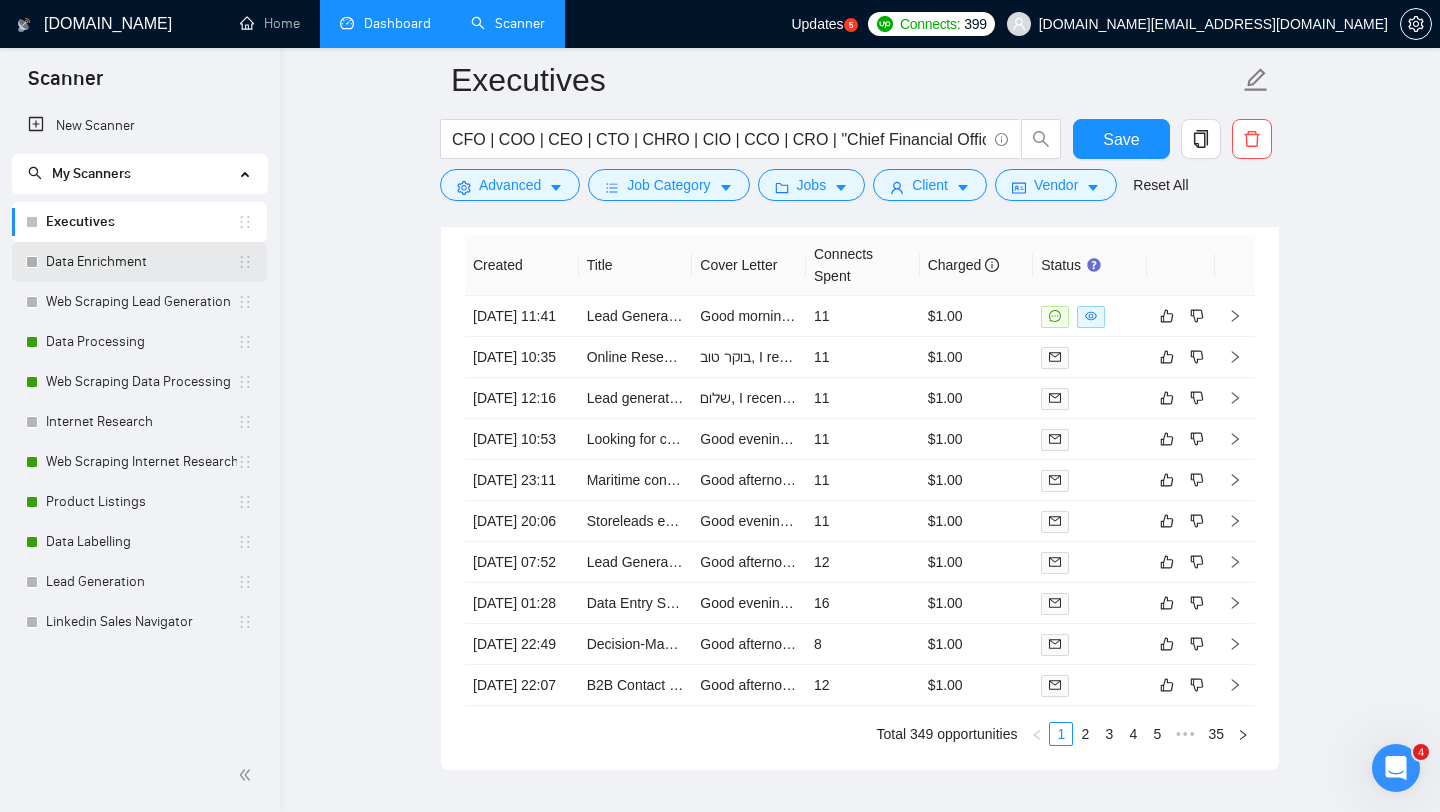 click on "Data Enrichment" at bounding box center (141, 262) 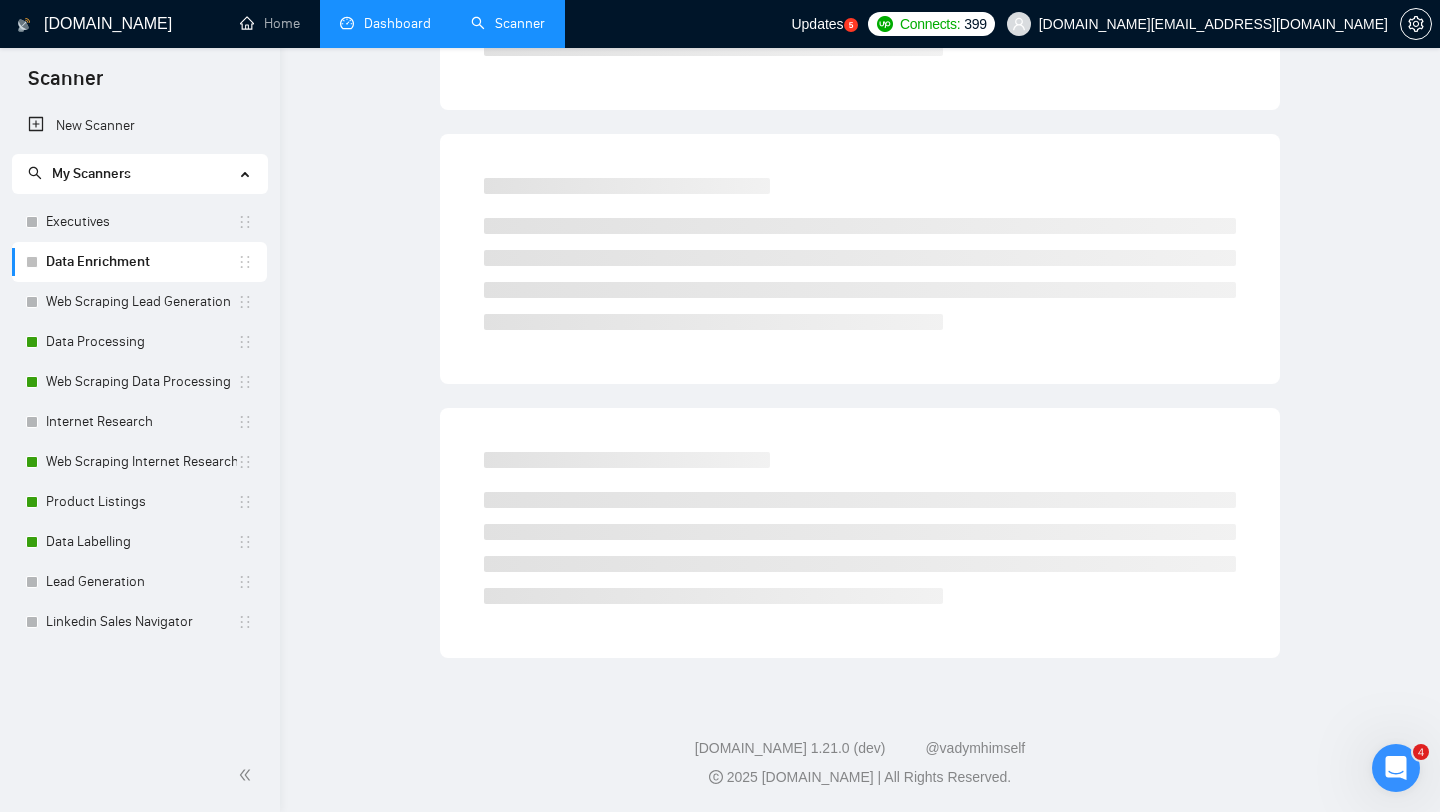 scroll, scrollTop: 0, scrollLeft: 0, axis: both 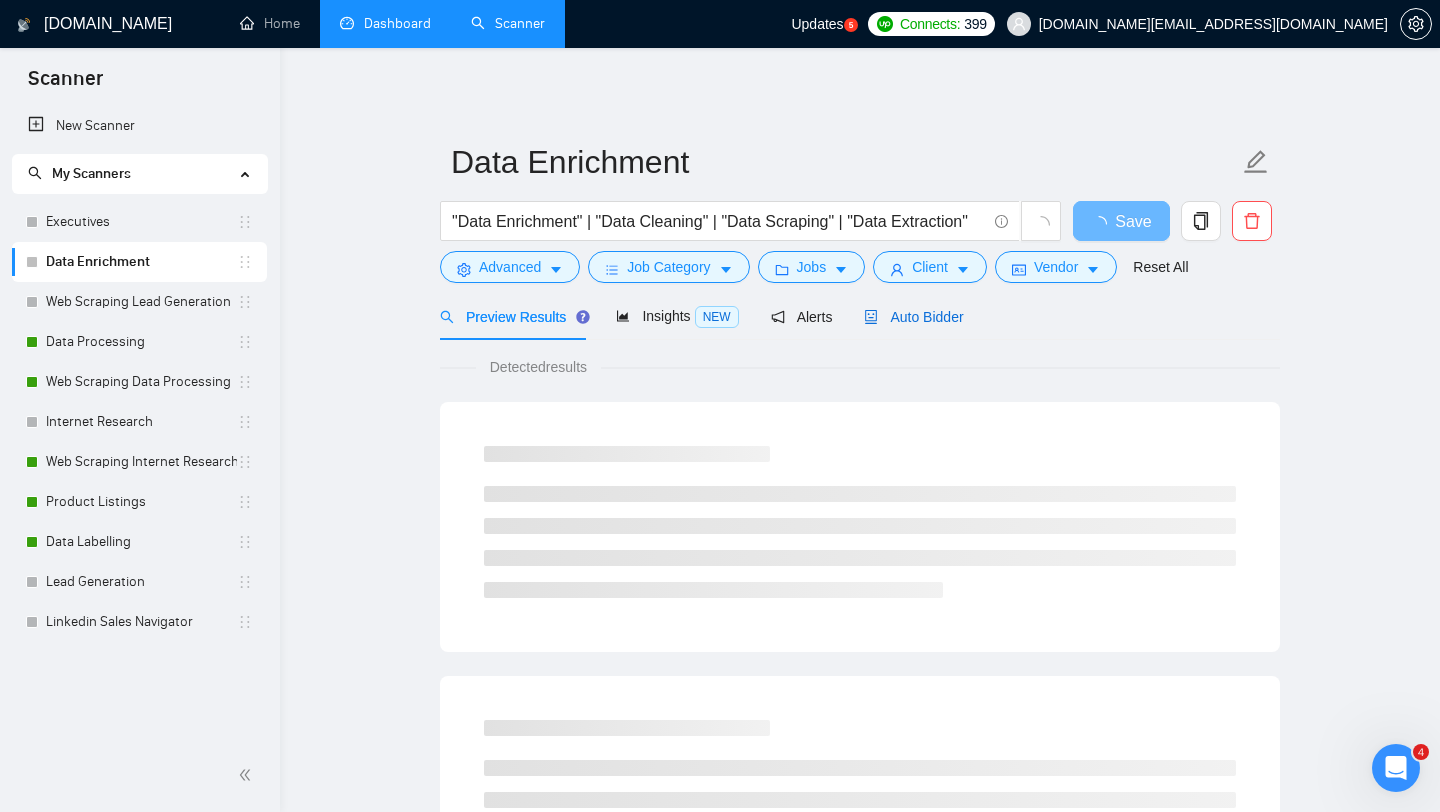 click on "Auto Bidder" at bounding box center (913, 317) 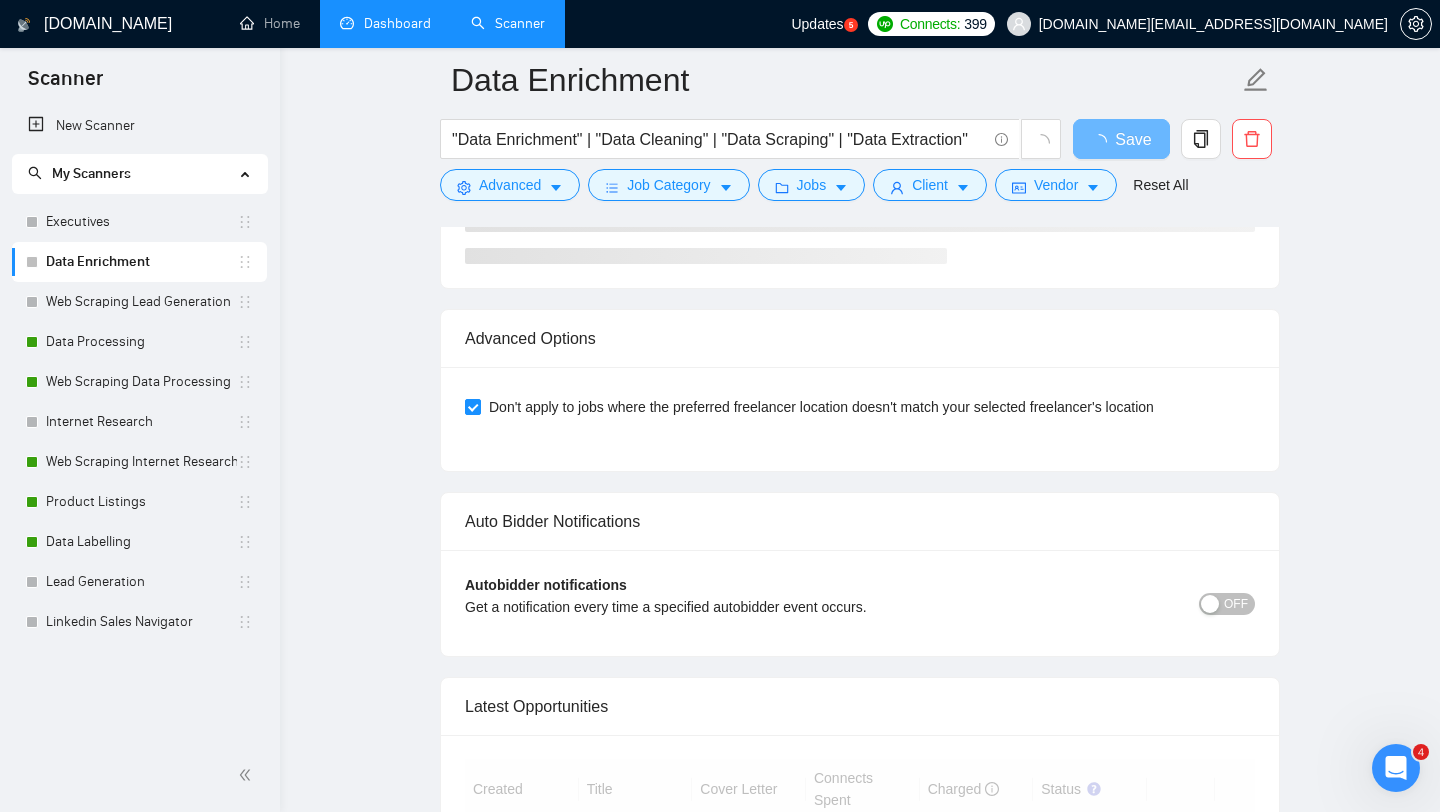 scroll, scrollTop: 3784, scrollLeft: 0, axis: vertical 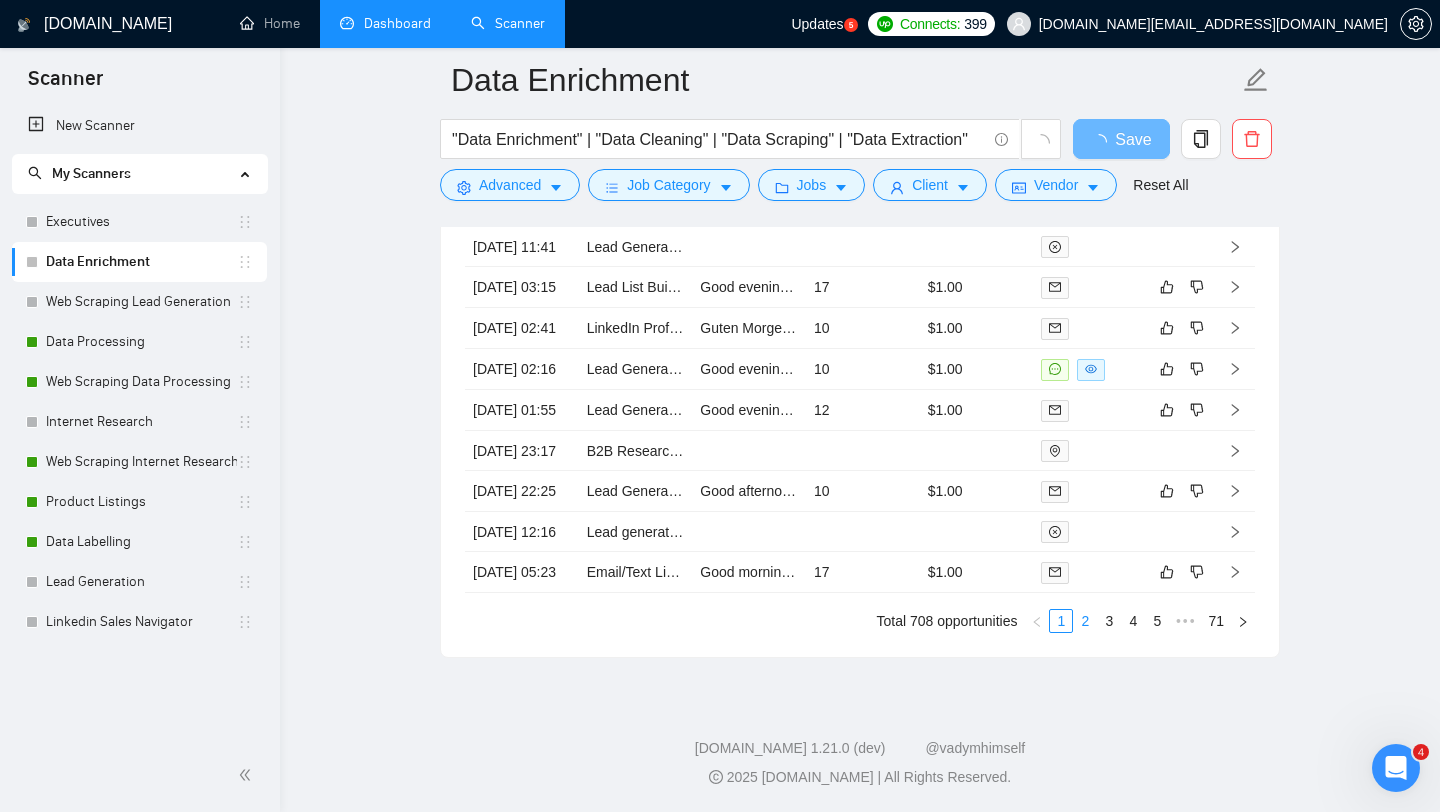 click at bounding box center [1090, 491] 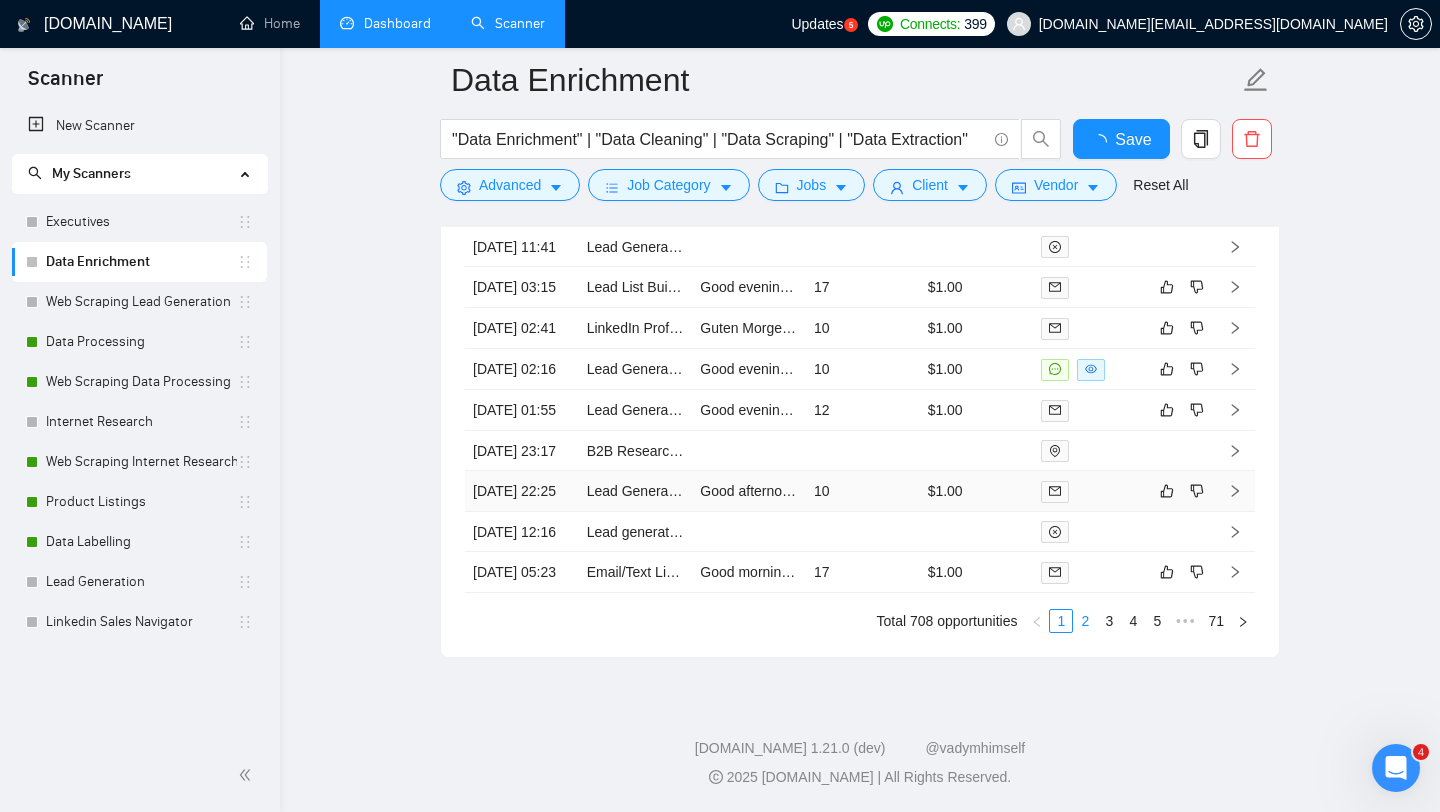 type 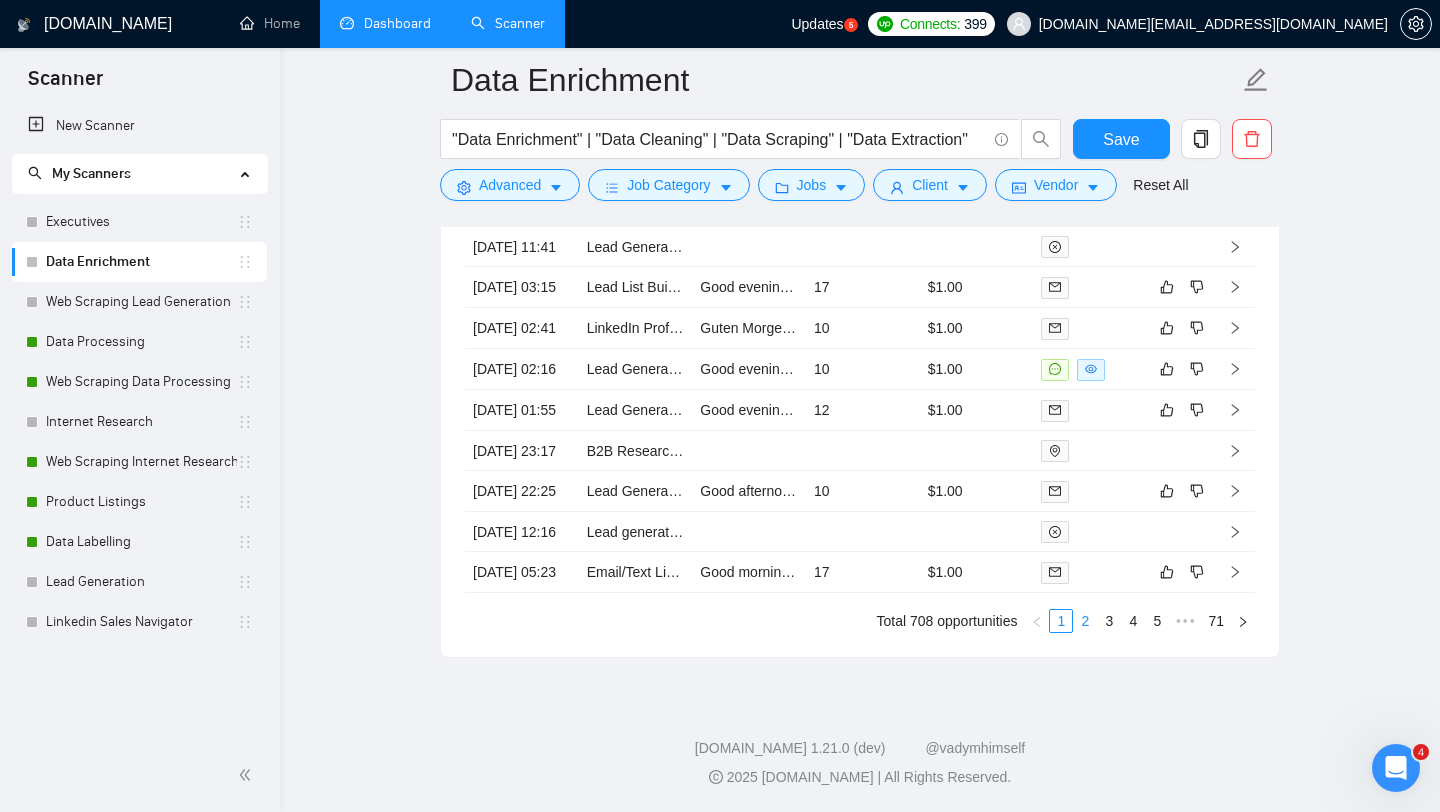 click on "2" at bounding box center [1085, 621] 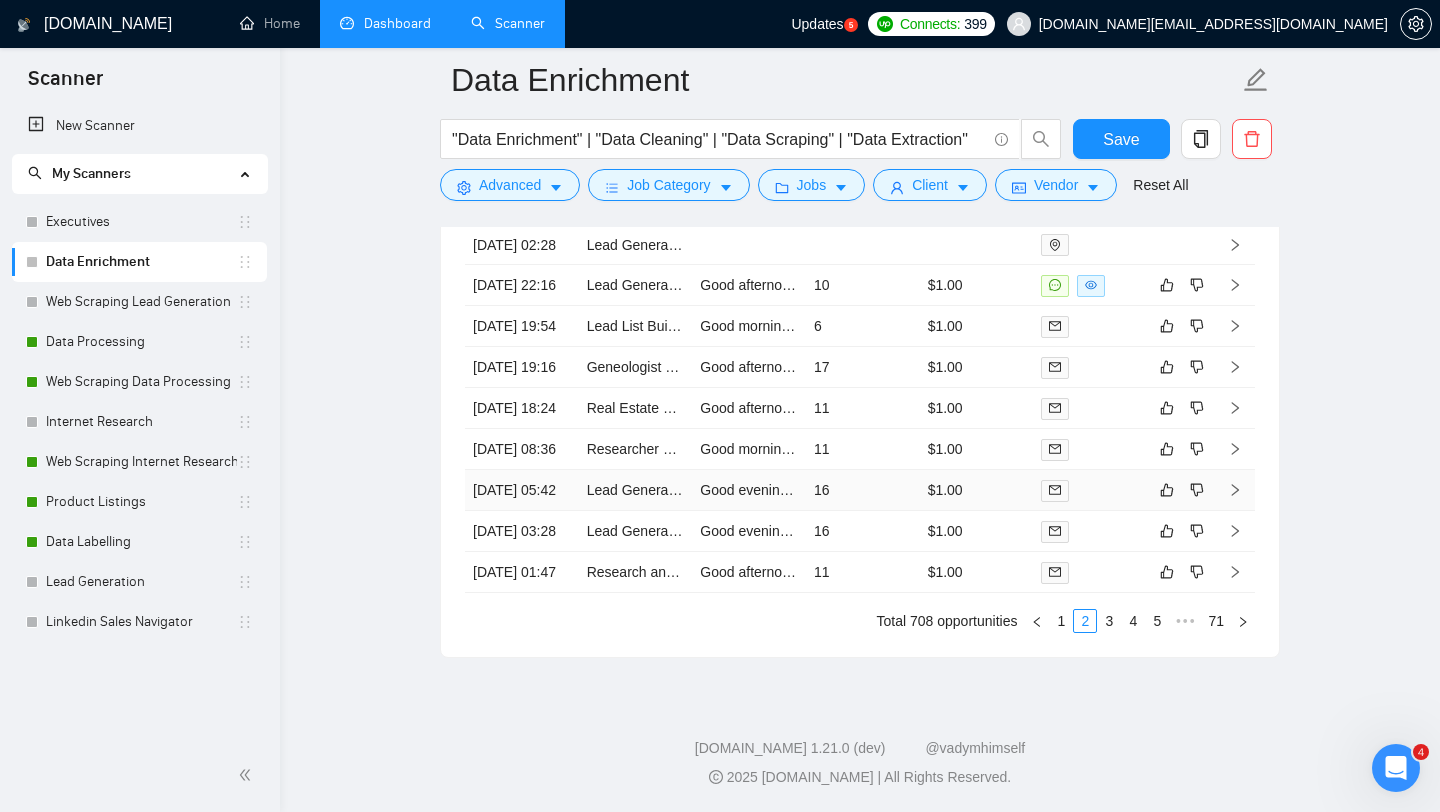 scroll, scrollTop: 4421, scrollLeft: 0, axis: vertical 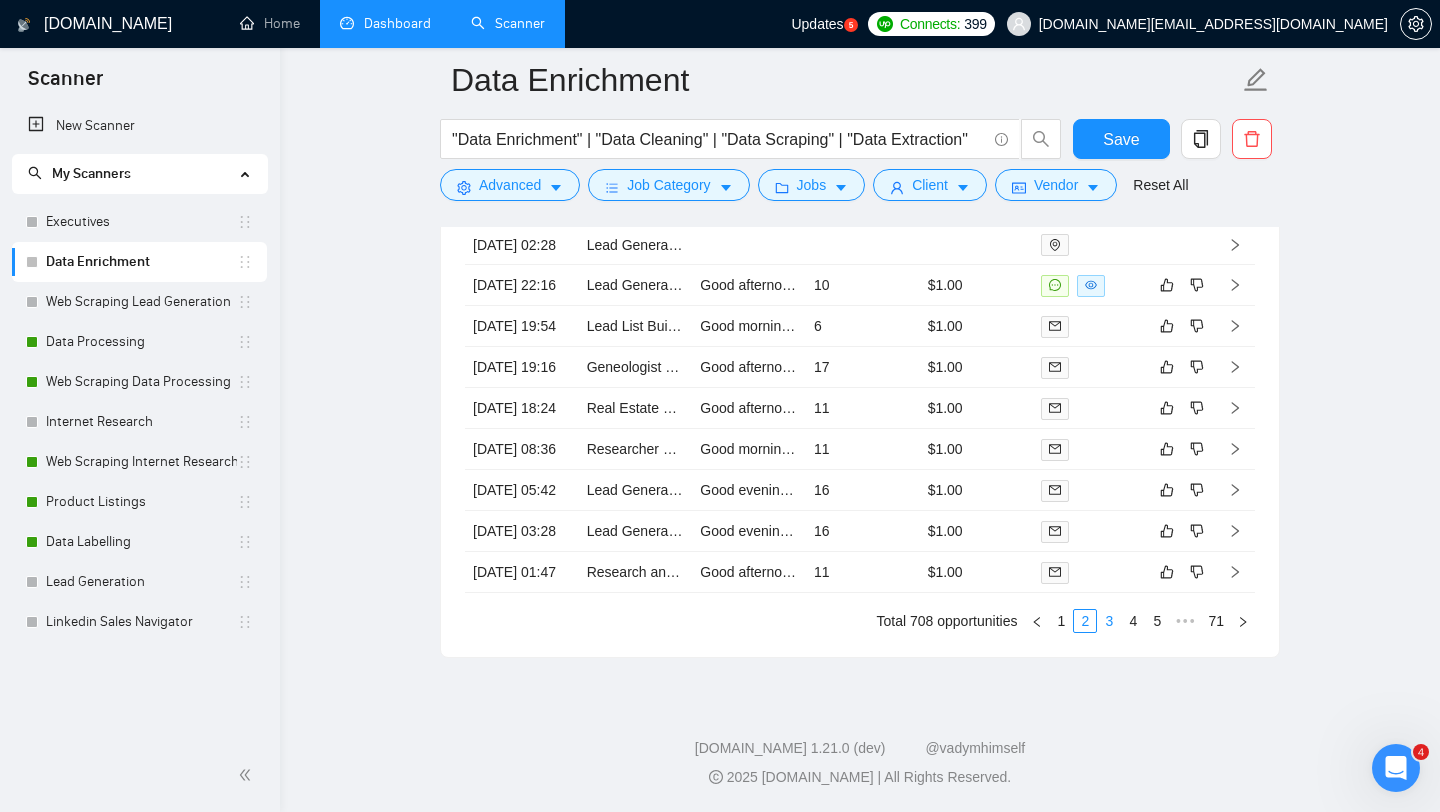 click on "3" at bounding box center [1109, 621] 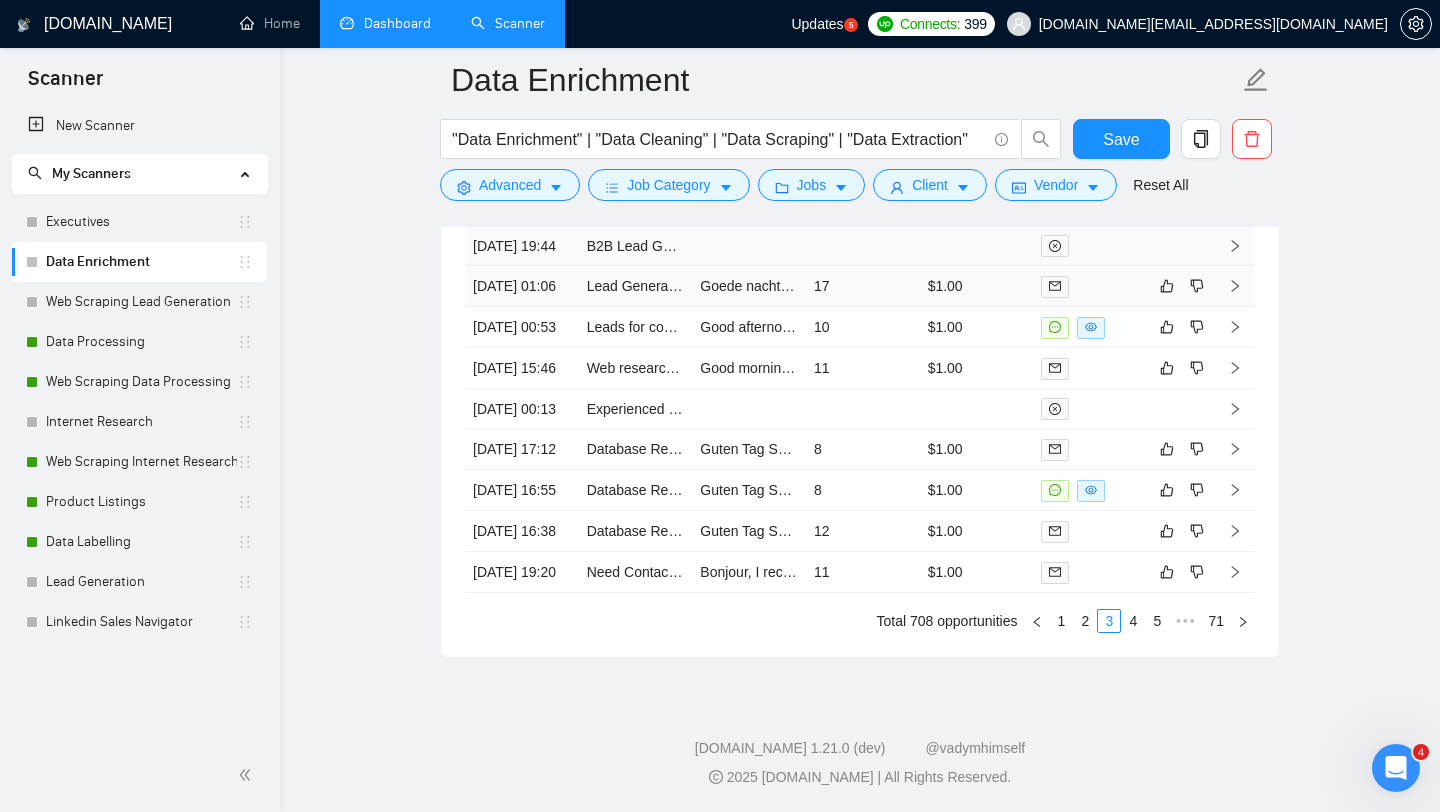 scroll, scrollTop: 4421, scrollLeft: 0, axis: vertical 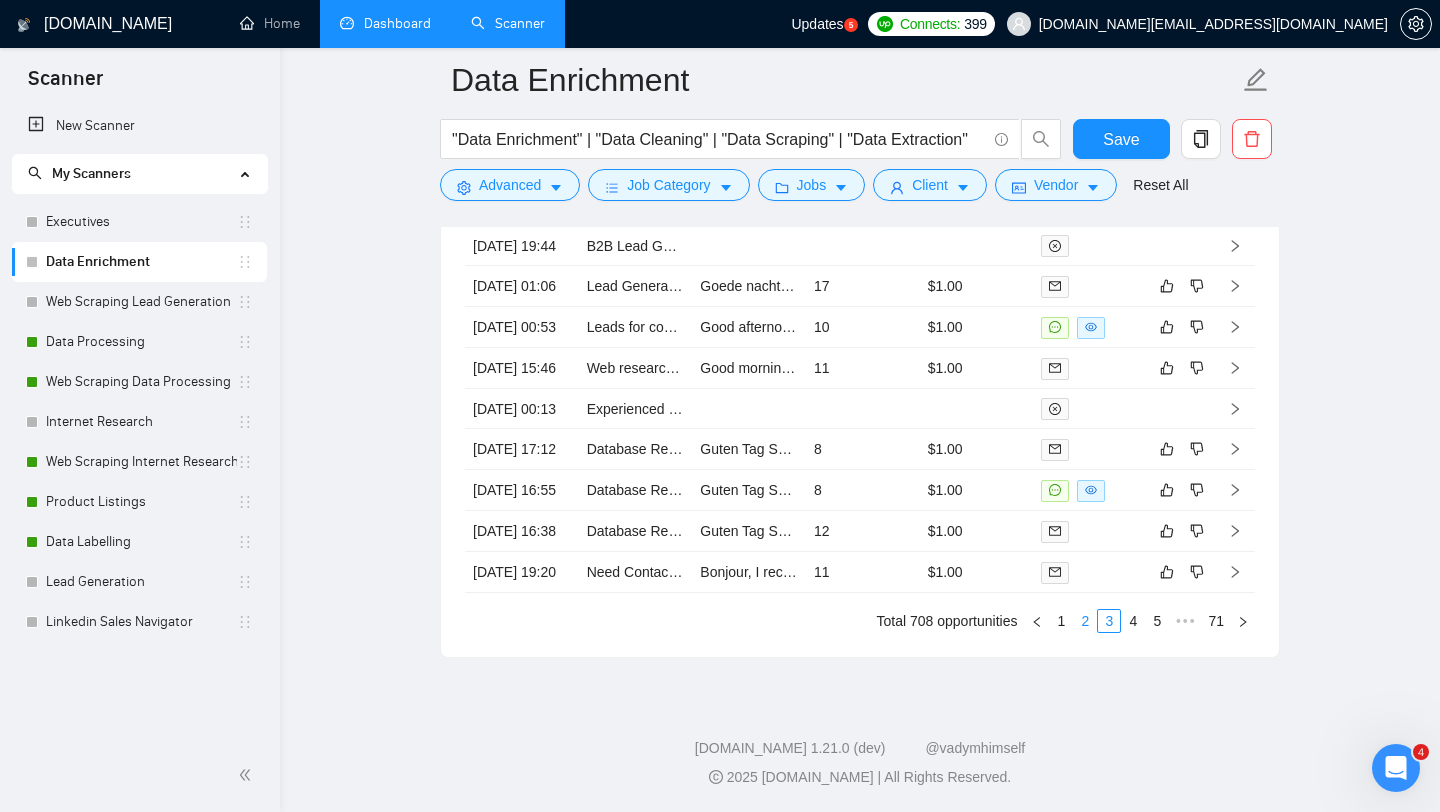 click on "2" at bounding box center (1085, 621) 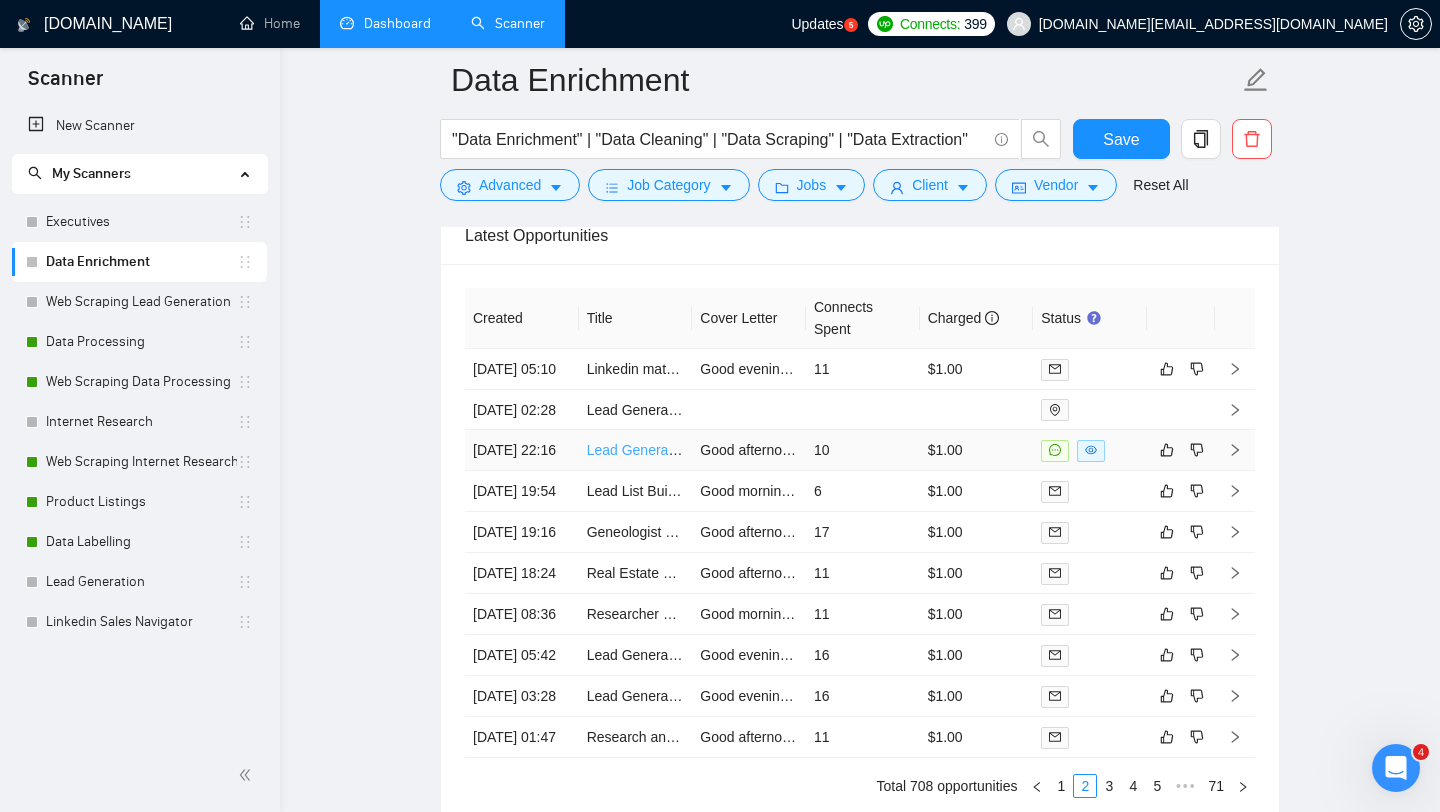 scroll, scrollTop: 4053, scrollLeft: 0, axis: vertical 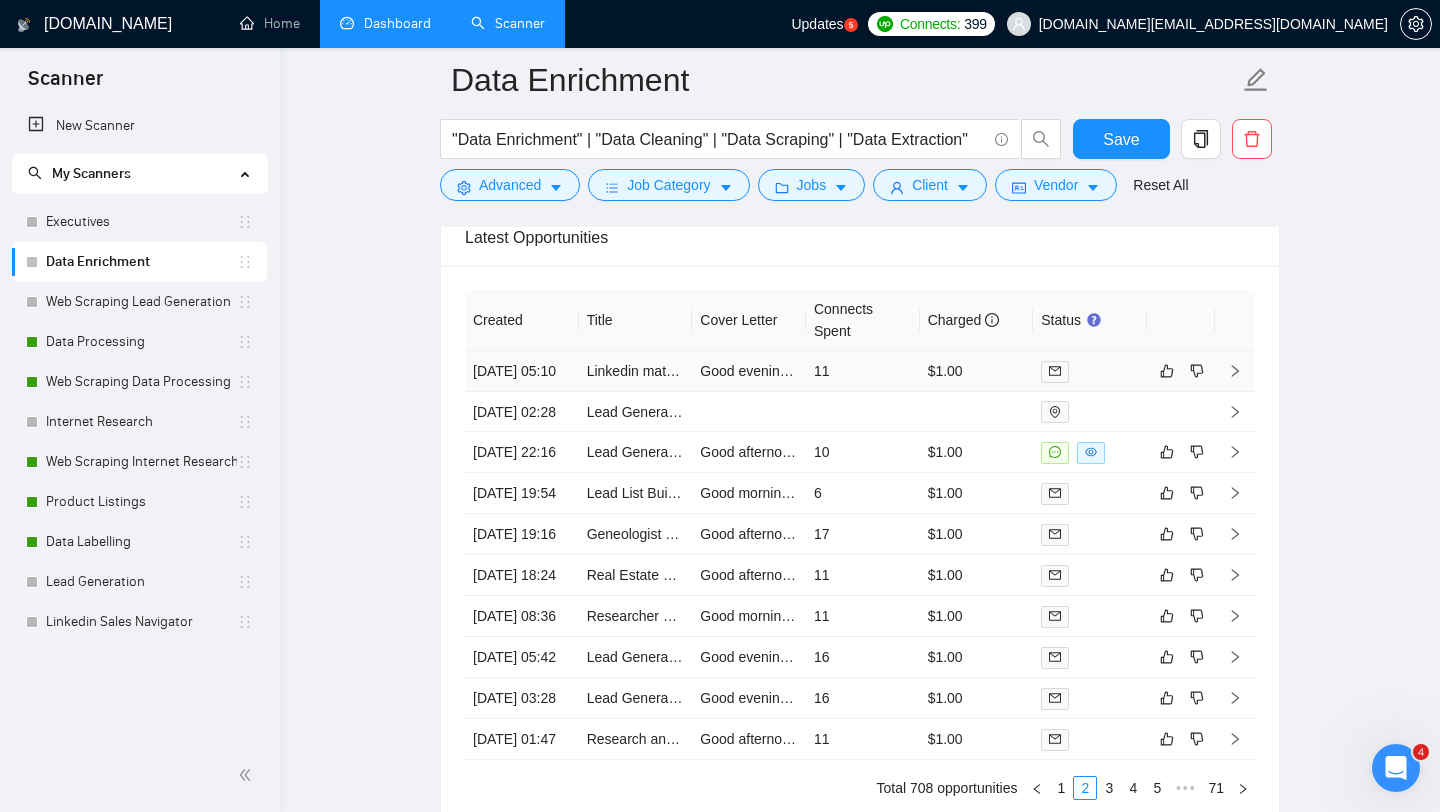 click on "Linkedin matched audience list" at bounding box center [636, 371] 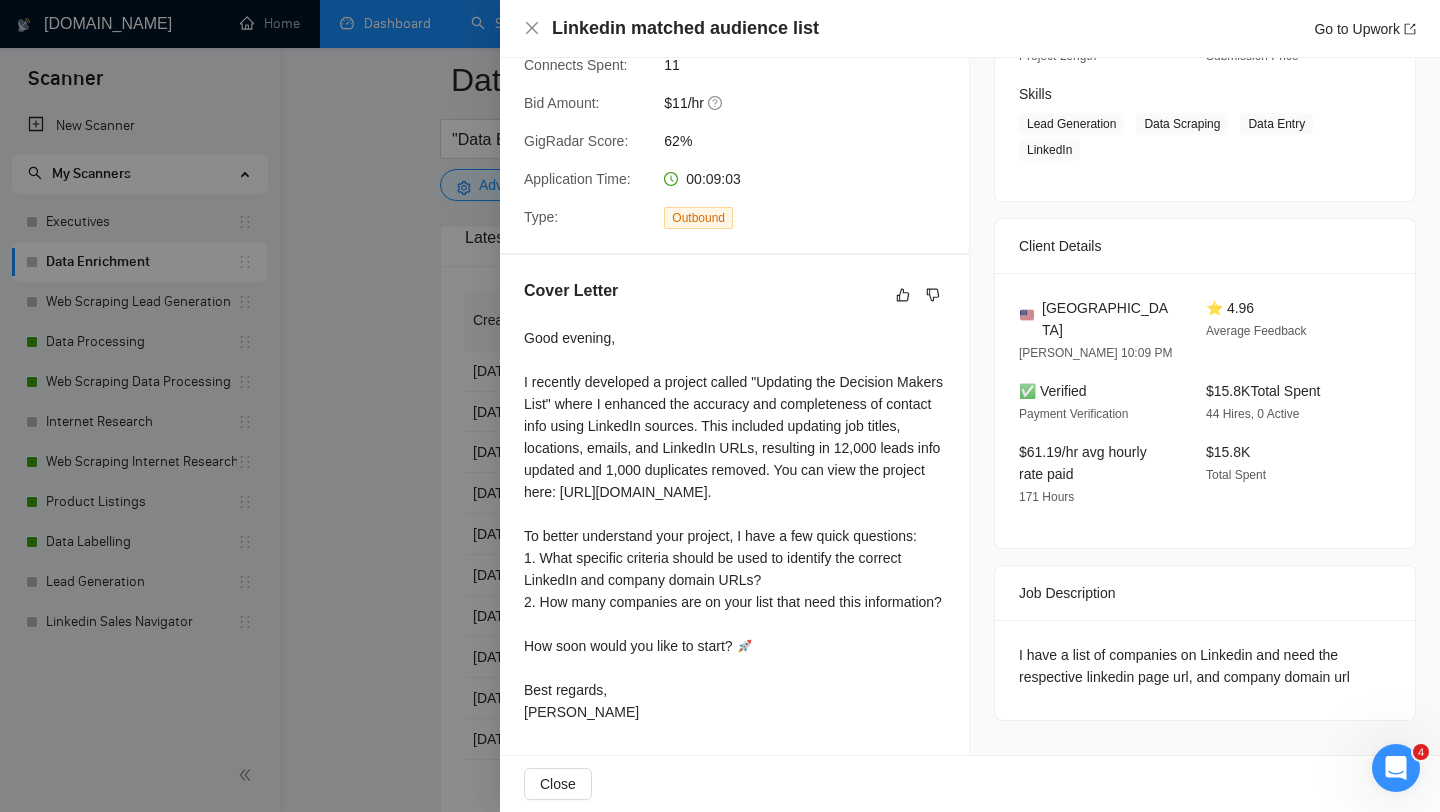 scroll, scrollTop: 370, scrollLeft: 0, axis: vertical 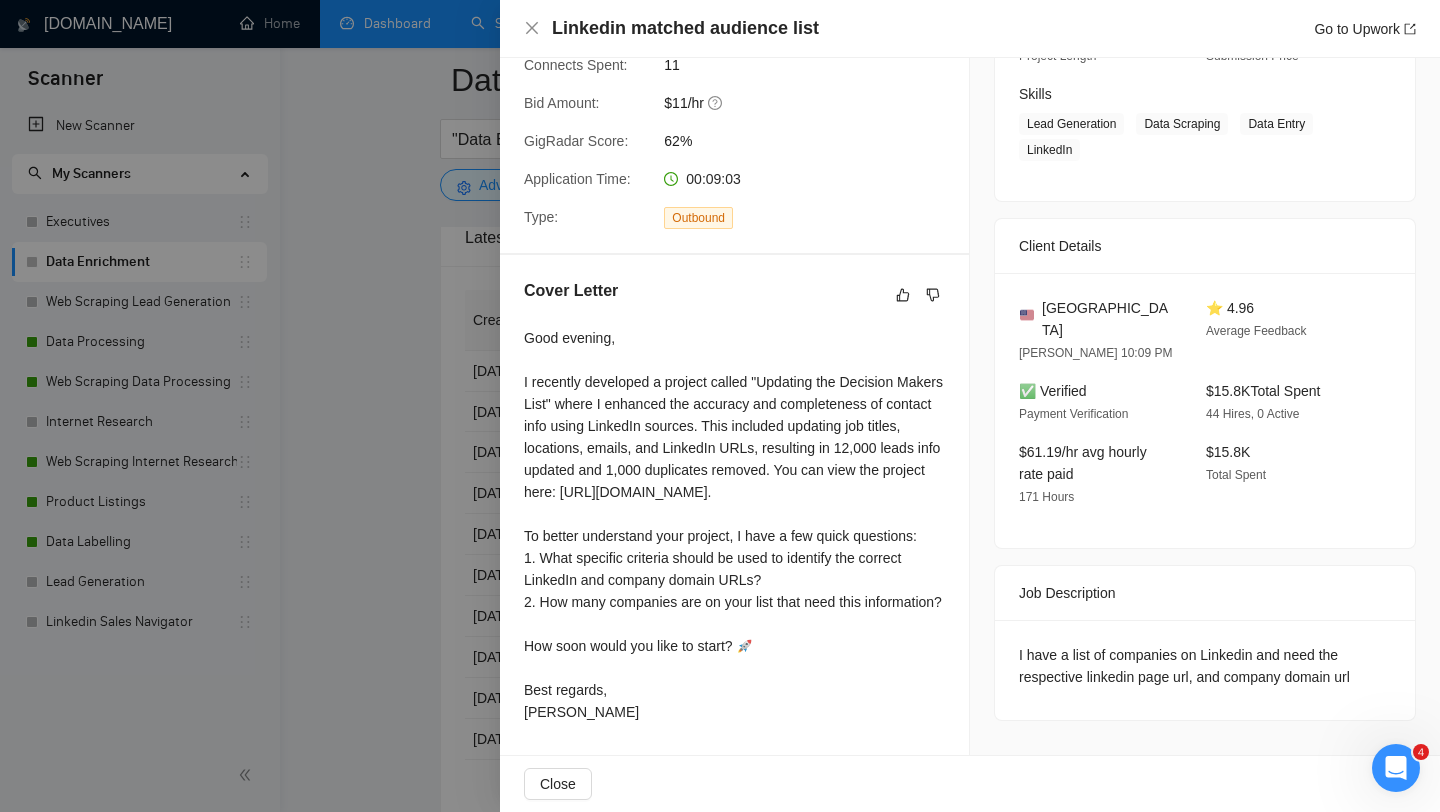 click at bounding box center (720, 406) 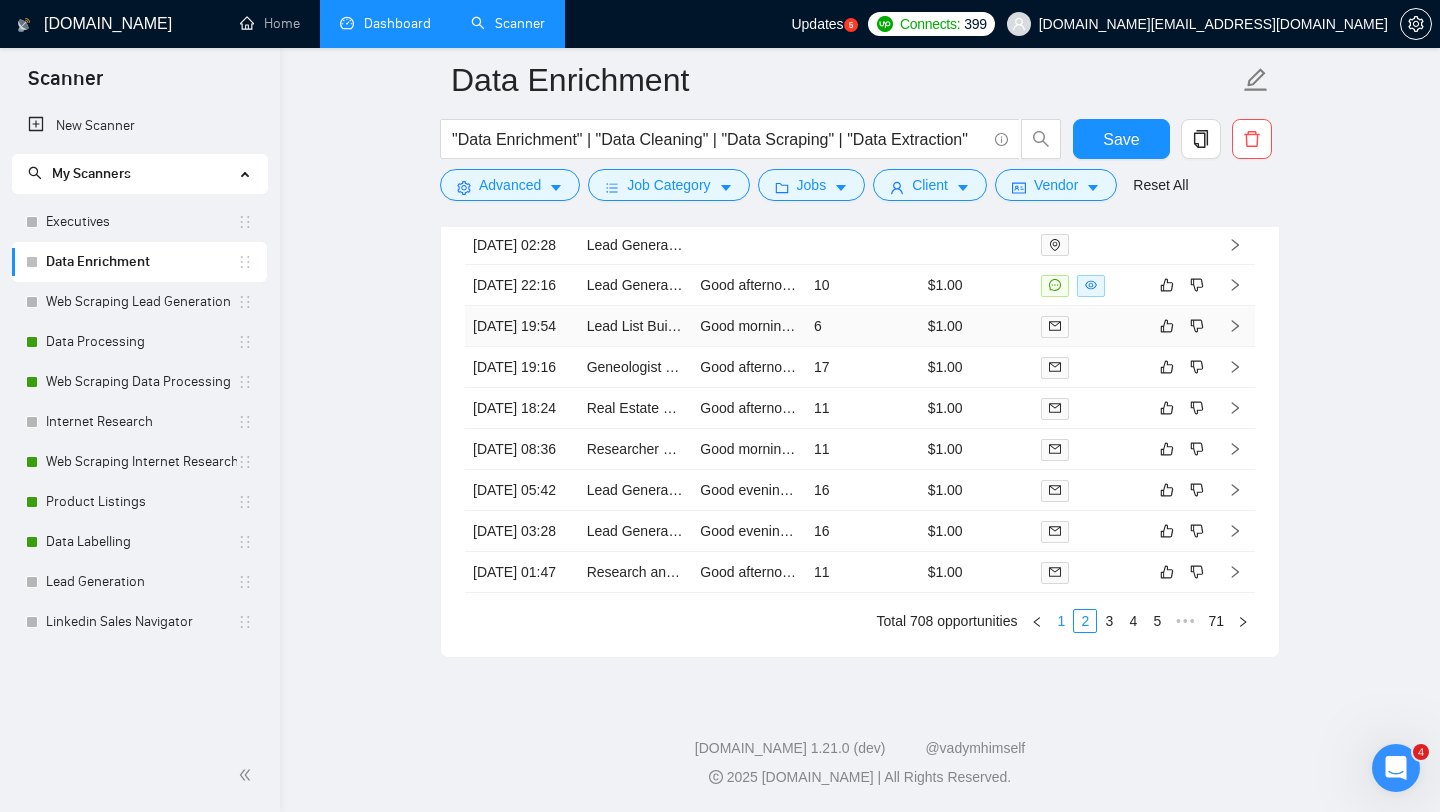 scroll, scrollTop: 4421, scrollLeft: 0, axis: vertical 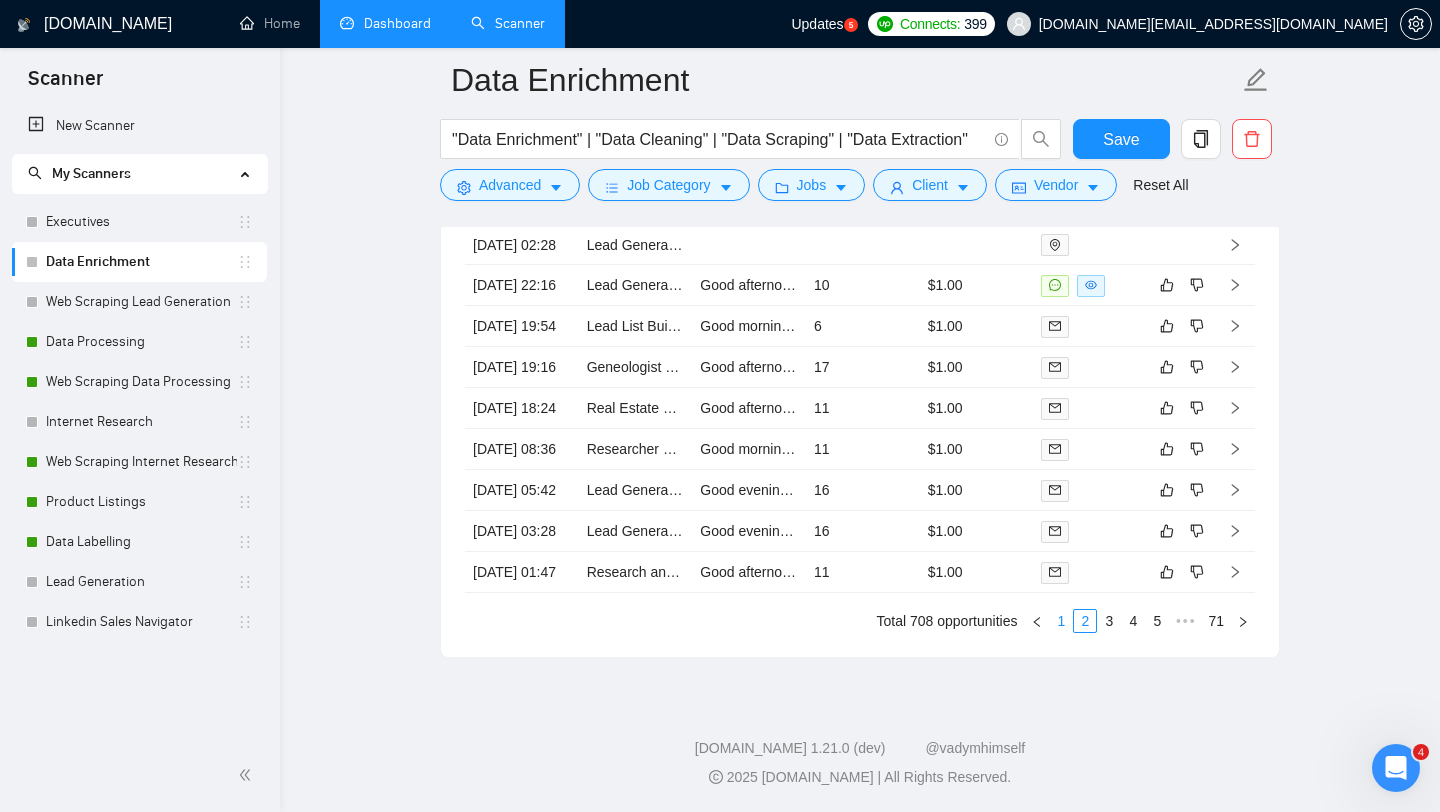 click on "1" at bounding box center (1061, 621) 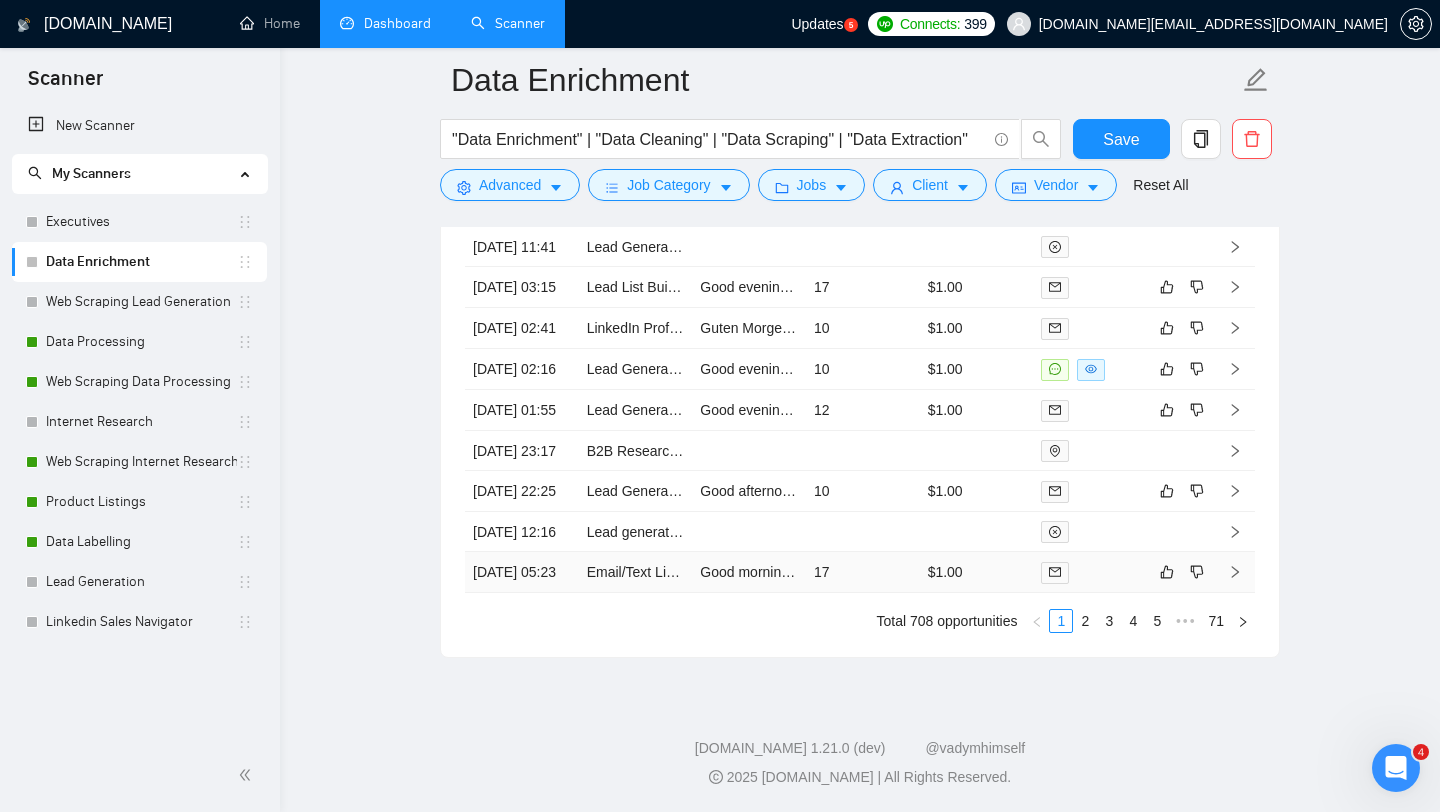 click on "Email/Text List Building for Targeted Audience in the U.S." at bounding box center [636, 572] 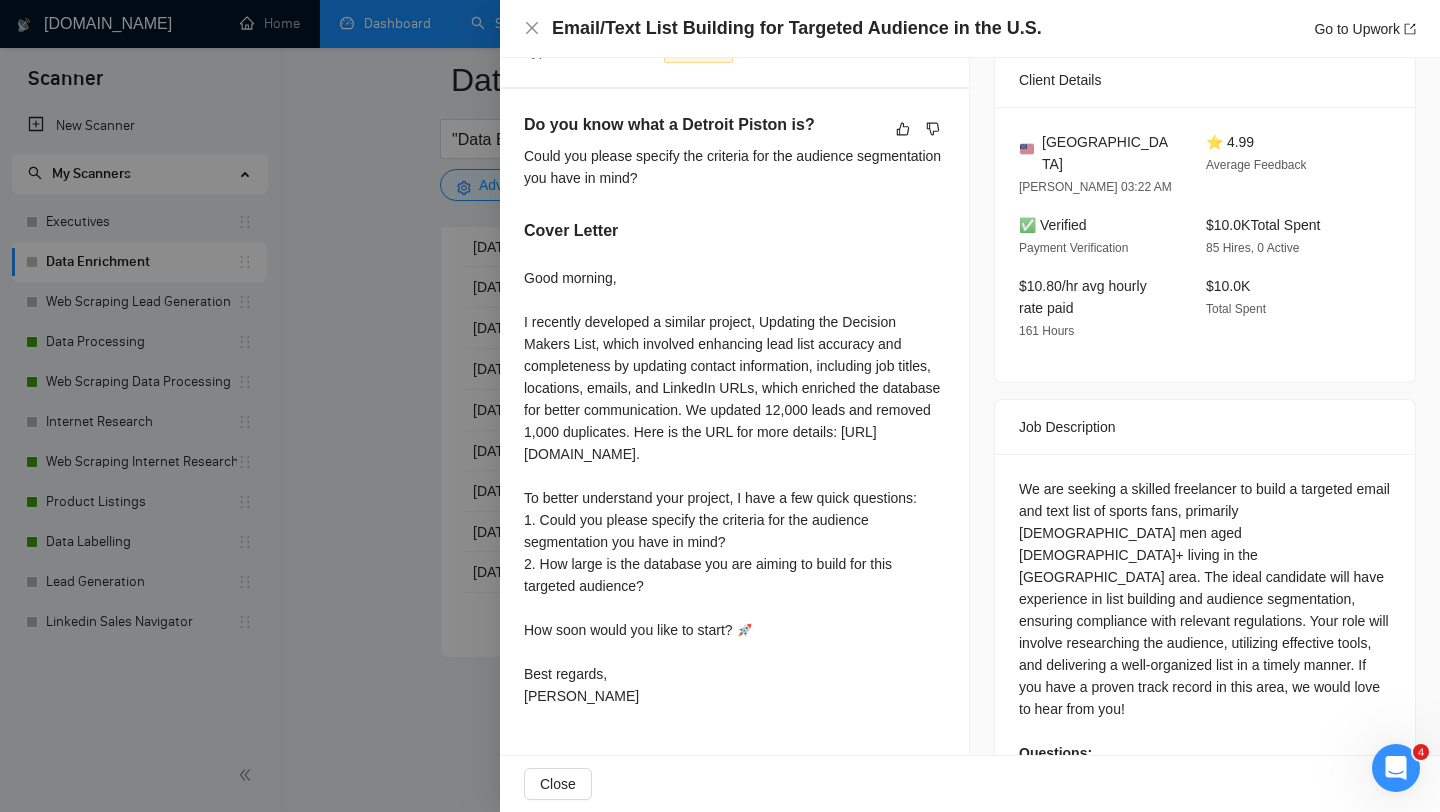 scroll, scrollTop: 475, scrollLeft: 0, axis: vertical 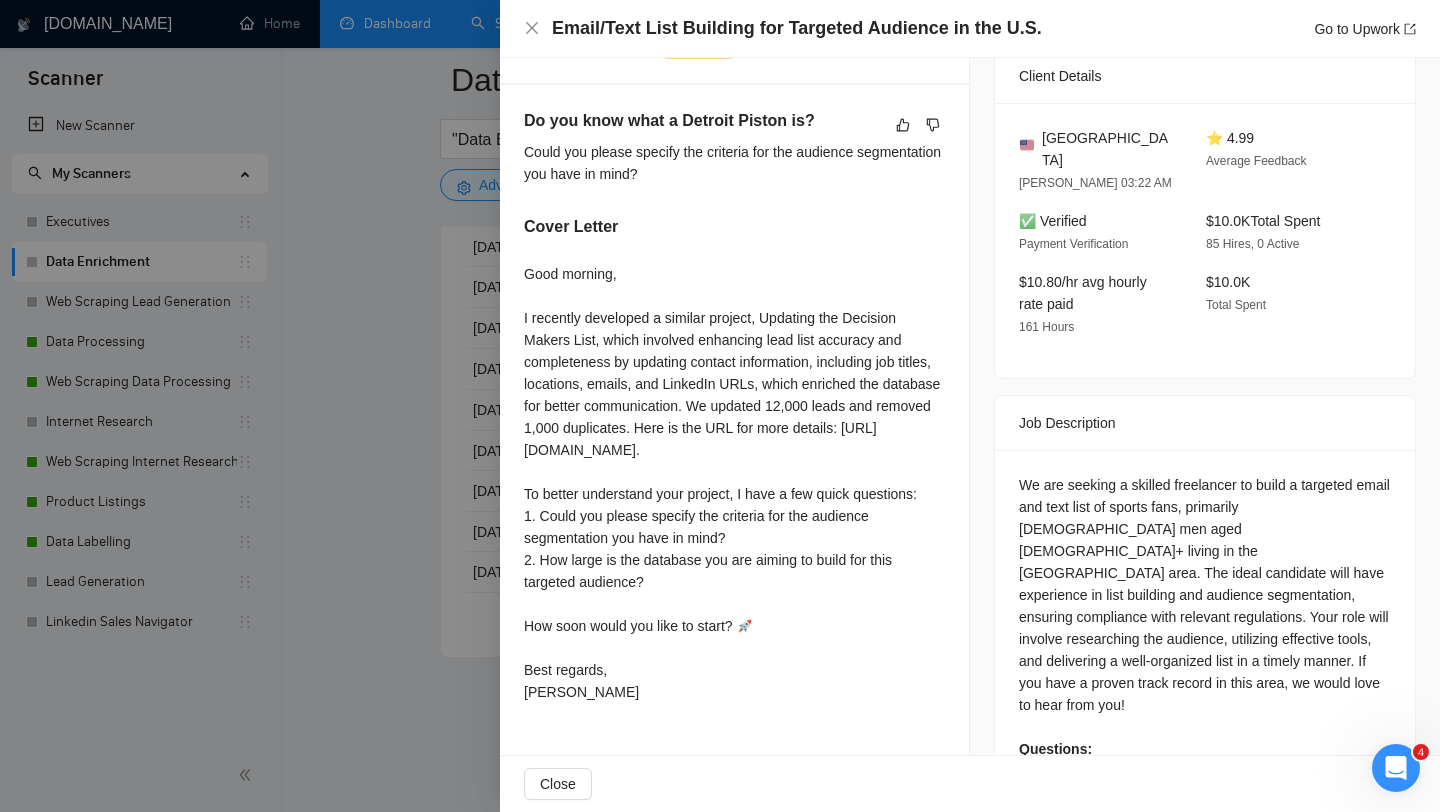 click at bounding box center [720, 406] 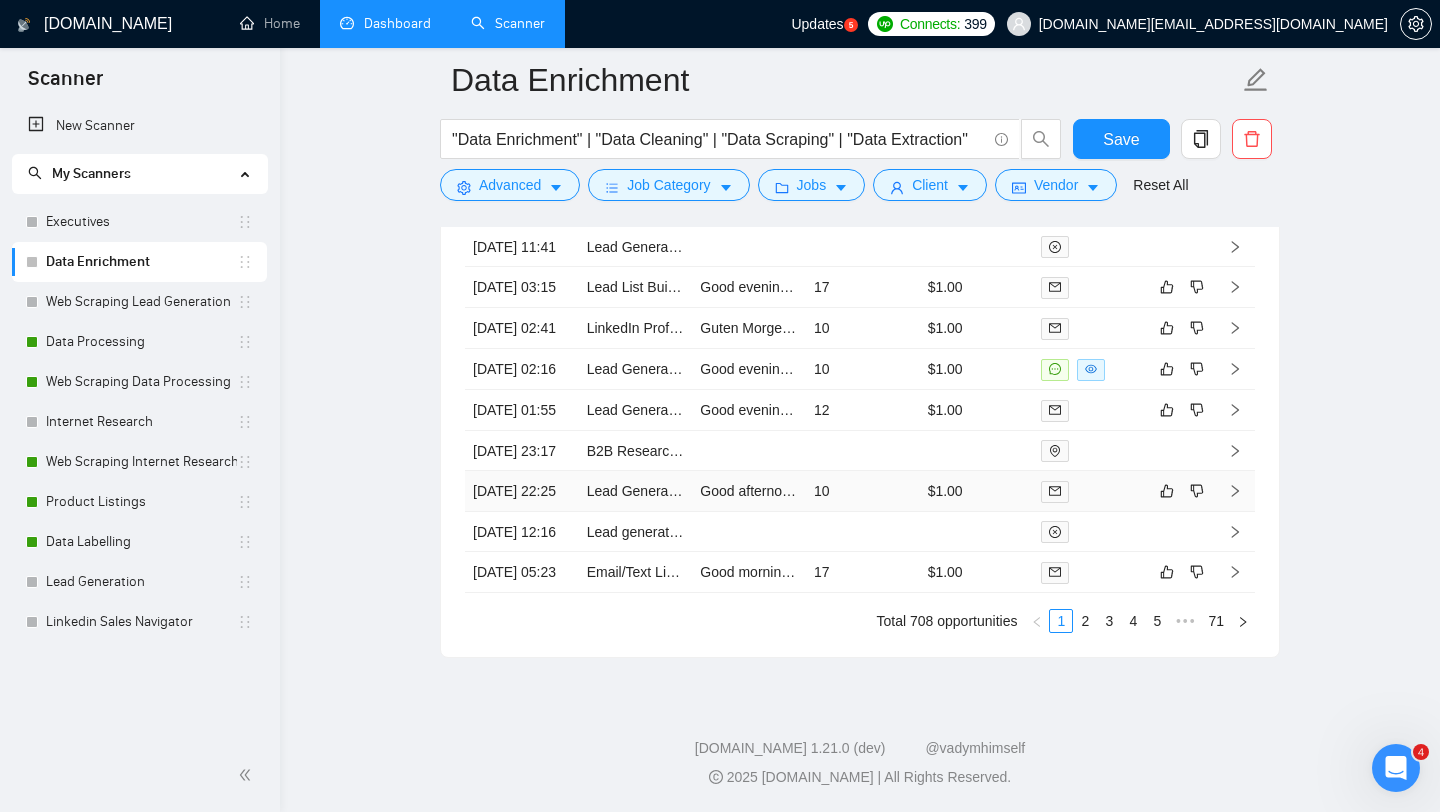 click on "Lead Generation: Cell Phone Number Lookup for Thousands of Names" at bounding box center (636, 491) 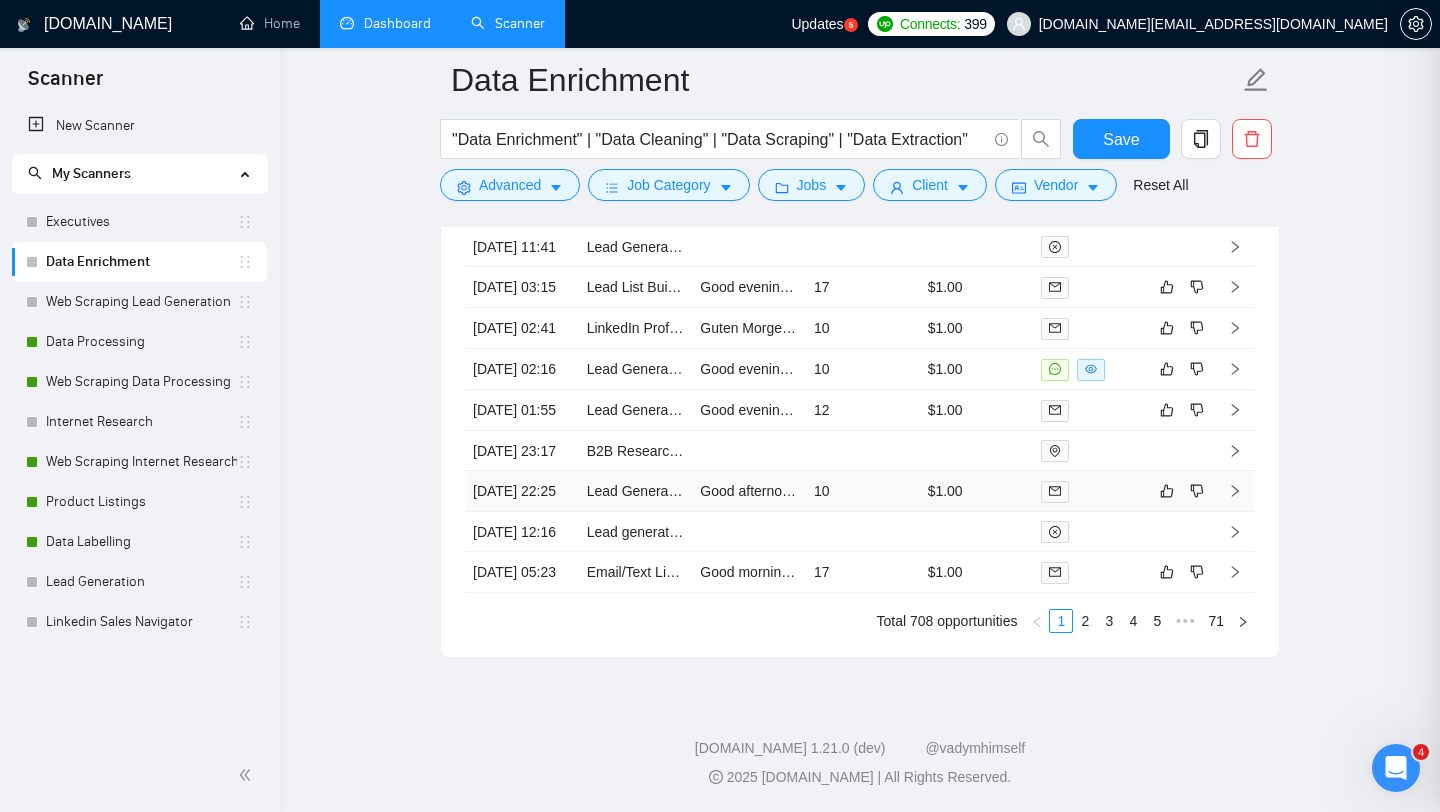 scroll, scrollTop: 424, scrollLeft: 0, axis: vertical 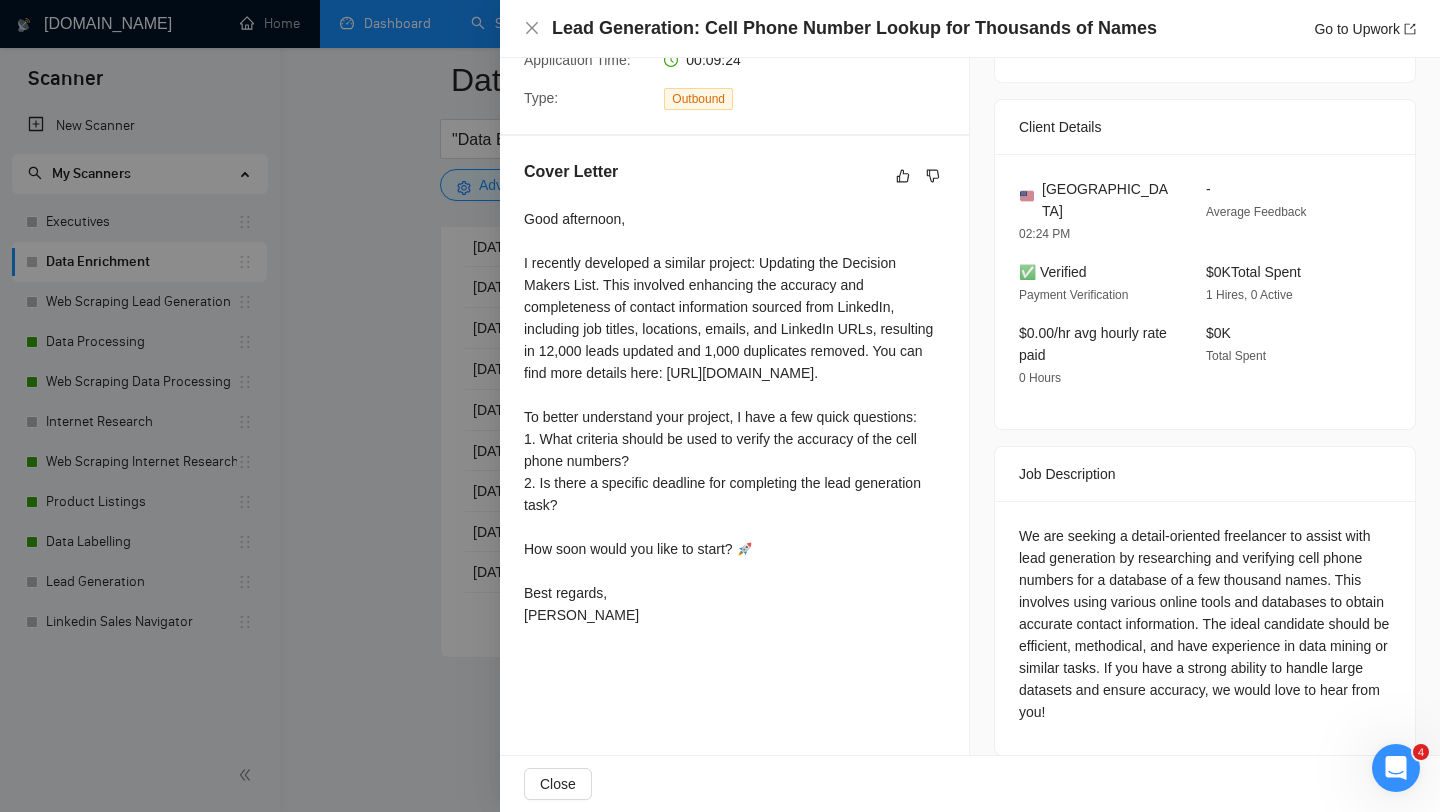 click at bounding box center (720, 406) 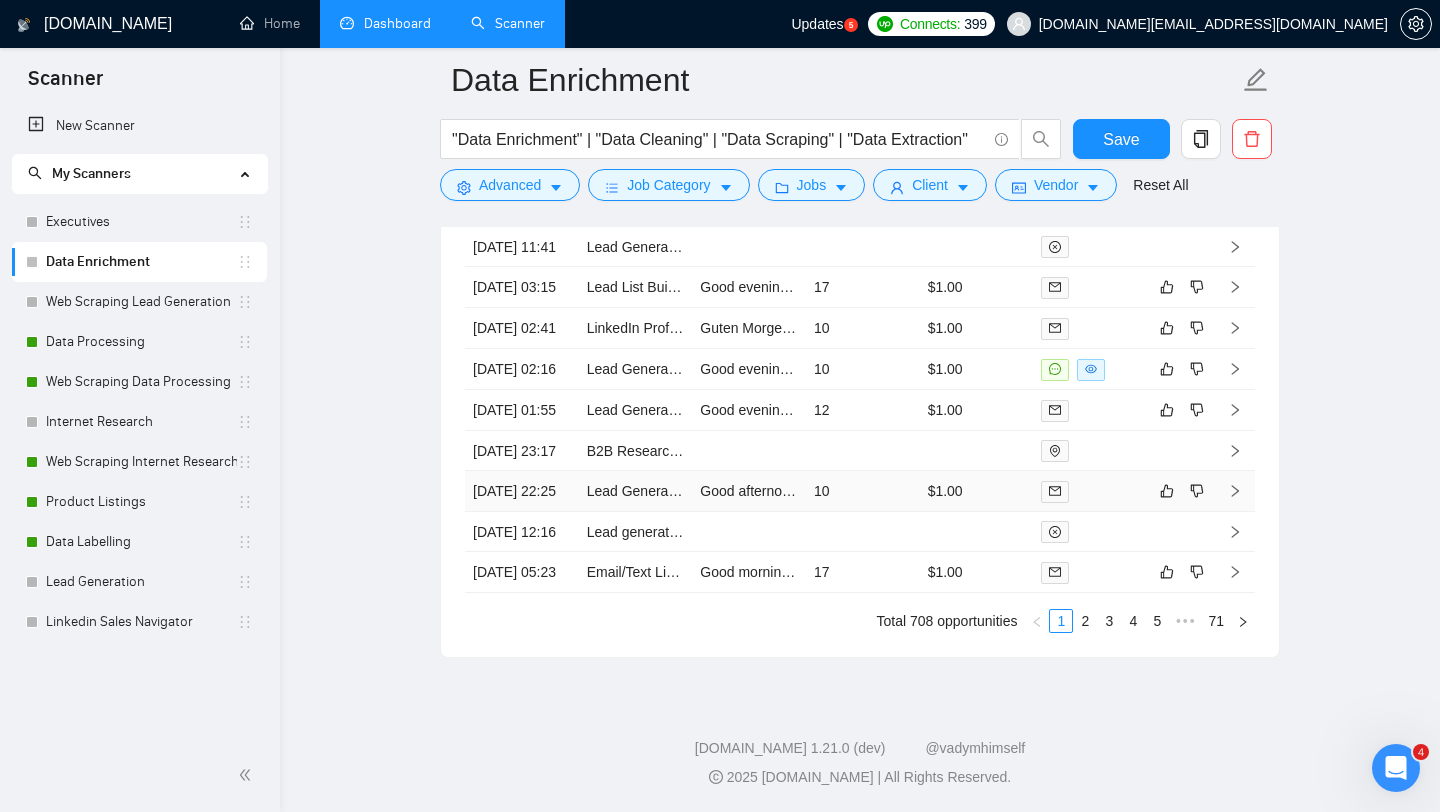 scroll, scrollTop: 4305, scrollLeft: 0, axis: vertical 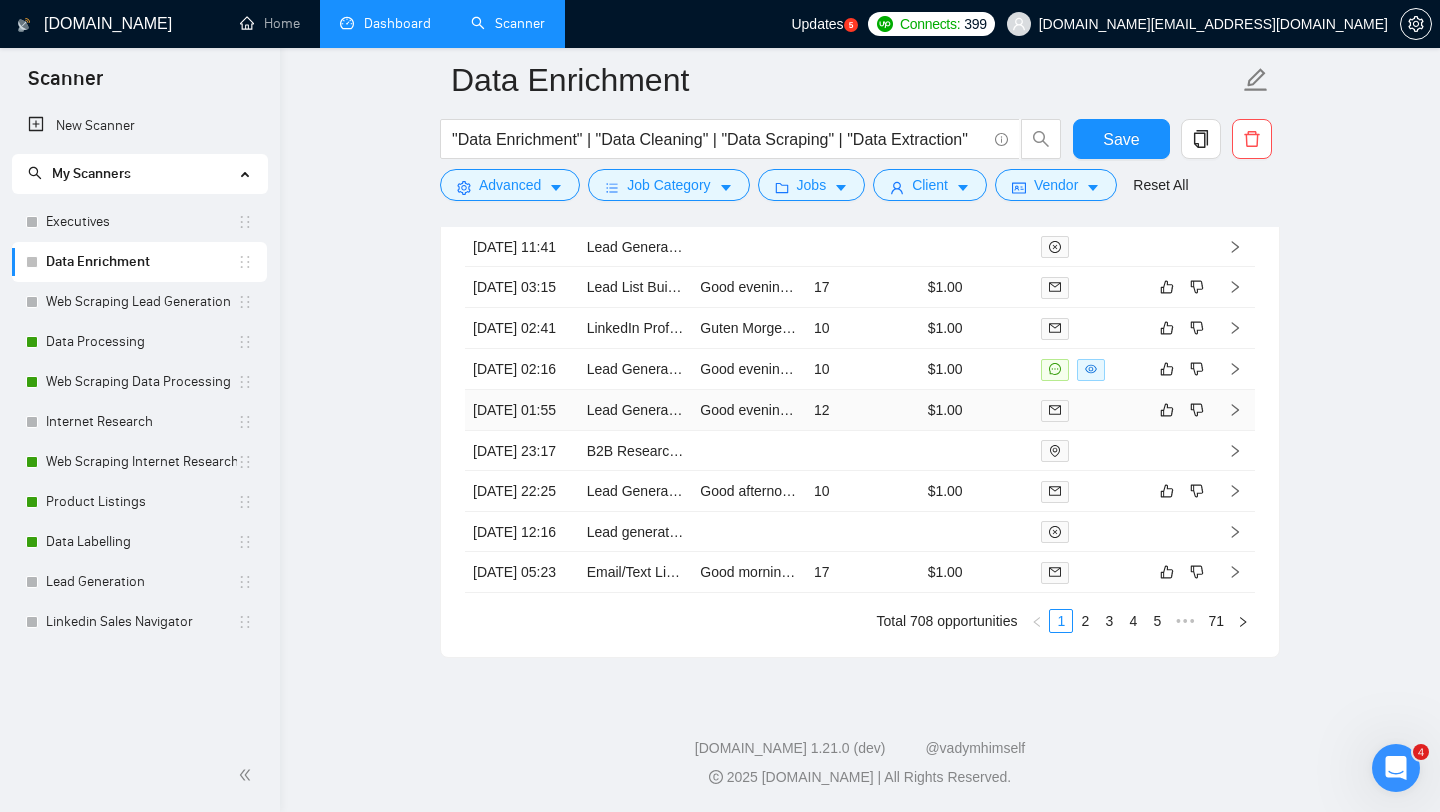 click on "Lead Generation Specialist Needed" at bounding box center (636, 410) 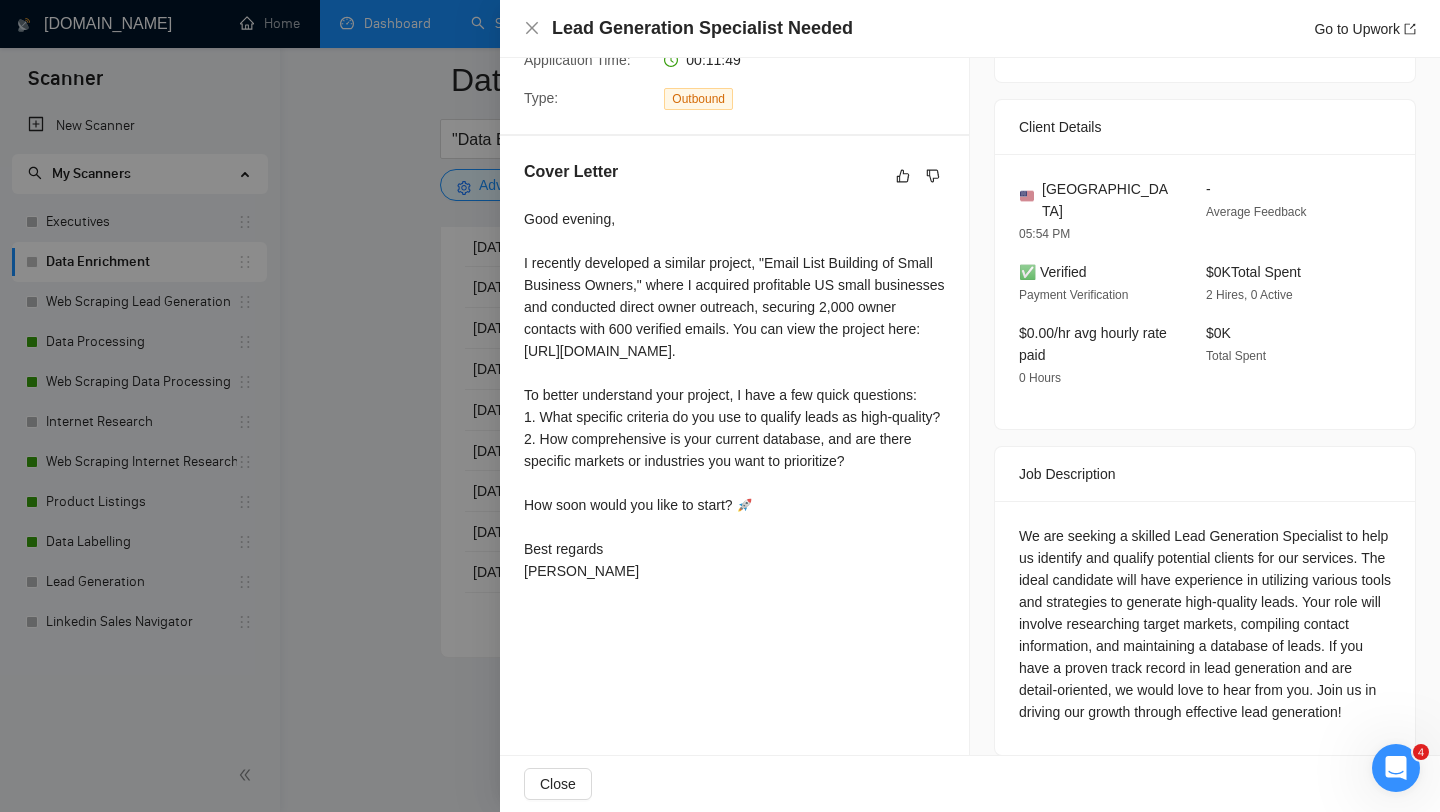 scroll, scrollTop: 428, scrollLeft: 0, axis: vertical 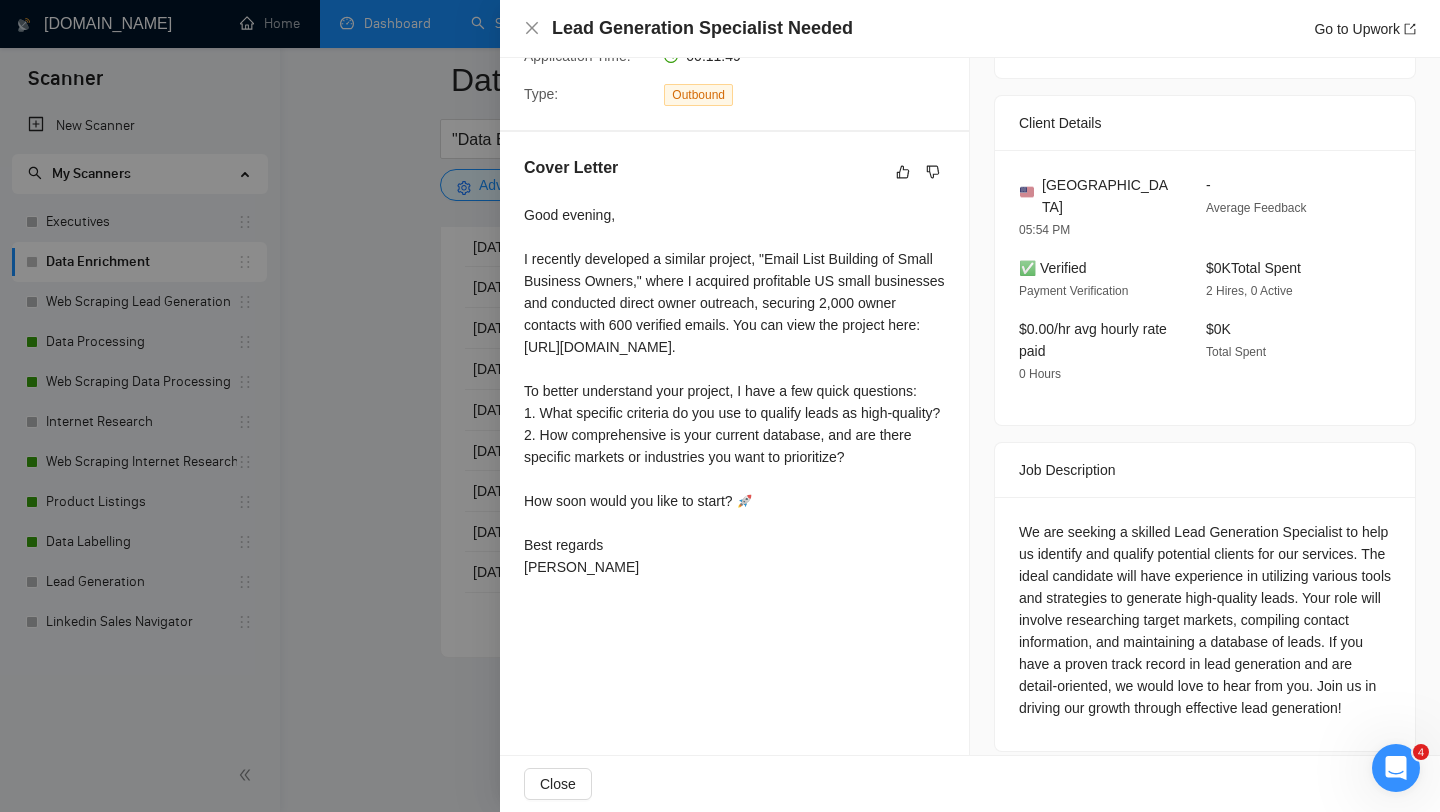 click at bounding box center (720, 406) 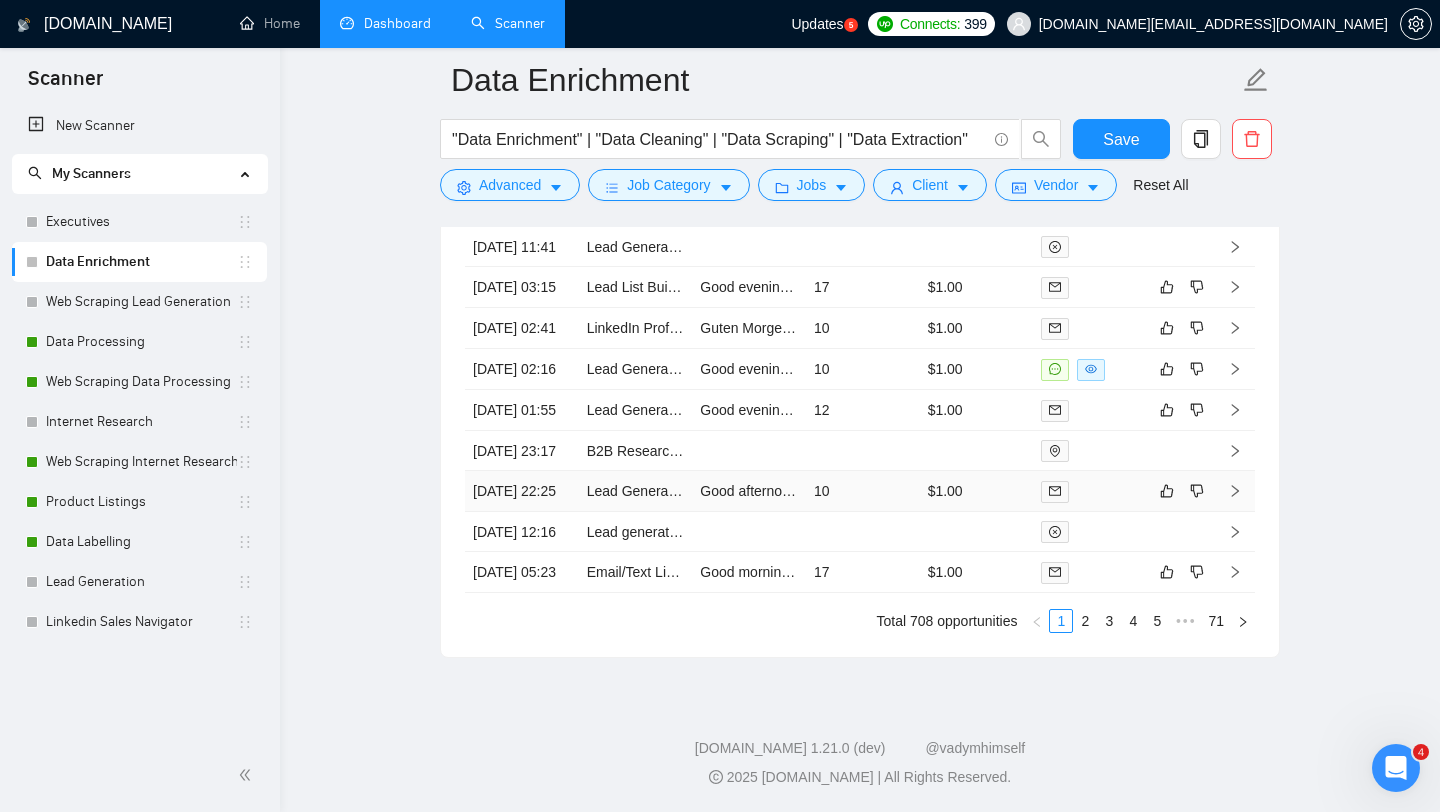 click on "Lead Generation: Cell Phone Number Lookup for Thousands of Names" at bounding box center [636, 491] 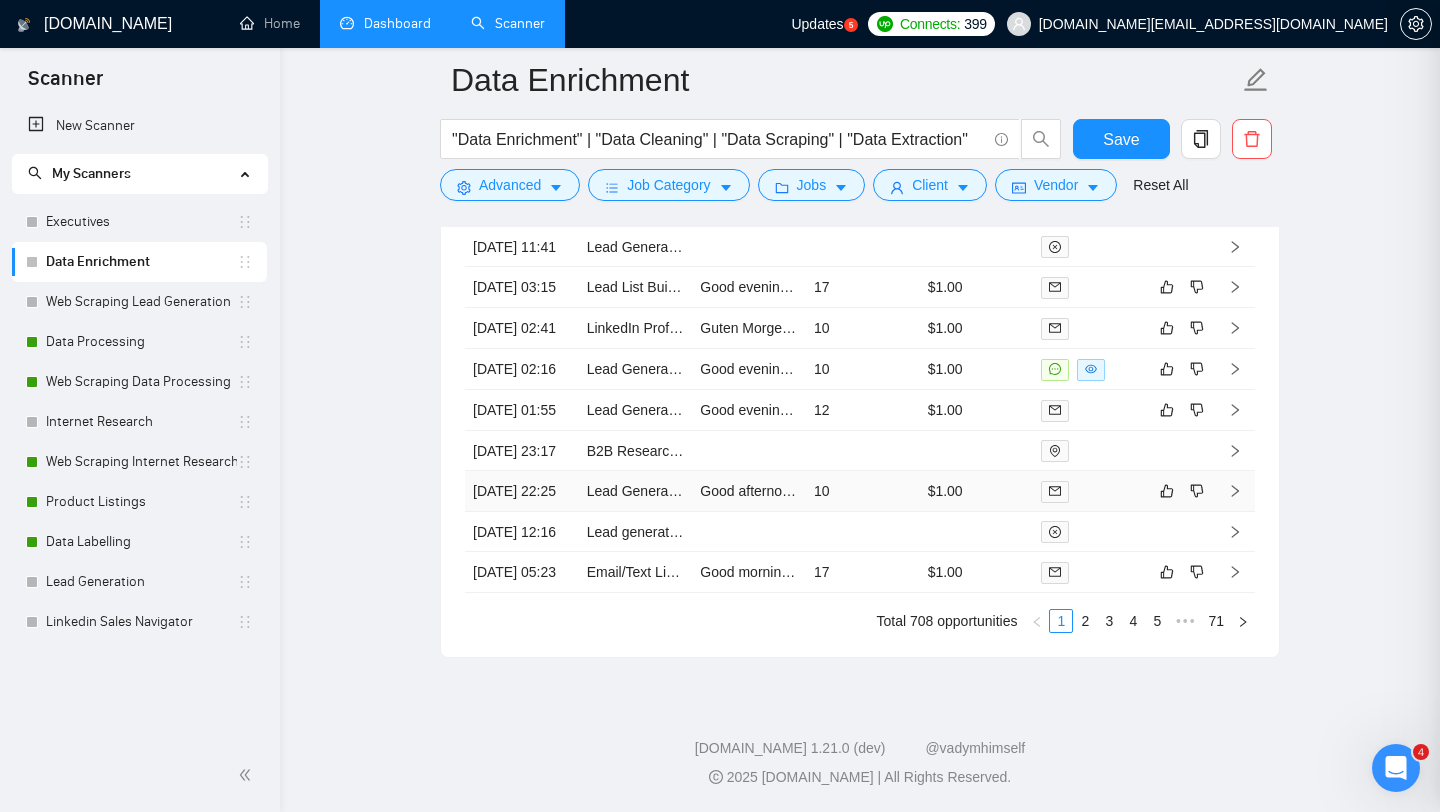 scroll, scrollTop: 424, scrollLeft: 0, axis: vertical 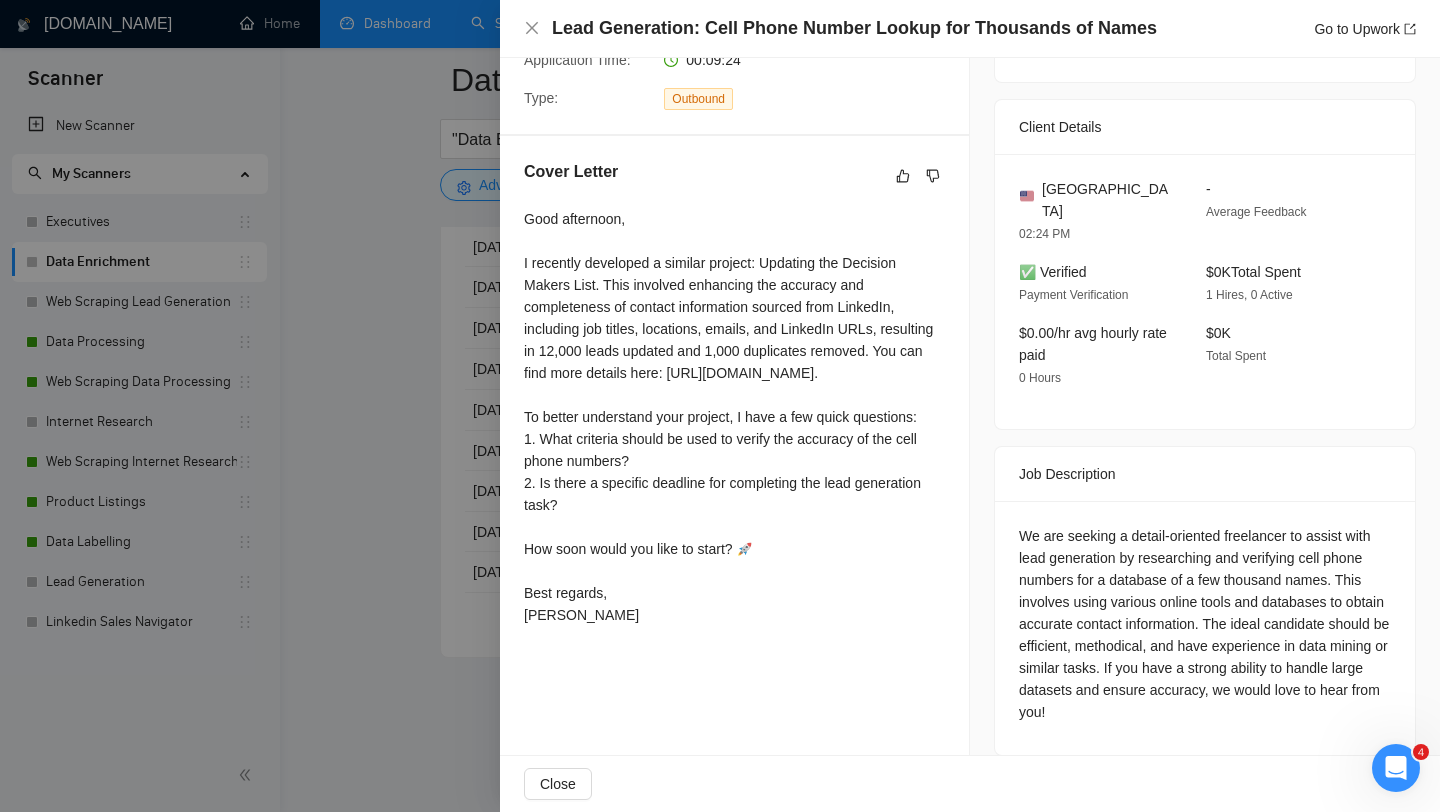 click at bounding box center (720, 406) 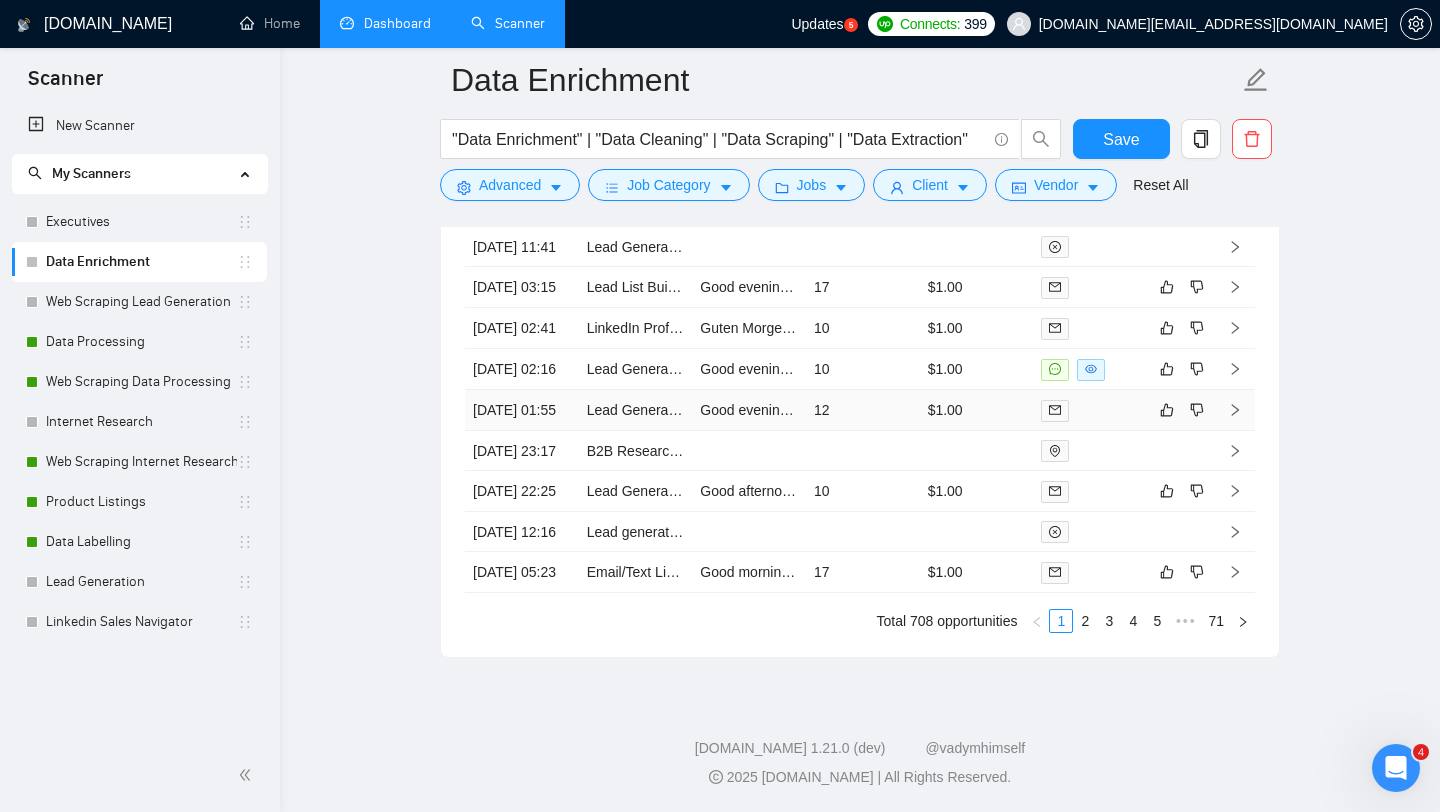 click on "Lead Generation Specialist Needed" at bounding box center [636, 410] 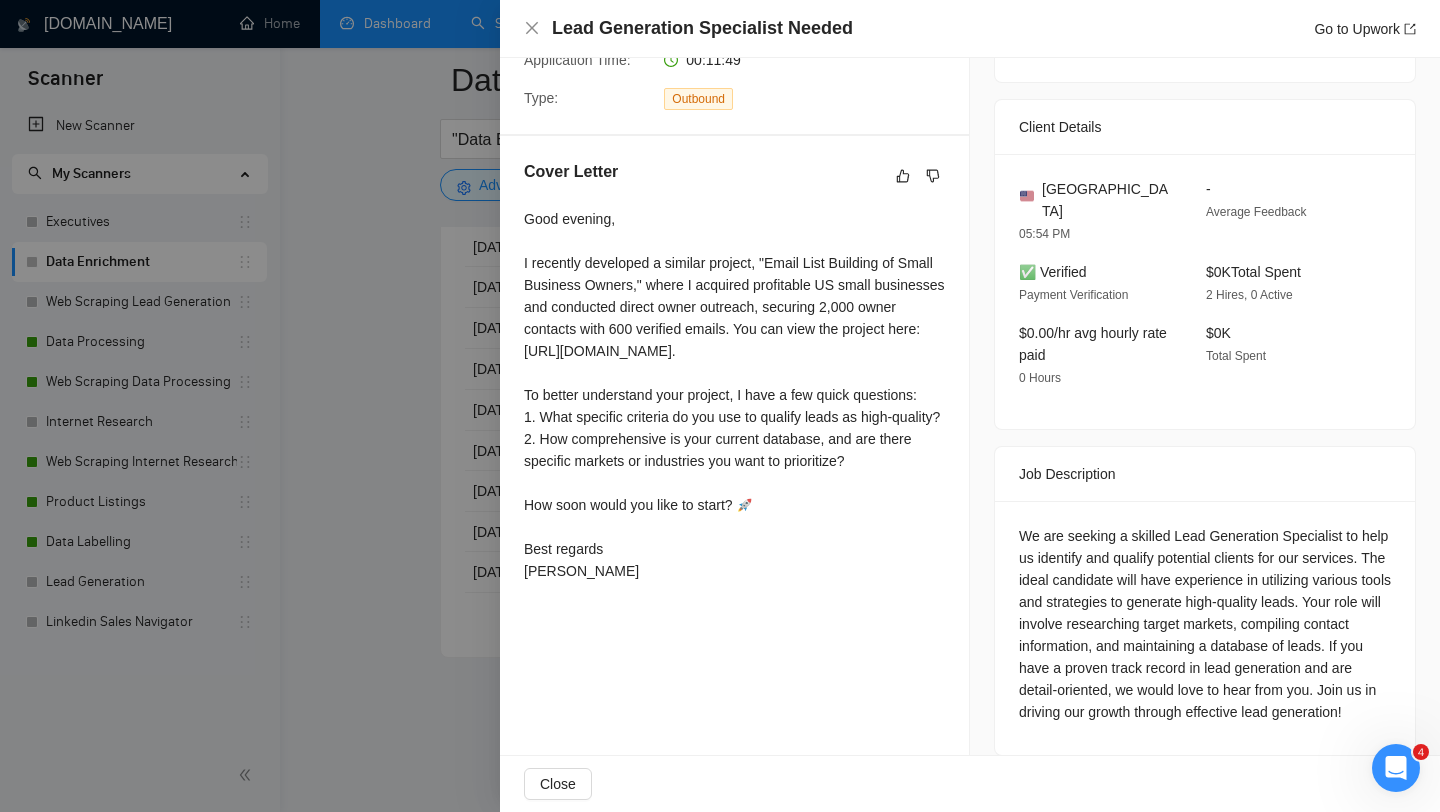 click at bounding box center [720, 406] 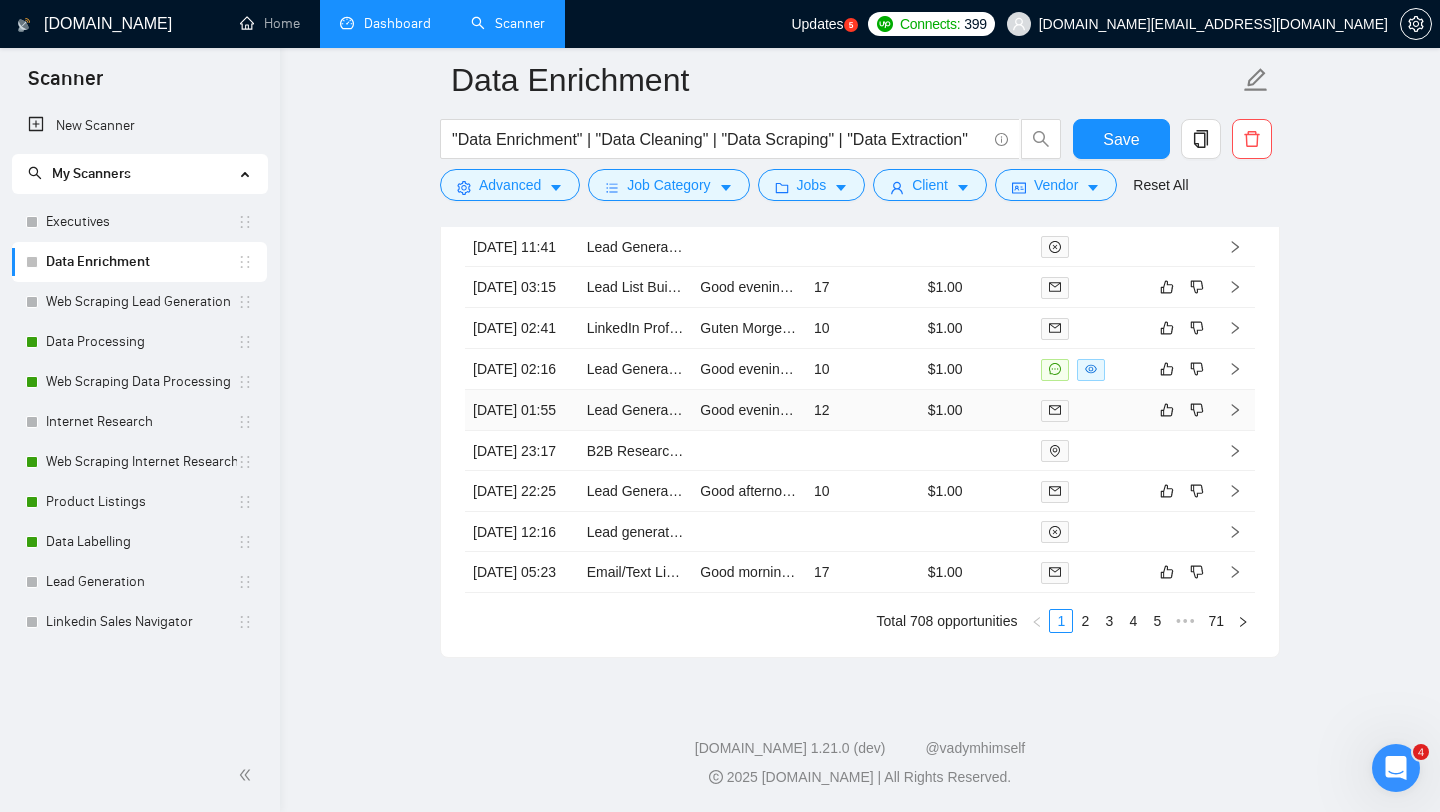 scroll, scrollTop: 4247, scrollLeft: 0, axis: vertical 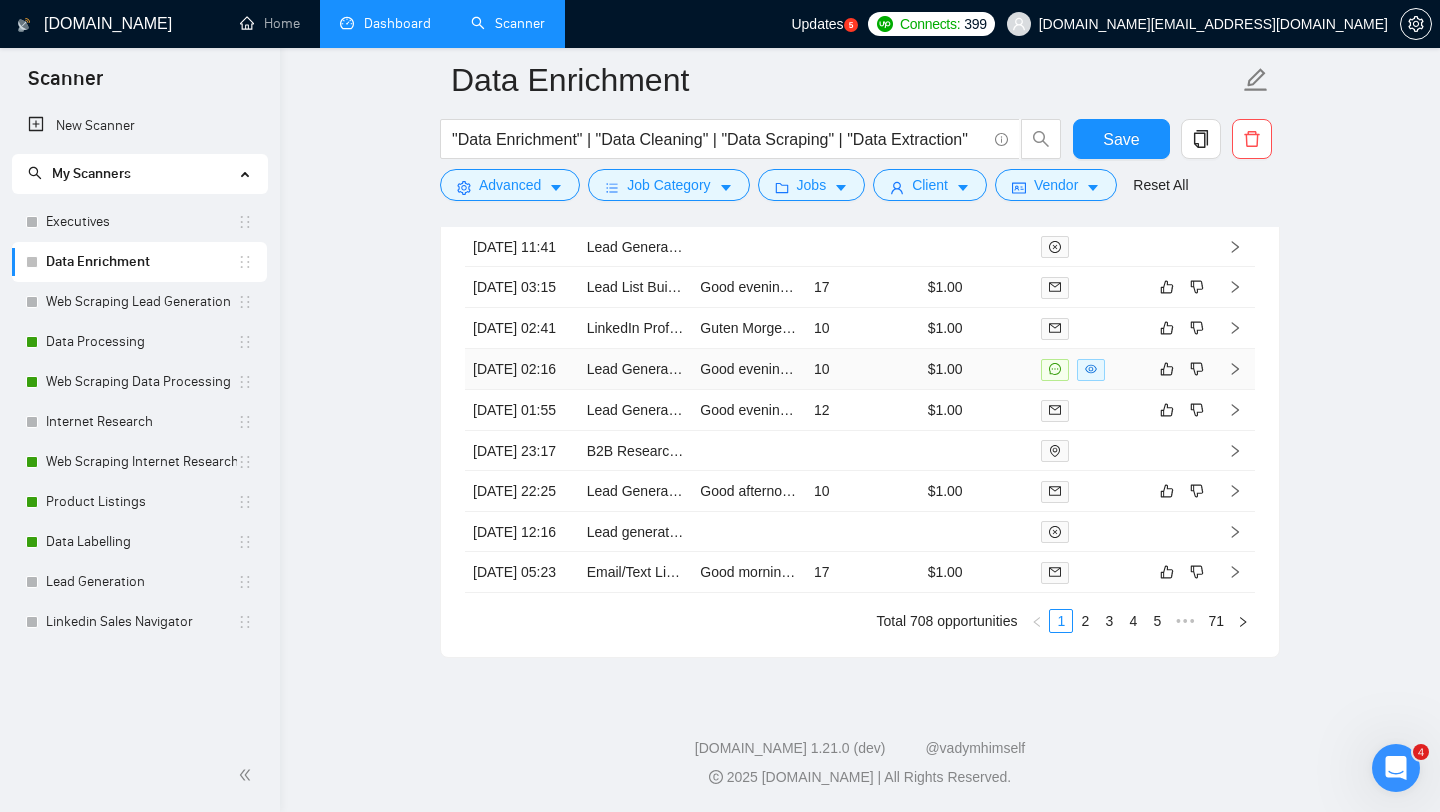 click on "Lead Generation and Email Skip Tracing Expert Needed" at bounding box center (636, 369) 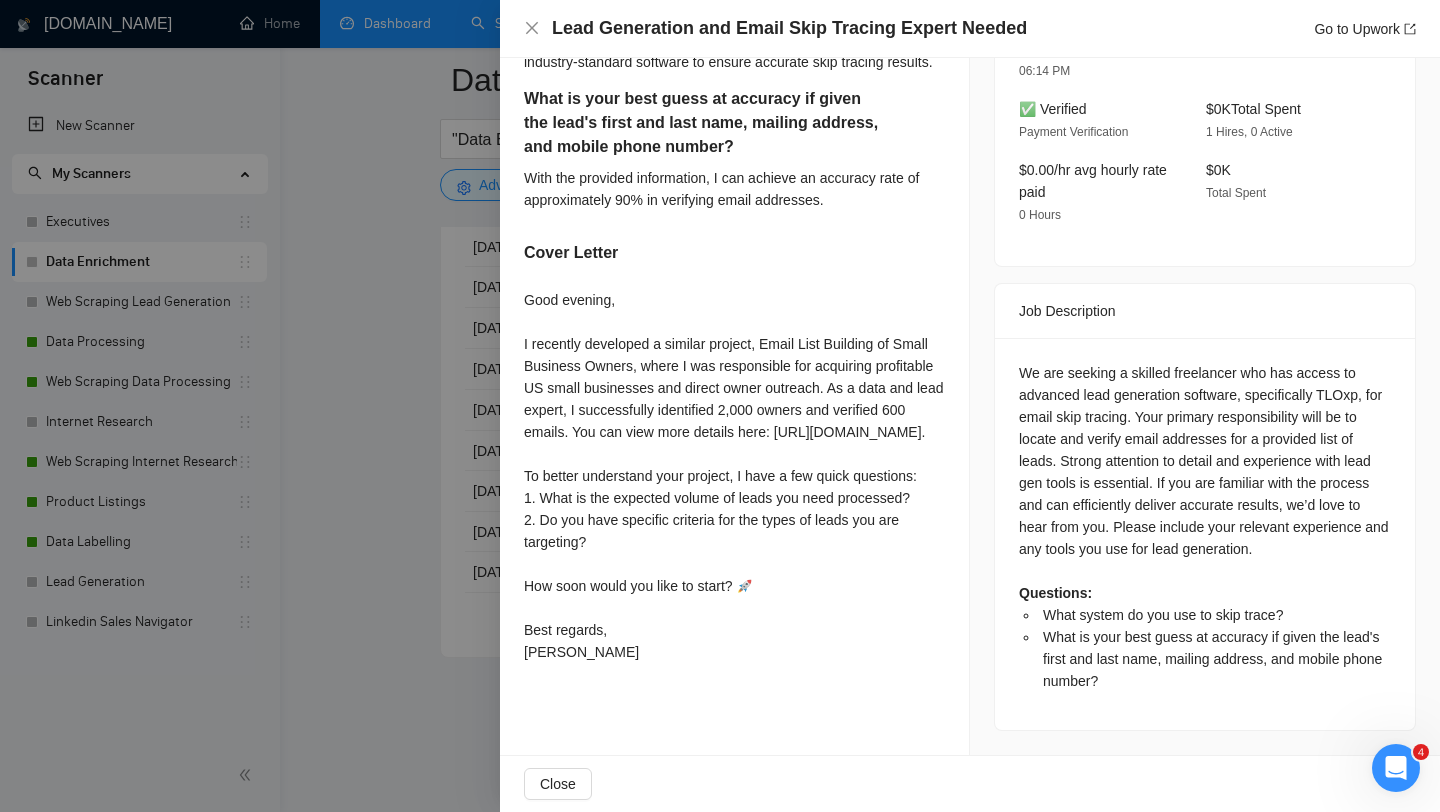 scroll, scrollTop: 368, scrollLeft: 0, axis: vertical 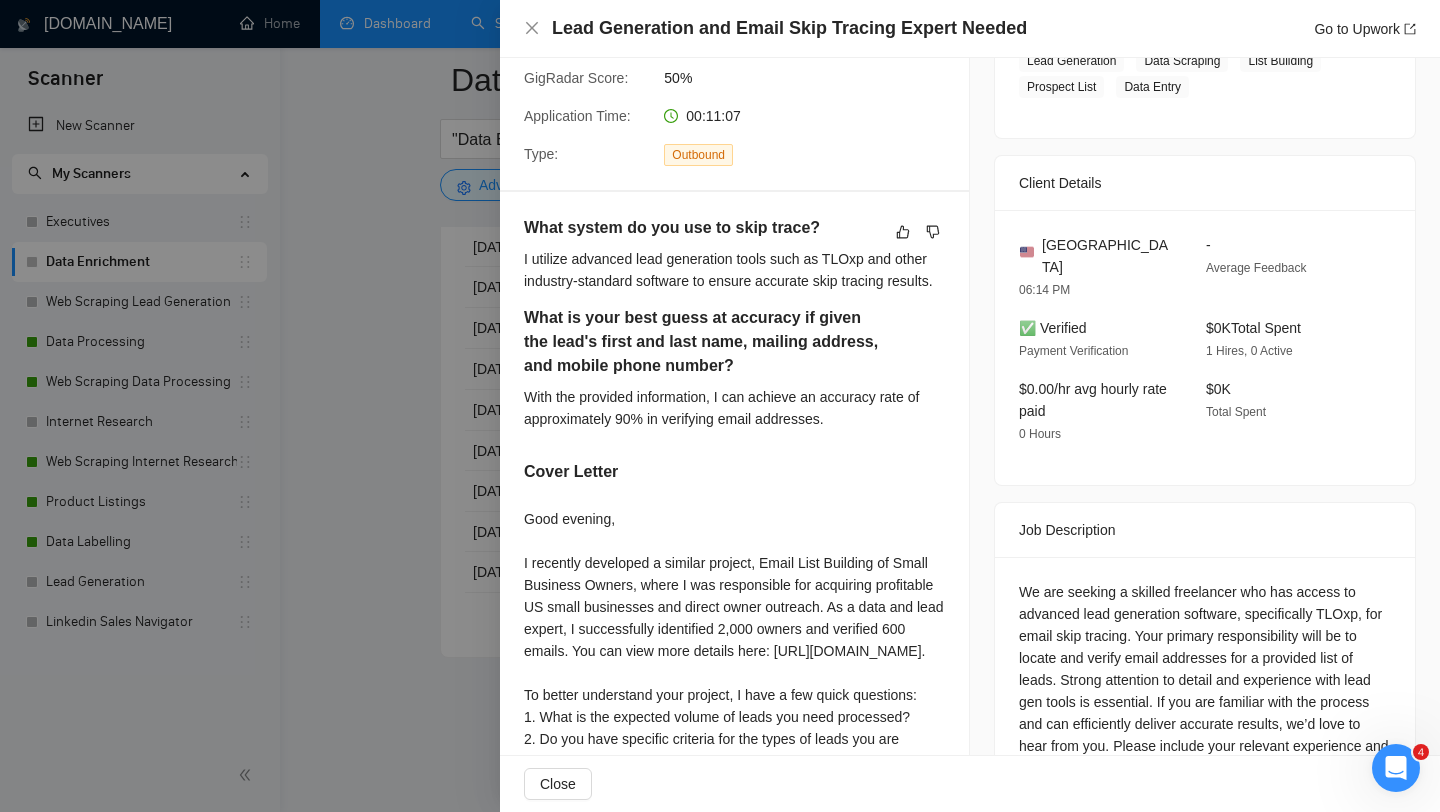 click at bounding box center [720, 406] 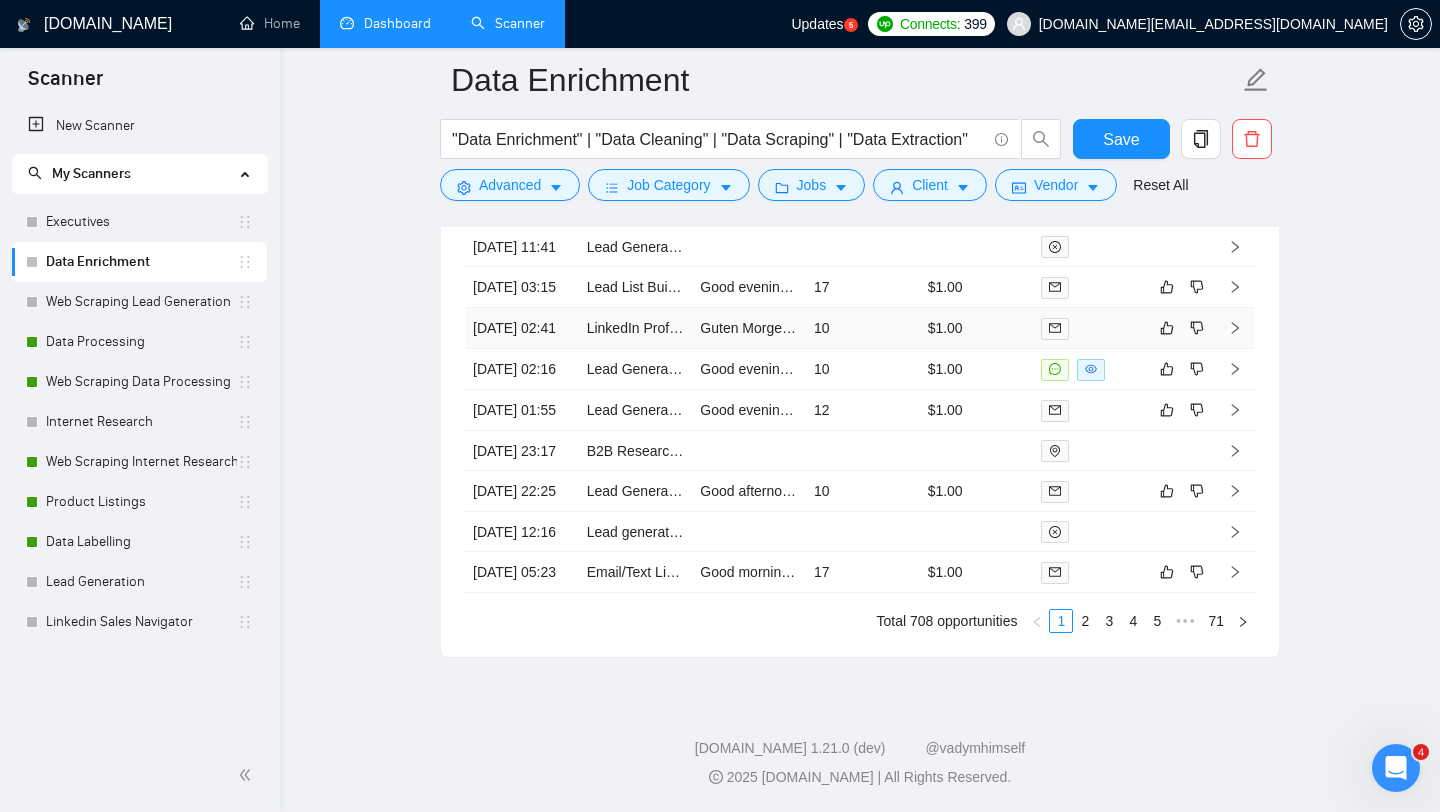 click on "LinkedIn Profile URL Research for Company Names" at bounding box center [636, 328] 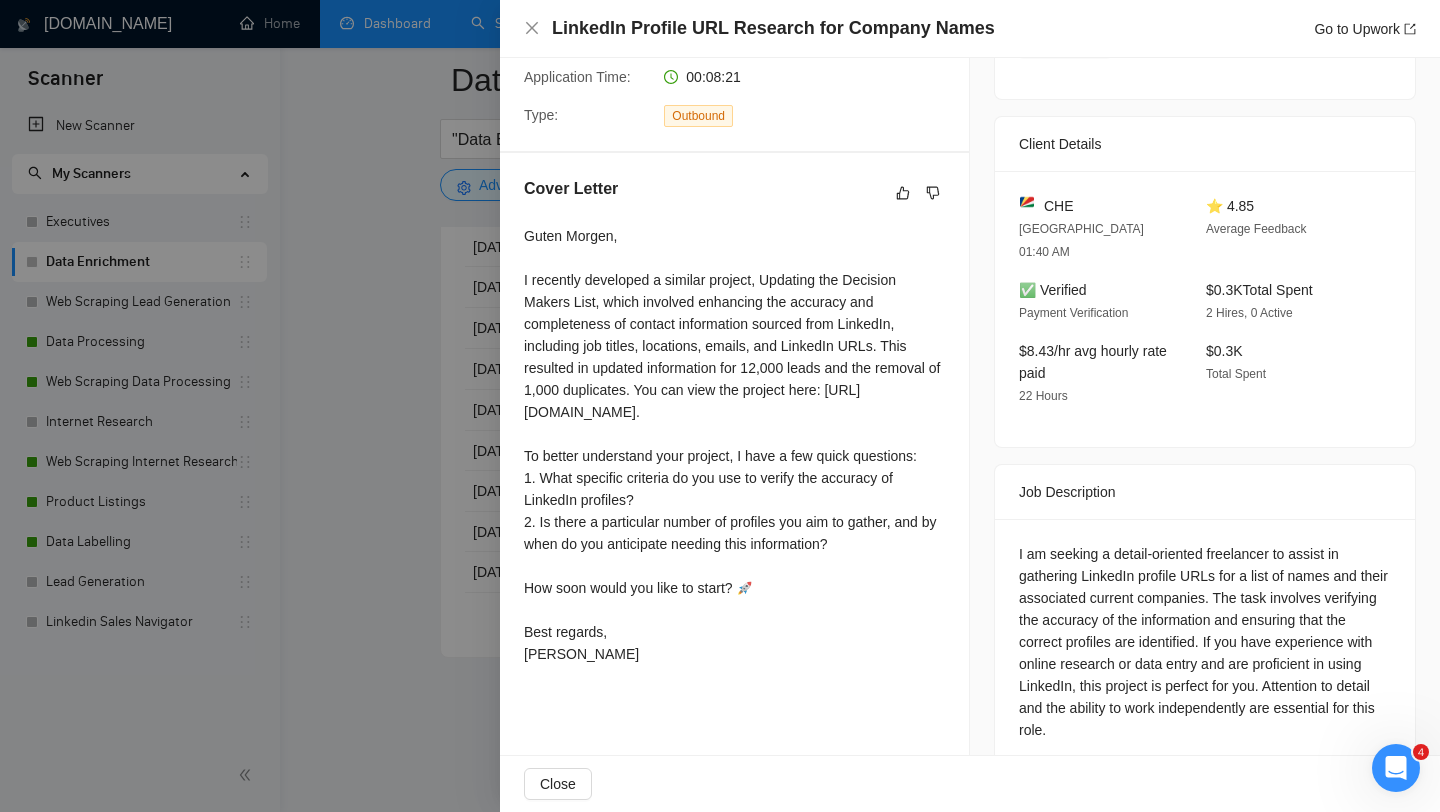 scroll, scrollTop: 408, scrollLeft: 0, axis: vertical 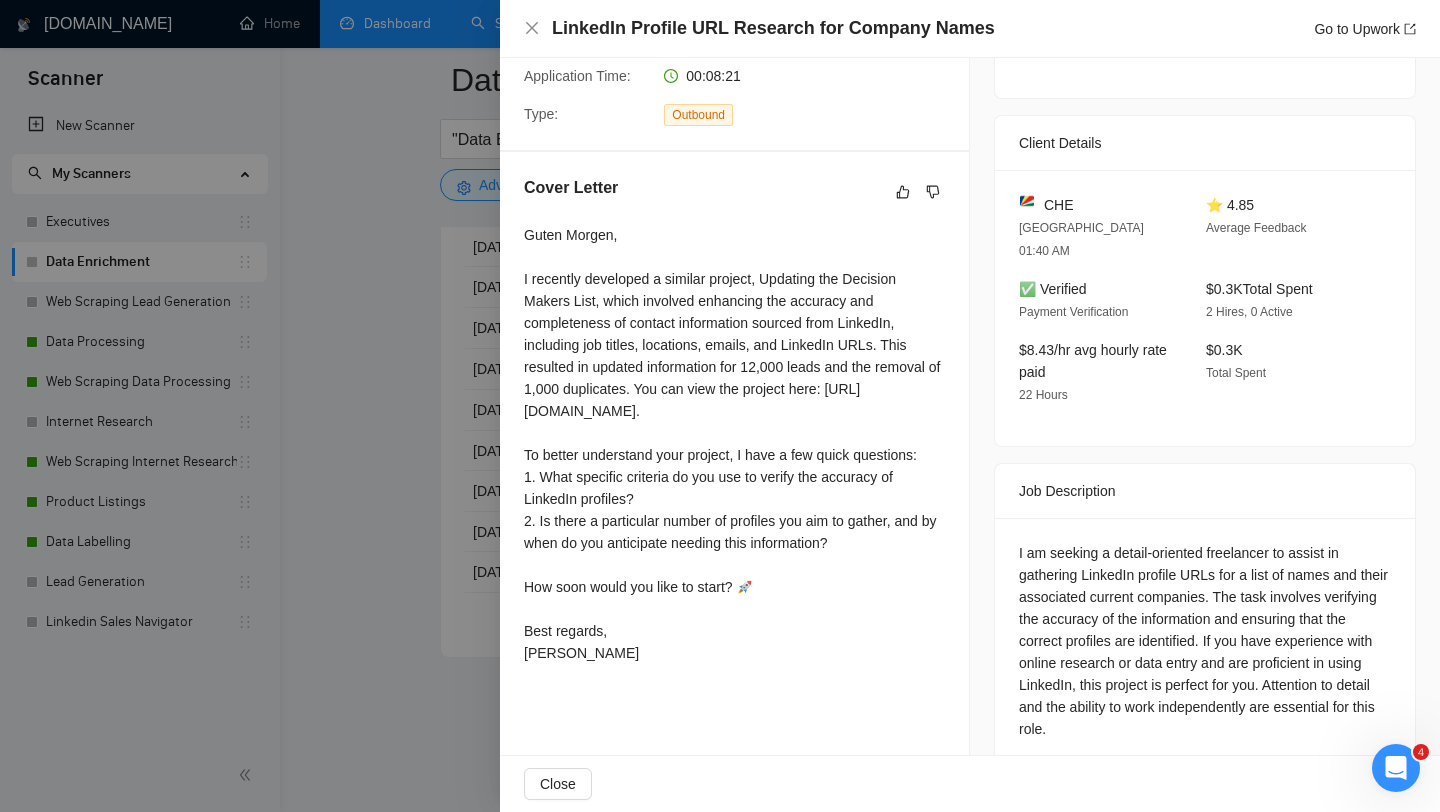 click at bounding box center (720, 406) 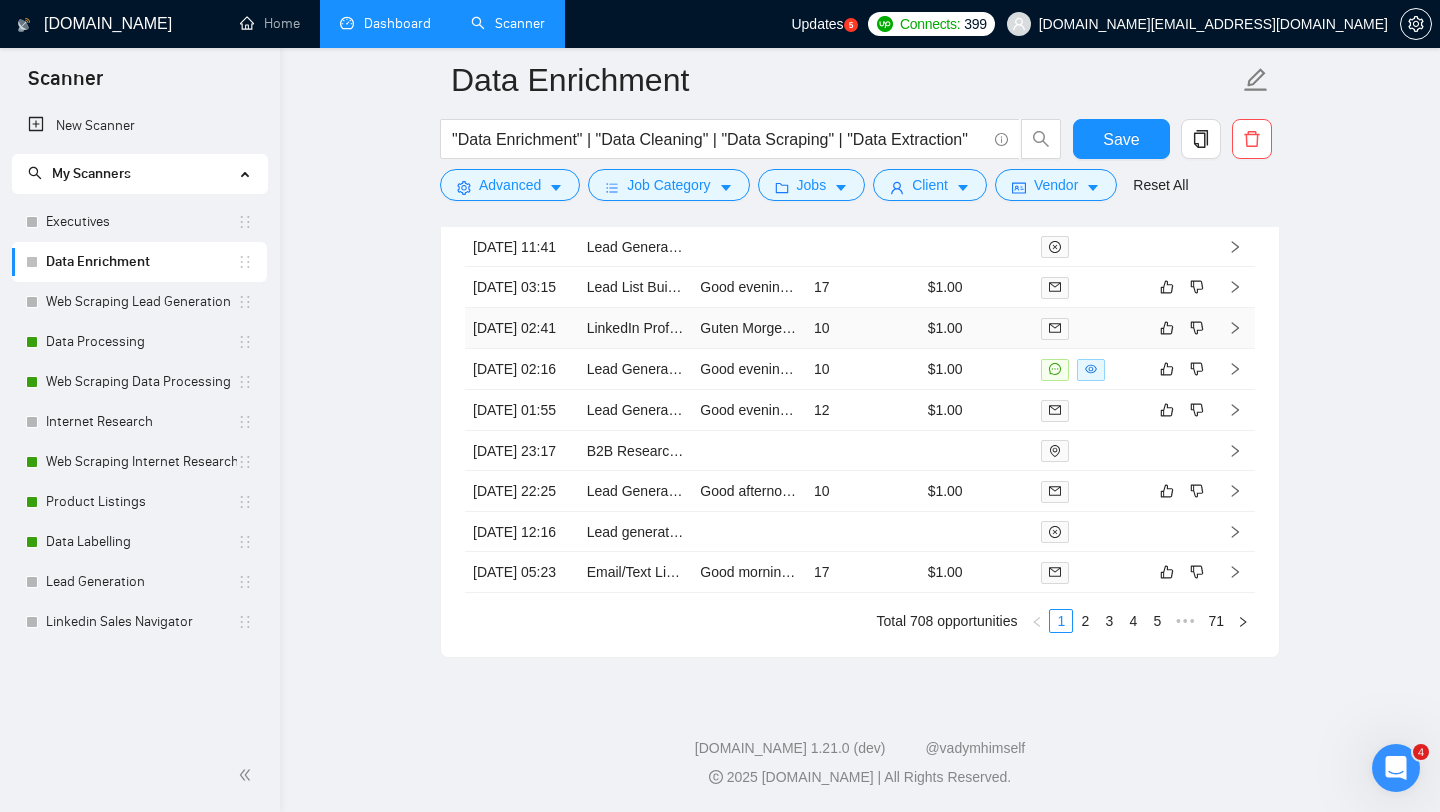 click on "LinkedIn Profile URL Research for Company Names" at bounding box center (636, 328) 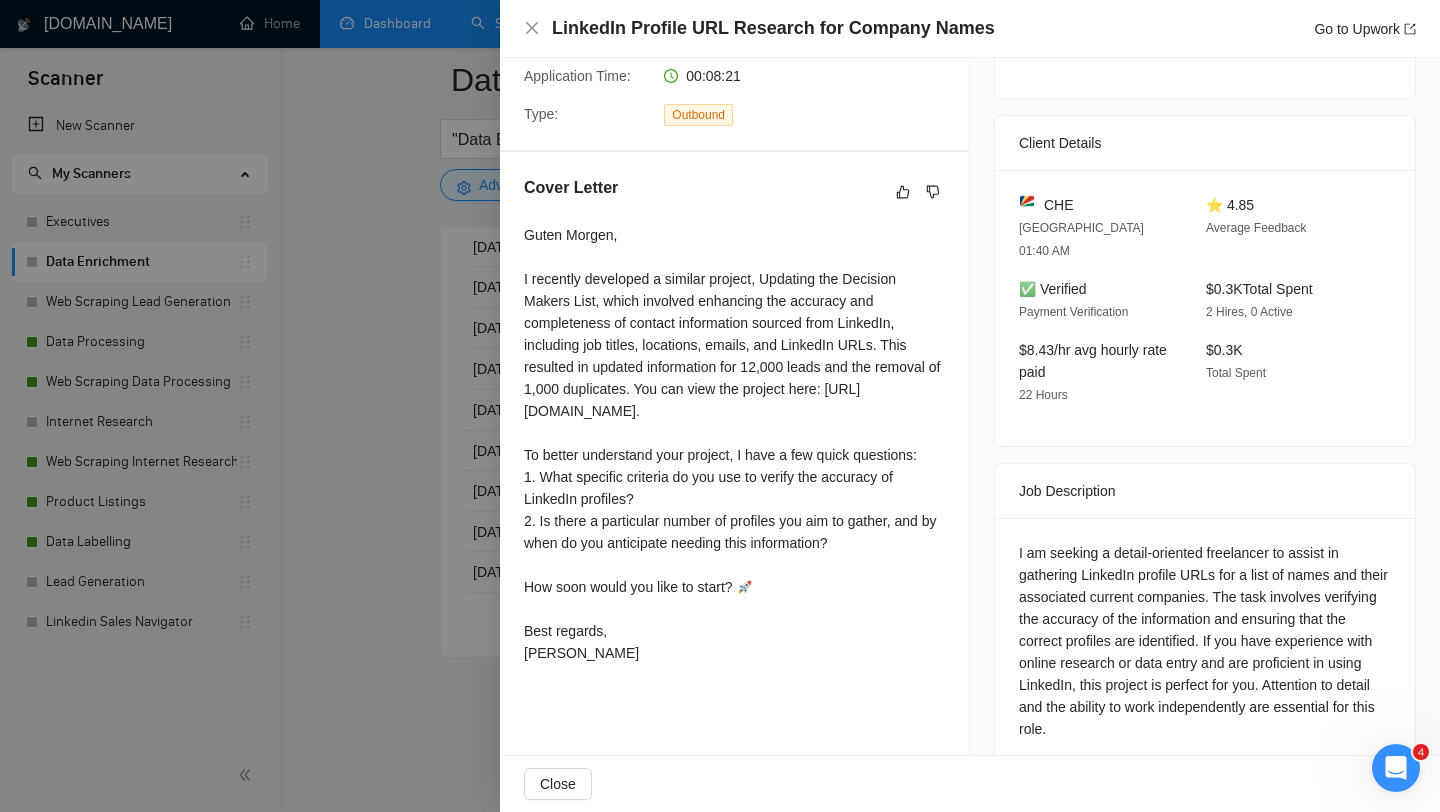 click at bounding box center (720, 406) 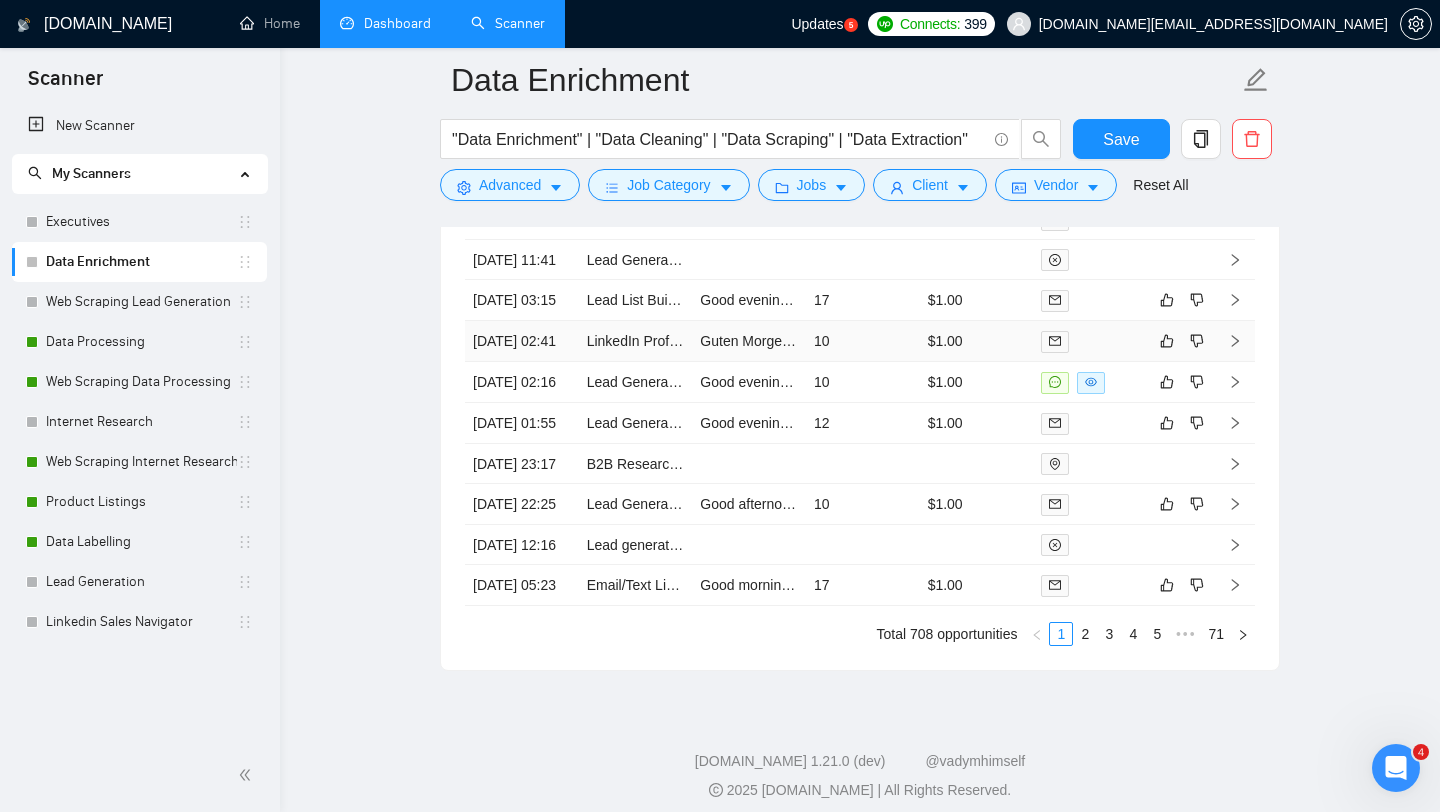 scroll, scrollTop: 4198, scrollLeft: 0, axis: vertical 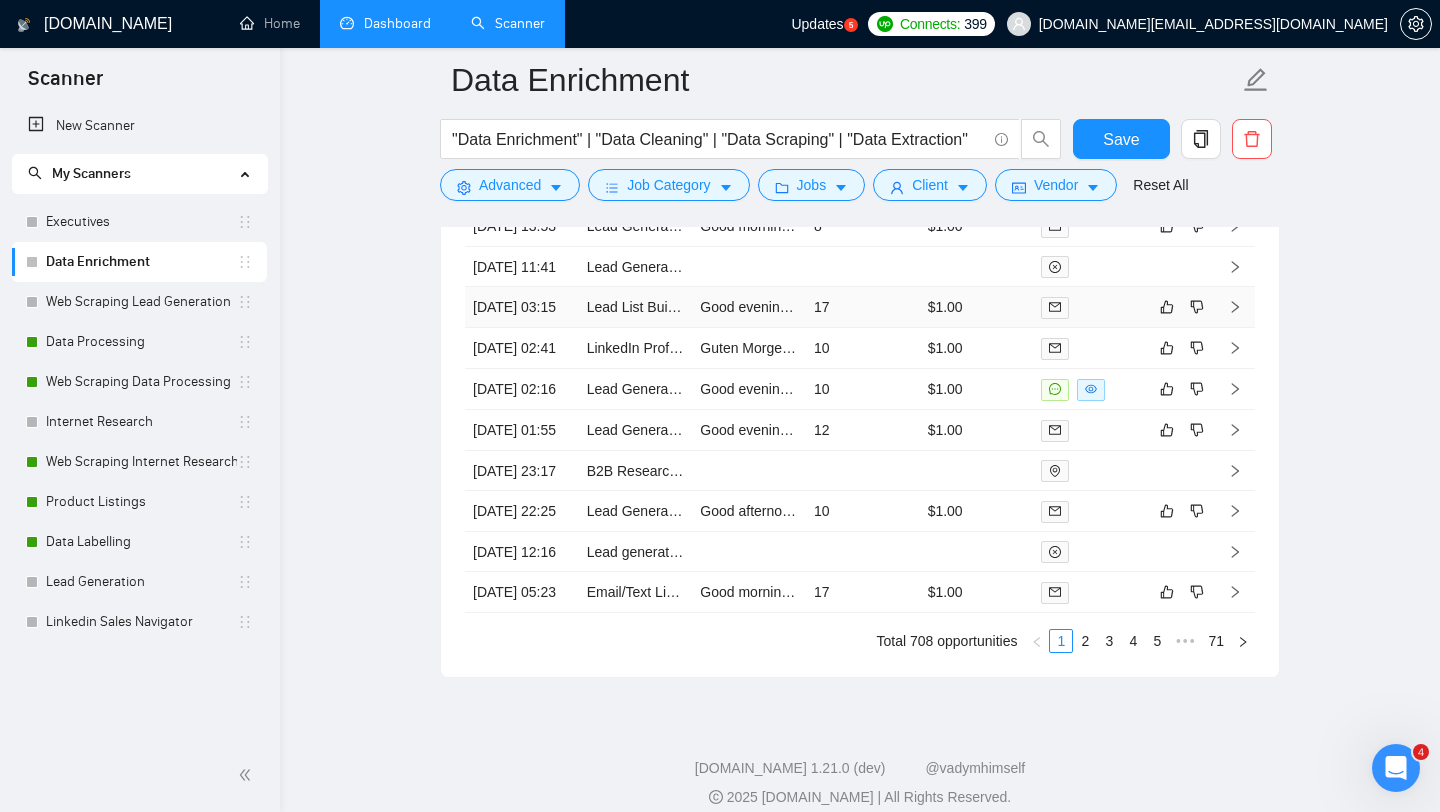 click on "Lead List Builder and Personalization Specialist" at bounding box center [636, 307] 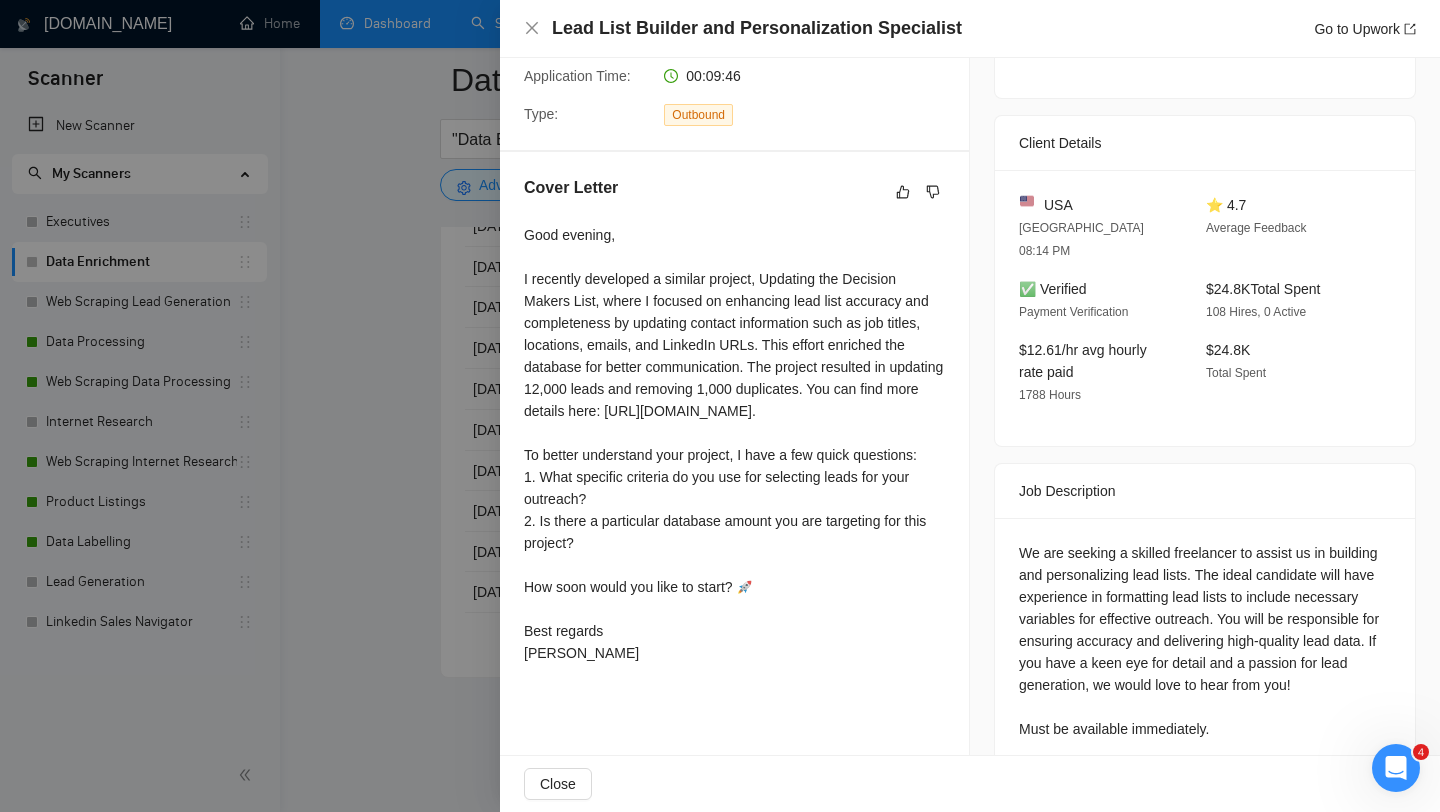 scroll, scrollTop: 424, scrollLeft: 0, axis: vertical 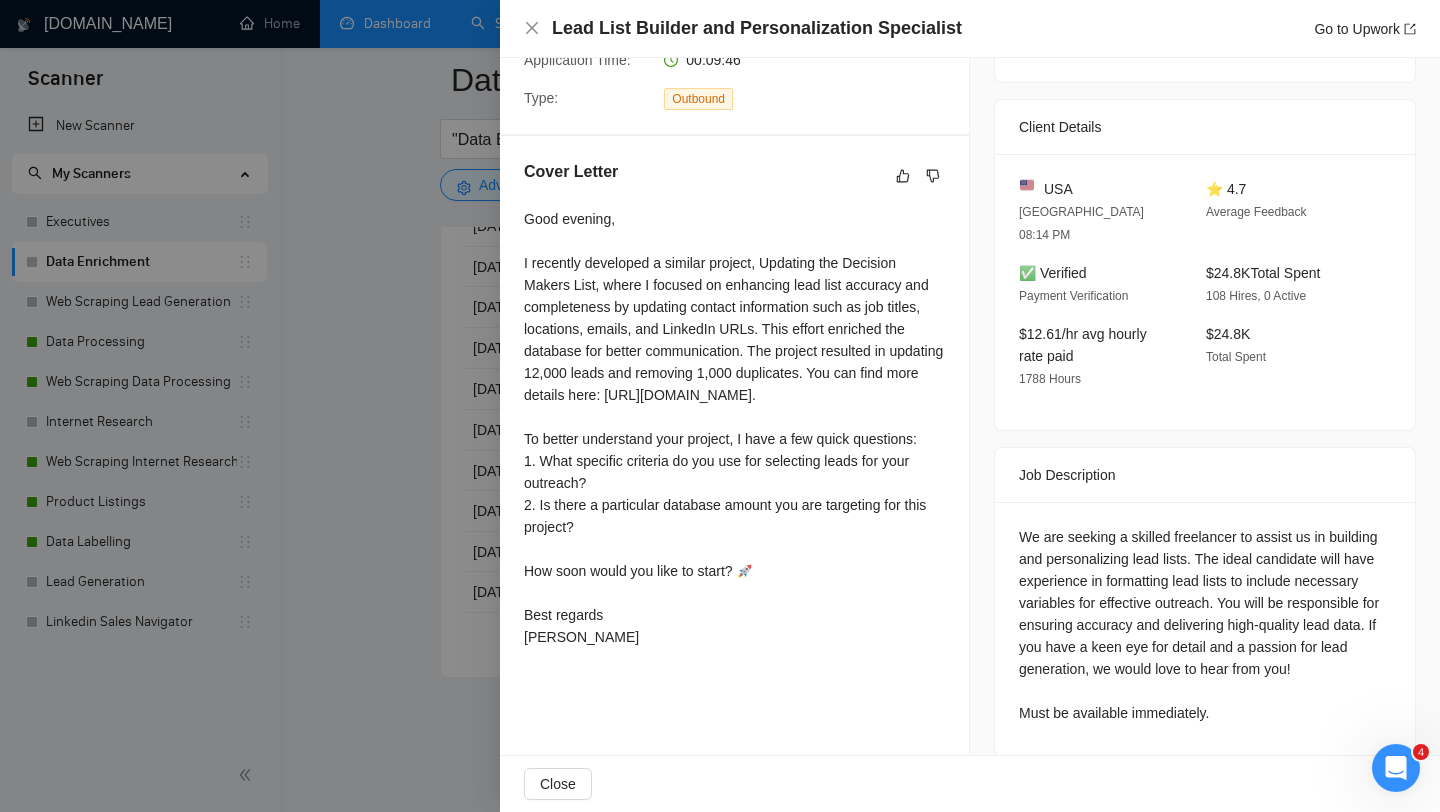 click at bounding box center [720, 406] 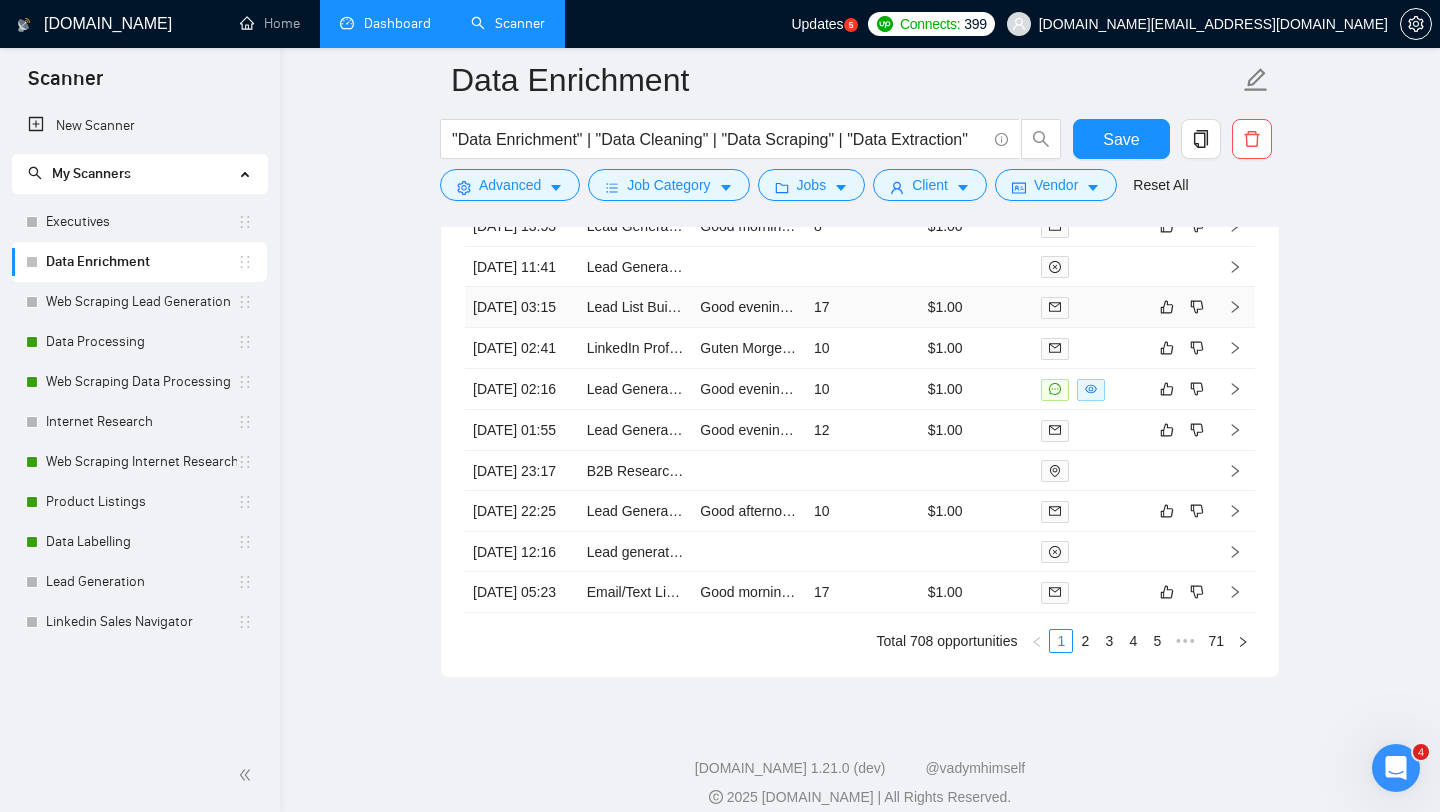 click on "Lead List Builder and Personalization Specialist" at bounding box center (636, 307) 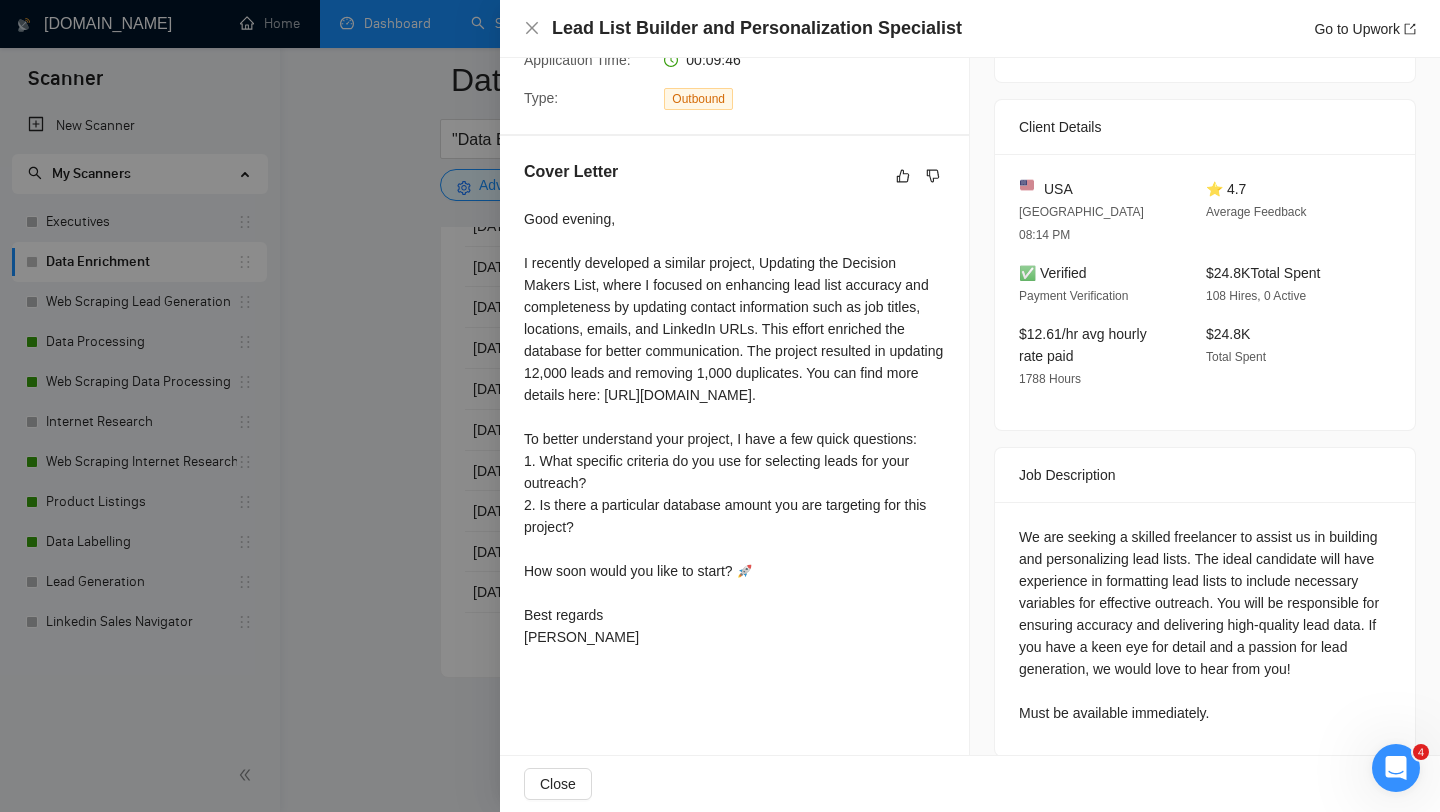 click at bounding box center (720, 406) 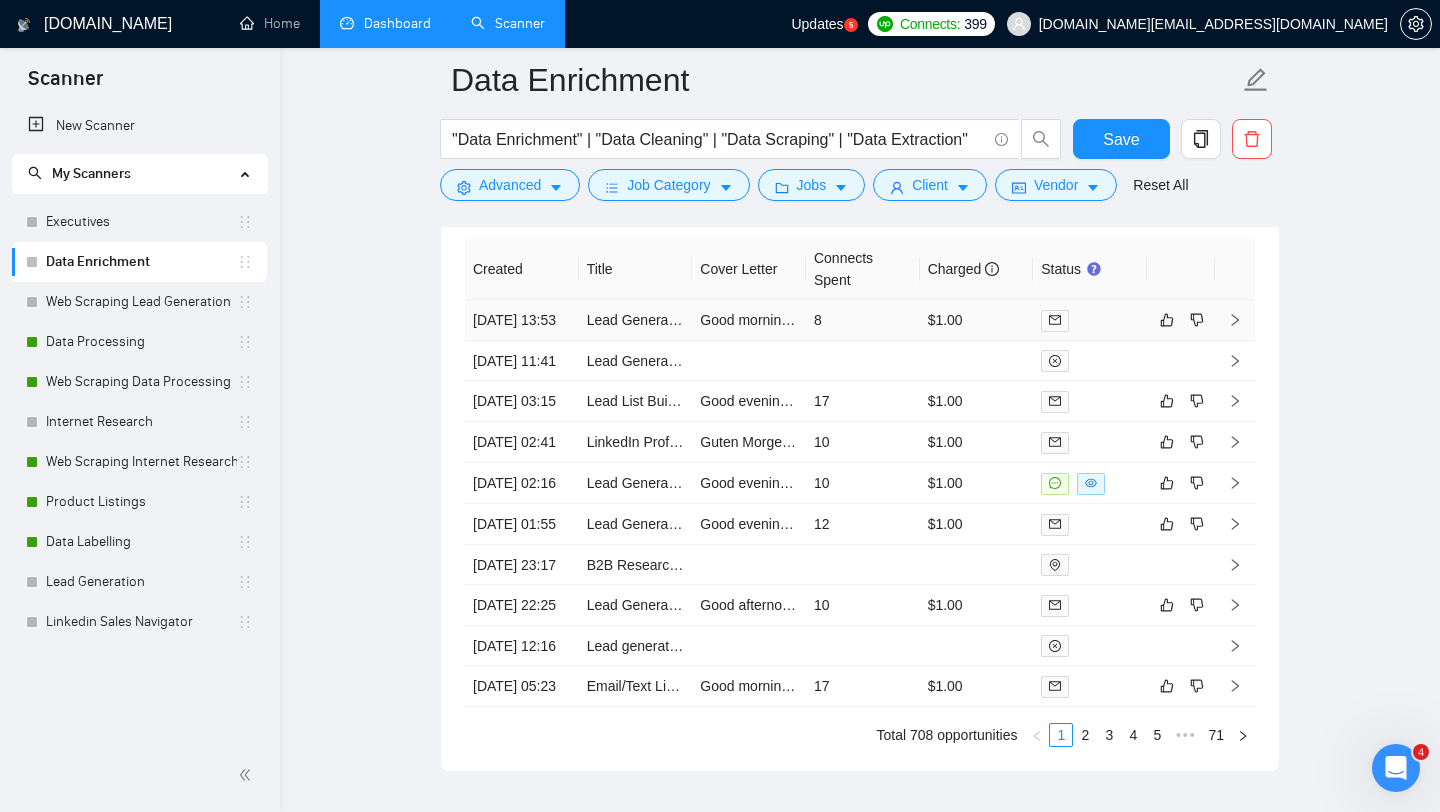 scroll, scrollTop: 4081, scrollLeft: 0, axis: vertical 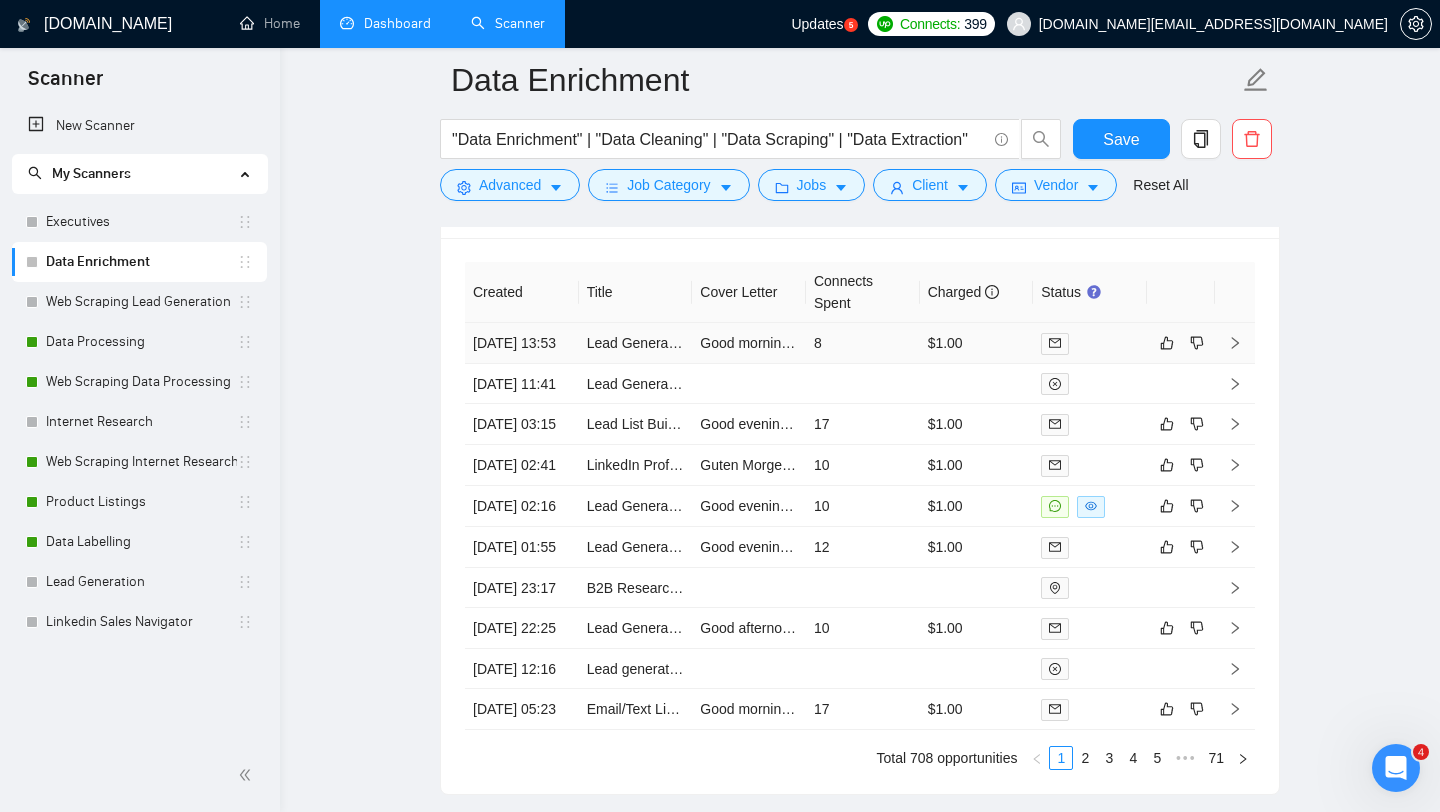 click on "Lead Generation Specialist for AI Agents and Chatbots" at bounding box center (636, 343) 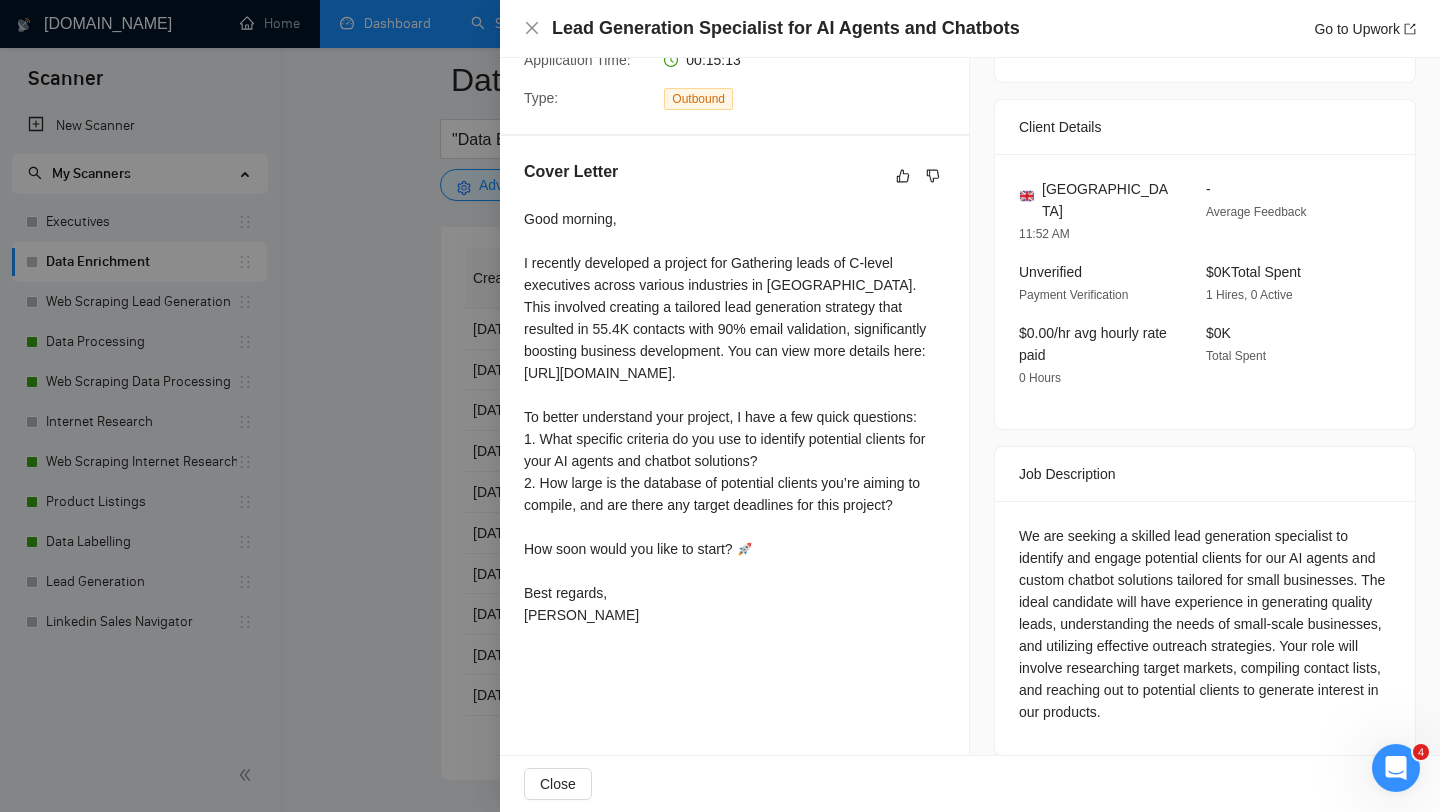 scroll, scrollTop: 4097, scrollLeft: 0, axis: vertical 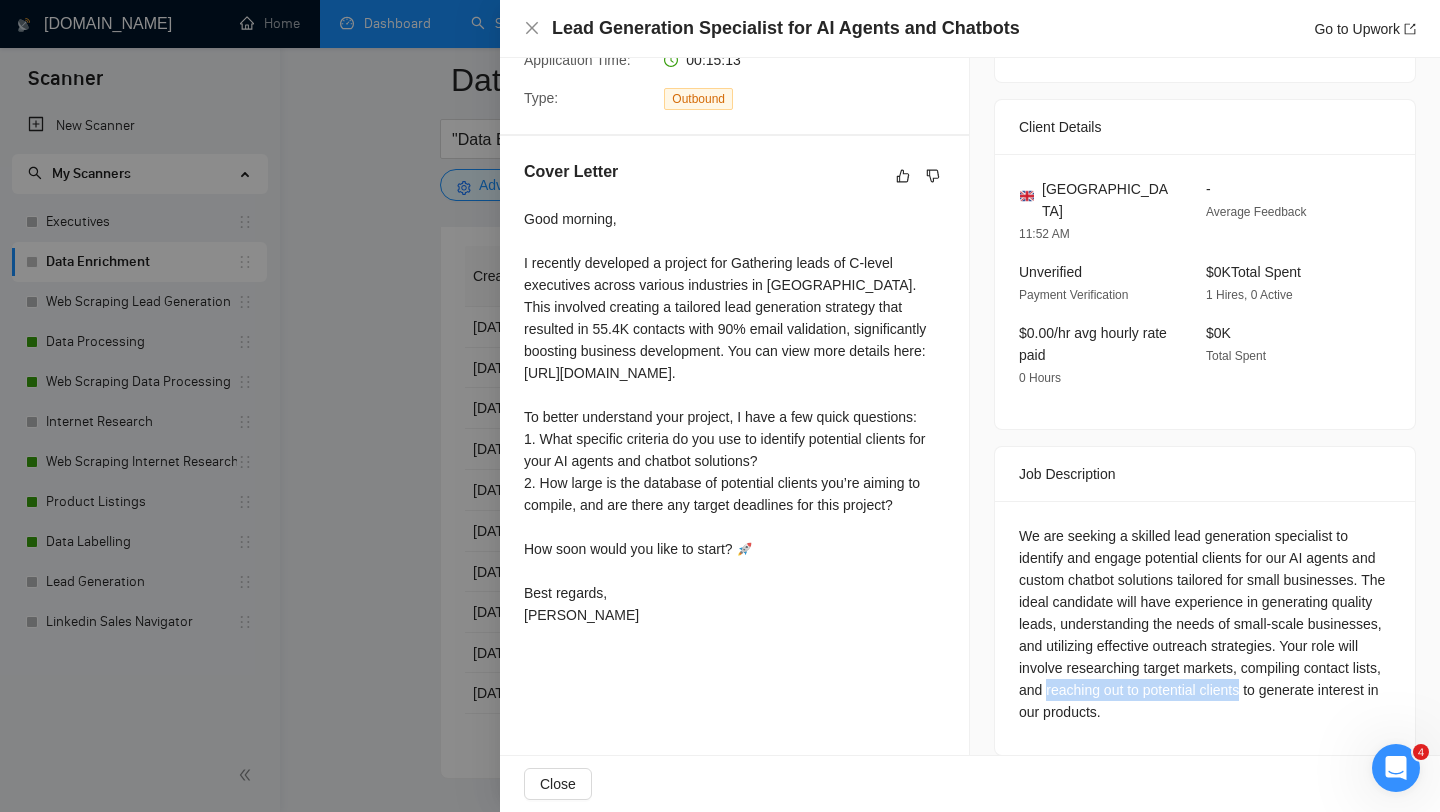 drag, startPoint x: 1259, startPoint y: 665, endPoint x: 1121, endPoint y: 695, distance: 141.22322 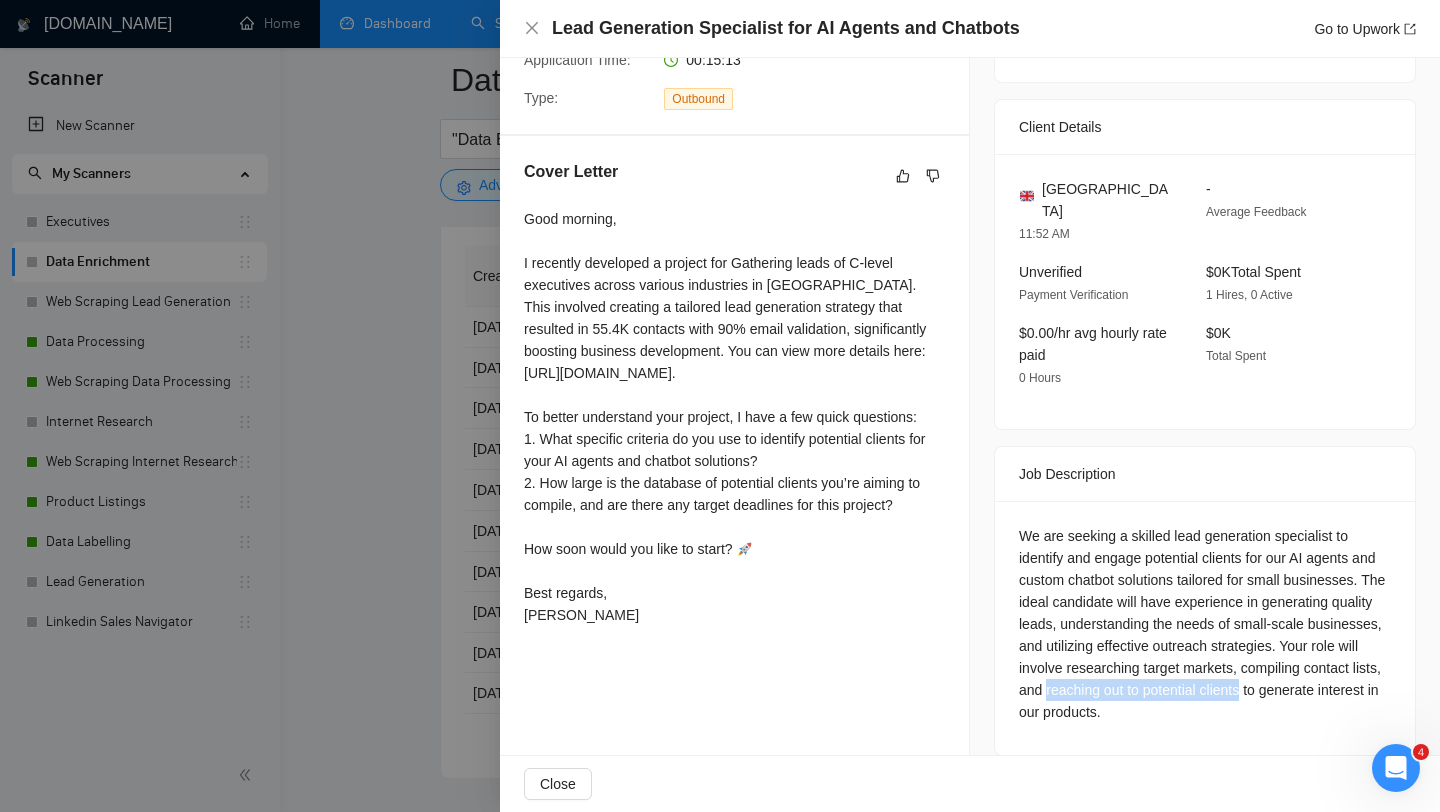 click at bounding box center (720, 406) 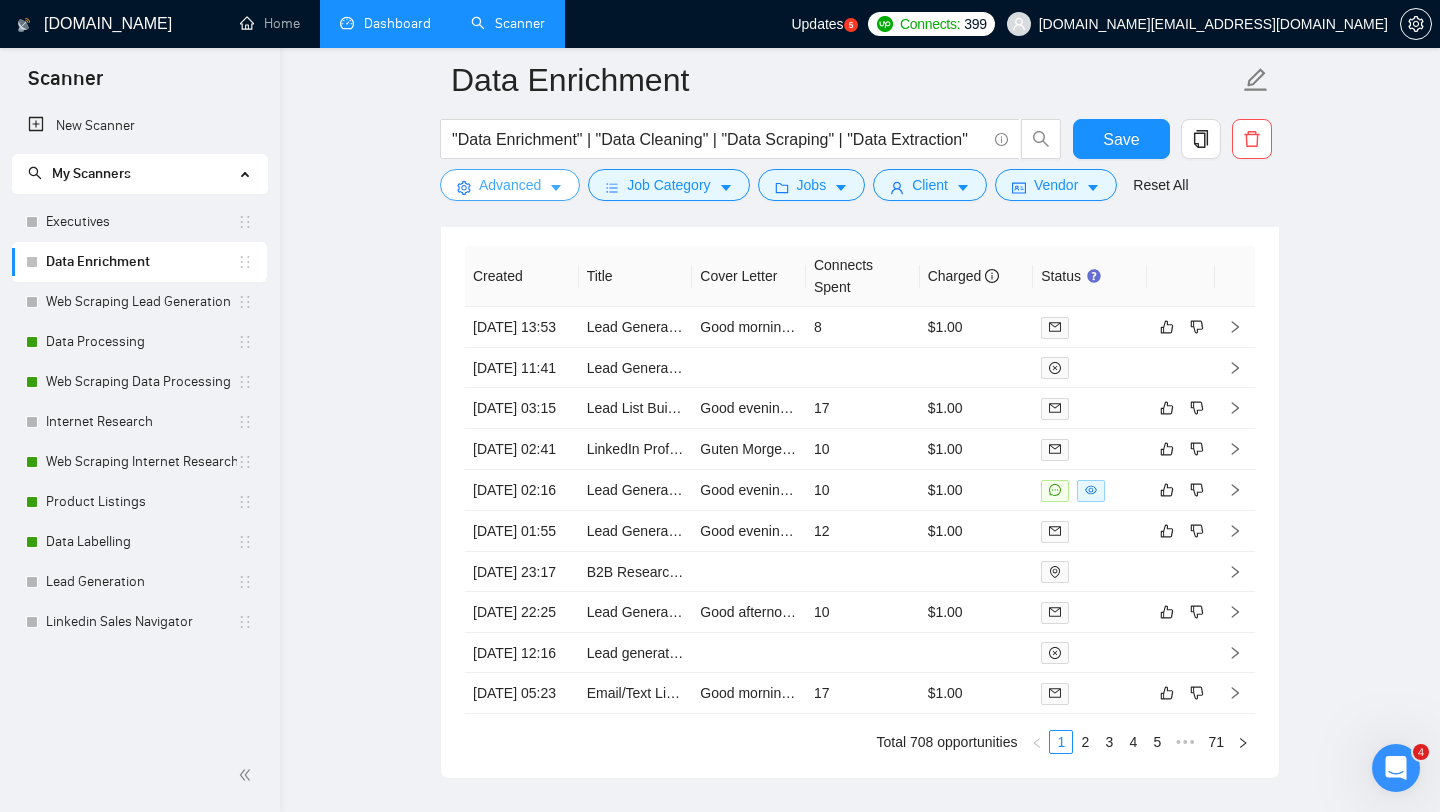 click on "Advanced" at bounding box center (510, 185) 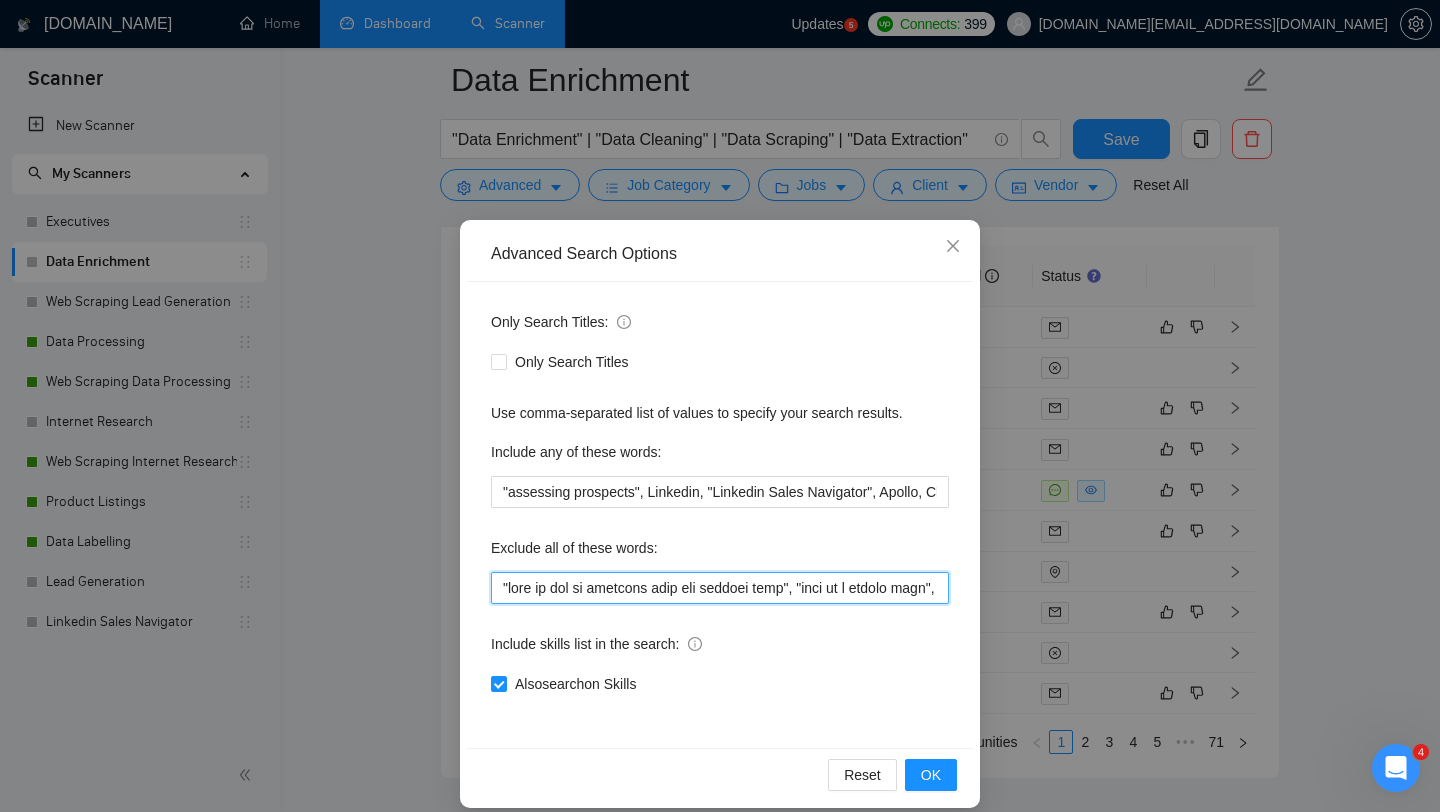 click at bounding box center (720, 588) 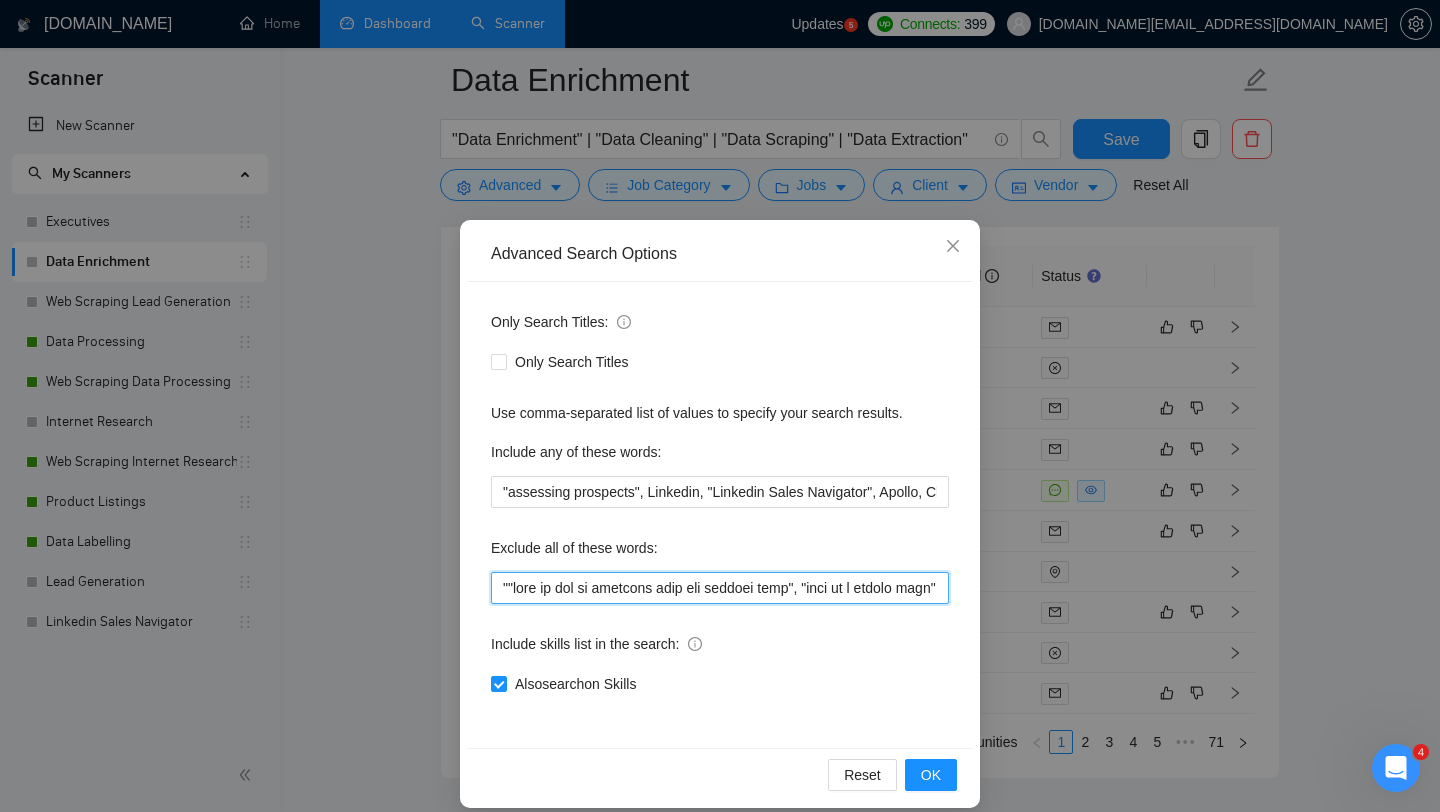 paste on "reaching out to potential clients" 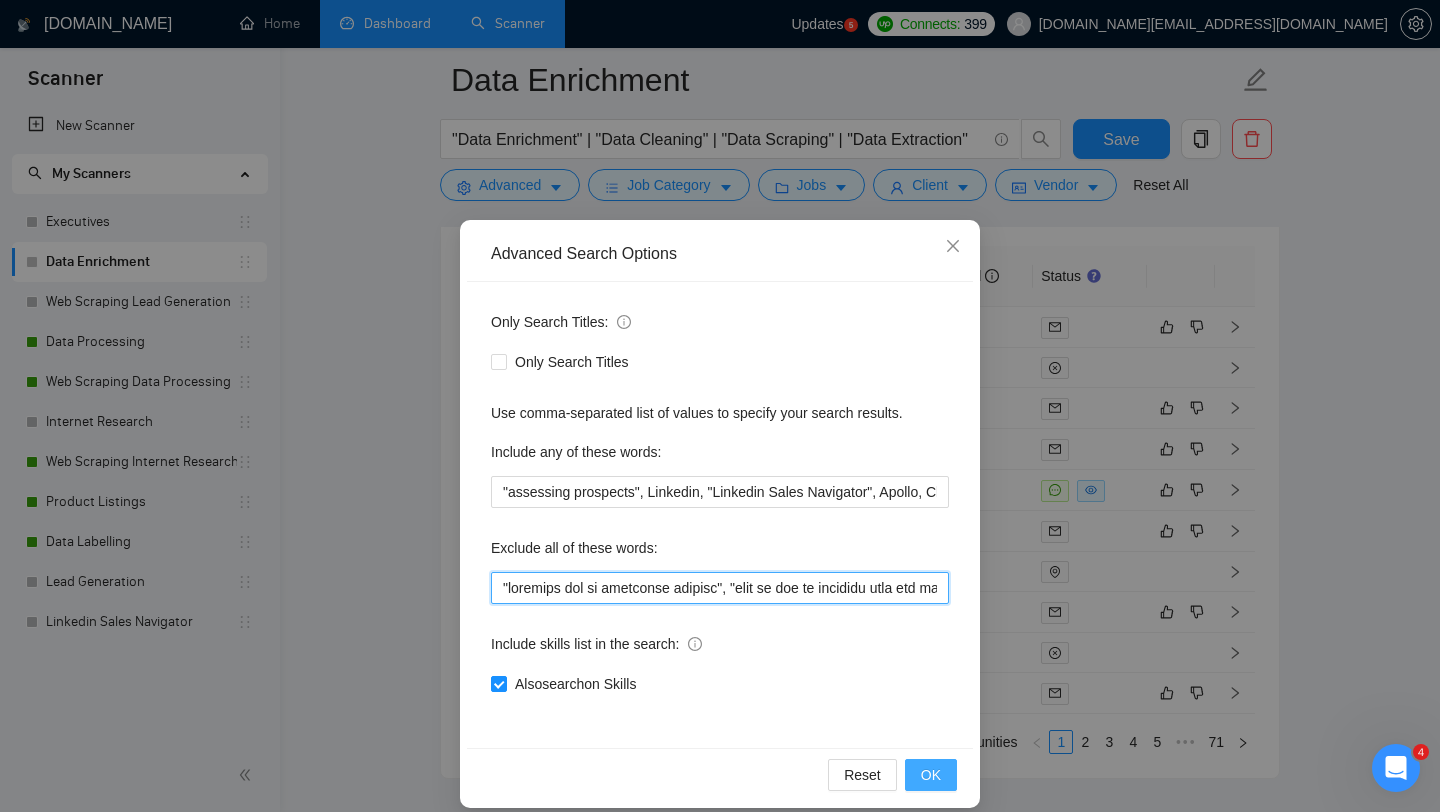 type on ""reaching out to potential clients", "want to buy an existing list you already have", "make me a family tree", "conducting outreach", "communicating with agencies", "be in the [GEOGRAPHIC_DATA]", "crafting compelling outreach messages", n8n, "Immediate Start", "ASAP.", "craft personalized connection requests", "no manual time entry", "NO MANUAL TIME ENTRY", "native English speakers", "native English speaker", gender, "date of birth", "years old", "messaging strategies", pipeline, pipelines, "turnaround needed this week", "experience in recruitment", resumes, resume, CV, CVs, "initial screenings", "shortlist of qualified candidates", "sending connection requests", "following up with leads", "work closely with our team", "craft effective outreach campaign", "create a scraper", "create linkedin profile", "contacting potential clients", "managing outreach campaigns", "hunting for a house", "hunting for house", invoicing, "notes followups", "LinkedIn posts", "as rapidly as possible", "do not try to ask for", "subscription to"..." 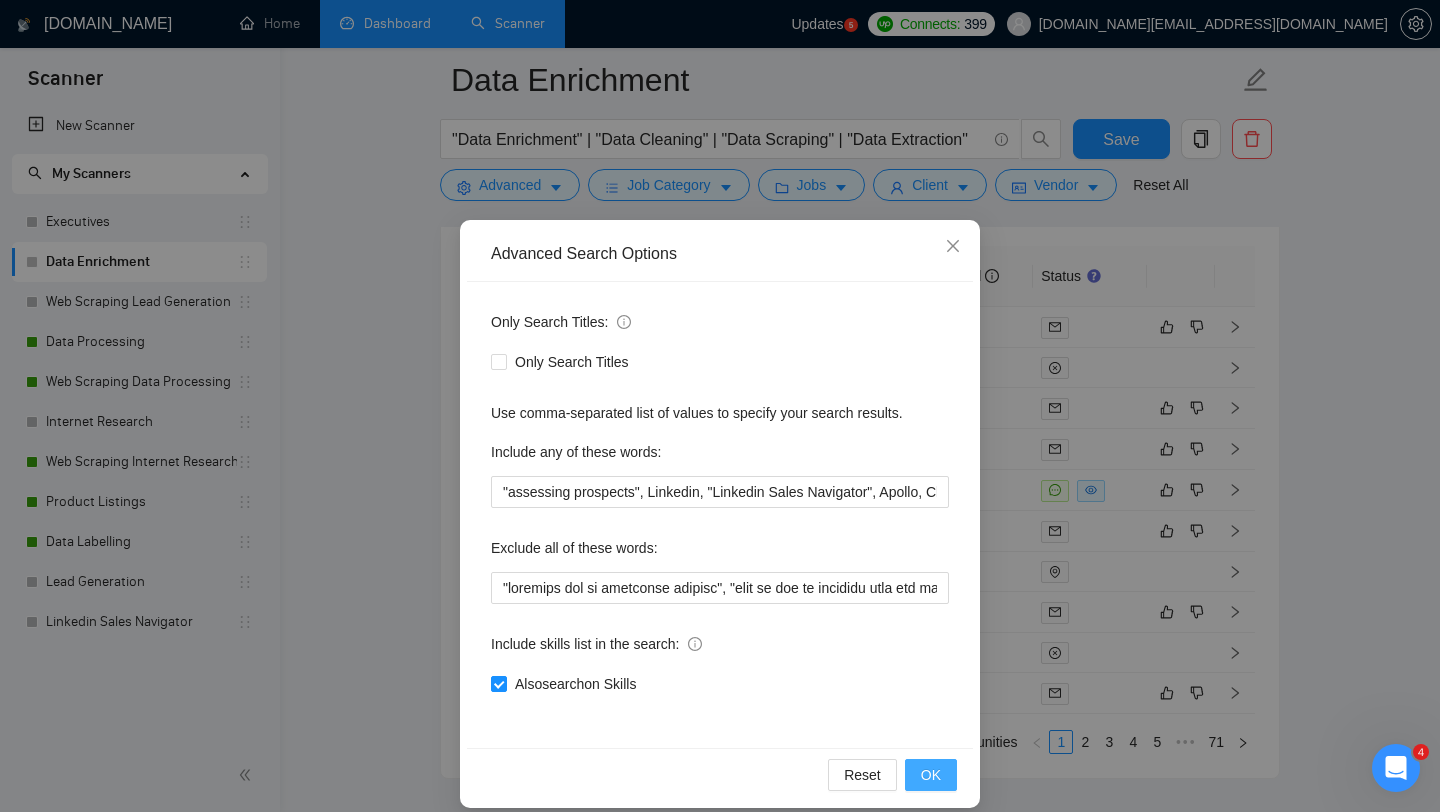 click on "OK" at bounding box center [931, 775] 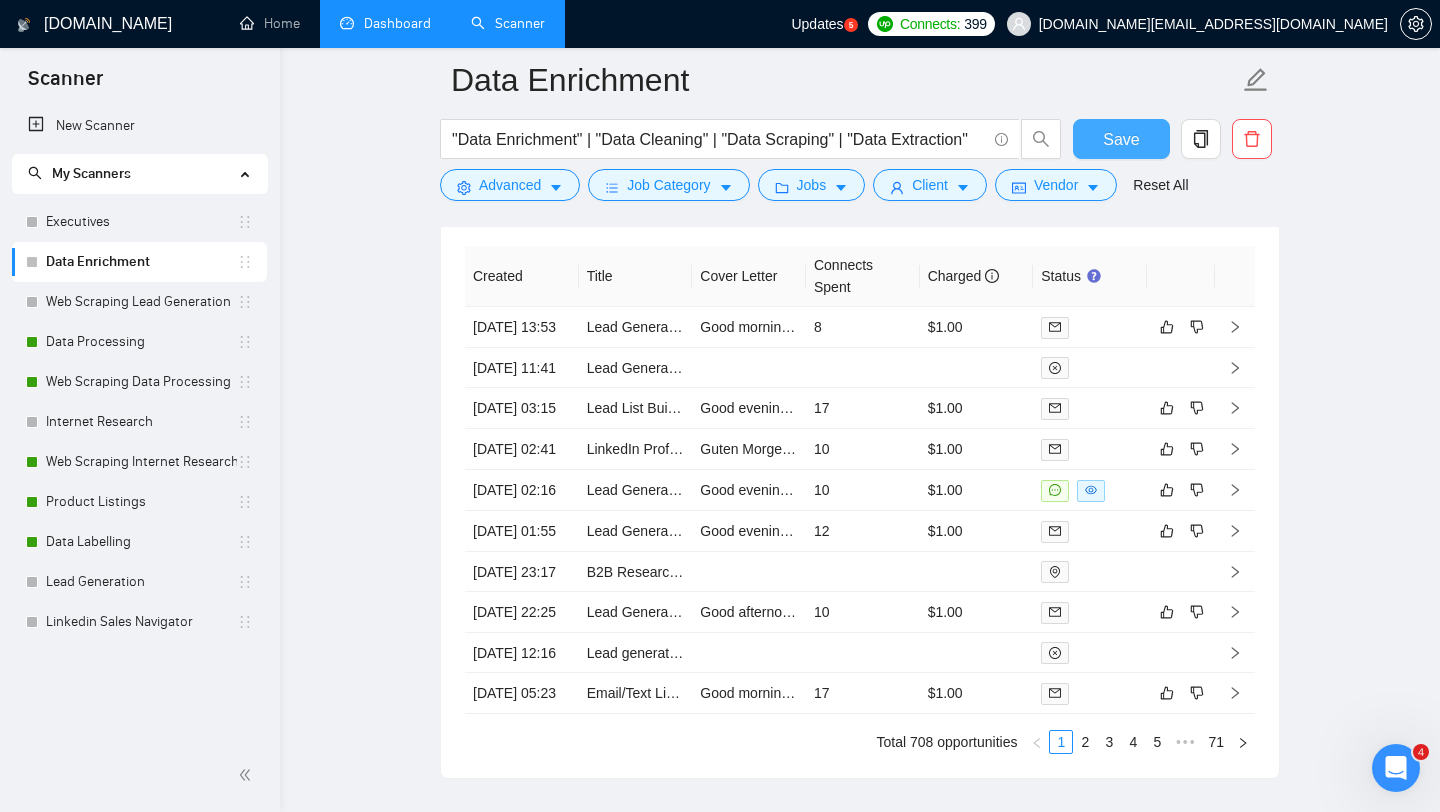 click on "Save" at bounding box center [1121, 139] 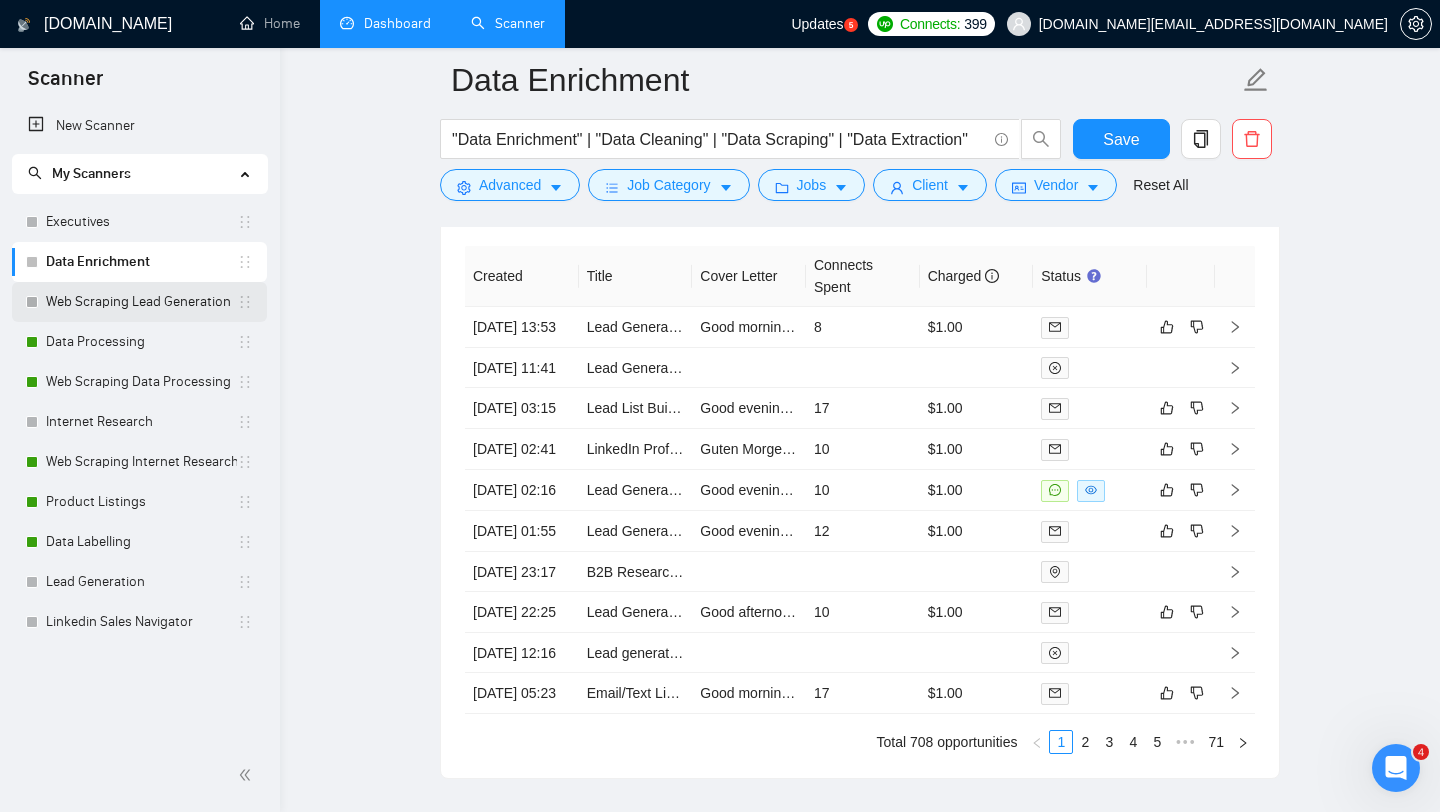 click on "Web Scraping Lead Generation" at bounding box center (141, 302) 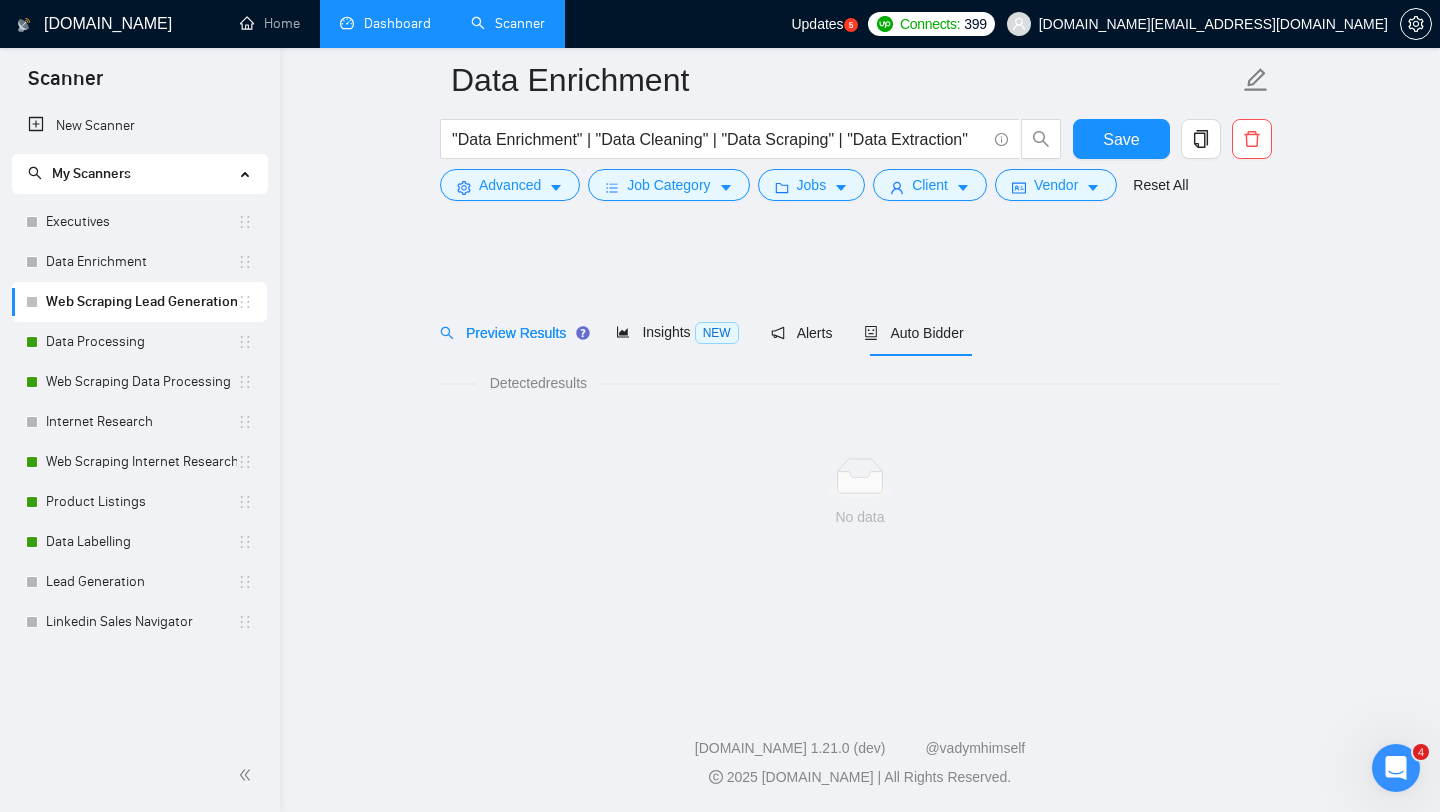 scroll, scrollTop: 0, scrollLeft: 0, axis: both 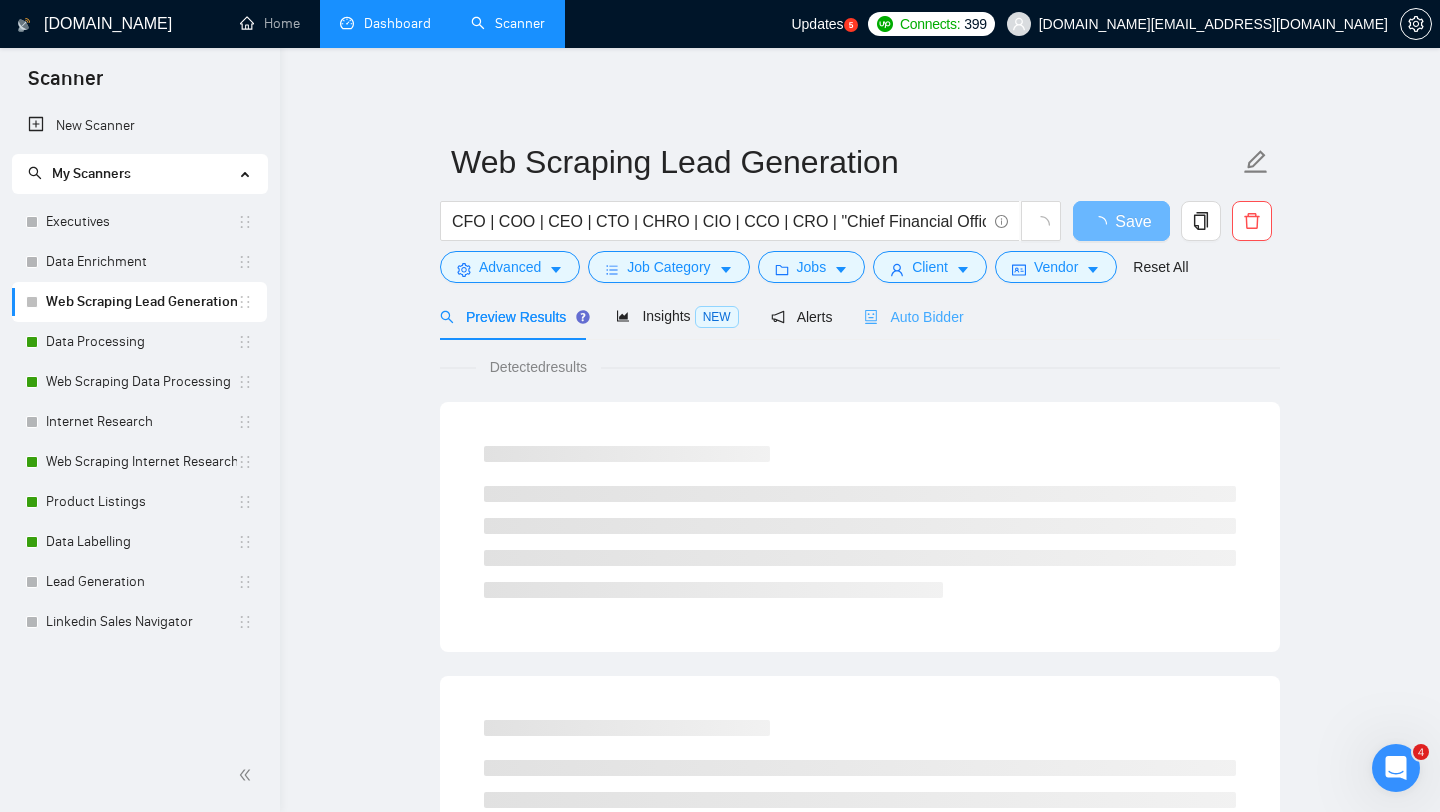 click on "Auto Bidder" at bounding box center [913, 316] 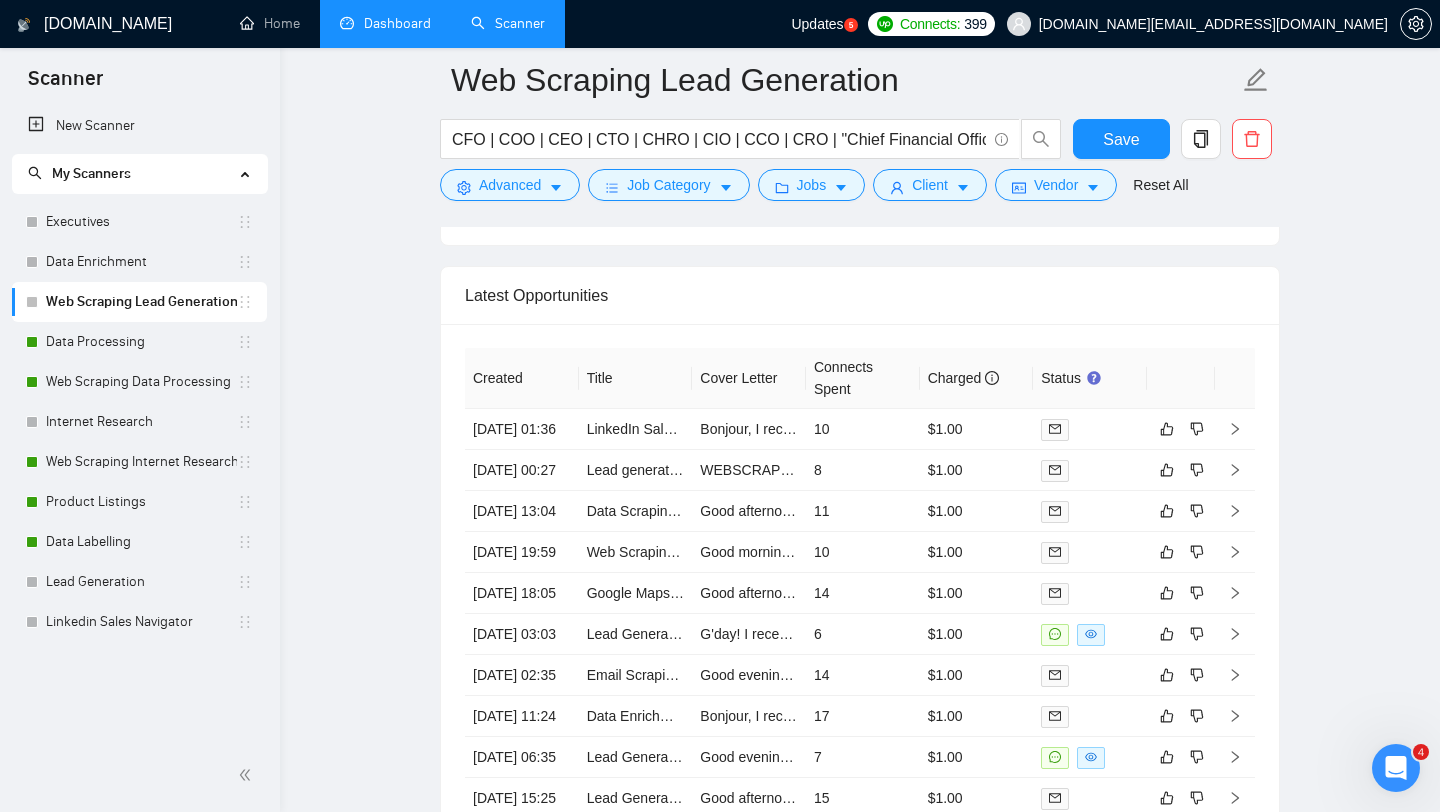 scroll, scrollTop: 4117, scrollLeft: 0, axis: vertical 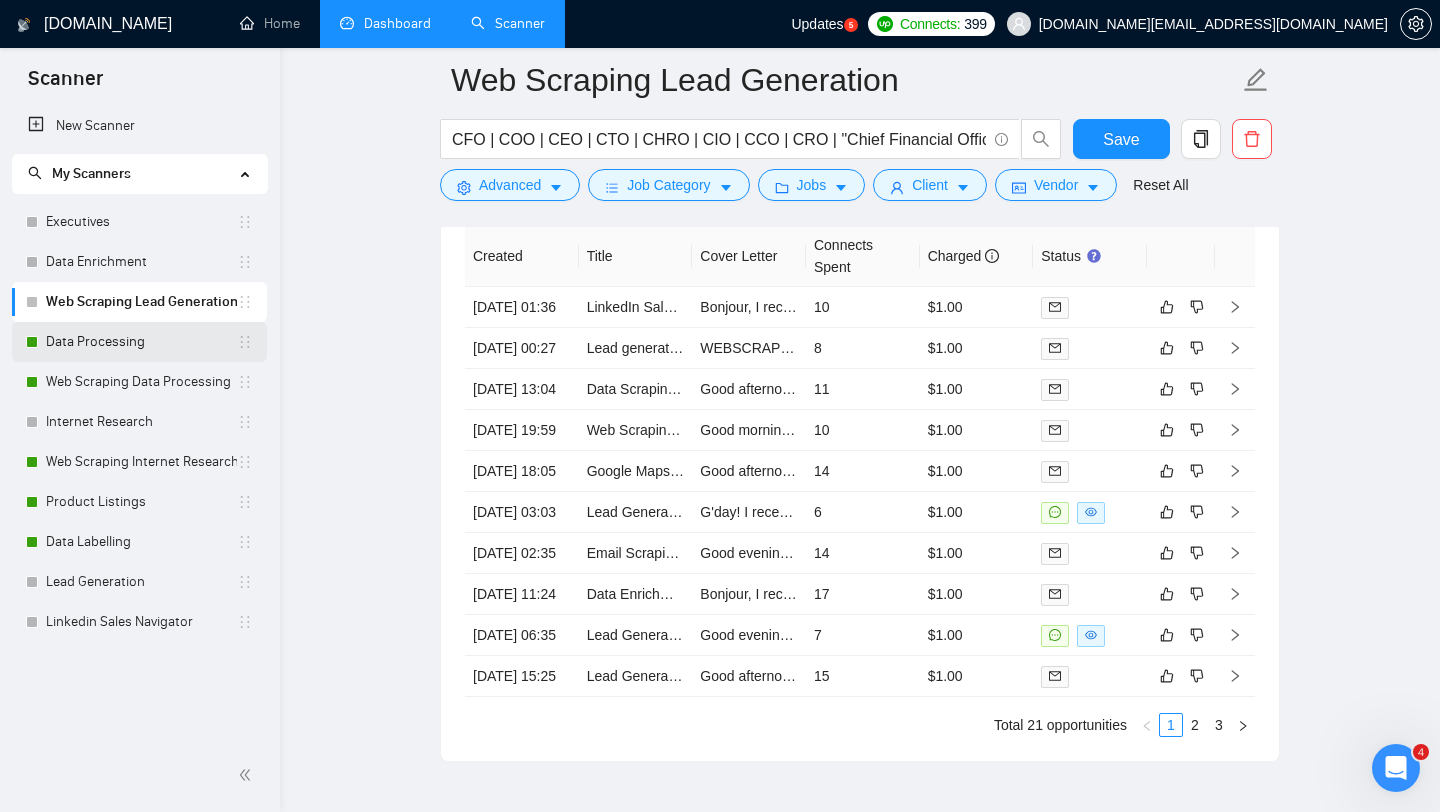 click on "Data Processing" at bounding box center (141, 342) 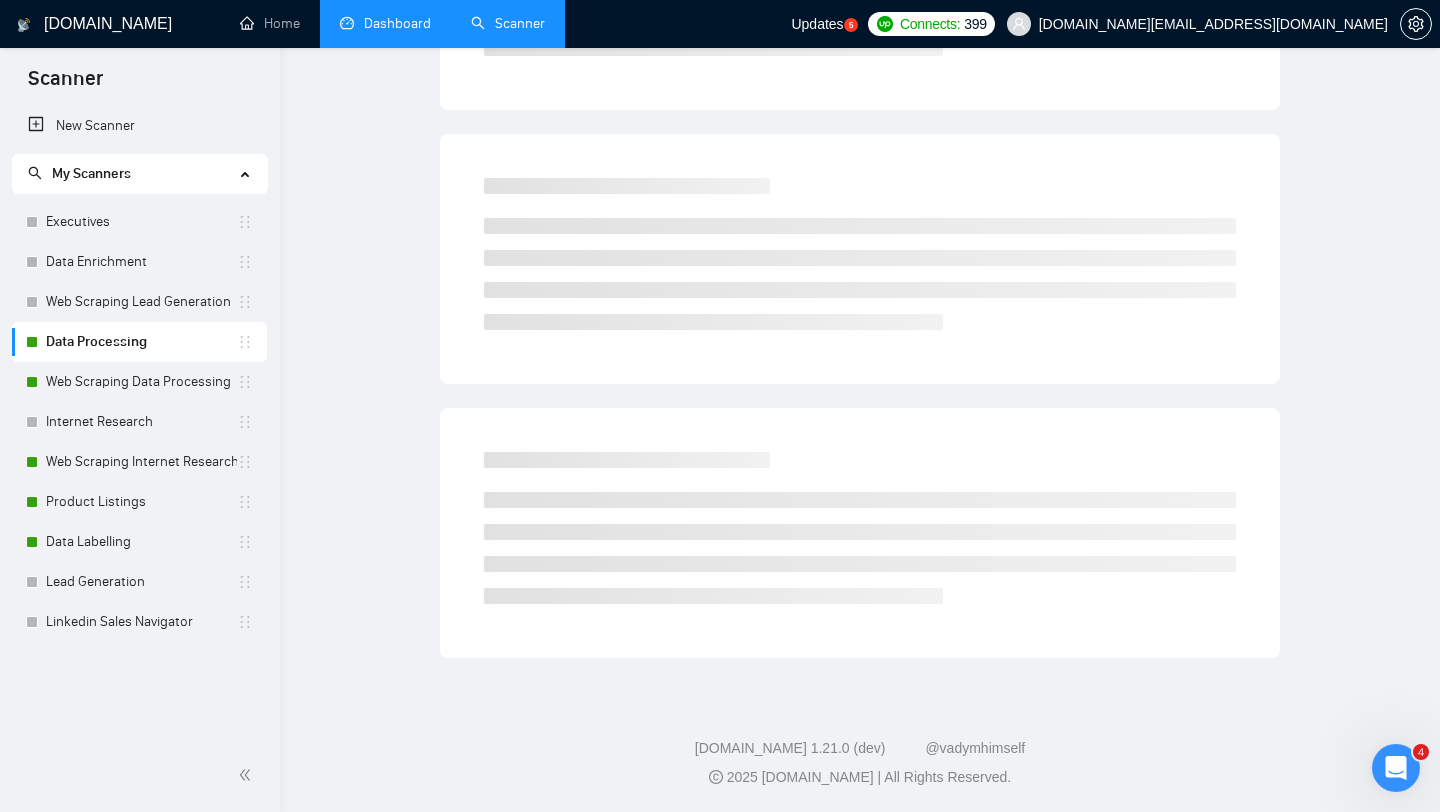 scroll, scrollTop: 0, scrollLeft: 0, axis: both 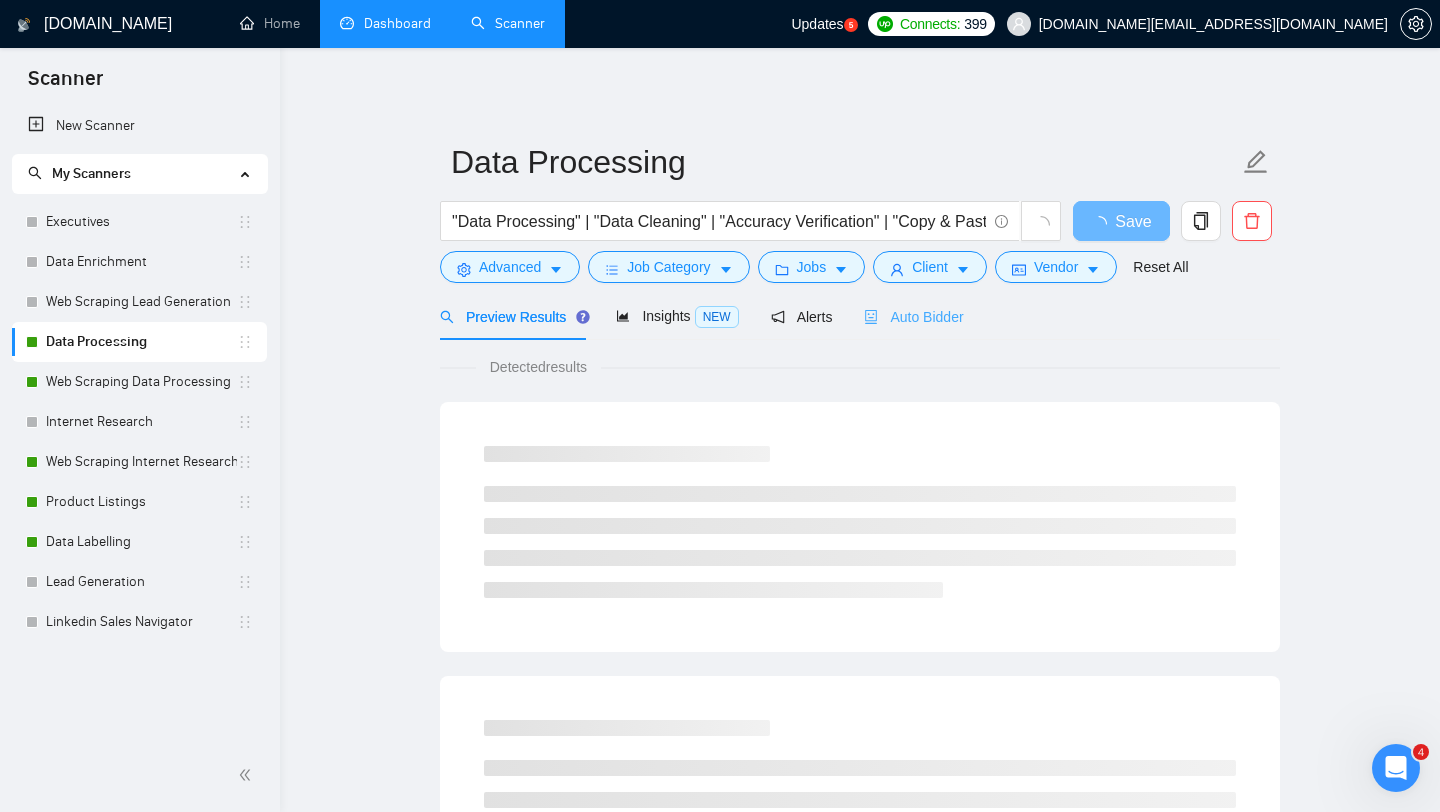 click on "Auto Bidder" at bounding box center [913, 316] 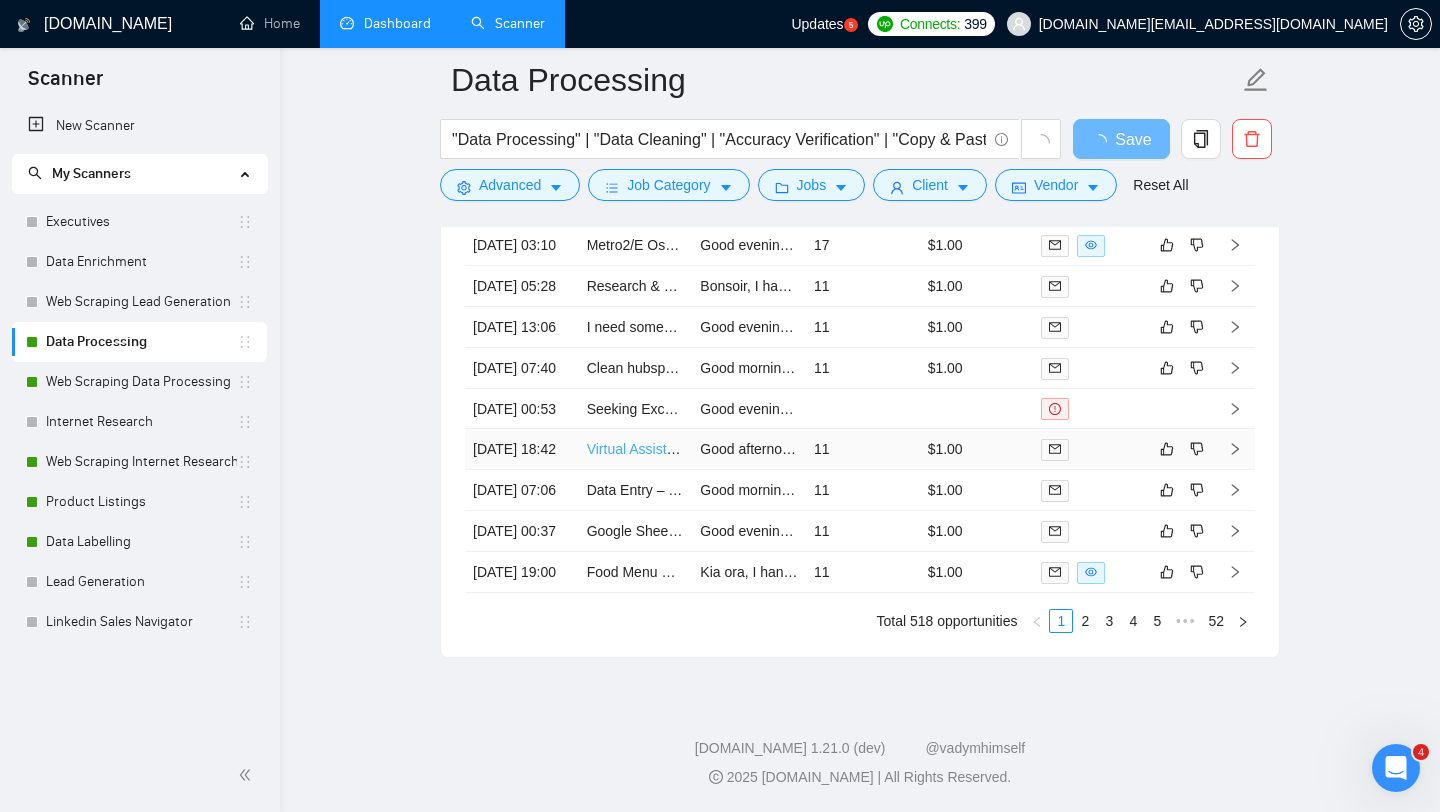 scroll, scrollTop: 4198, scrollLeft: 0, axis: vertical 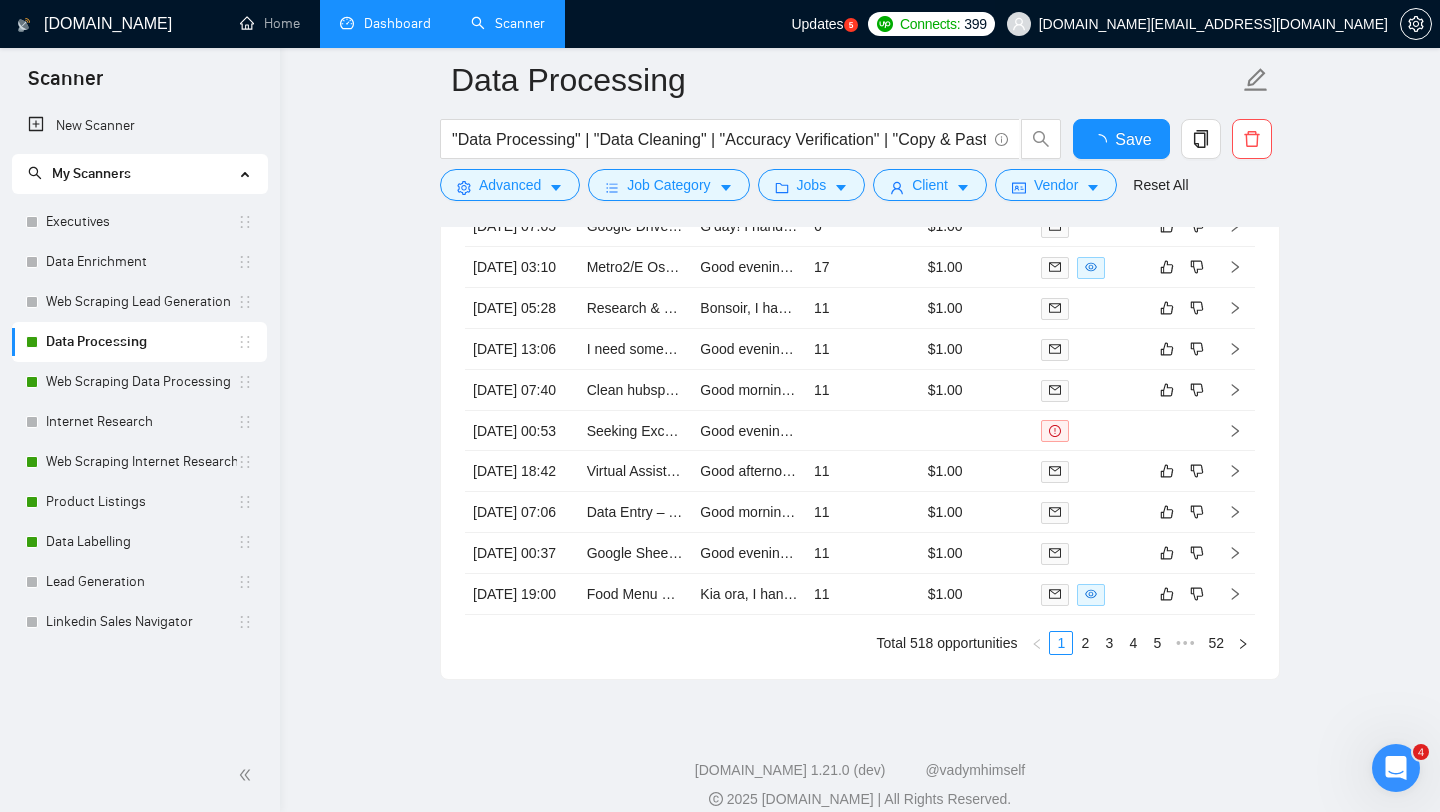 type 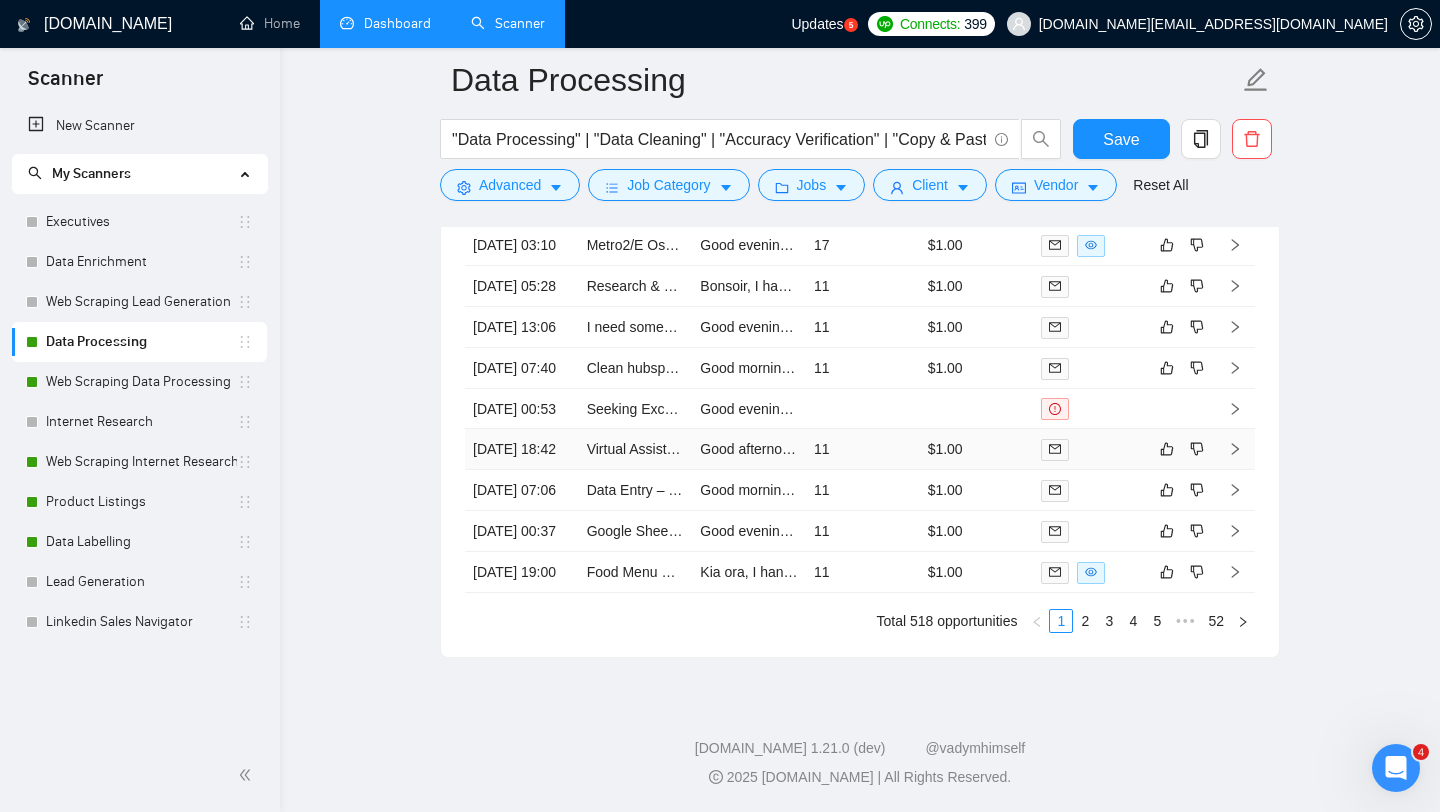 scroll, scrollTop: 4264, scrollLeft: 0, axis: vertical 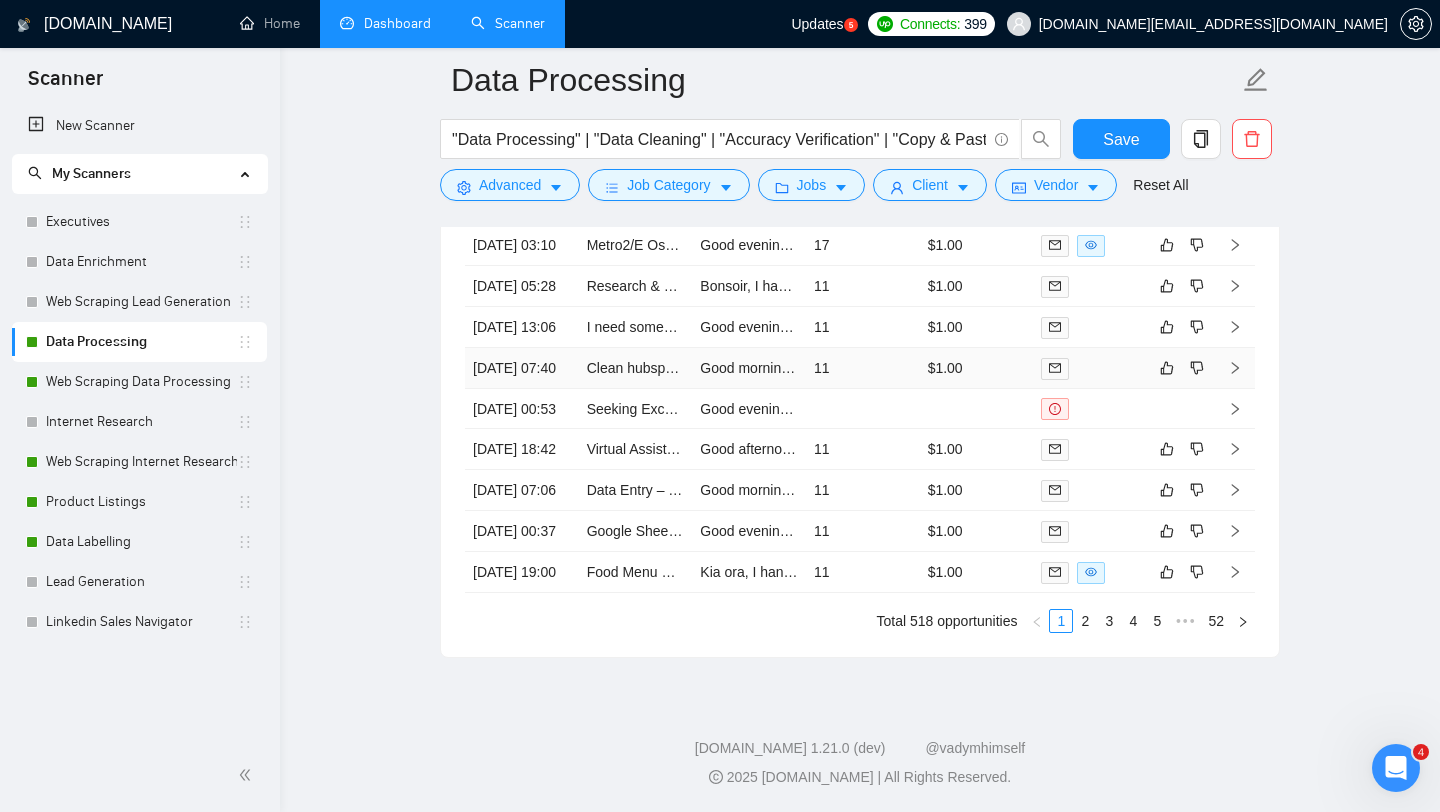 click on "Clean hubspot lead data" at bounding box center (636, 368) 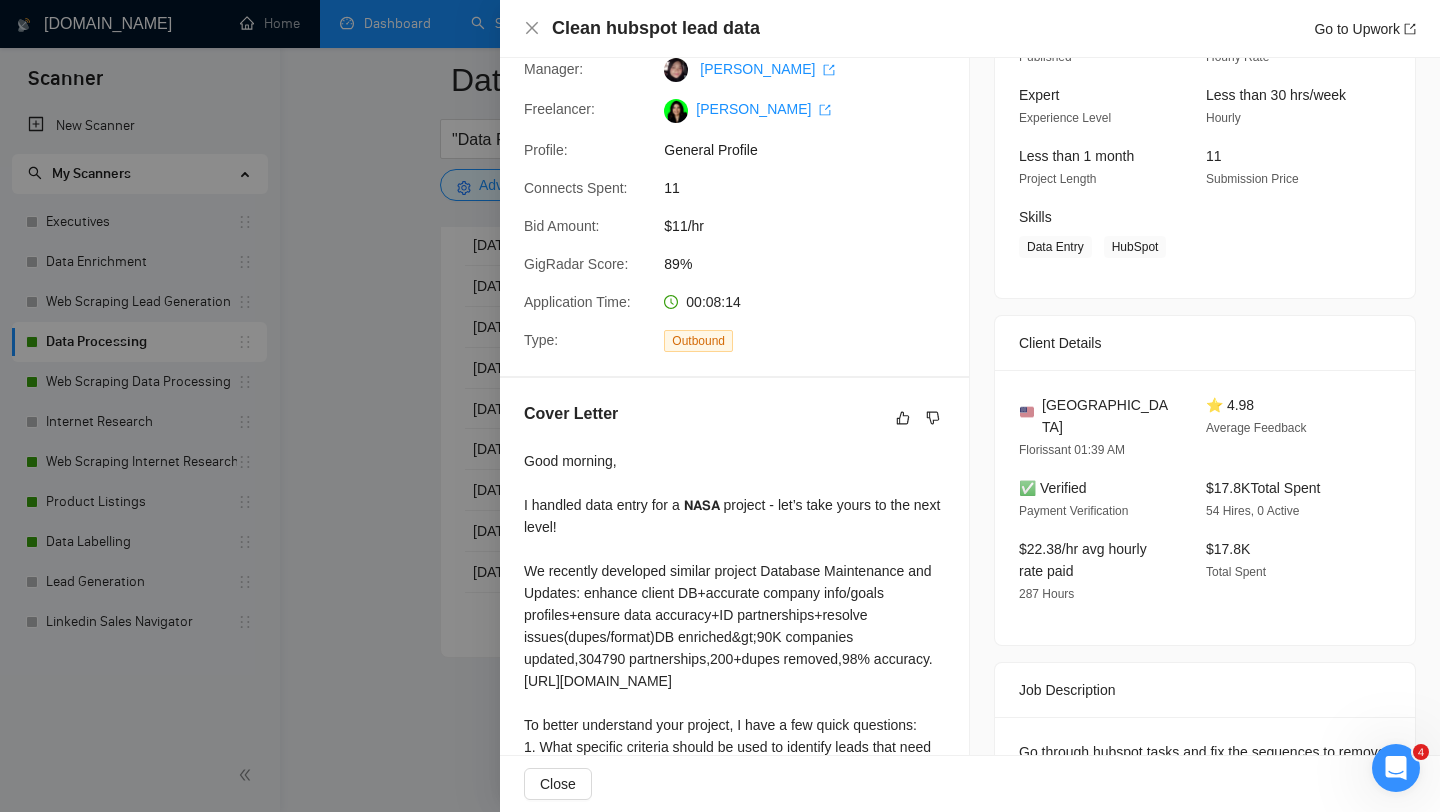 scroll, scrollTop: 235, scrollLeft: 0, axis: vertical 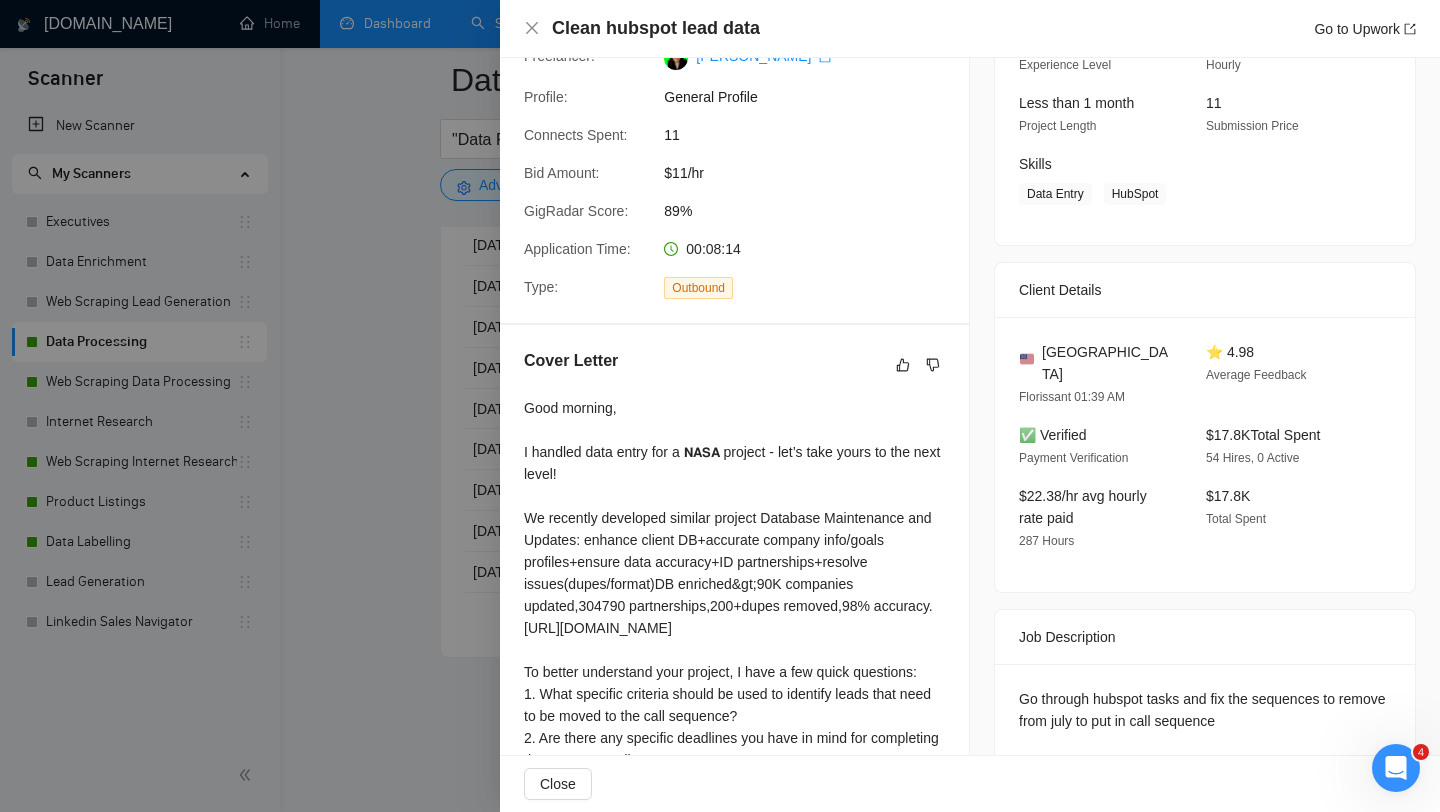 click on "Go through hubspot tasks and fix the sequences to remove from july to put in call sequence" at bounding box center [1205, 710] 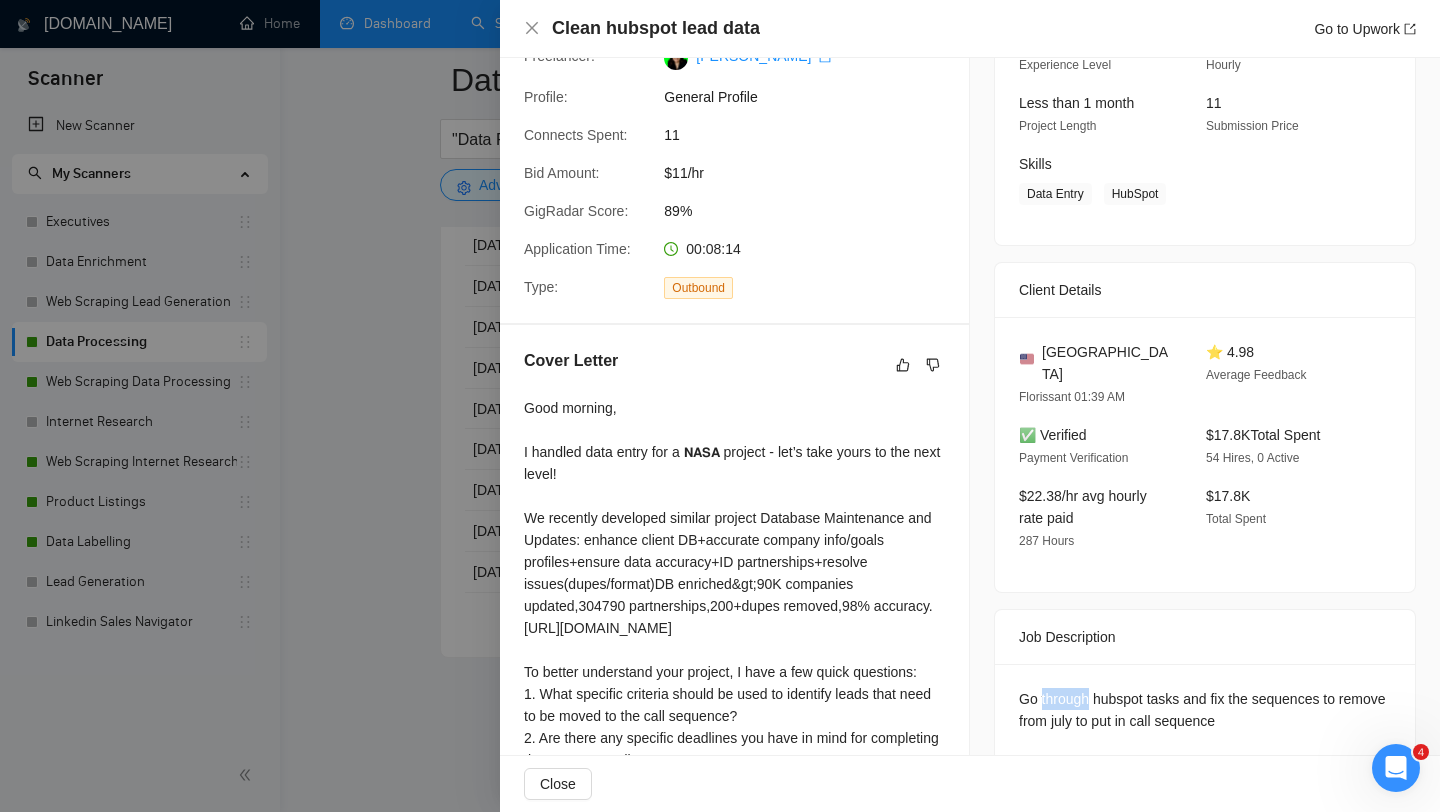 click on "Go through hubspot tasks and fix the sequences to remove from july to put in call sequence" at bounding box center [1205, 710] 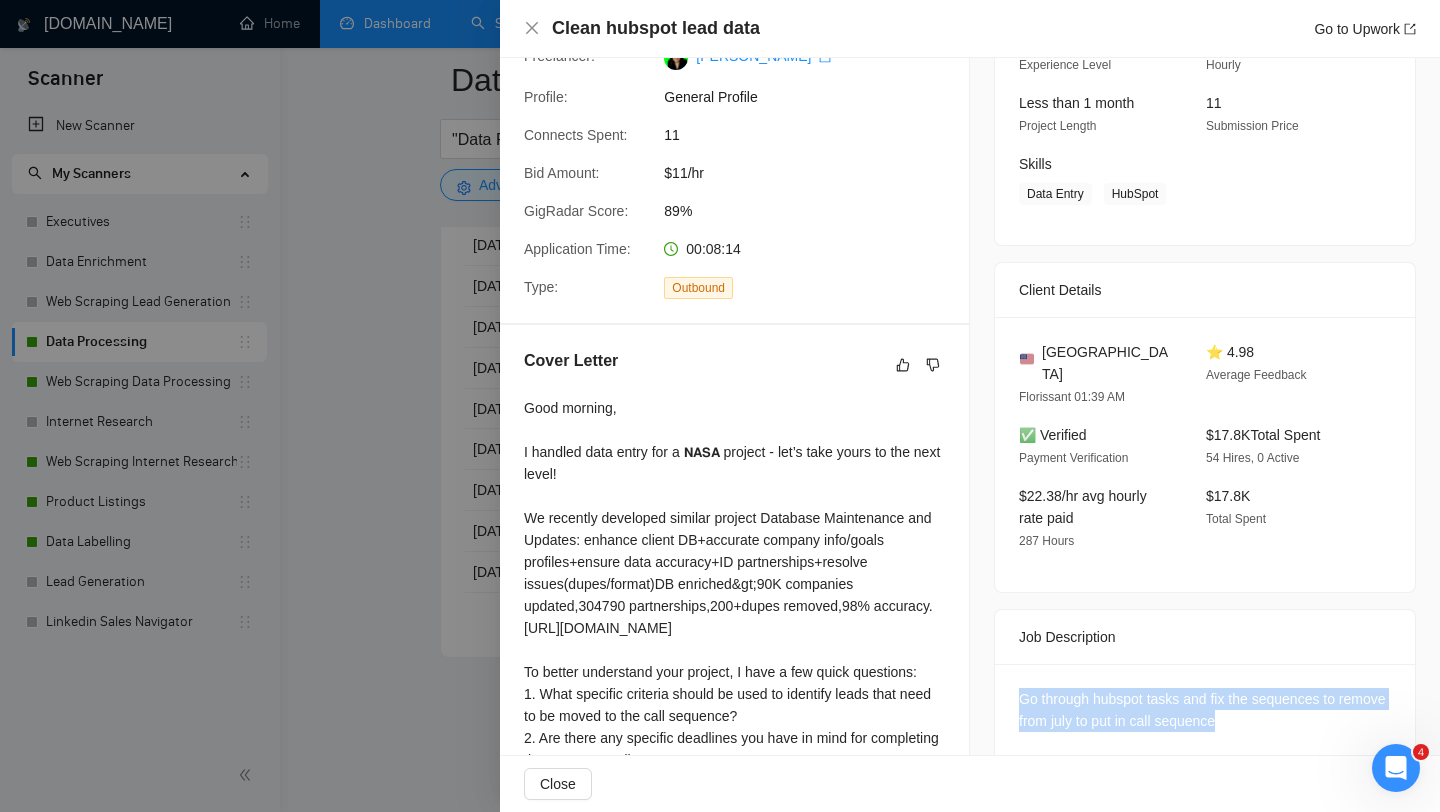 click at bounding box center (720, 406) 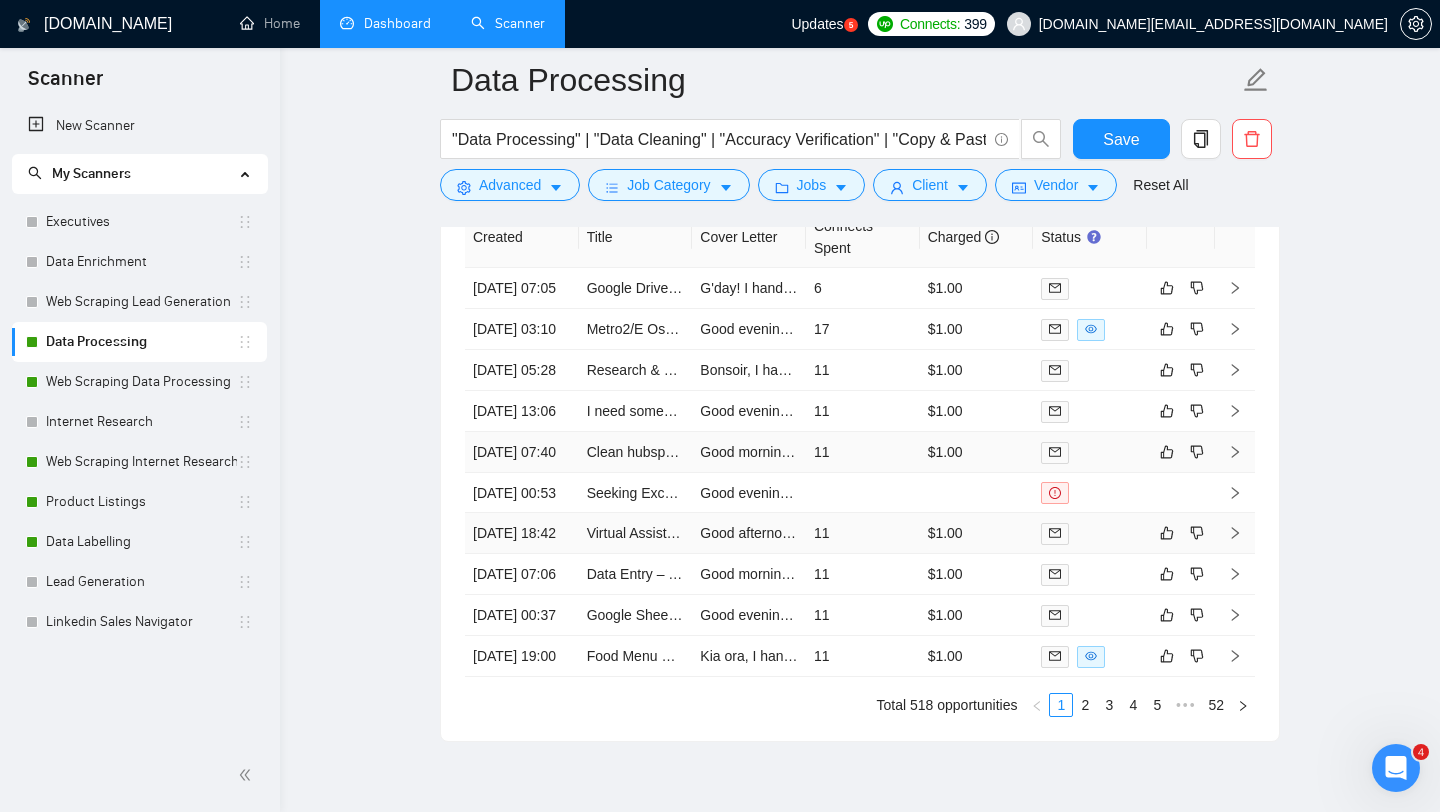 scroll, scrollTop: 4128, scrollLeft: 0, axis: vertical 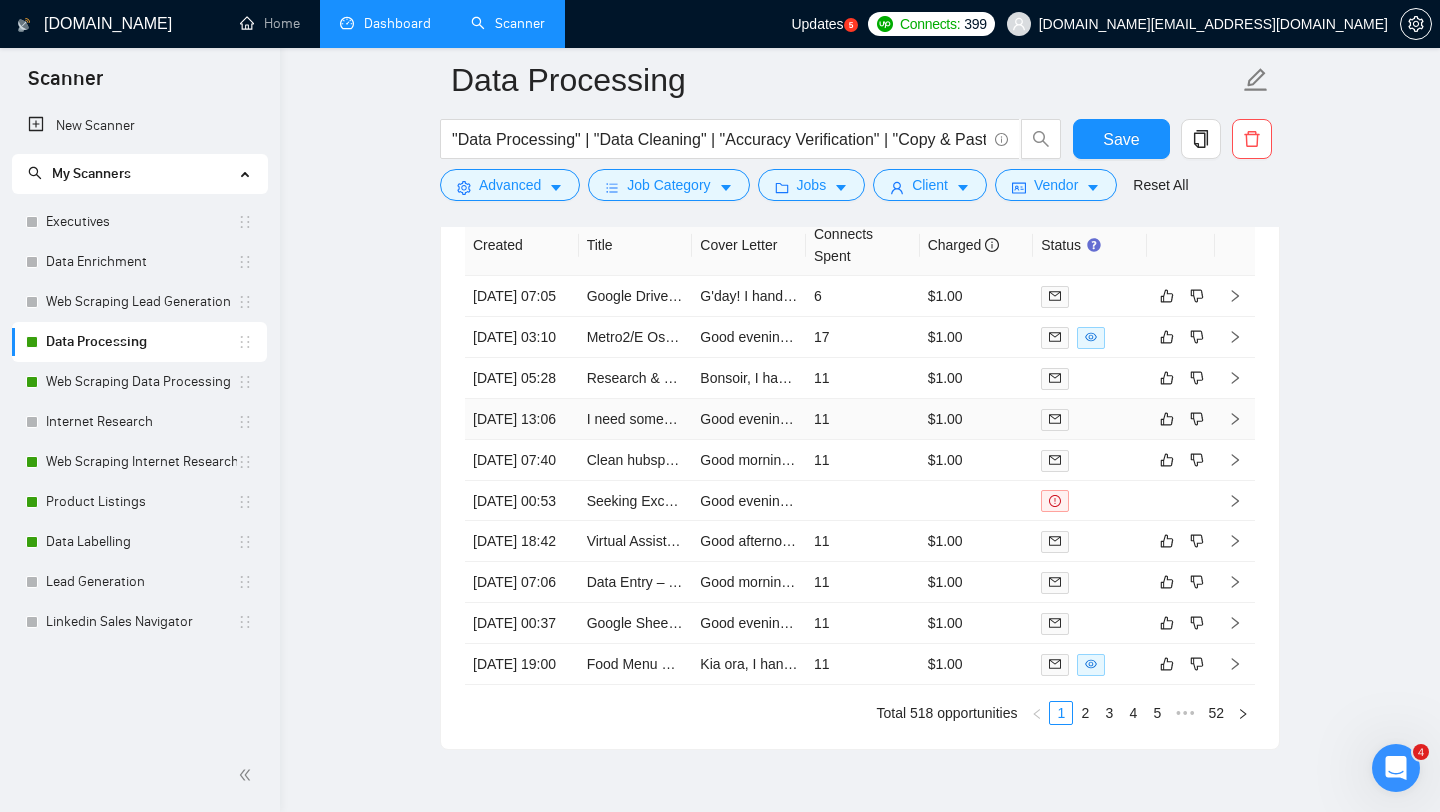 click on "I need someone who can remove photos from google search" at bounding box center [636, 419] 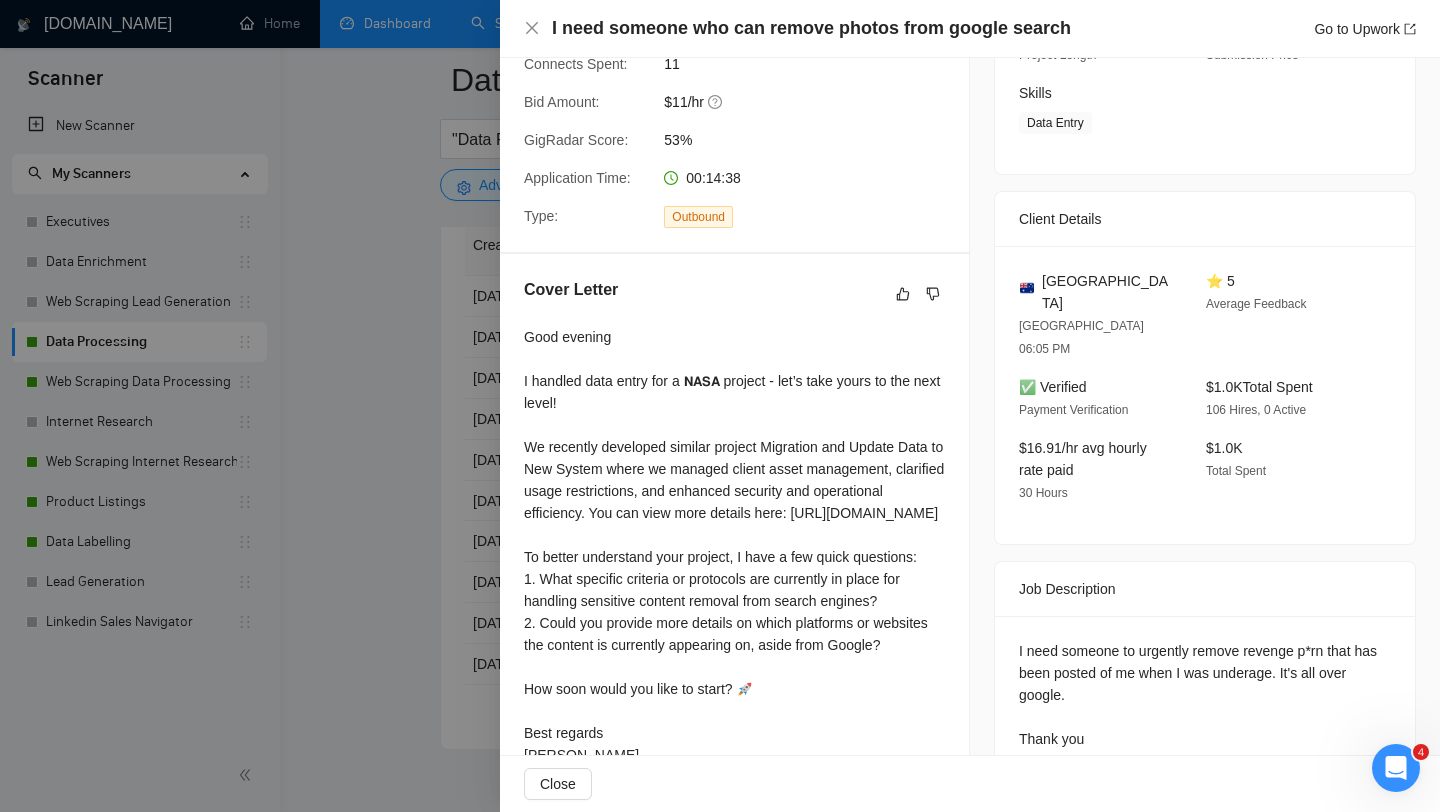 scroll, scrollTop: 308, scrollLeft: 0, axis: vertical 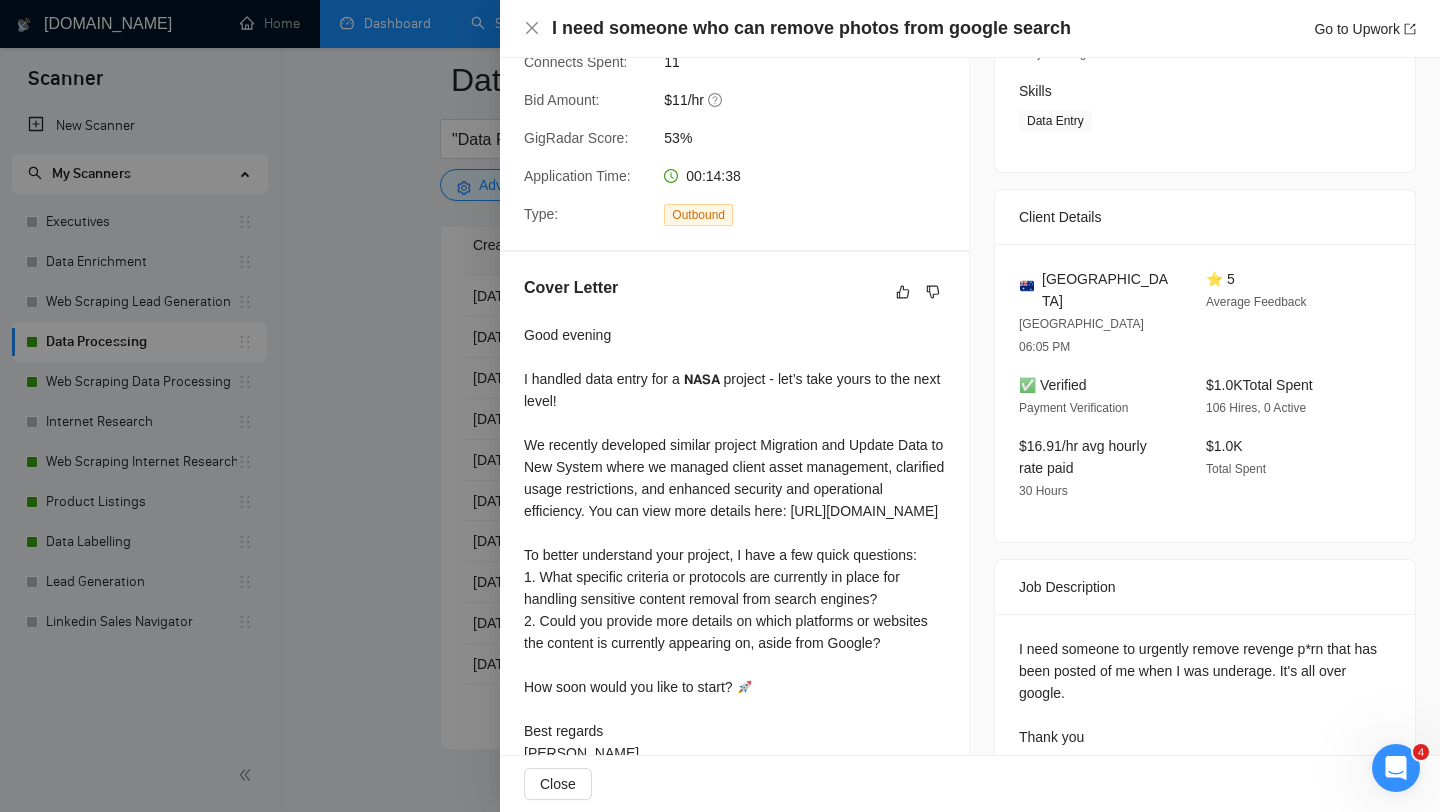 click at bounding box center [720, 406] 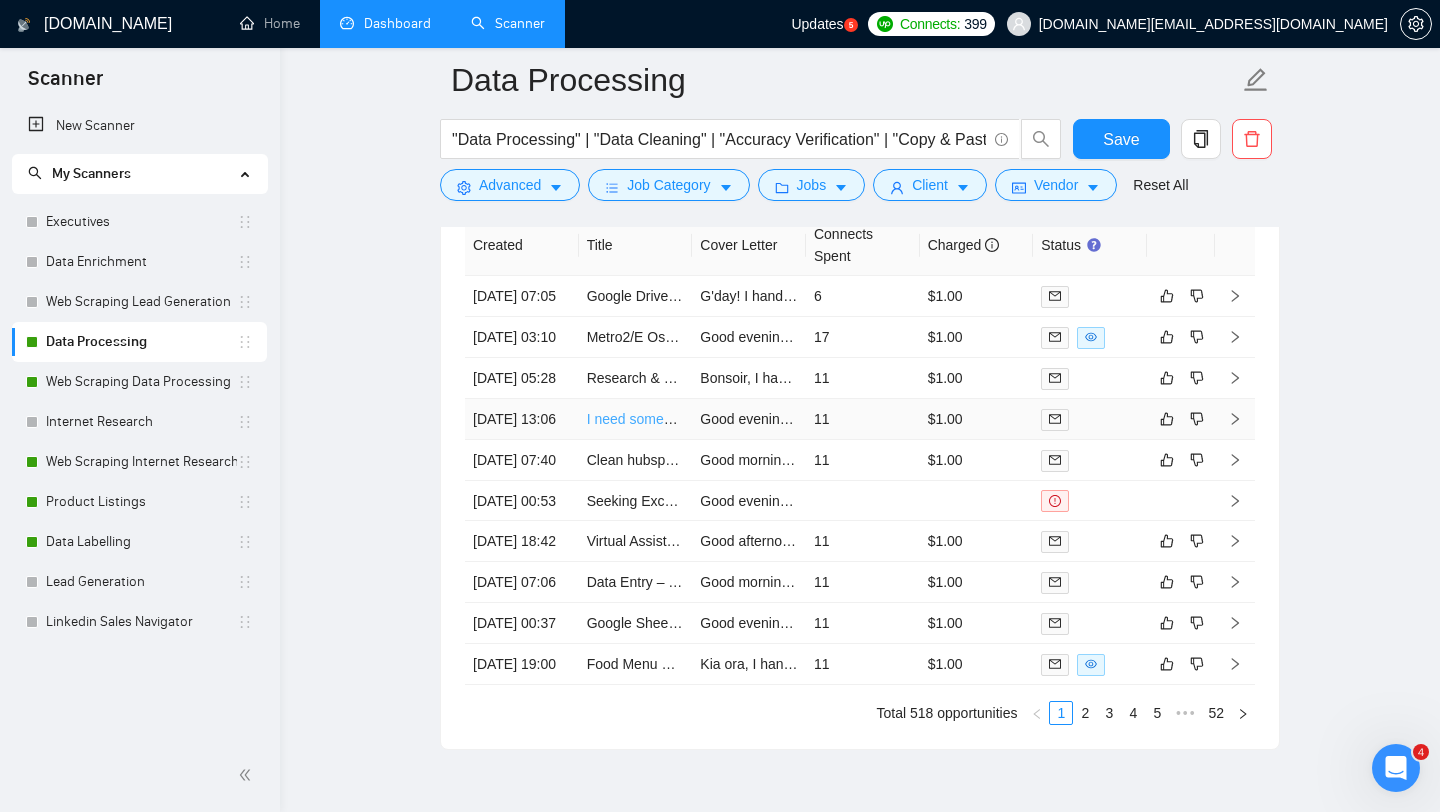click on "I need someone who can remove photos from google search" at bounding box center (775, 419) 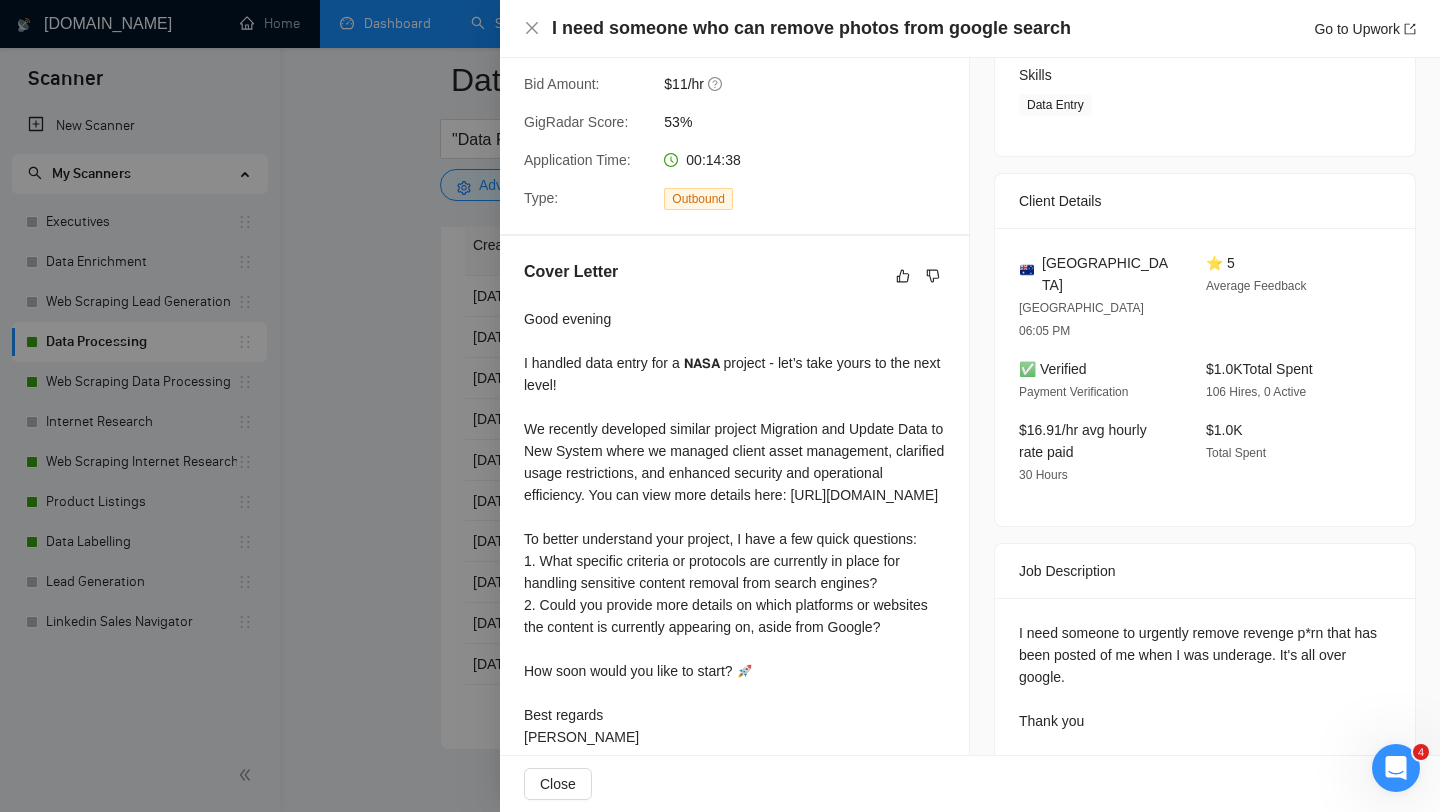 scroll, scrollTop: 289, scrollLeft: 0, axis: vertical 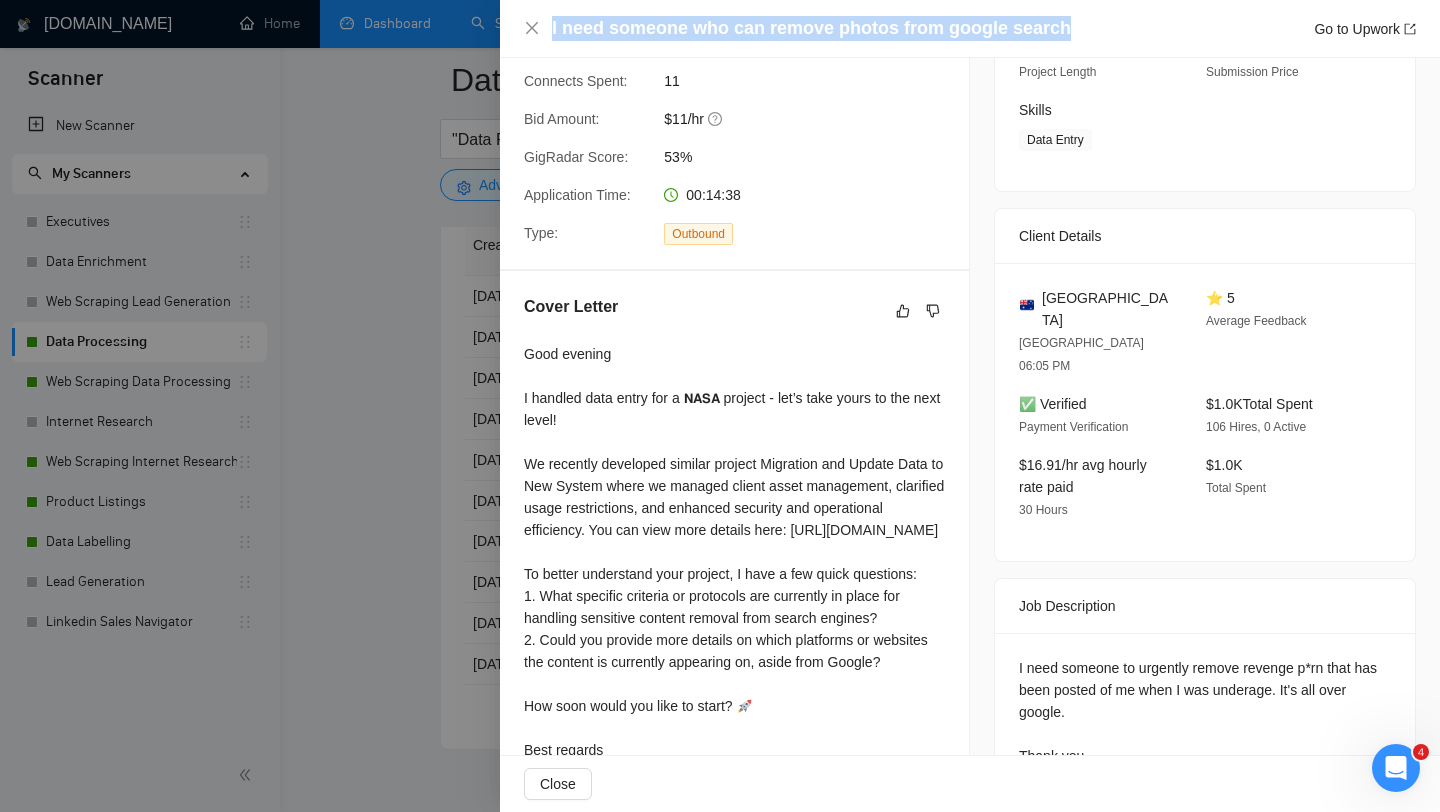 drag, startPoint x: 552, startPoint y: 29, endPoint x: 1055, endPoint y: 15, distance: 503.1948 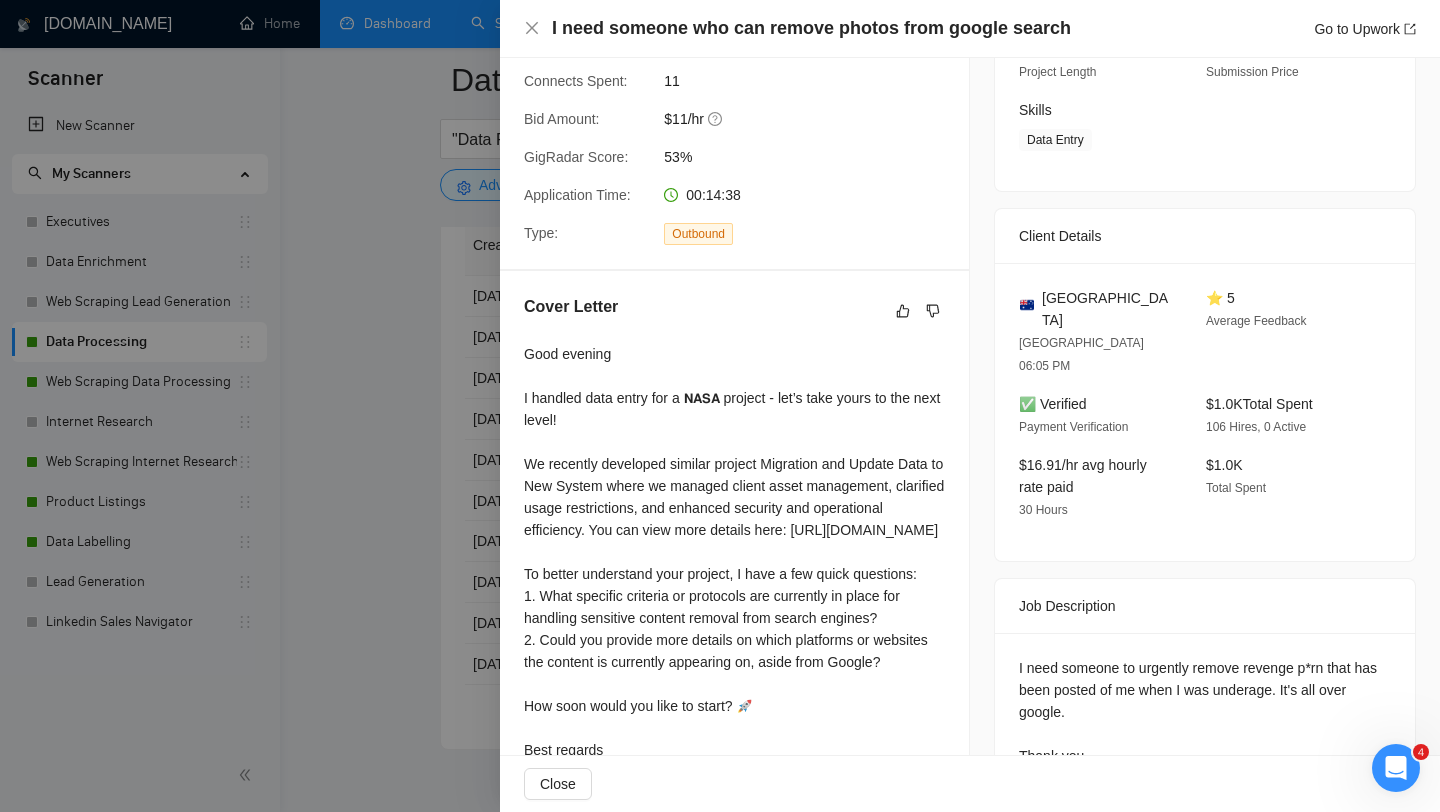 click at bounding box center [720, 406] 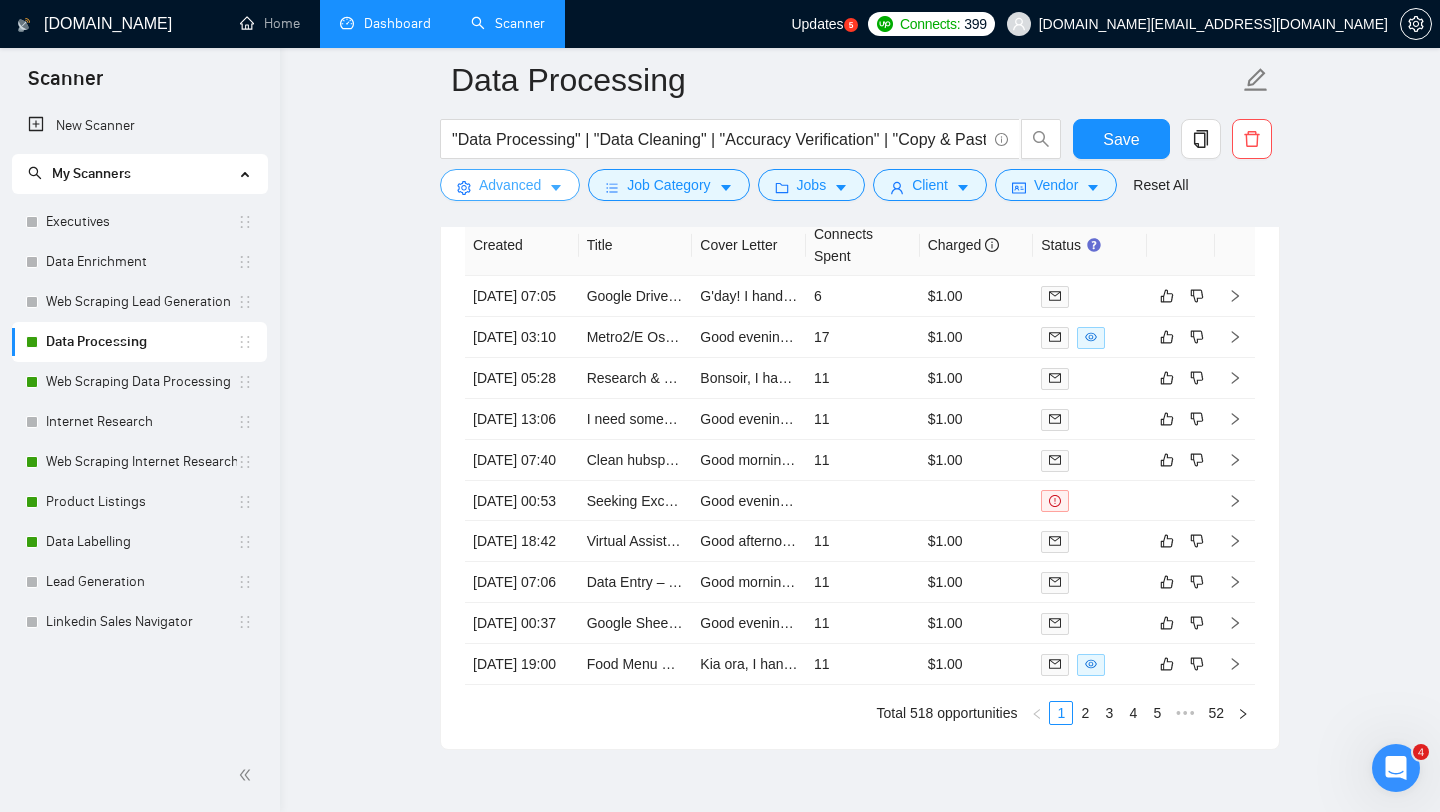 click 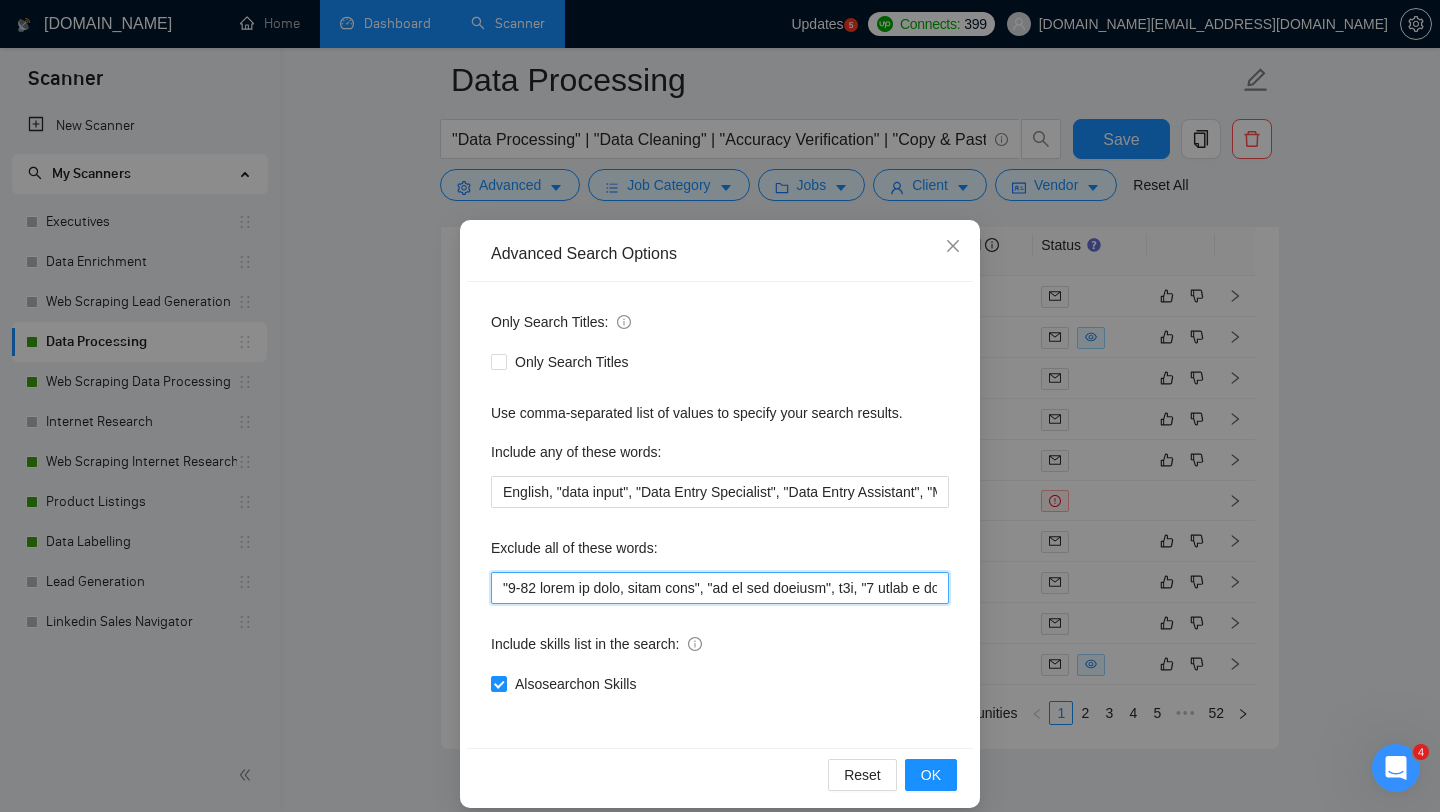 click at bounding box center (720, 588) 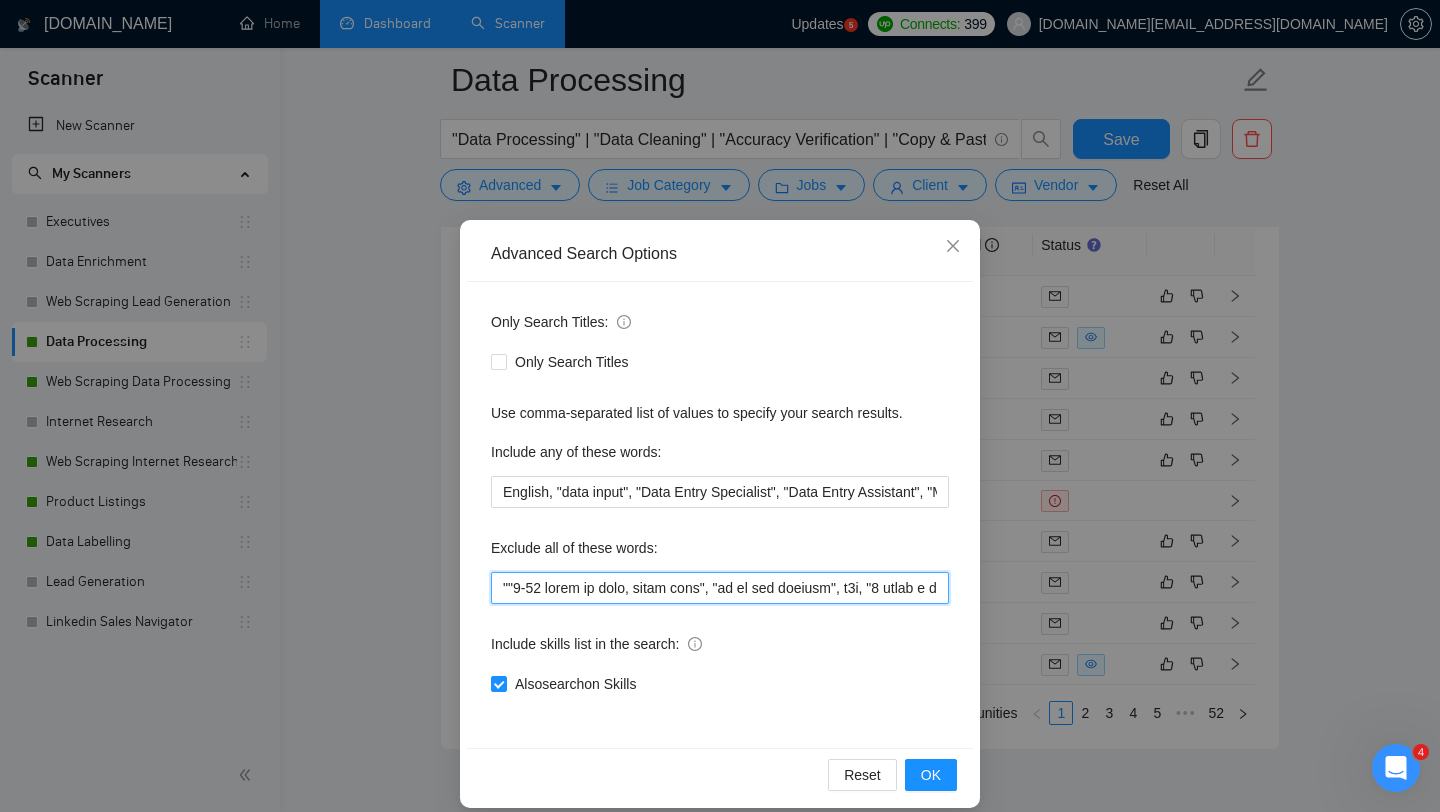 paste on "I need someone who can remove photos from google search" 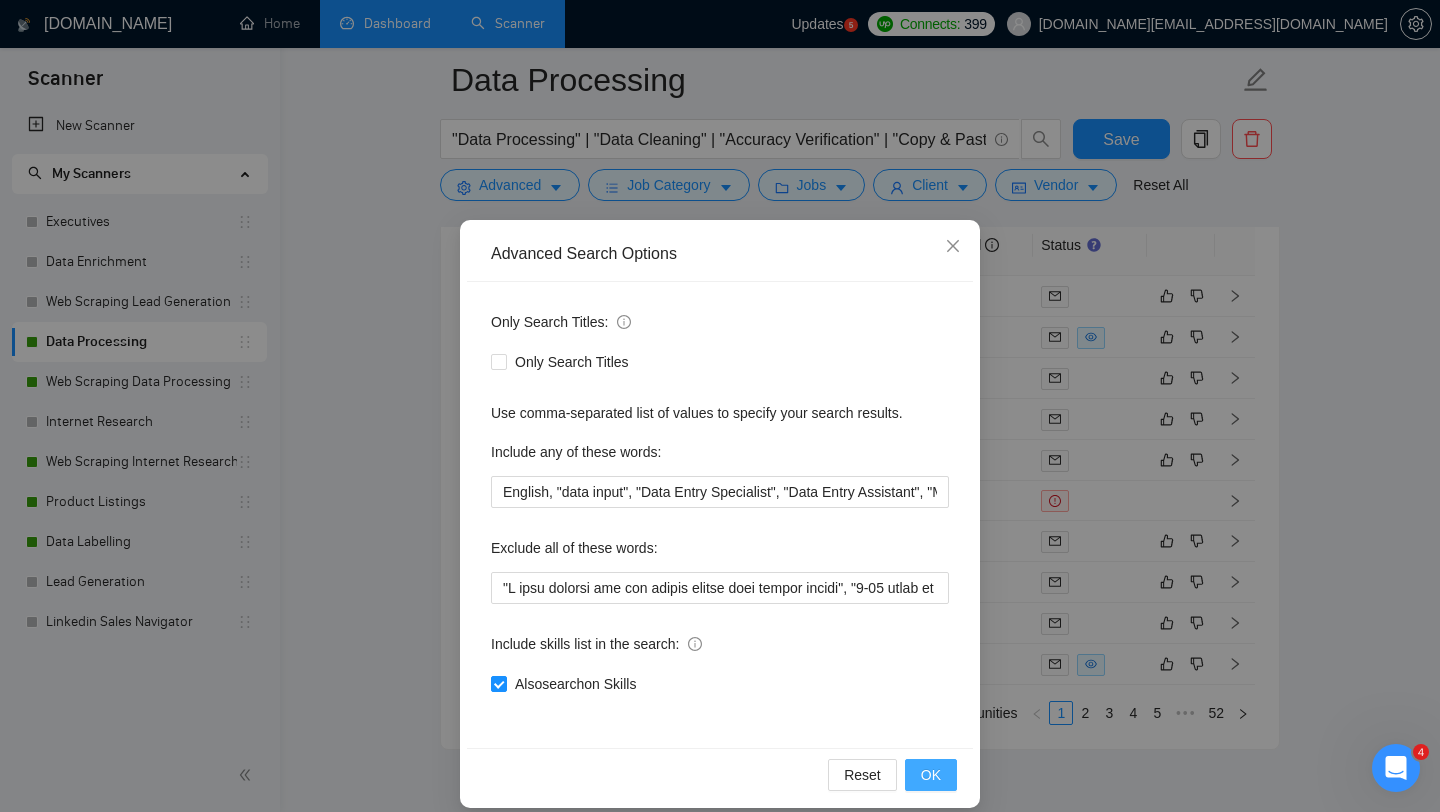 click on "OK" at bounding box center [931, 775] 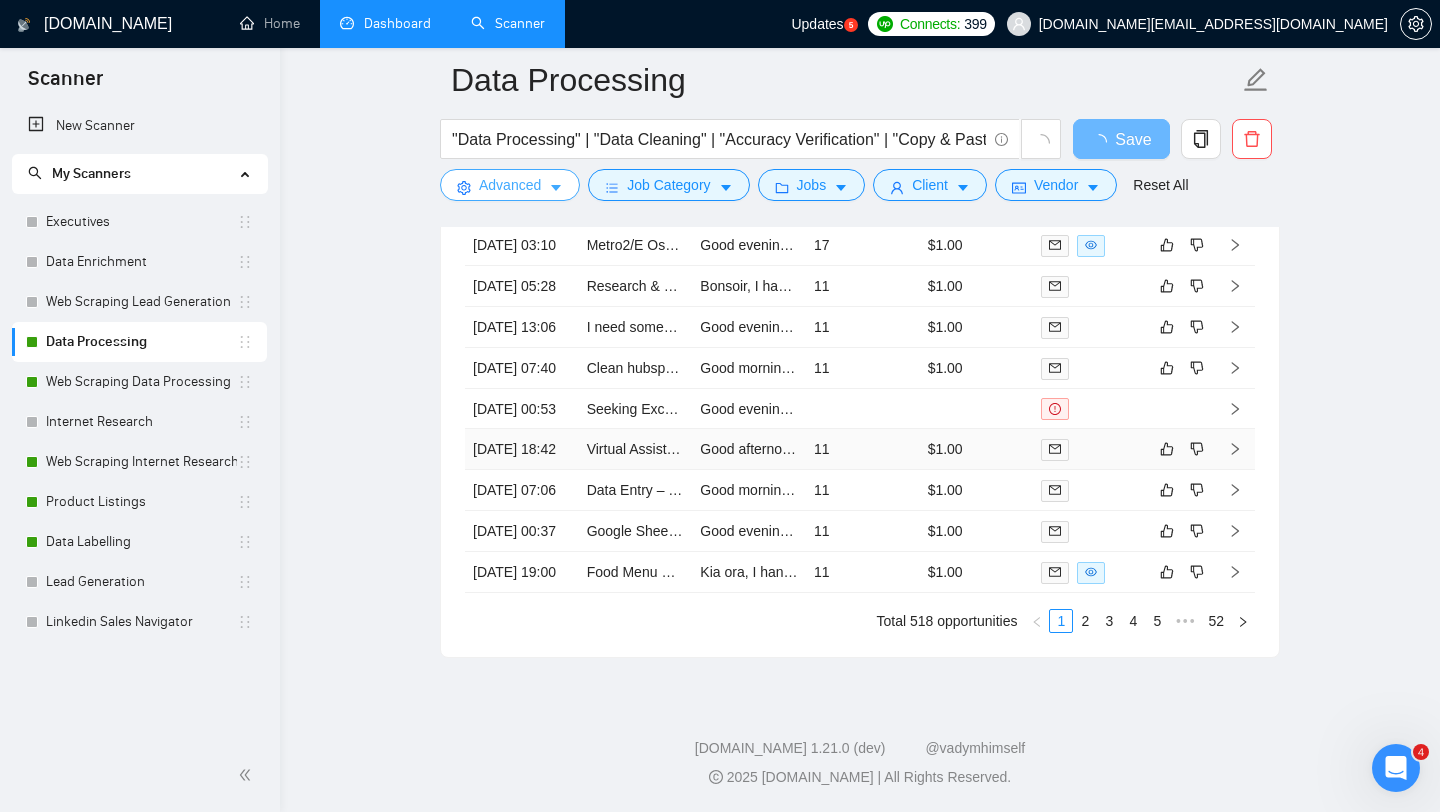 scroll, scrollTop: 4047, scrollLeft: 0, axis: vertical 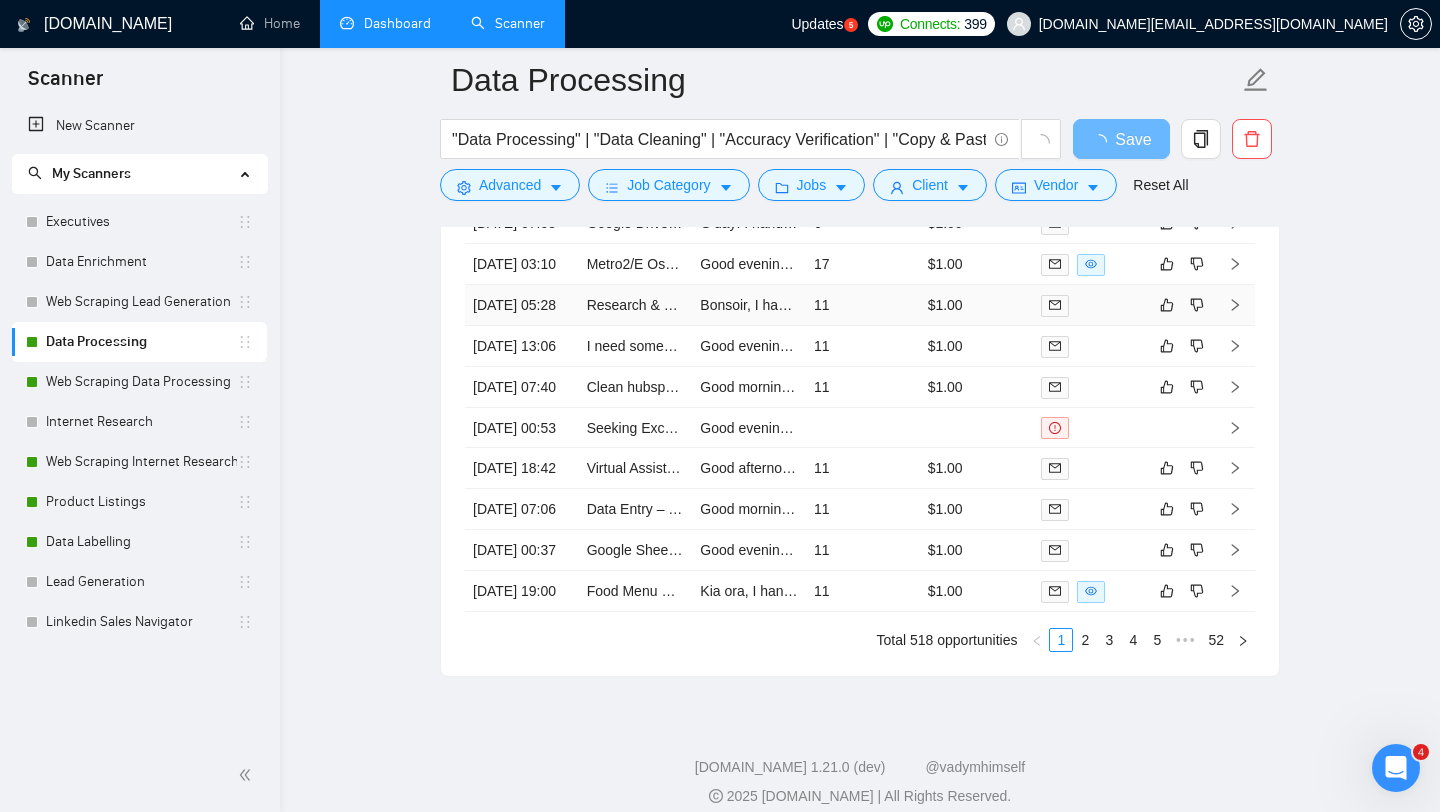 click on "Research & Data Entry Specialist for Location List Building" at bounding box center (636, 305) 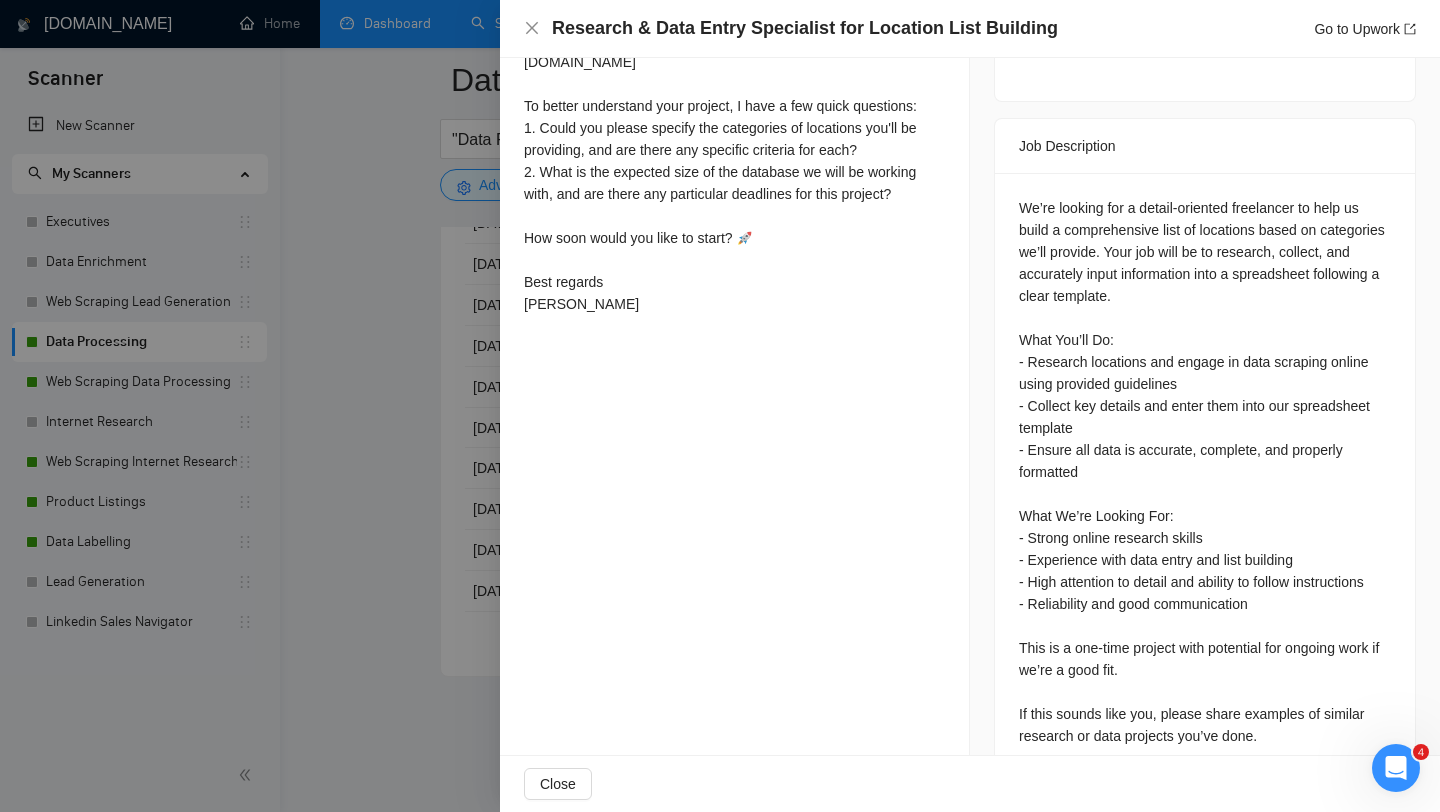 scroll, scrollTop: 802, scrollLeft: 0, axis: vertical 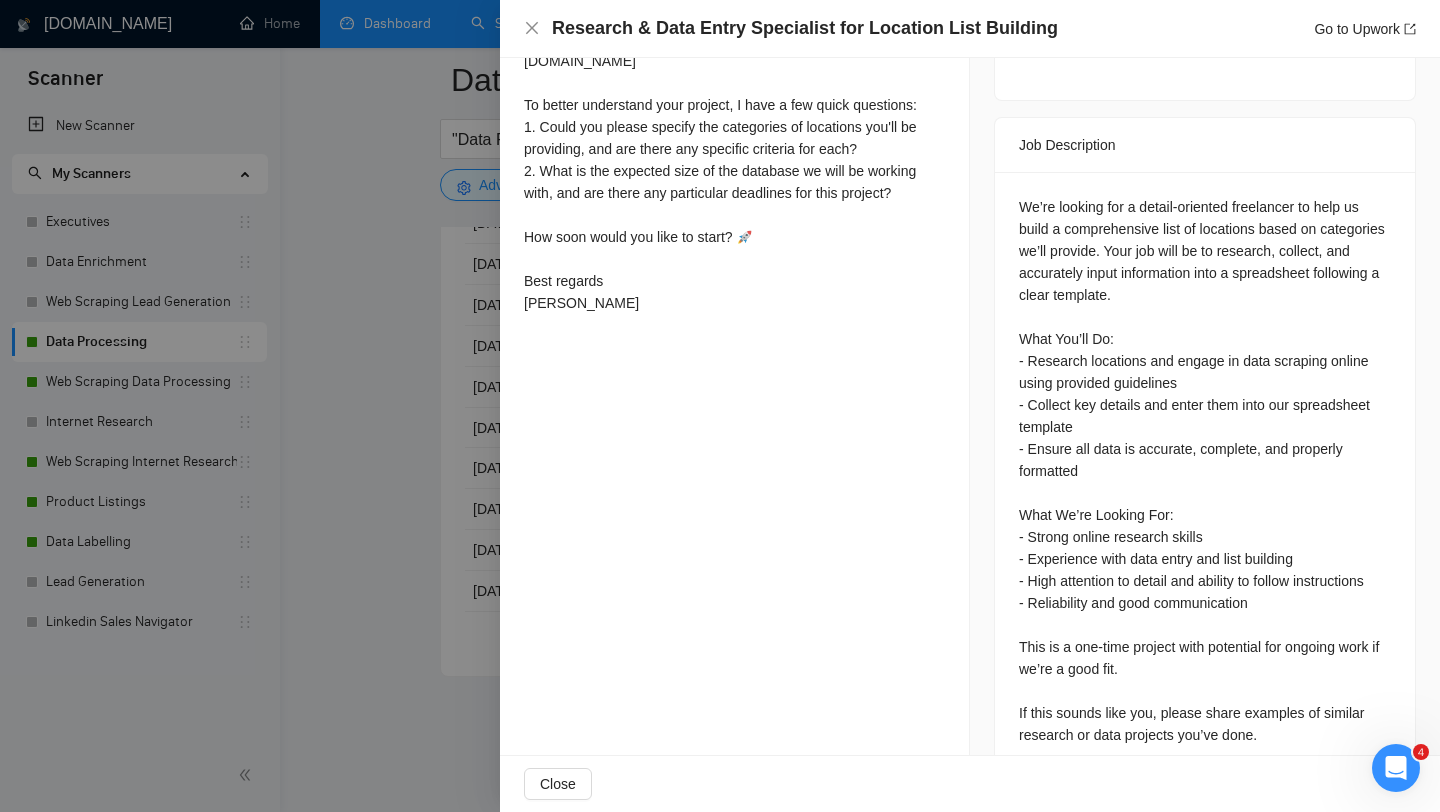 click at bounding box center [720, 406] 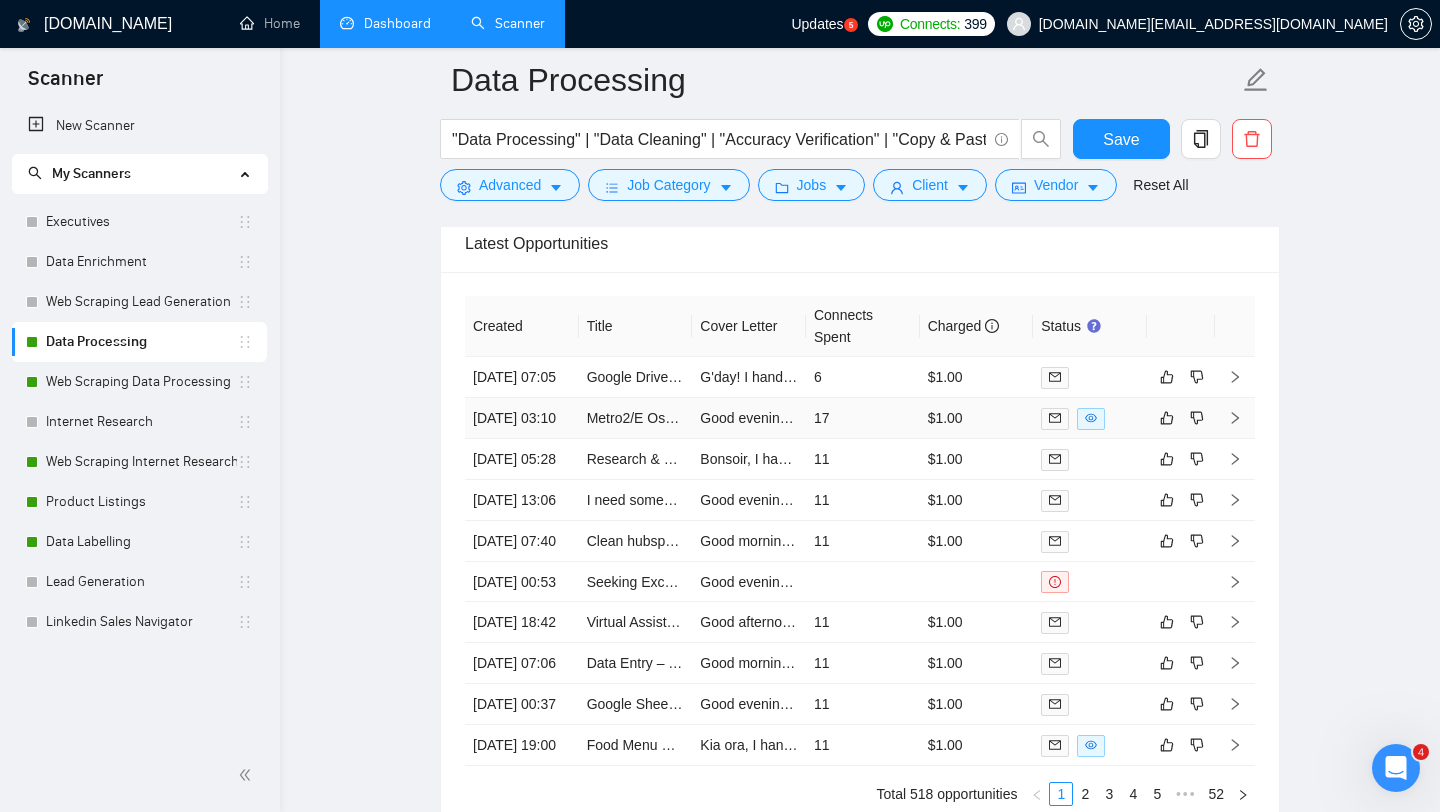 click on "Metro2/E Oscar Data" at bounding box center (636, 418) 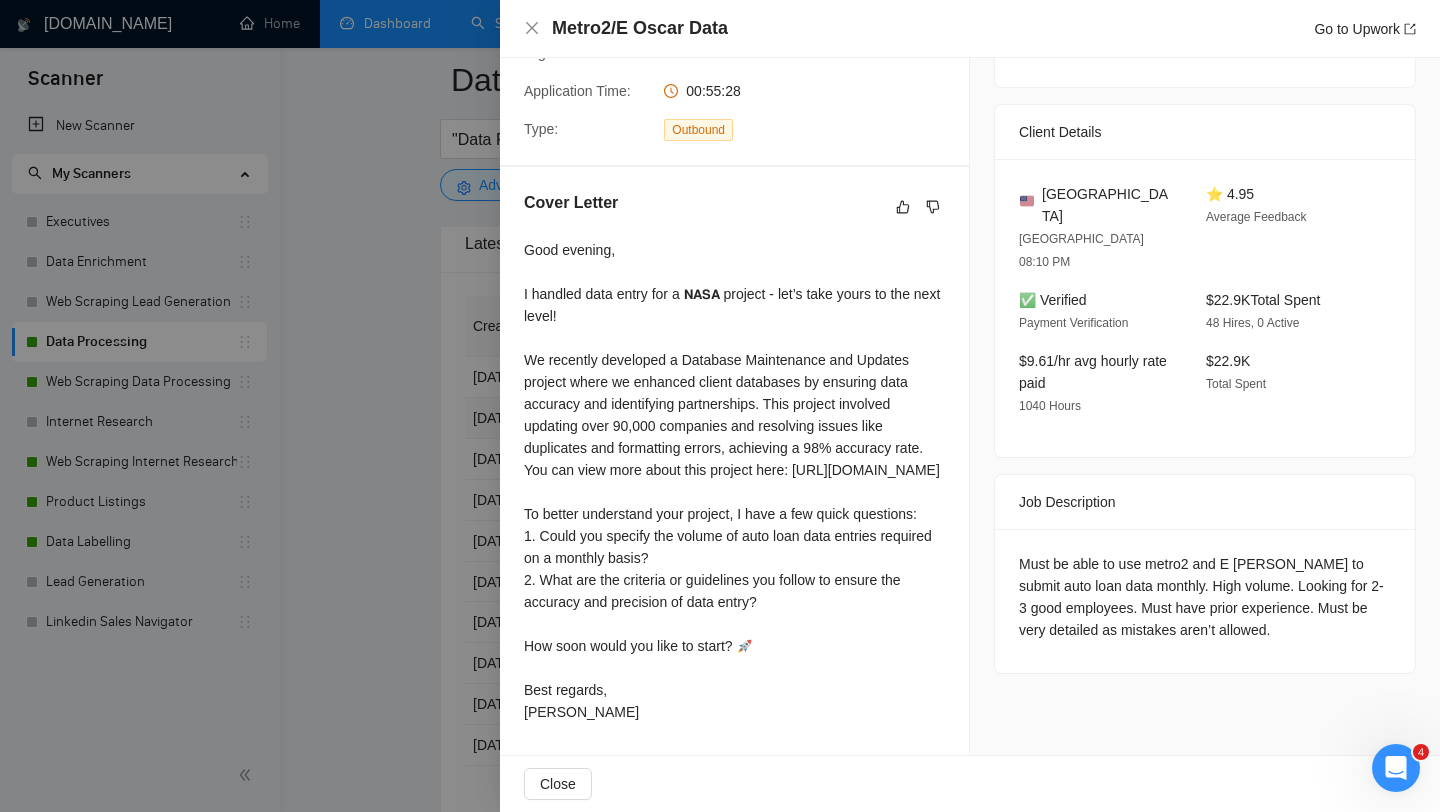 scroll, scrollTop: 436, scrollLeft: 0, axis: vertical 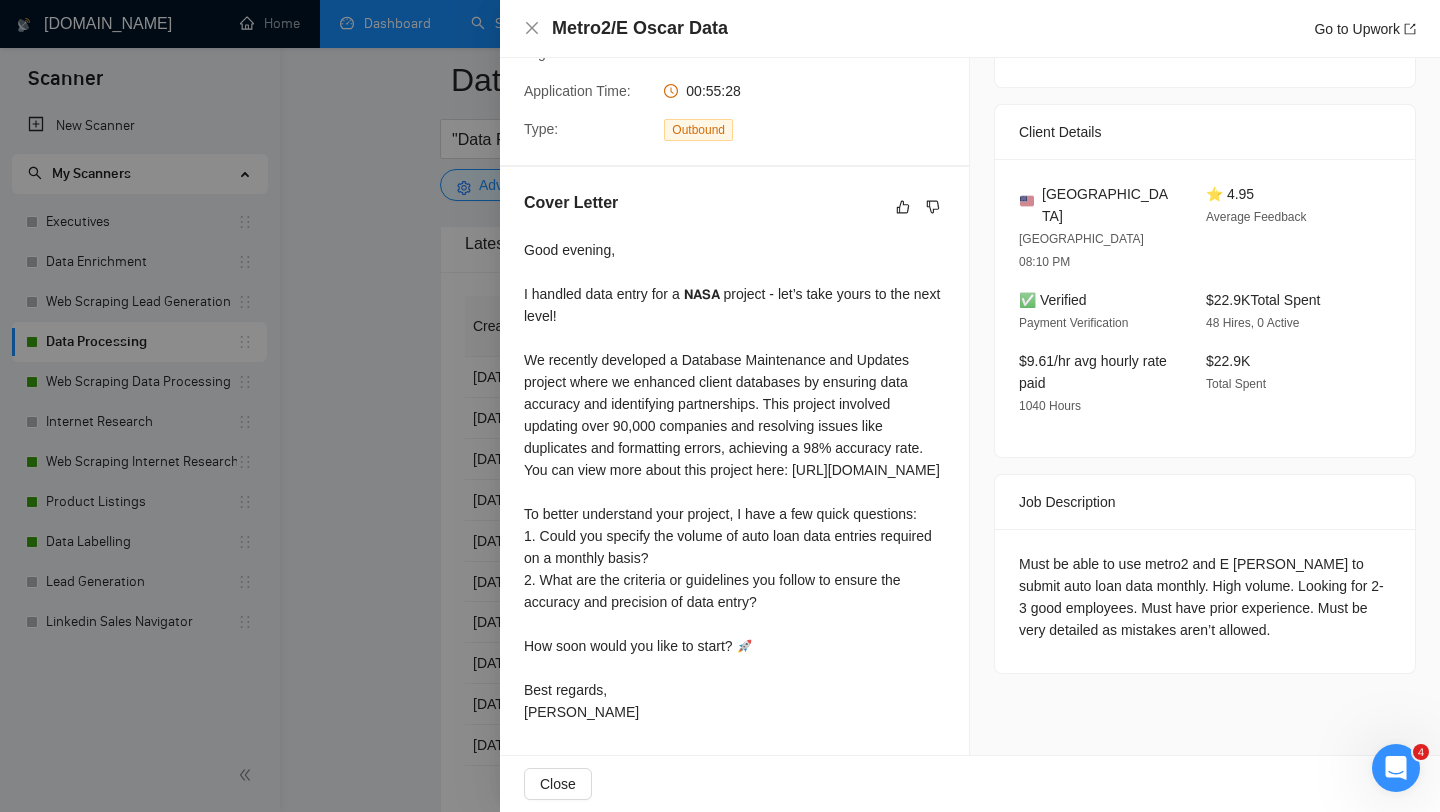 click on "Must be able to use metro2 and E [PERSON_NAME] to submit auto loan data monthly. High volume. Looking for 2-3 good employees. Must have prior experience. Must be very detailed as mistakes aren’t allowed." at bounding box center [1205, 597] 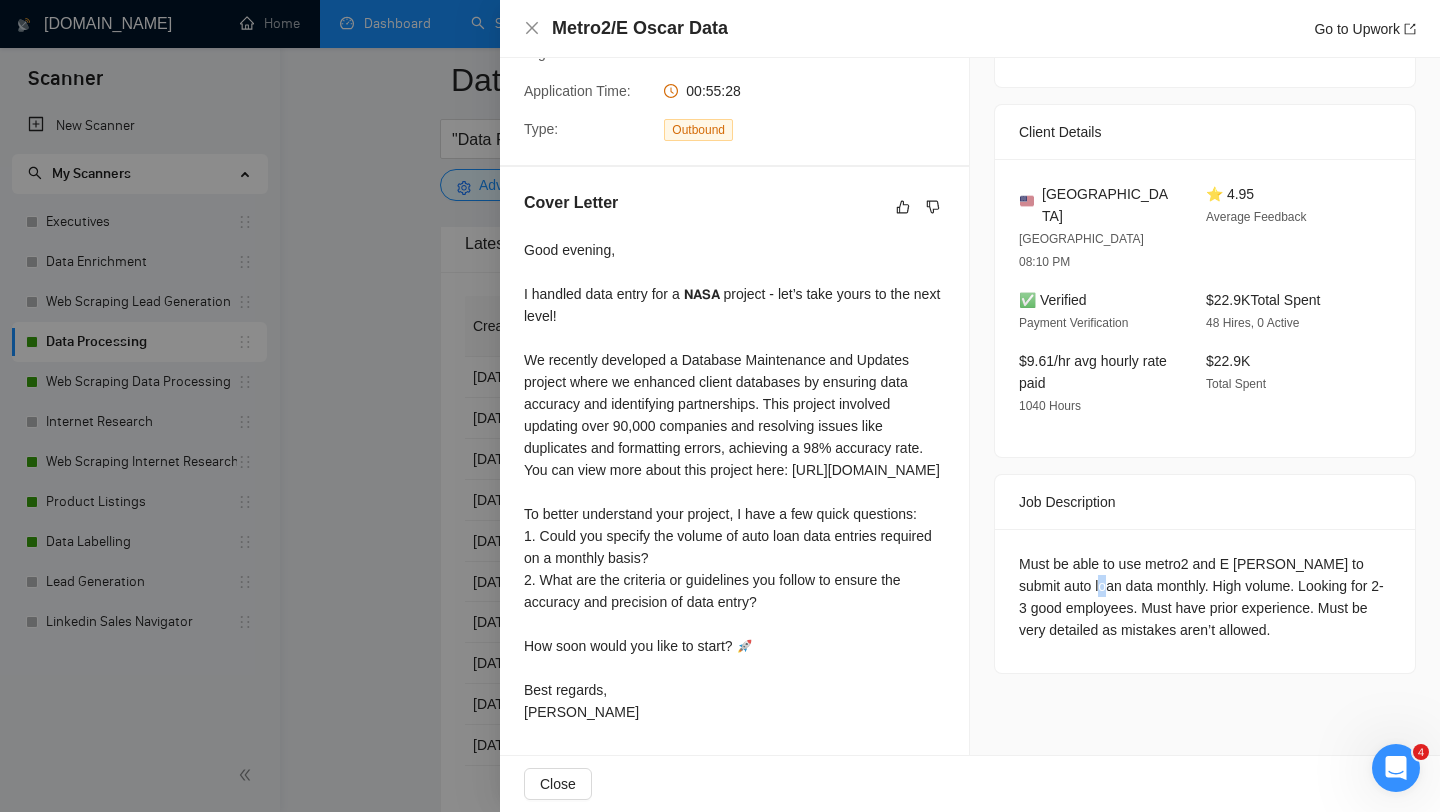 click on "Must be able to use metro2 and E [PERSON_NAME] to submit auto loan data monthly. High volume. Looking for 2-3 good employees. Must have prior experience. Must be very detailed as mistakes aren’t allowed." at bounding box center (1205, 597) 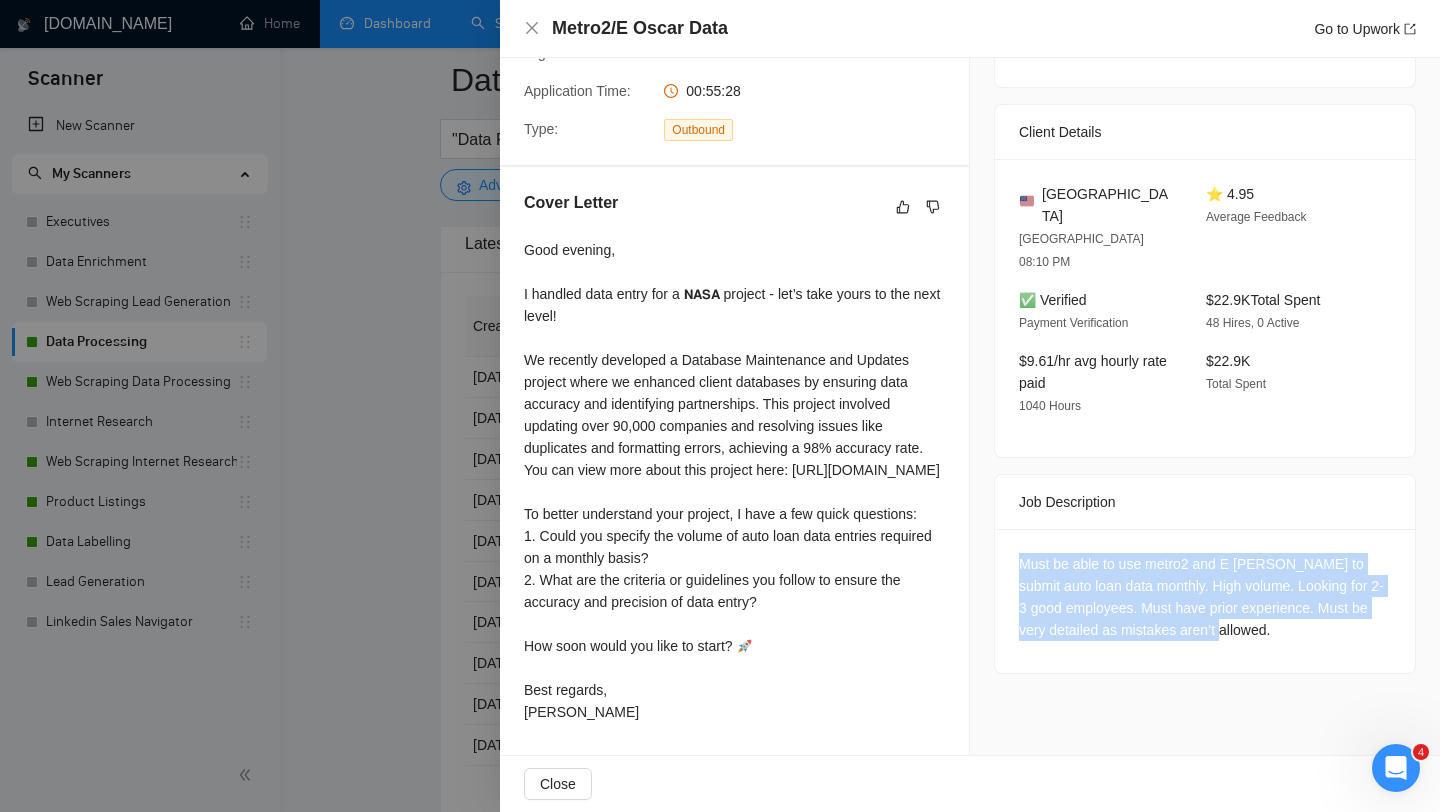click on "Must be able to use metro2 and E [PERSON_NAME] to submit auto loan data monthly. High volume. Looking for 2-3 good employees. Must have prior experience. Must be very detailed as mistakes aren’t allowed." at bounding box center [1205, 597] 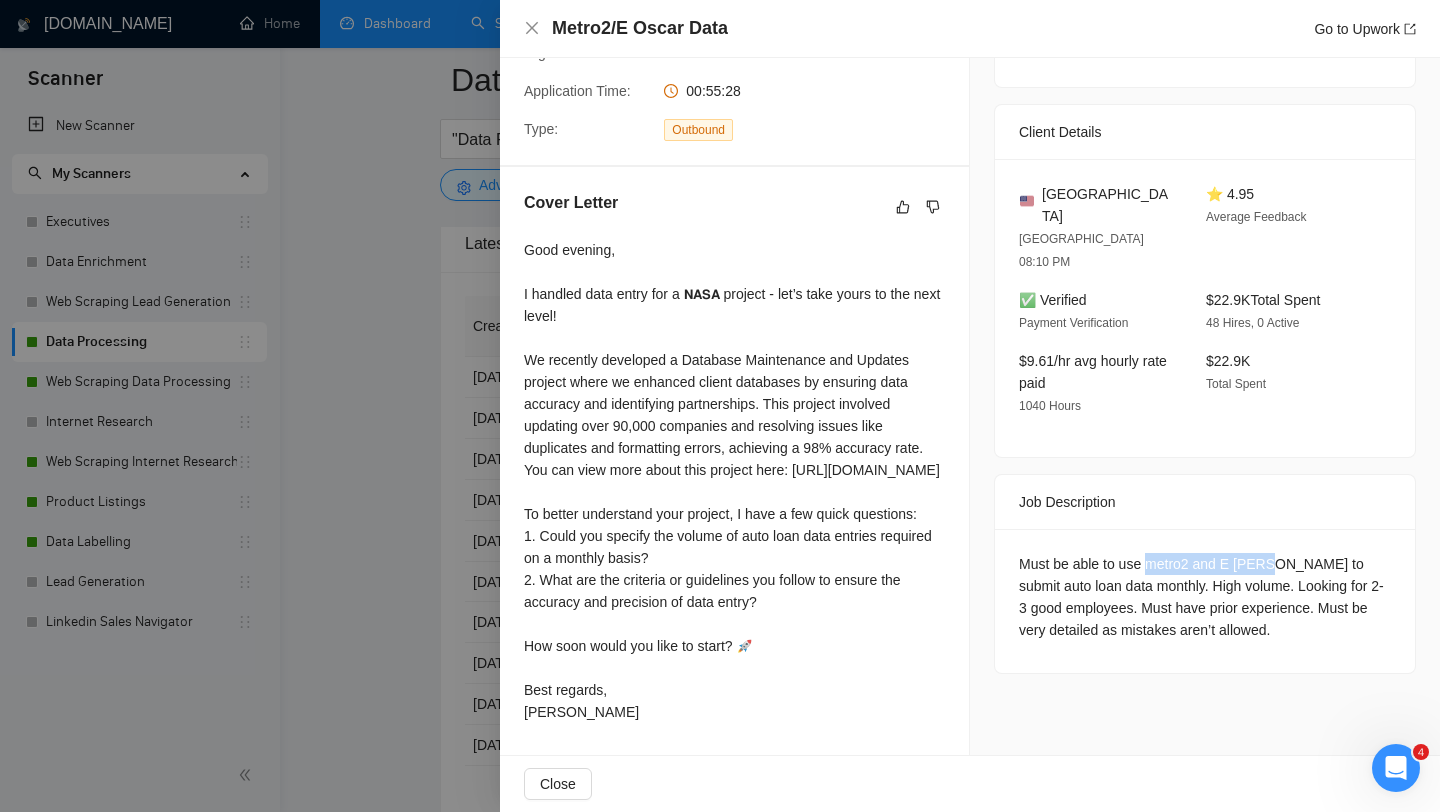 drag, startPoint x: 1149, startPoint y: 476, endPoint x: 1276, endPoint y: 475, distance: 127.00394 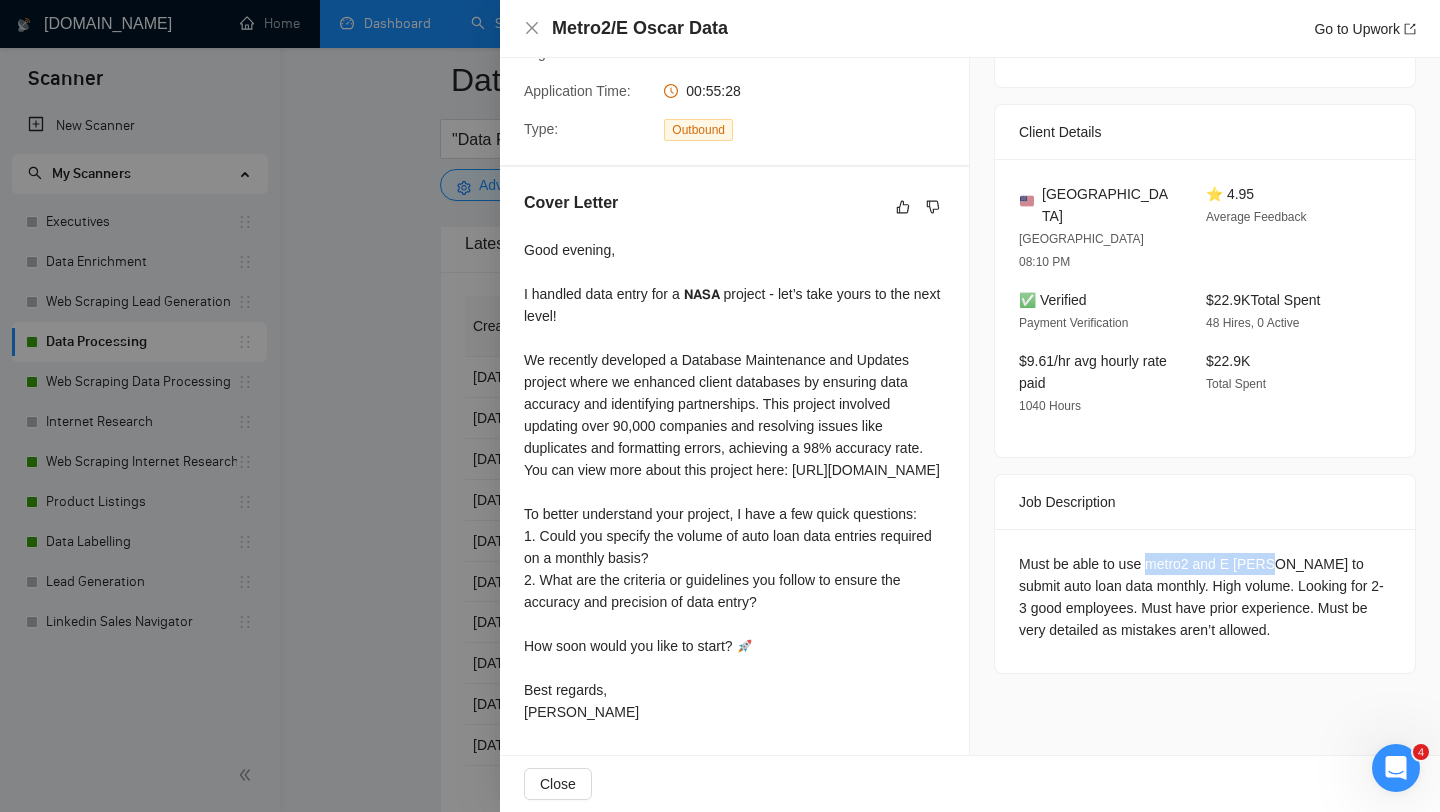 click at bounding box center [720, 406] 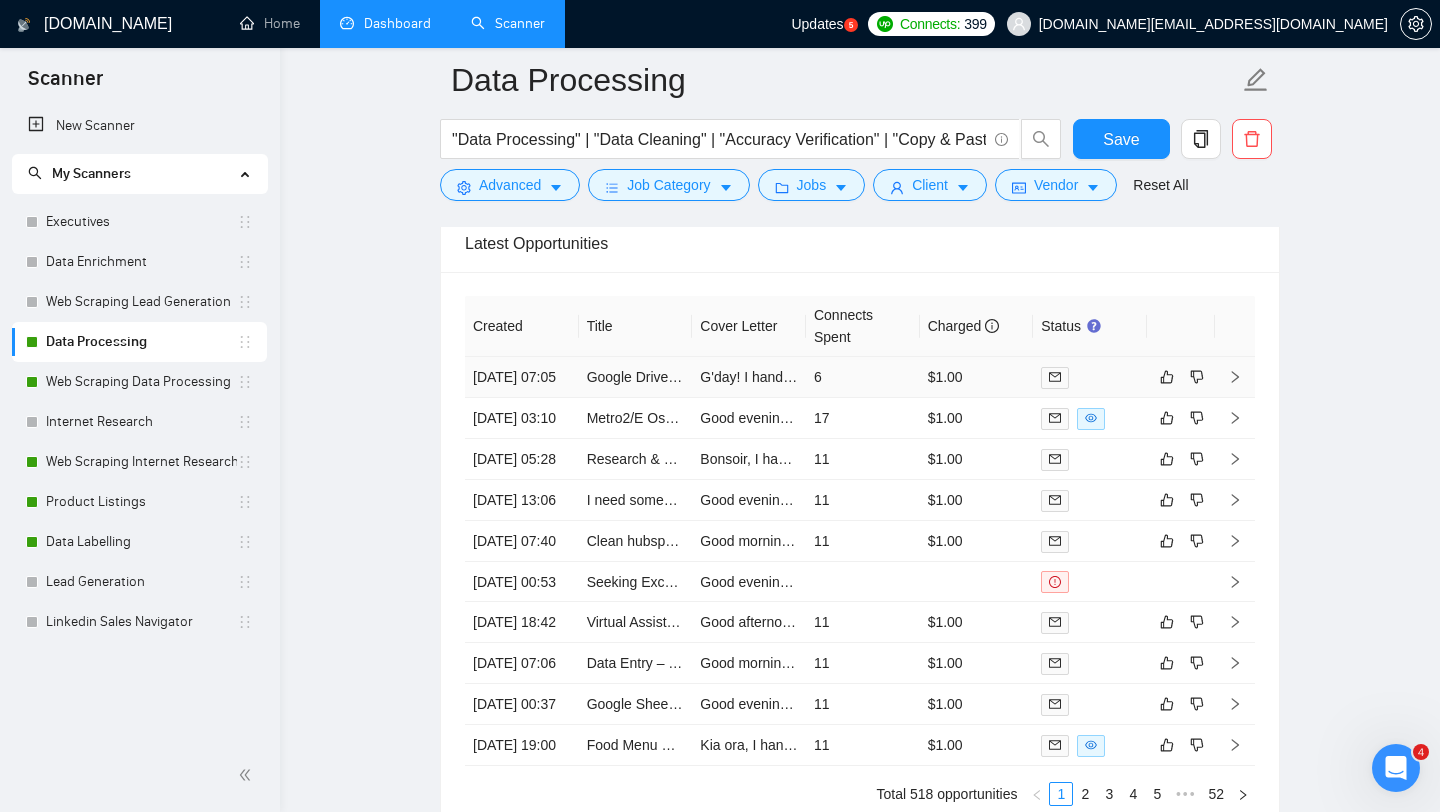 click on "Google Drive Organization & Cleanup Expert Needed" at bounding box center (636, 377) 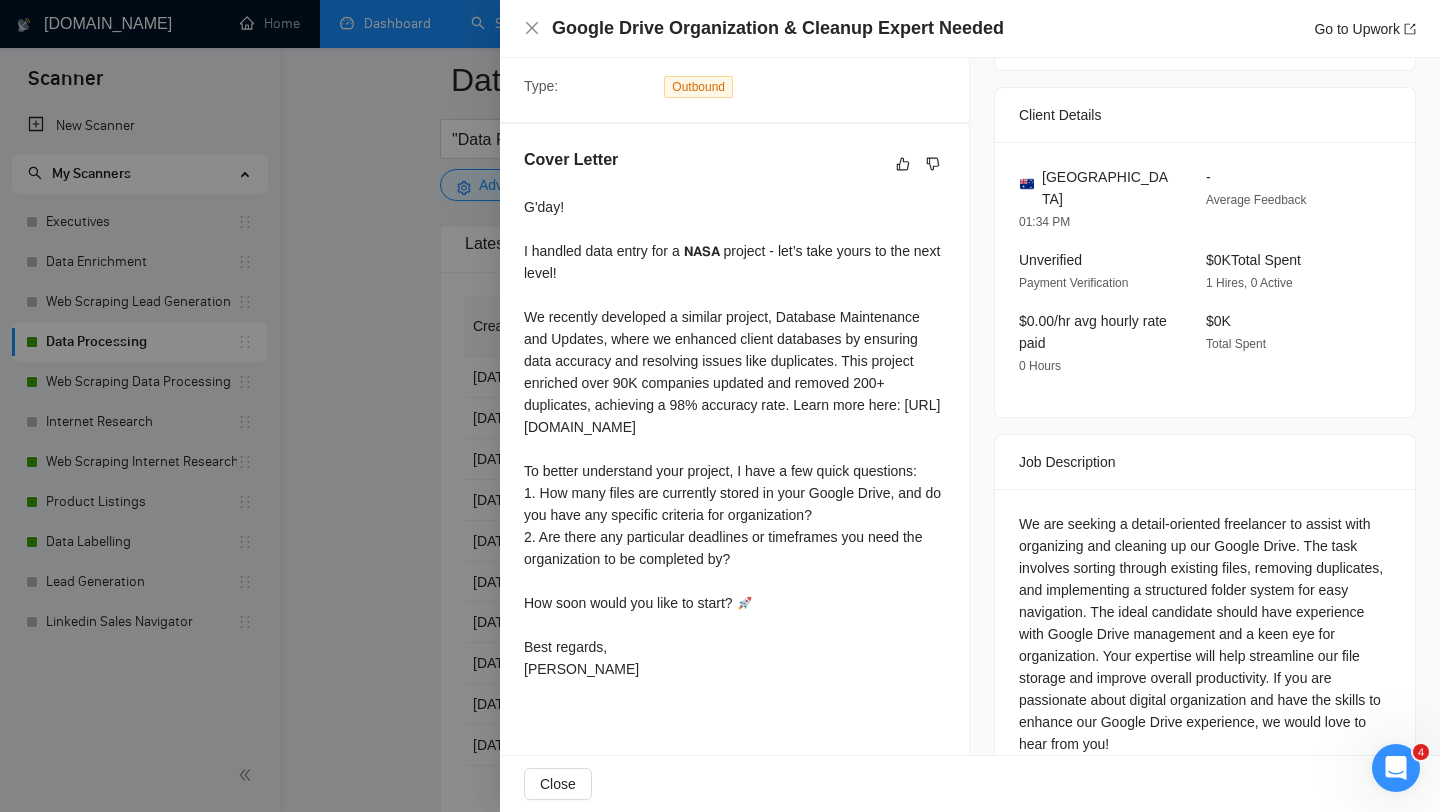 scroll, scrollTop: 443, scrollLeft: 0, axis: vertical 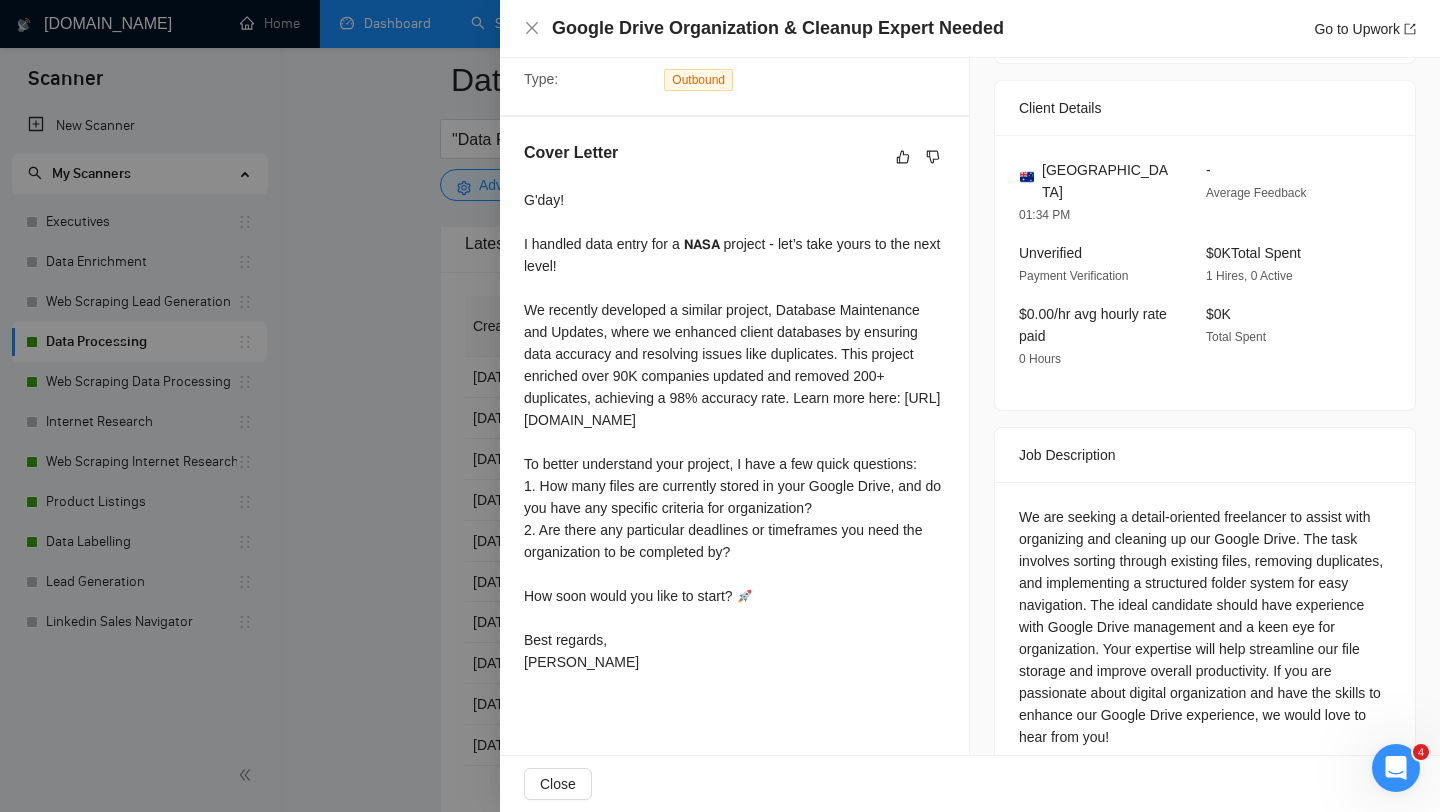 click at bounding box center (720, 406) 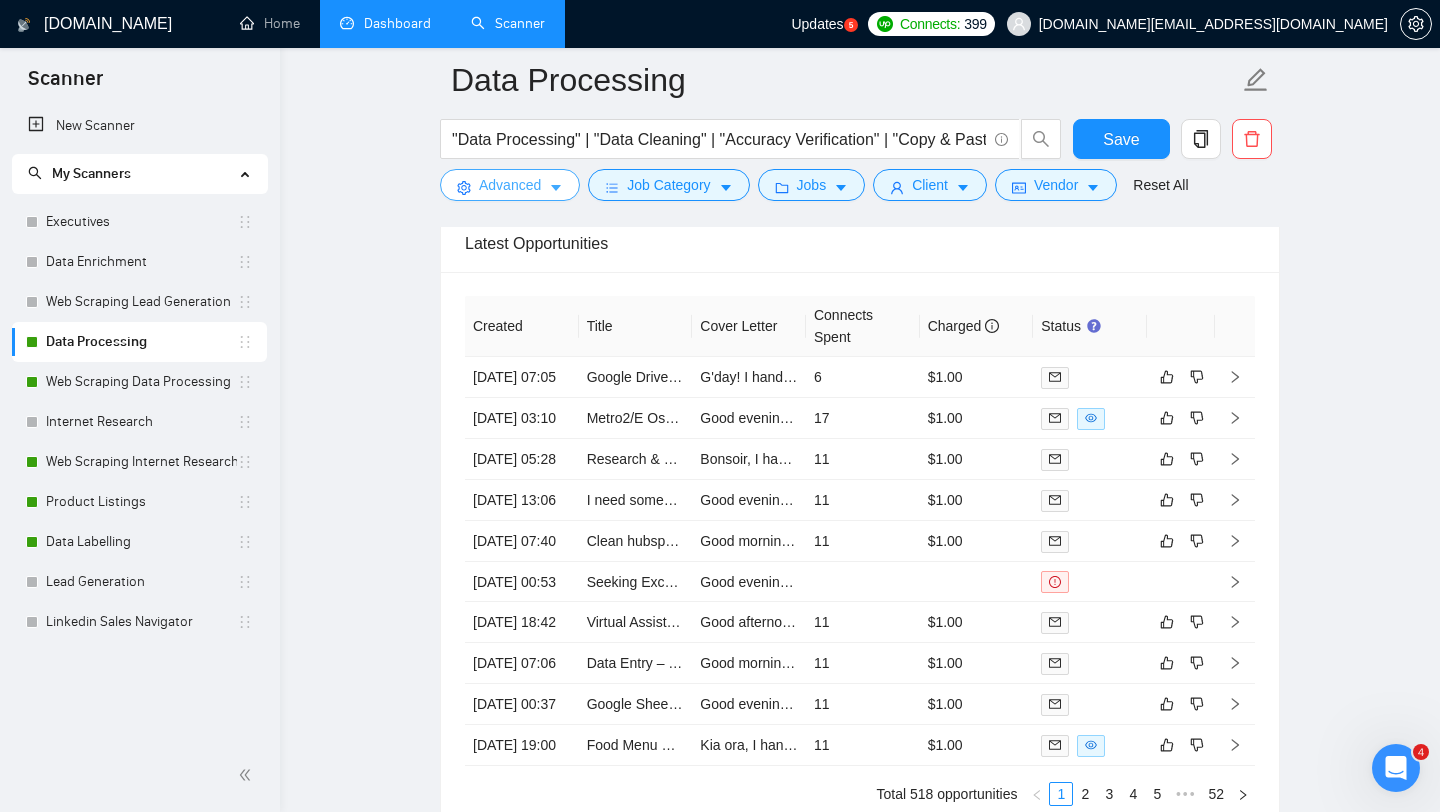 click on "Advanced" at bounding box center (510, 185) 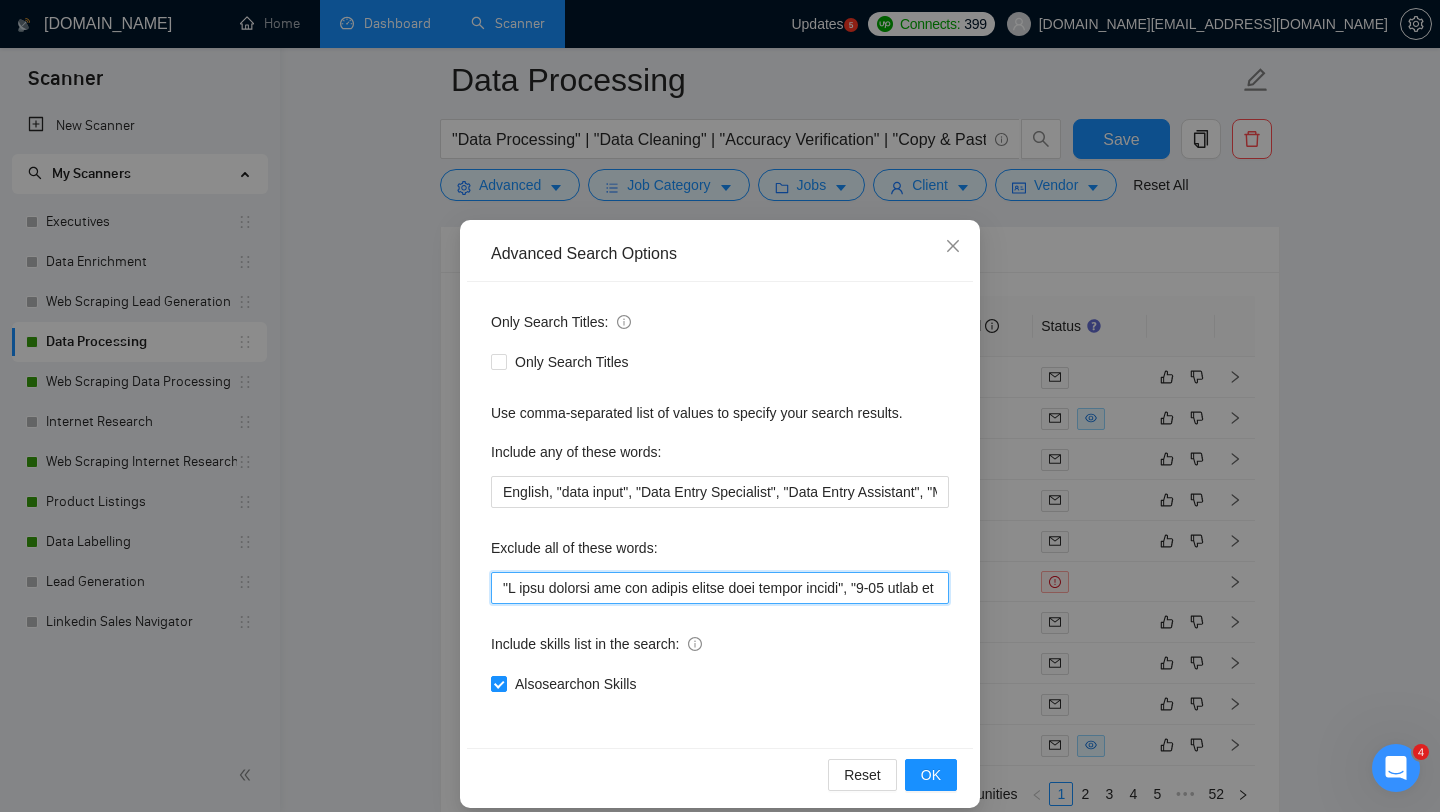 click at bounding box center (720, 588) 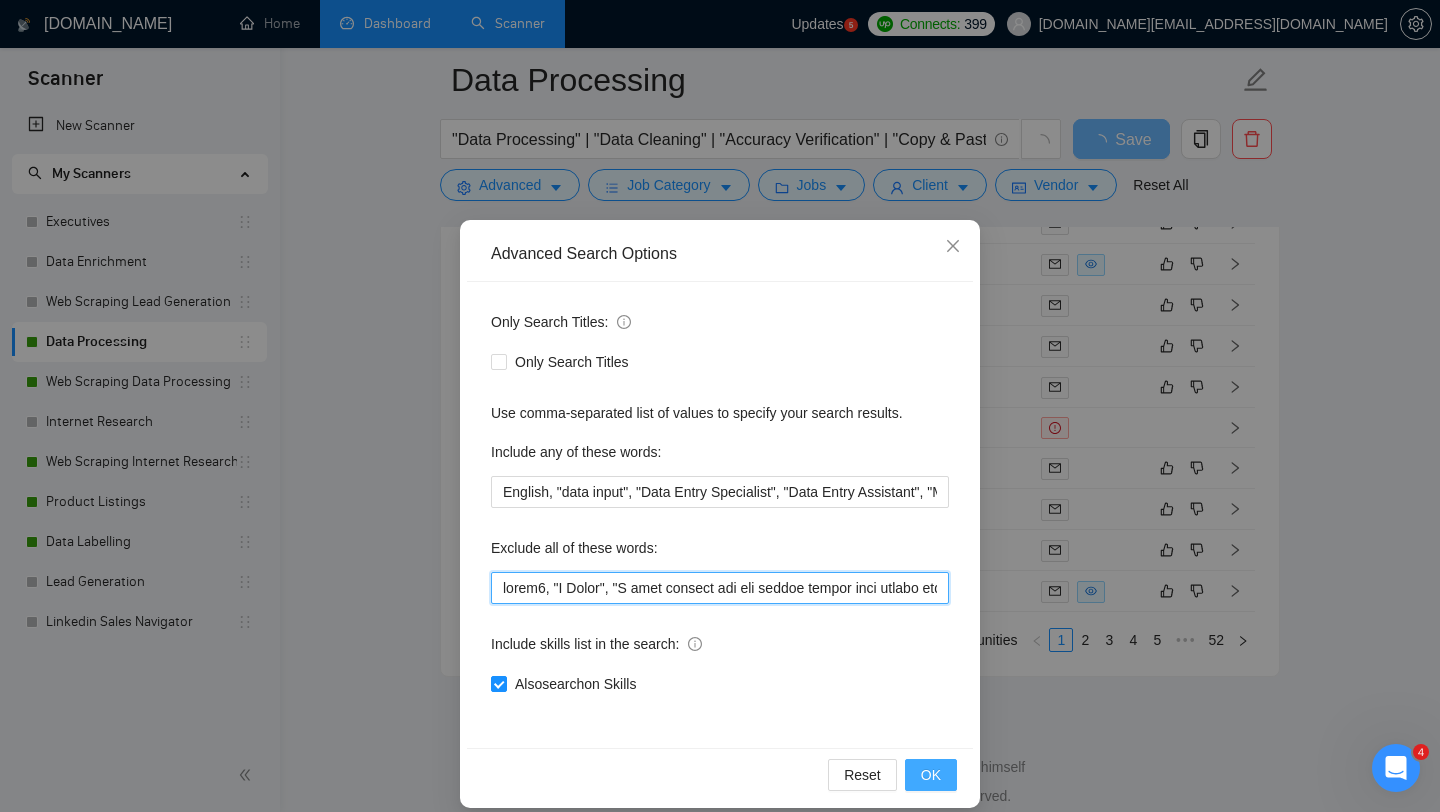 type on "metro2, "E Oscar", "I need someone who can remove photos from google search", "5-10 hours of work, maybe less", "to do the billing", n8n, "5 hours a week", "create accounts", "apply only if you are free now", "can complete this in the next few hours", "less than 1 hour each day", "2.5 to 3.5 hours per week", "3 hours per week", AliExpress, "Voice Acting", "1 day turnaround", "to take calls", "to submit documents", "to register a company", "Deepseek finetune", "video creation", UGC, "(b2c)", "provide in 24-48 hours", "provide in the next 24-48 hours", "tailor resumes", "tailor cover letters", "manage application submissions", "Spanish multilingual", "project might take a couple of hours", "tax professional", "tax preparation", "Amazon's", "automotive data", "customer communication", scheduling, "customer communication", scheduling, "do not try to ask for", "subscription to", "your own BuiltWith account", "to create a comprehensive guide", "to create guide", "creating verified accounts", "create verified acc..." 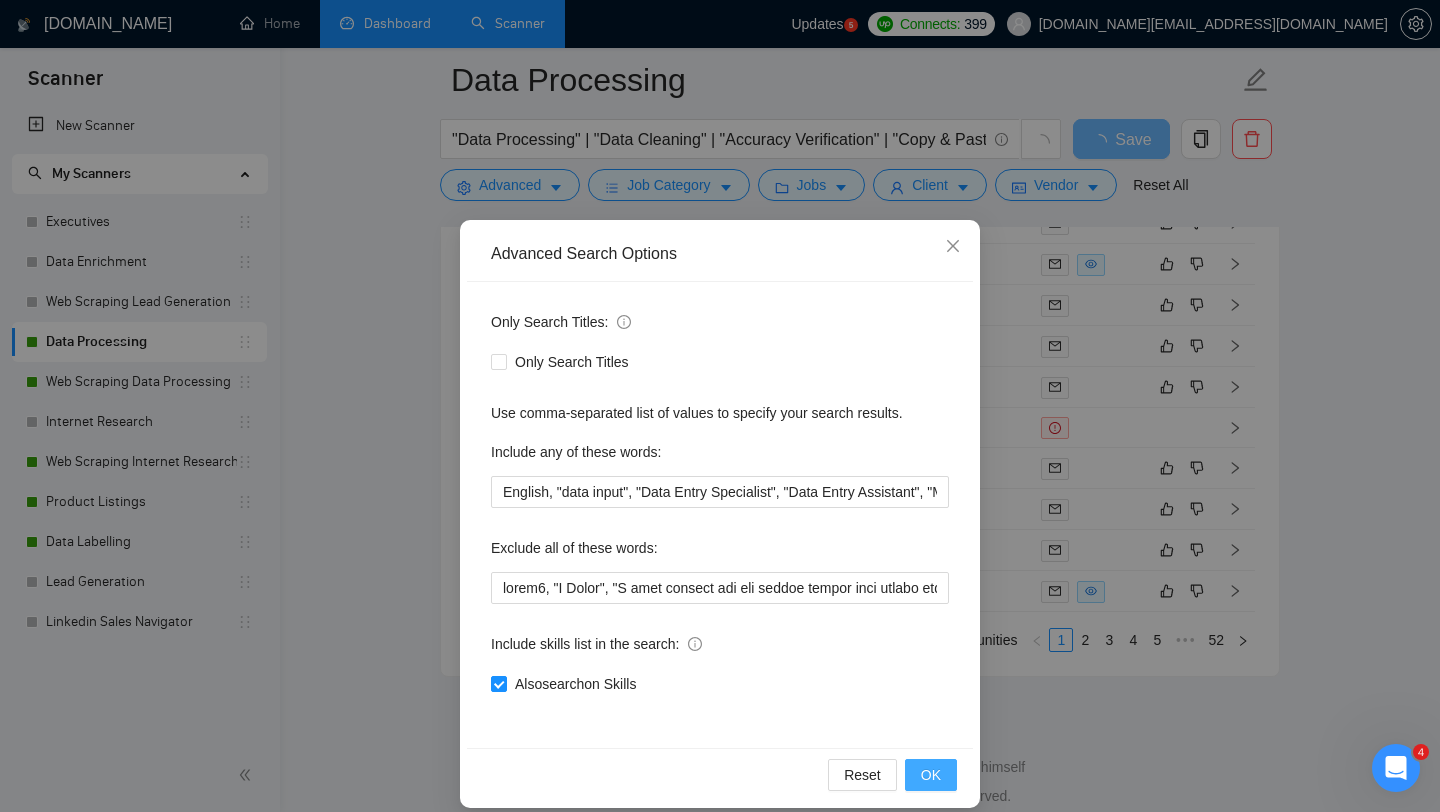 click on "OK" at bounding box center [931, 775] 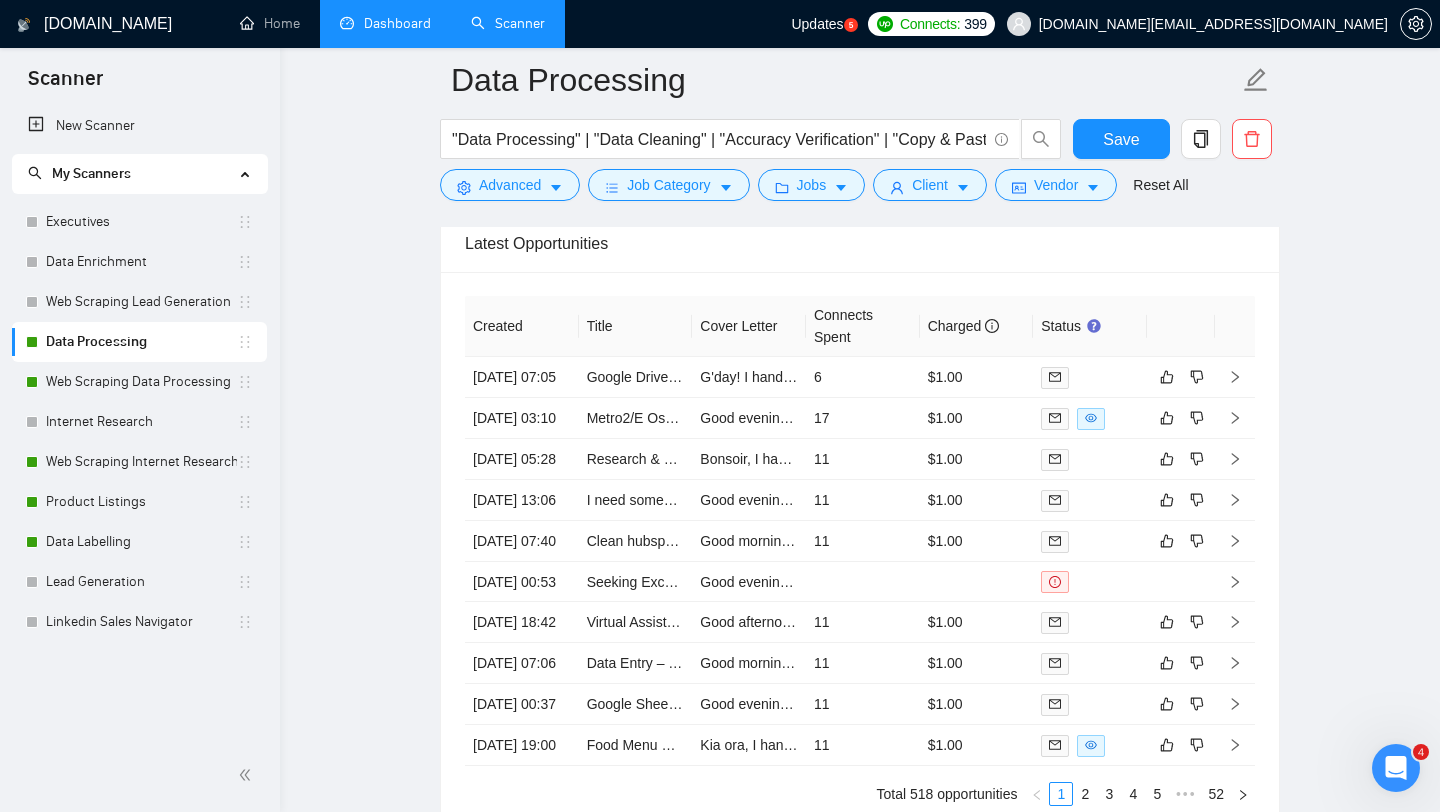 click on "Save" at bounding box center [1121, 144] 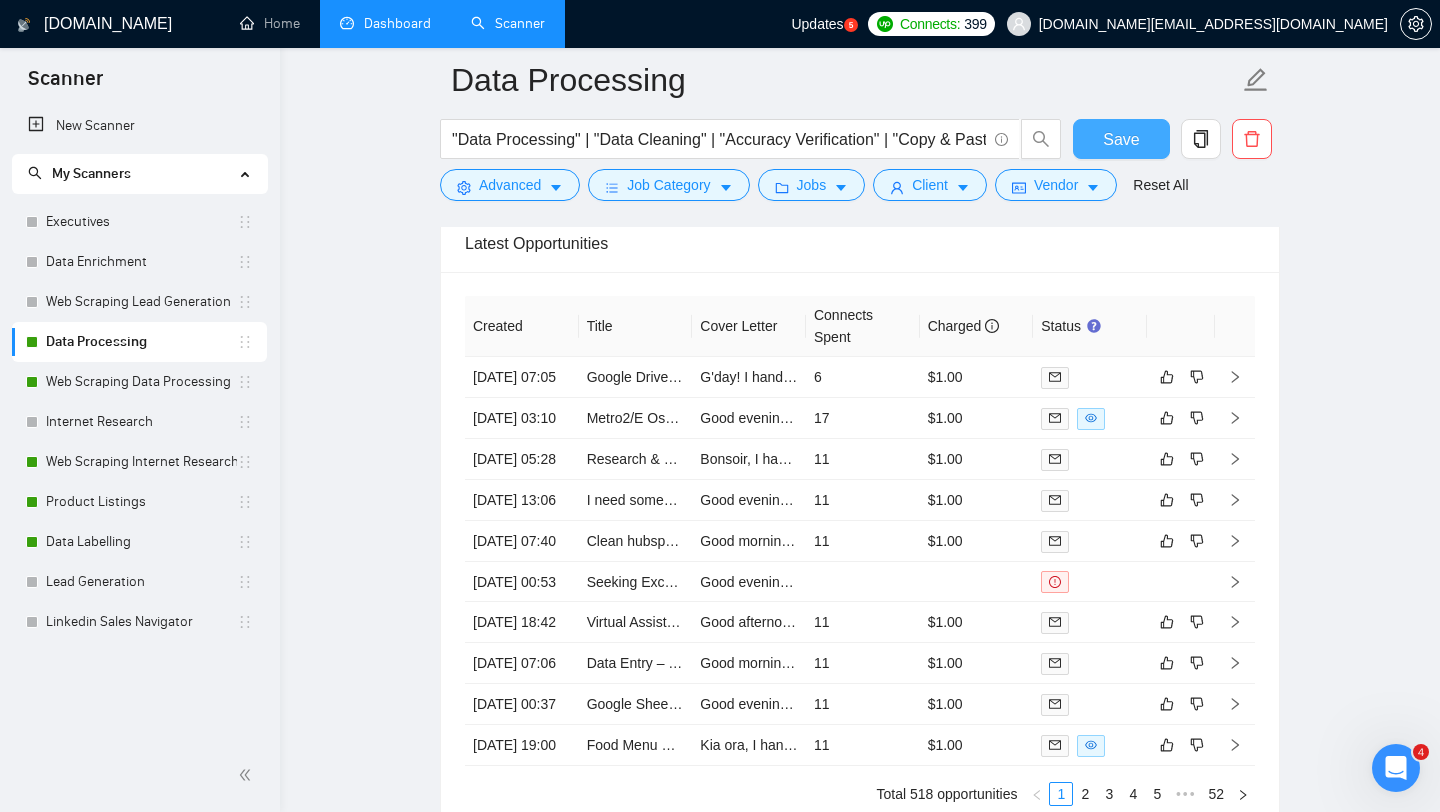 click on "Save" at bounding box center (1121, 139) 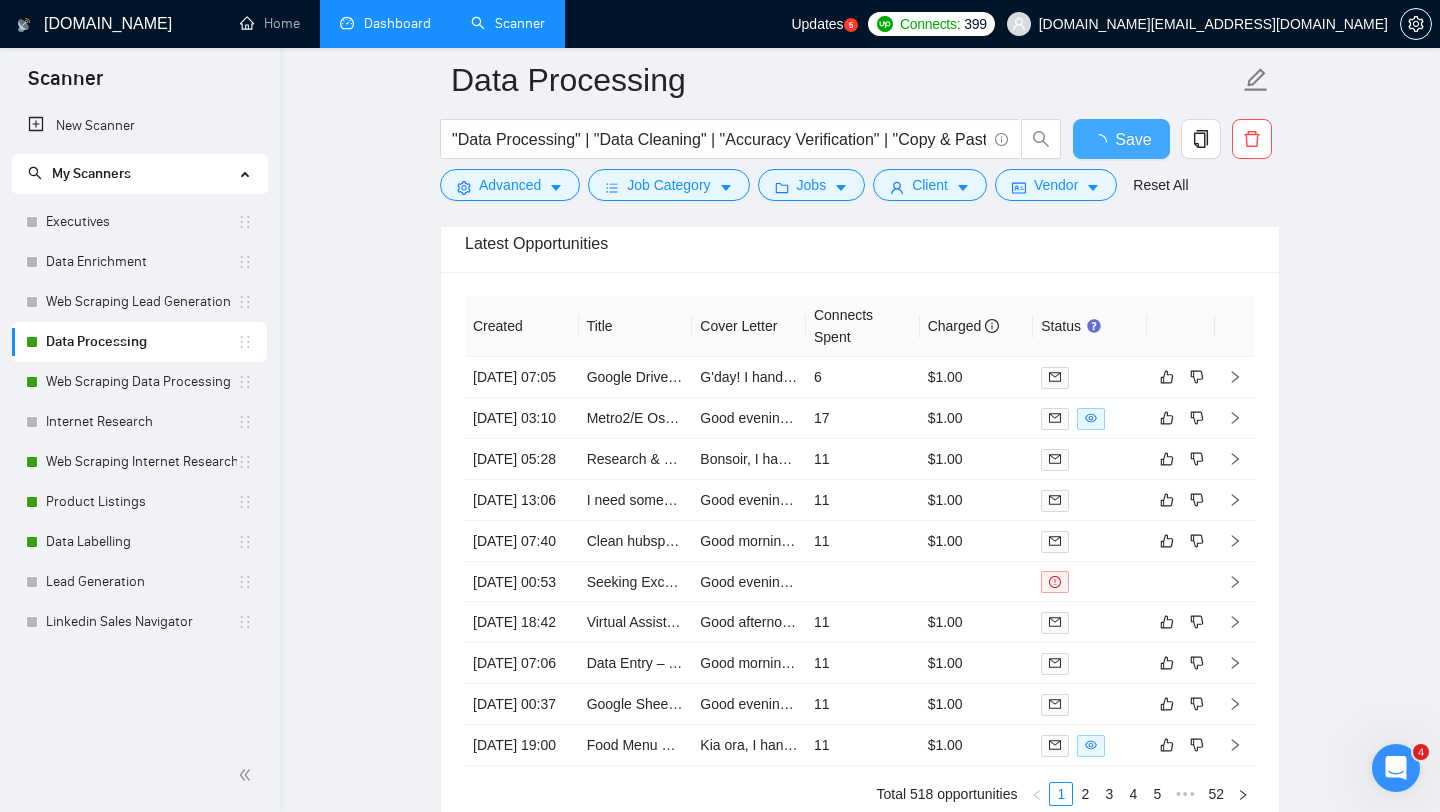 type 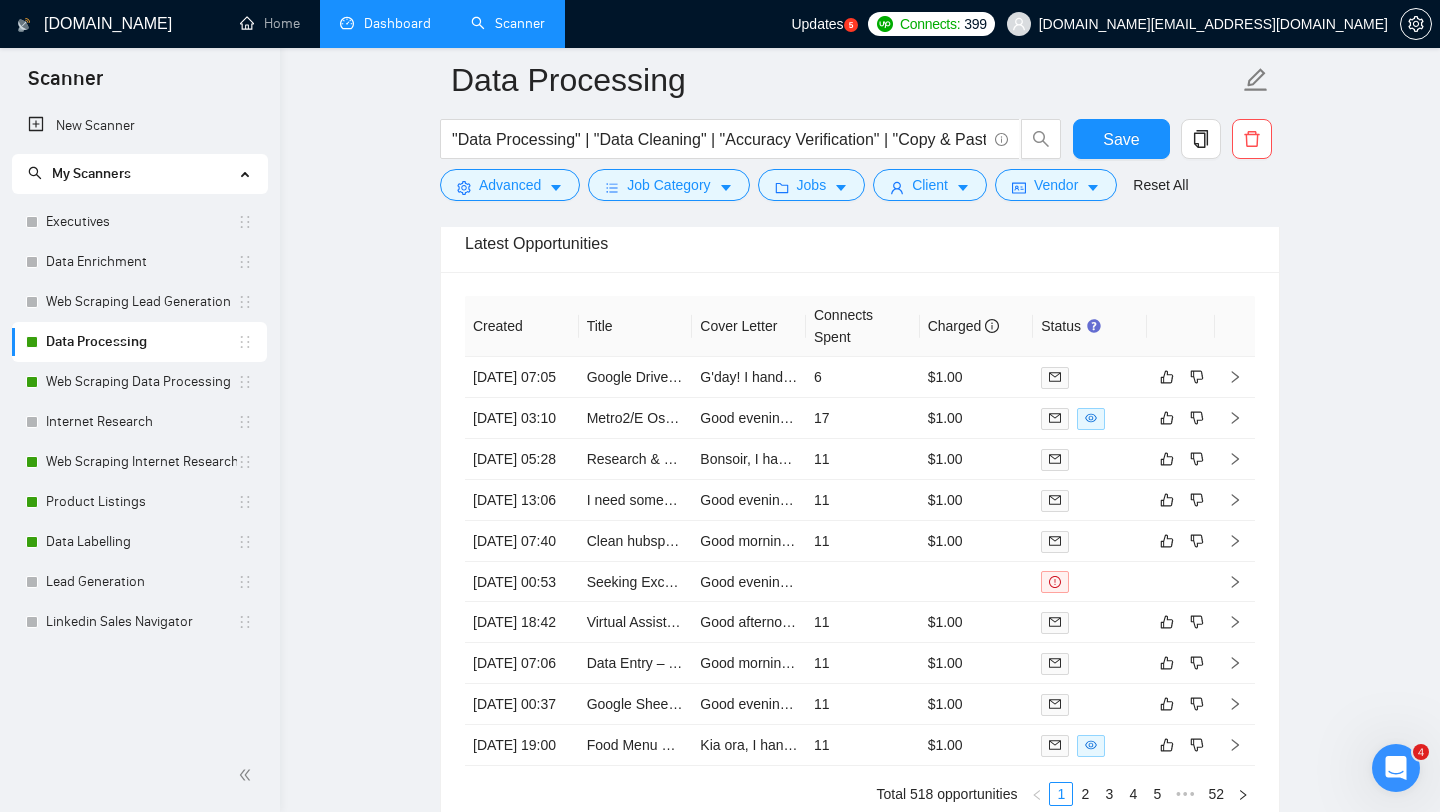 click on "Dashboard" at bounding box center [385, 23] 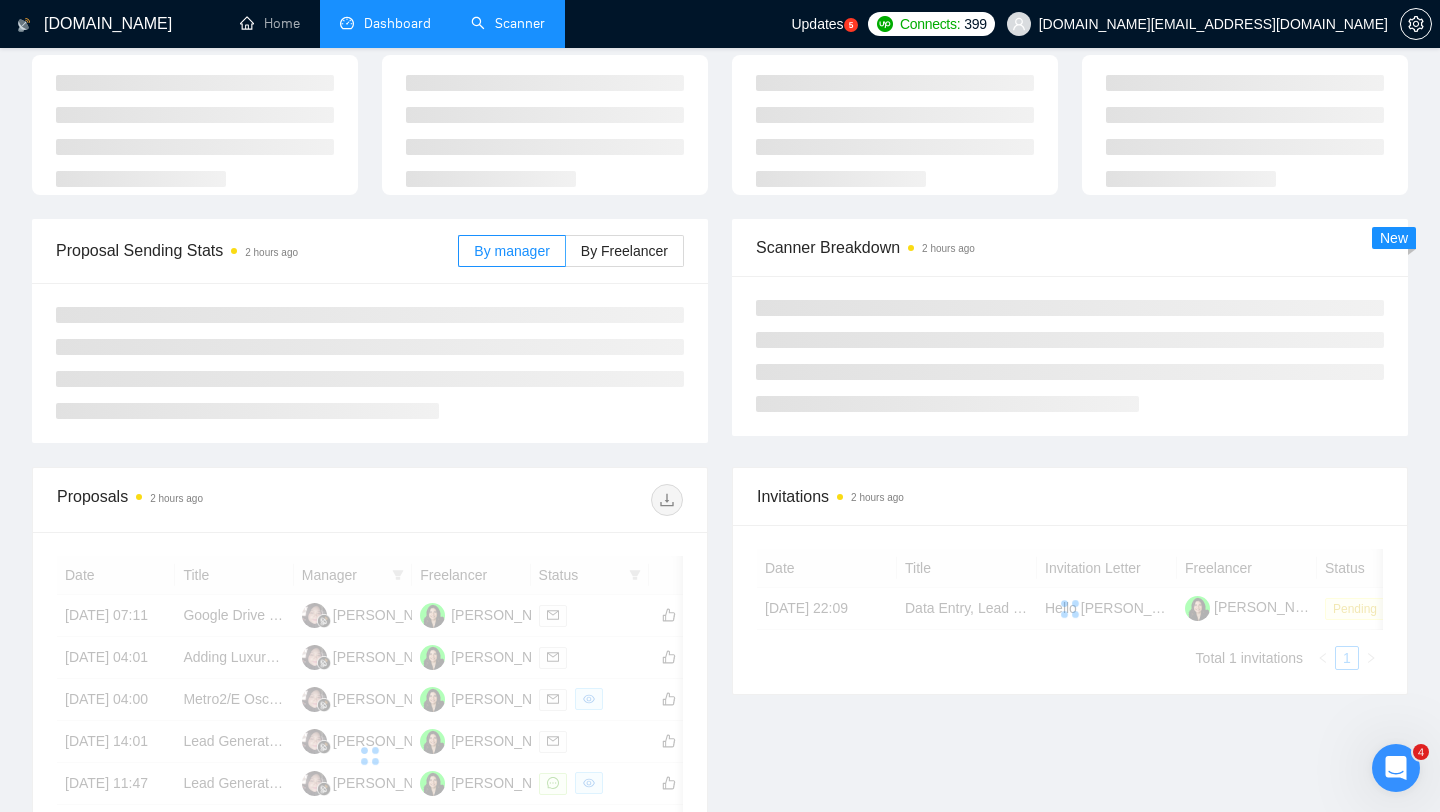 scroll, scrollTop: 0, scrollLeft: 0, axis: both 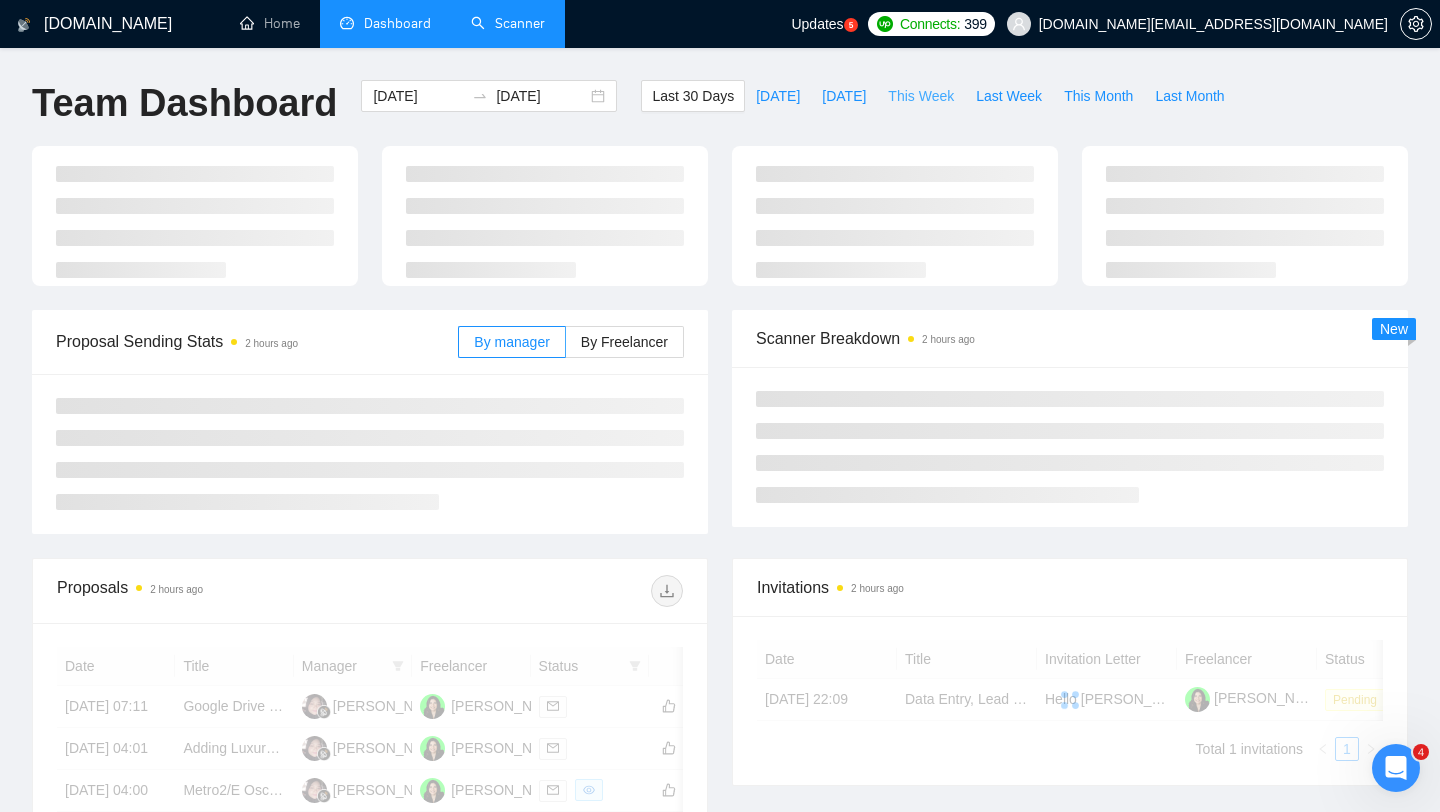 click on "This Week" at bounding box center [921, 96] 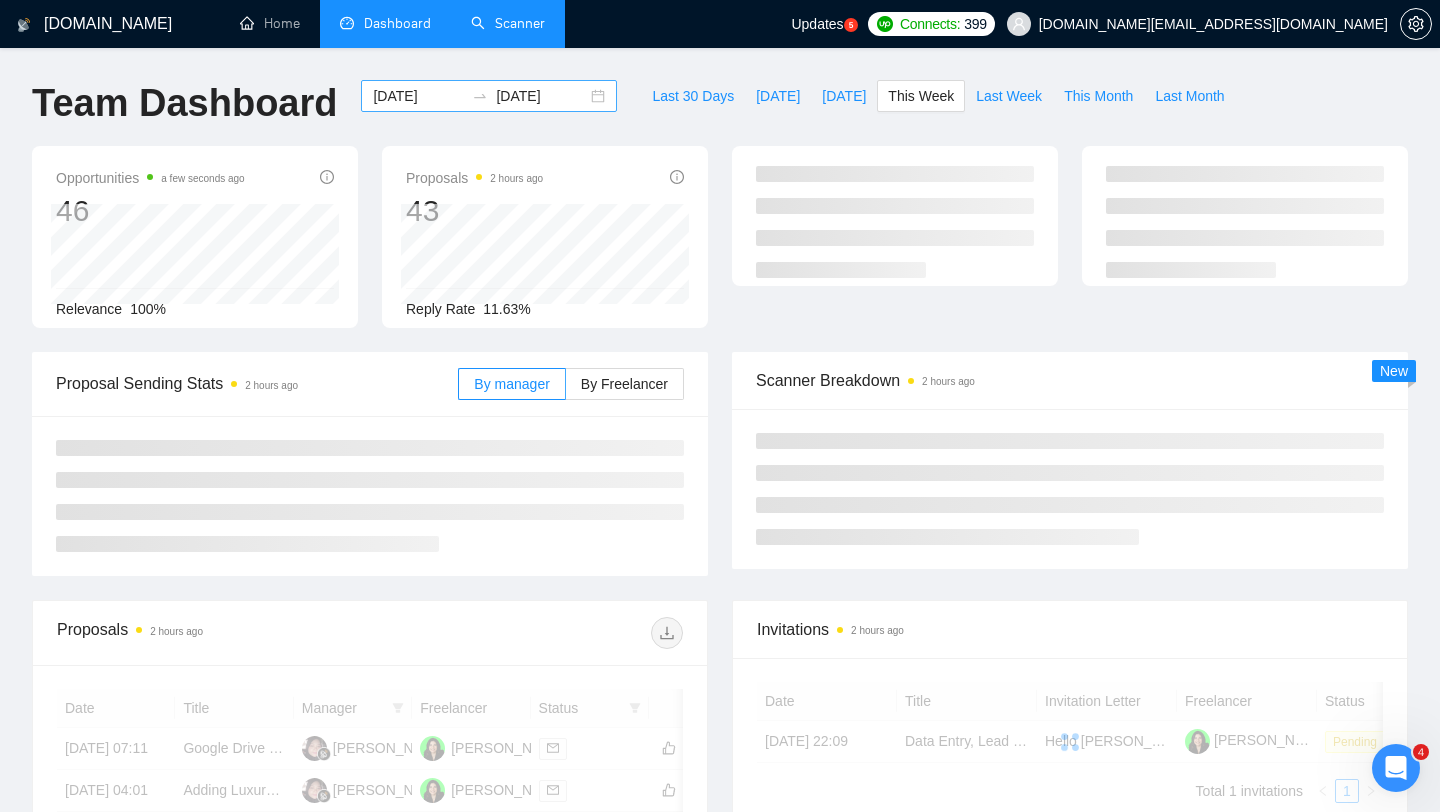 click on "[DATE] [DATE]" at bounding box center (489, 96) 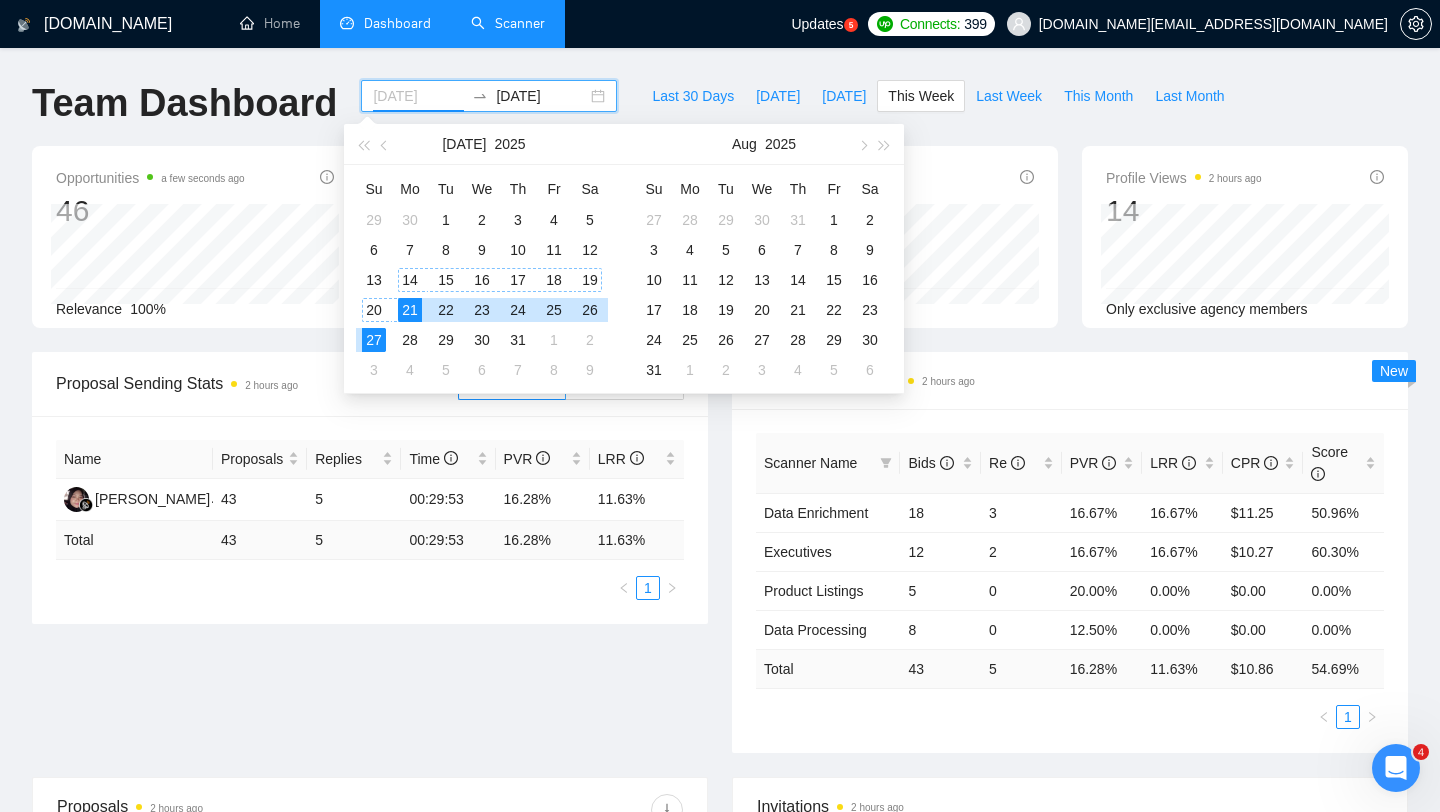 type on "[DATE]" 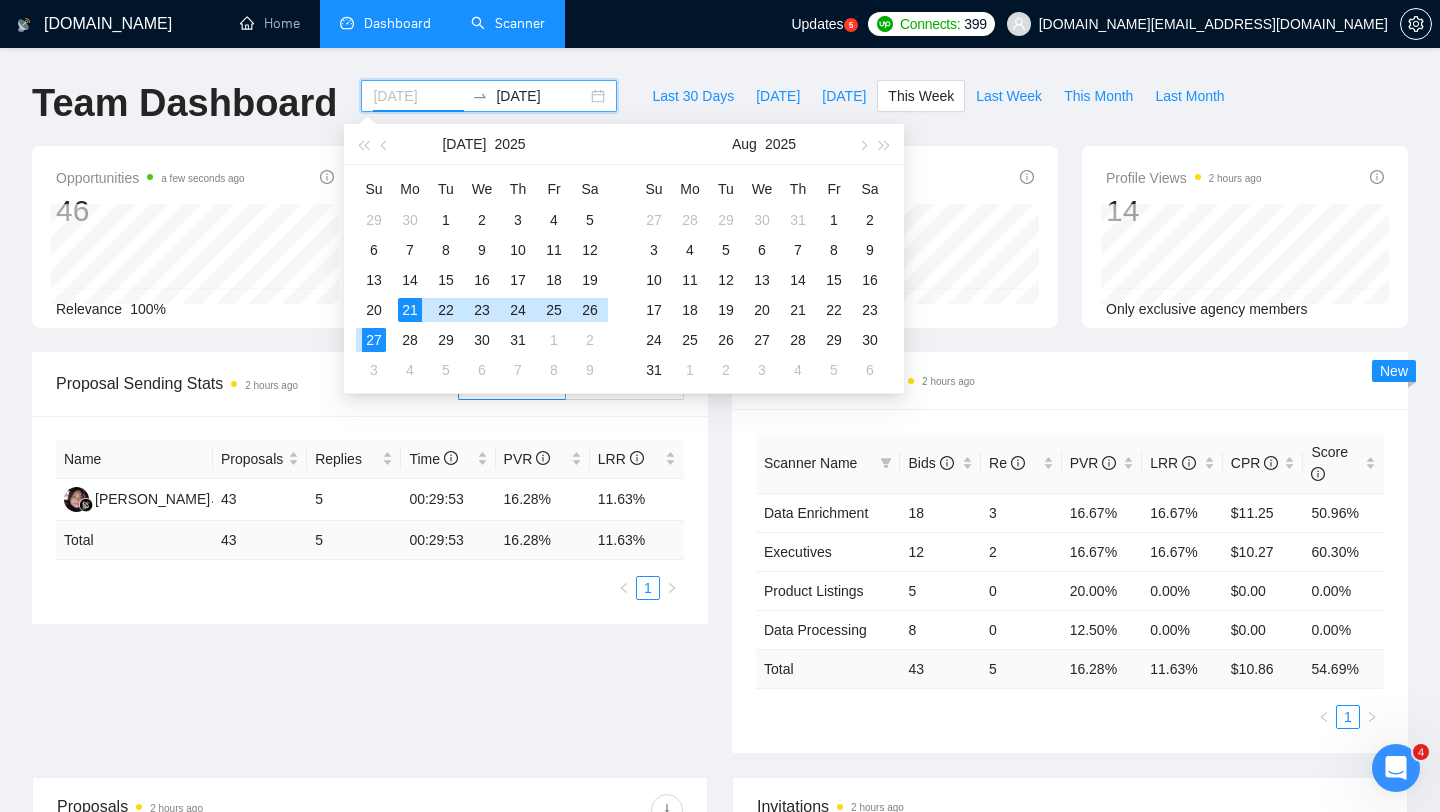 click on "21" at bounding box center (410, 310) 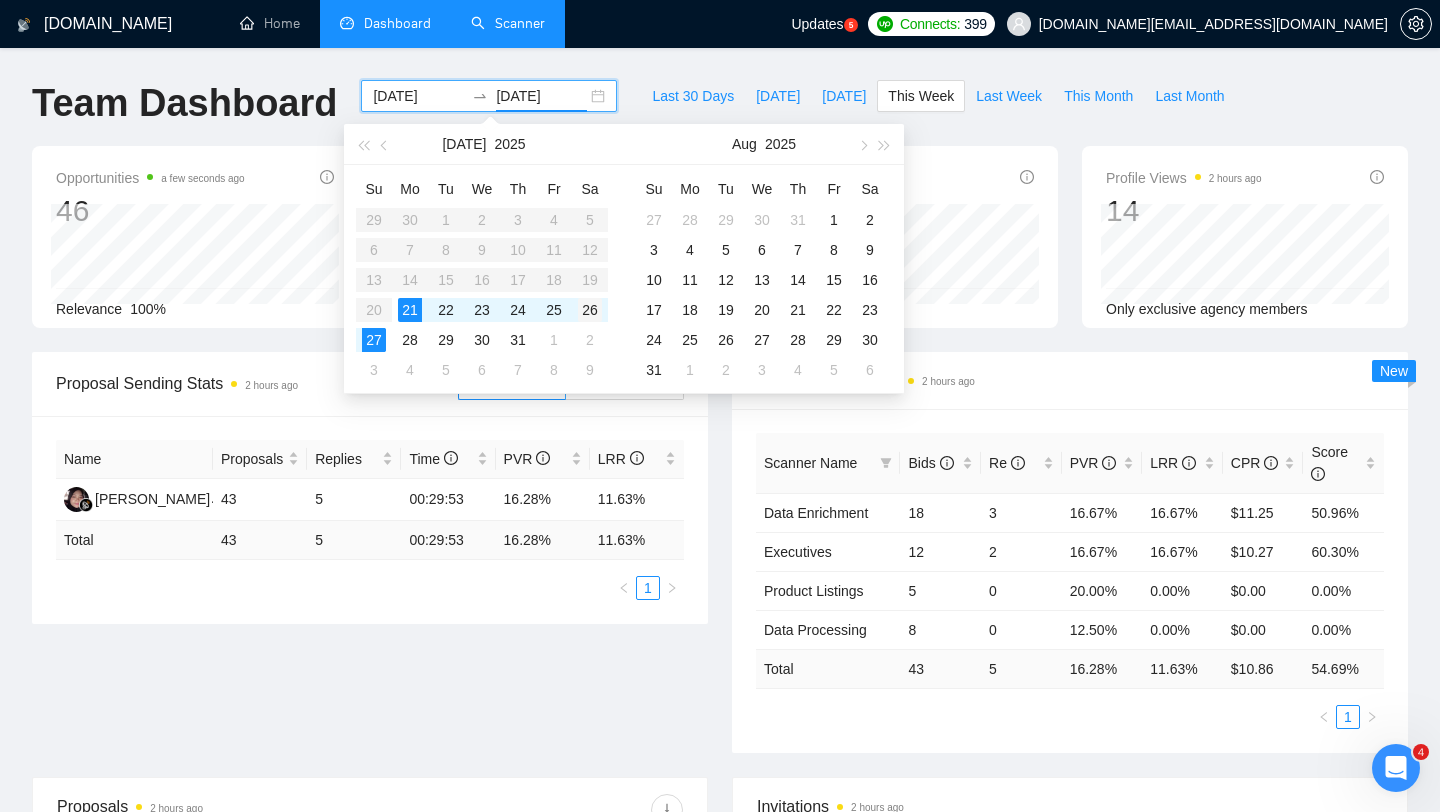 type on "[DATE]" 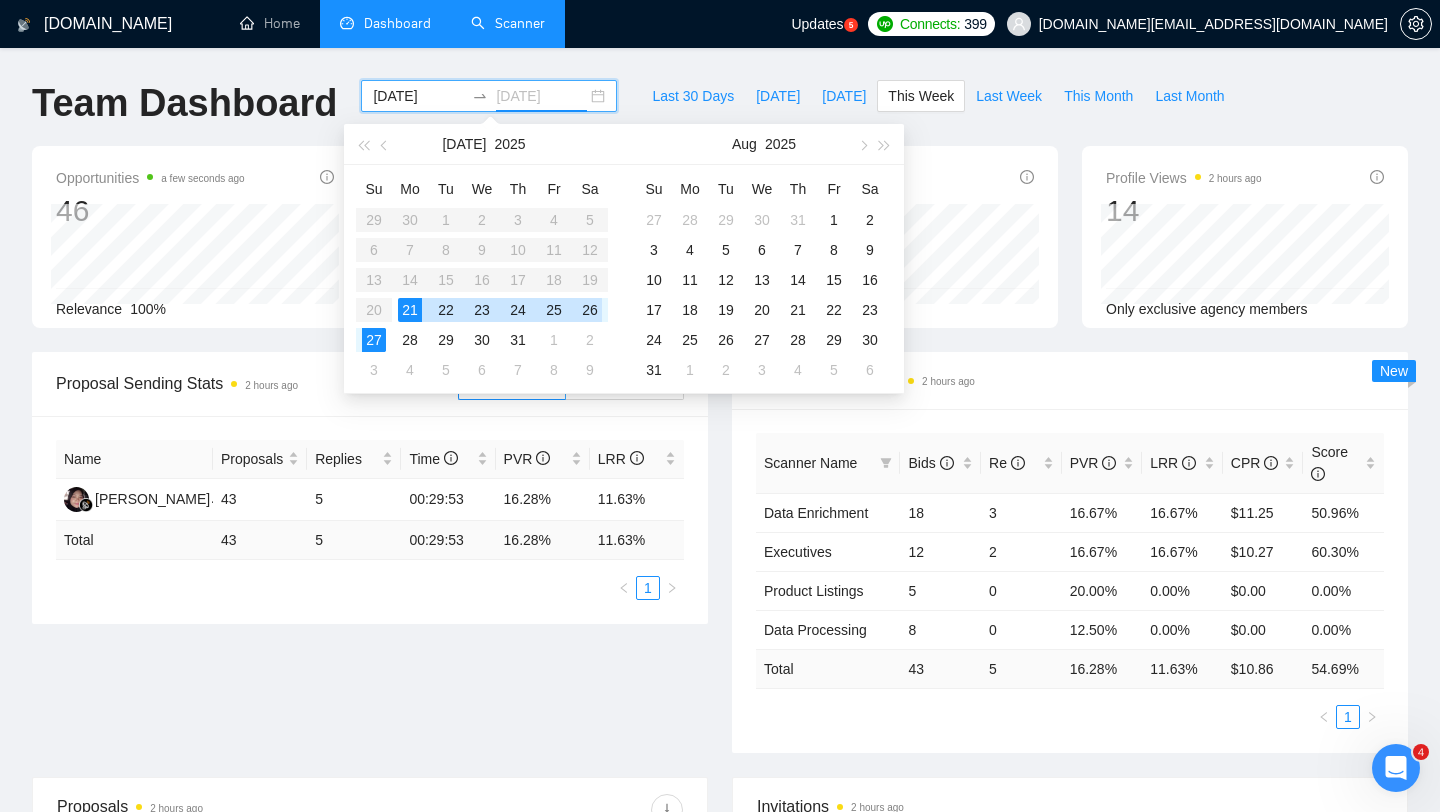 click on "26" at bounding box center (590, 310) 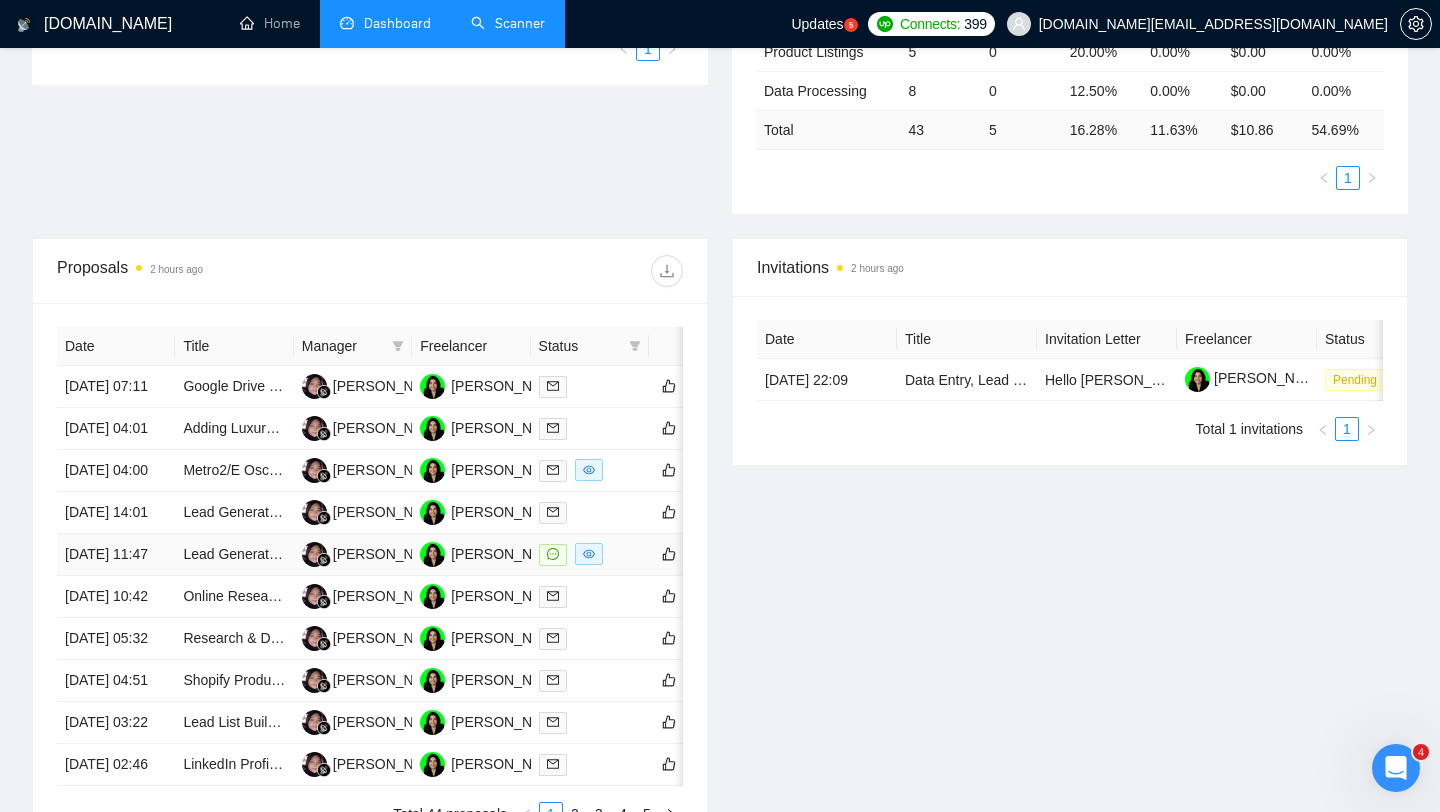 scroll, scrollTop: 660, scrollLeft: 0, axis: vertical 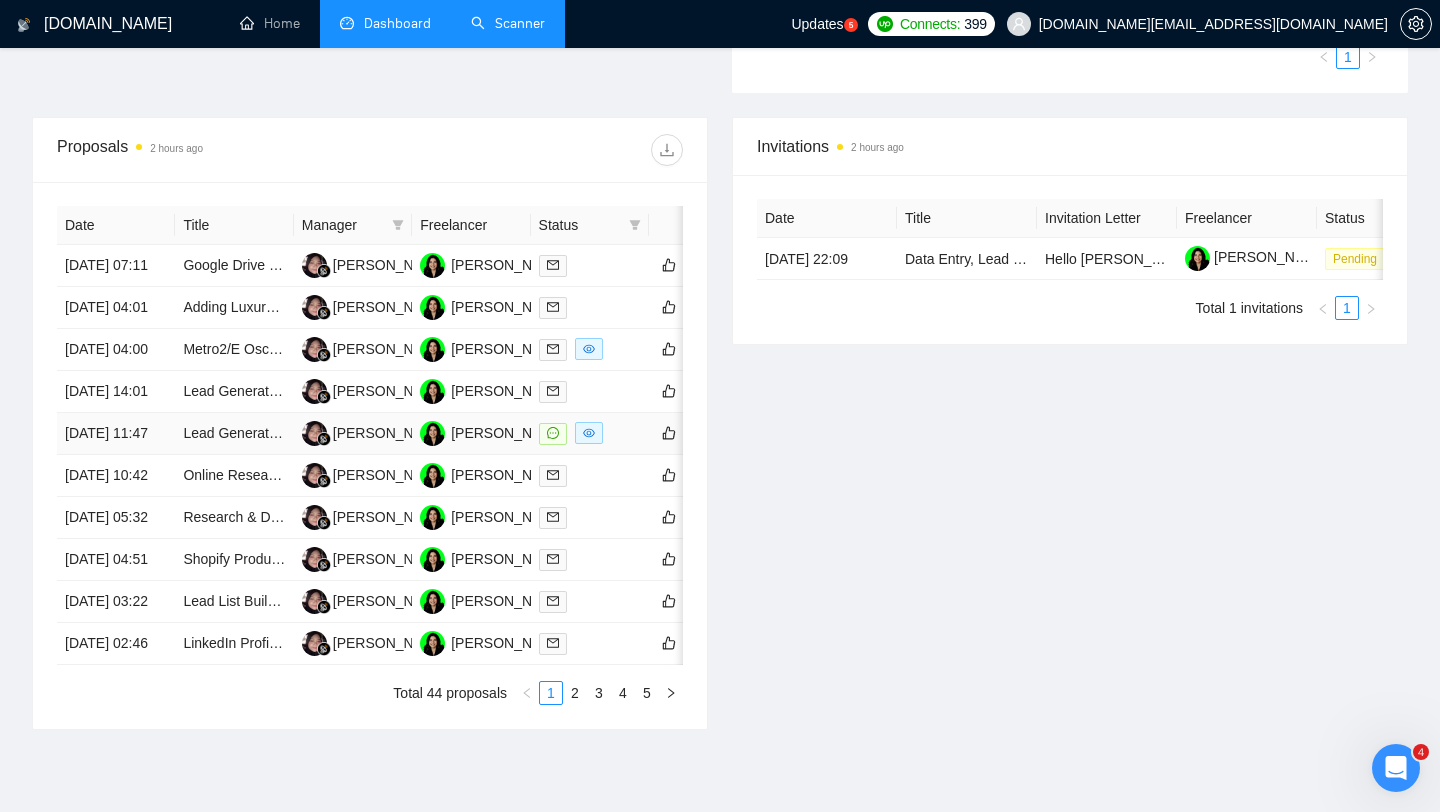 click on "Lead Generator - Find Emails of Project Founders (Crypto/Web3)" at bounding box center [234, 434] 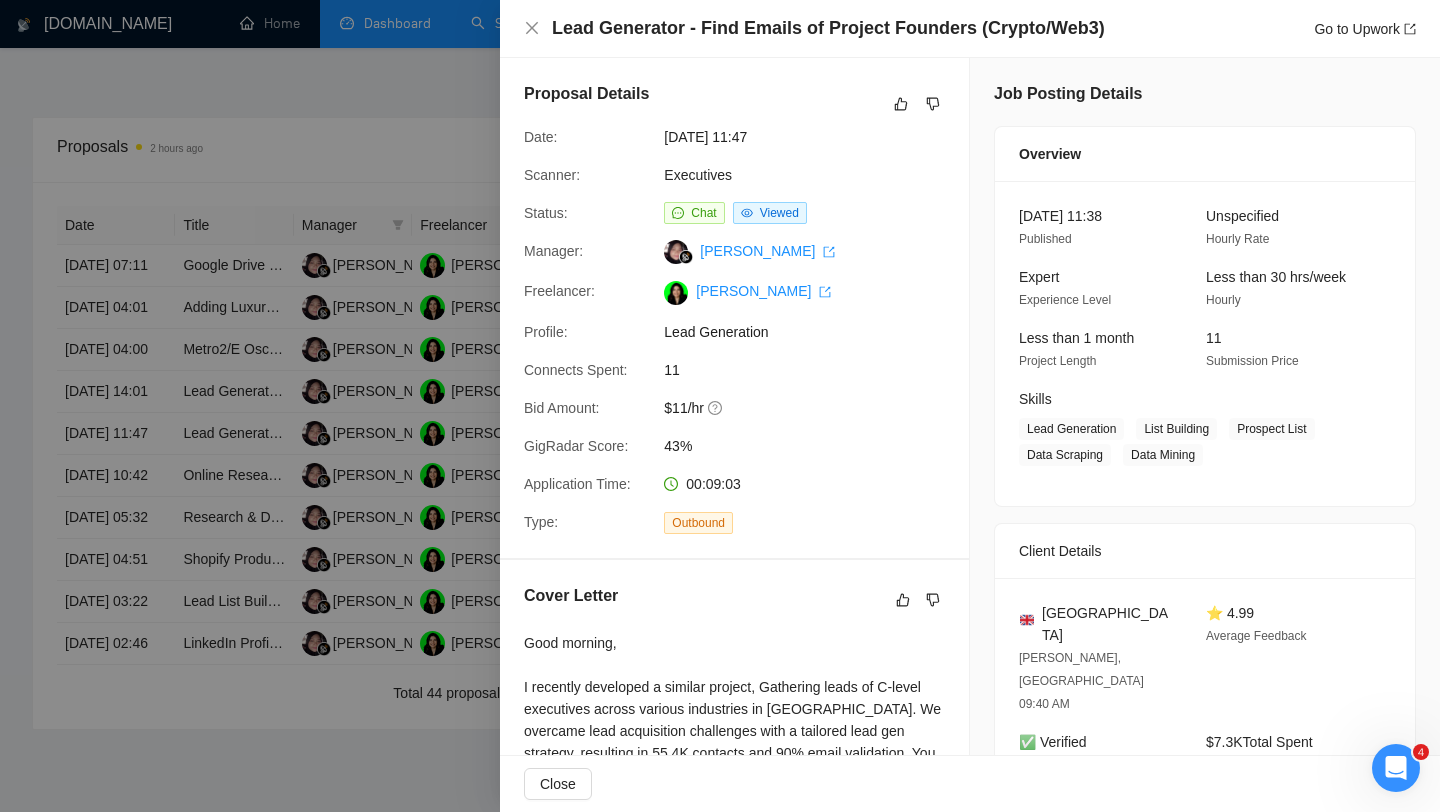 click at bounding box center (720, 406) 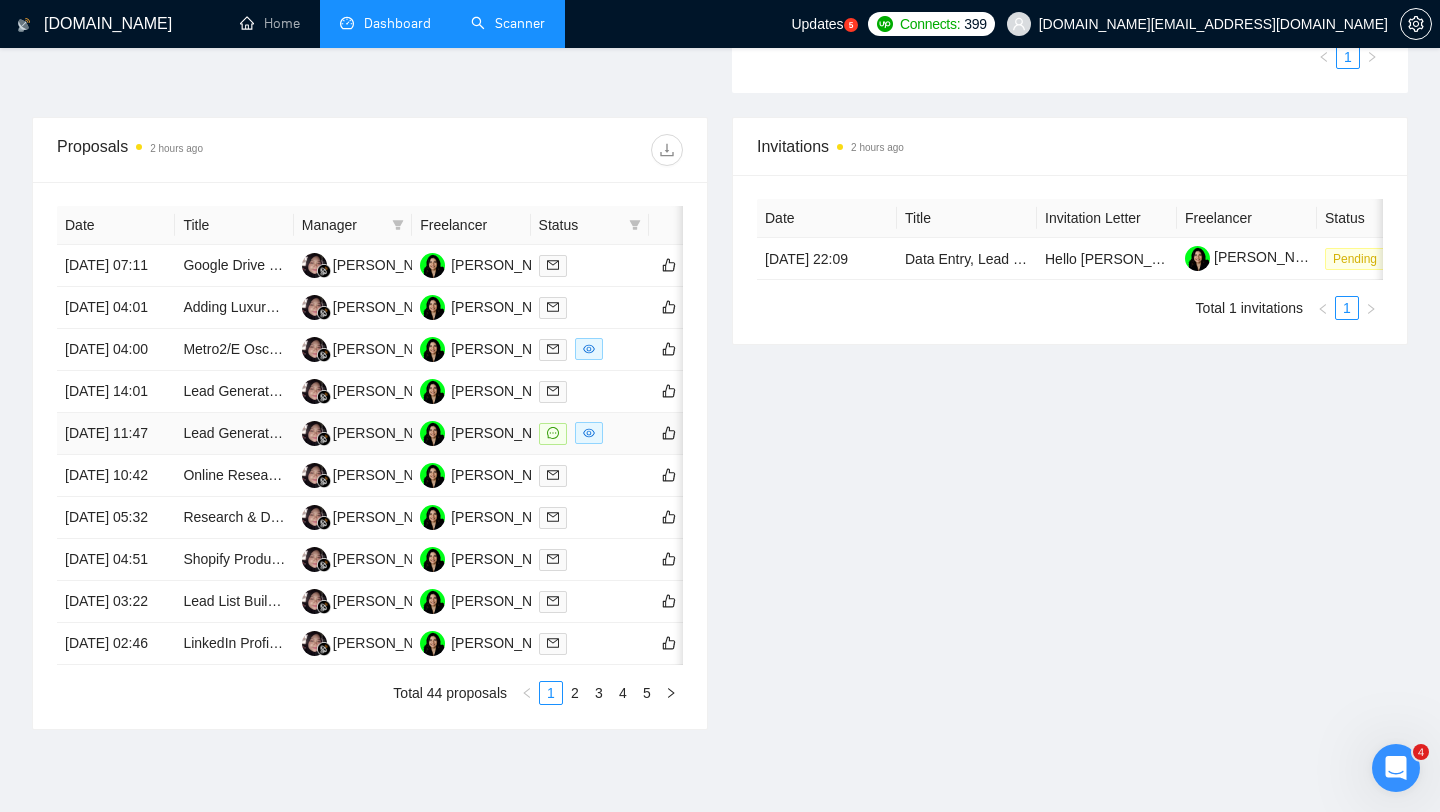 click on "Lead Generator - Find Emails of Project Founders (Crypto/Web3)" at bounding box center [234, 434] 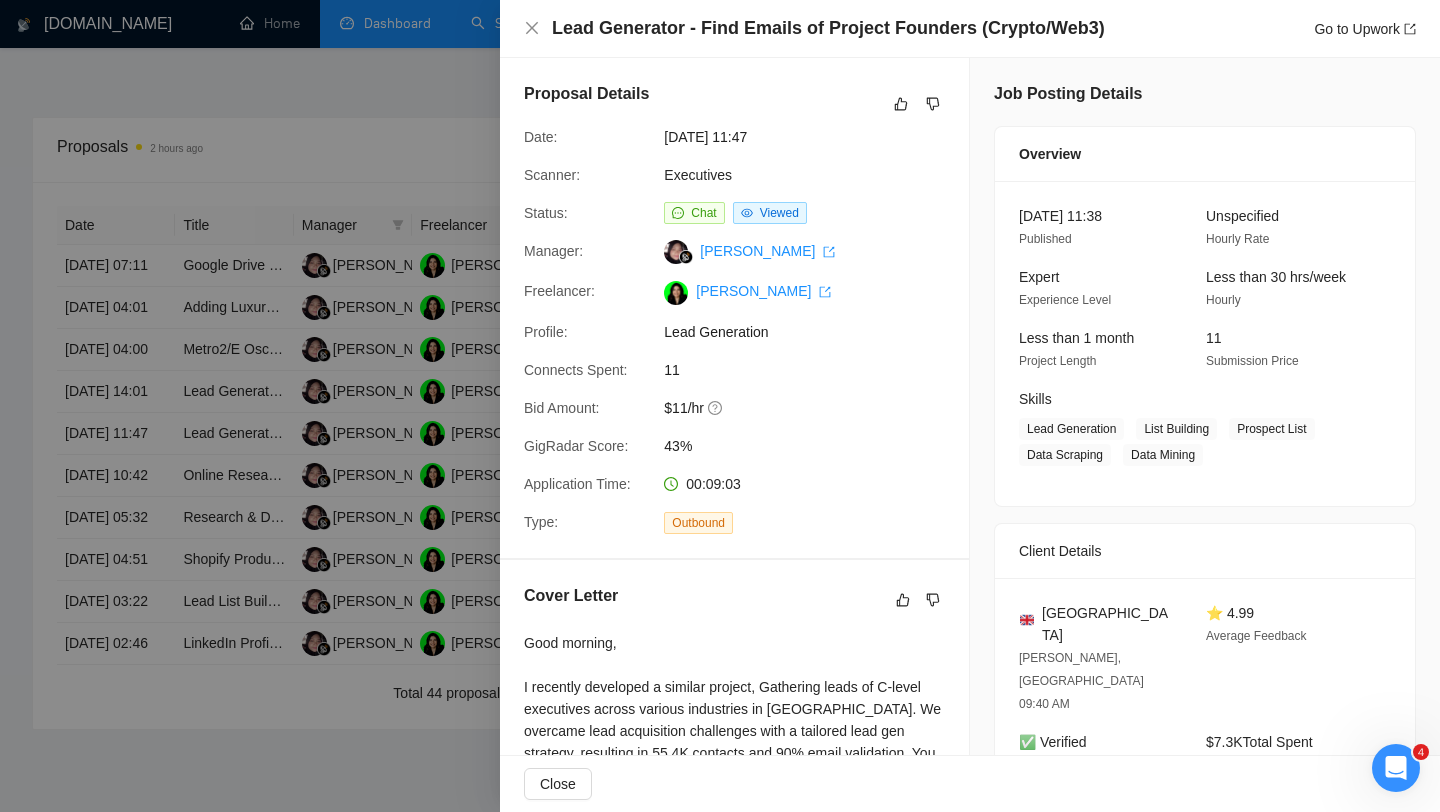 click at bounding box center (720, 406) 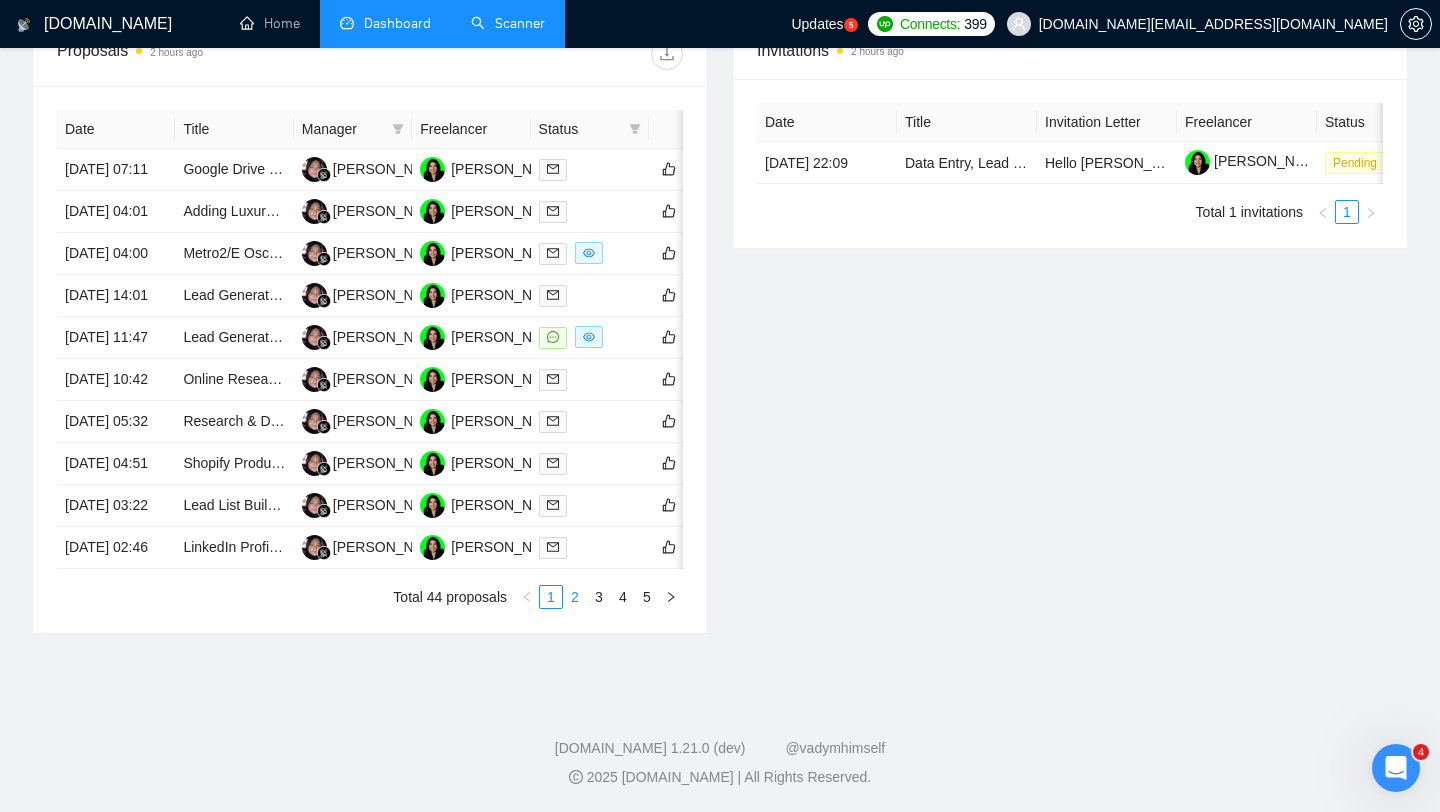 click on "2" at bounding box center (575, 597) 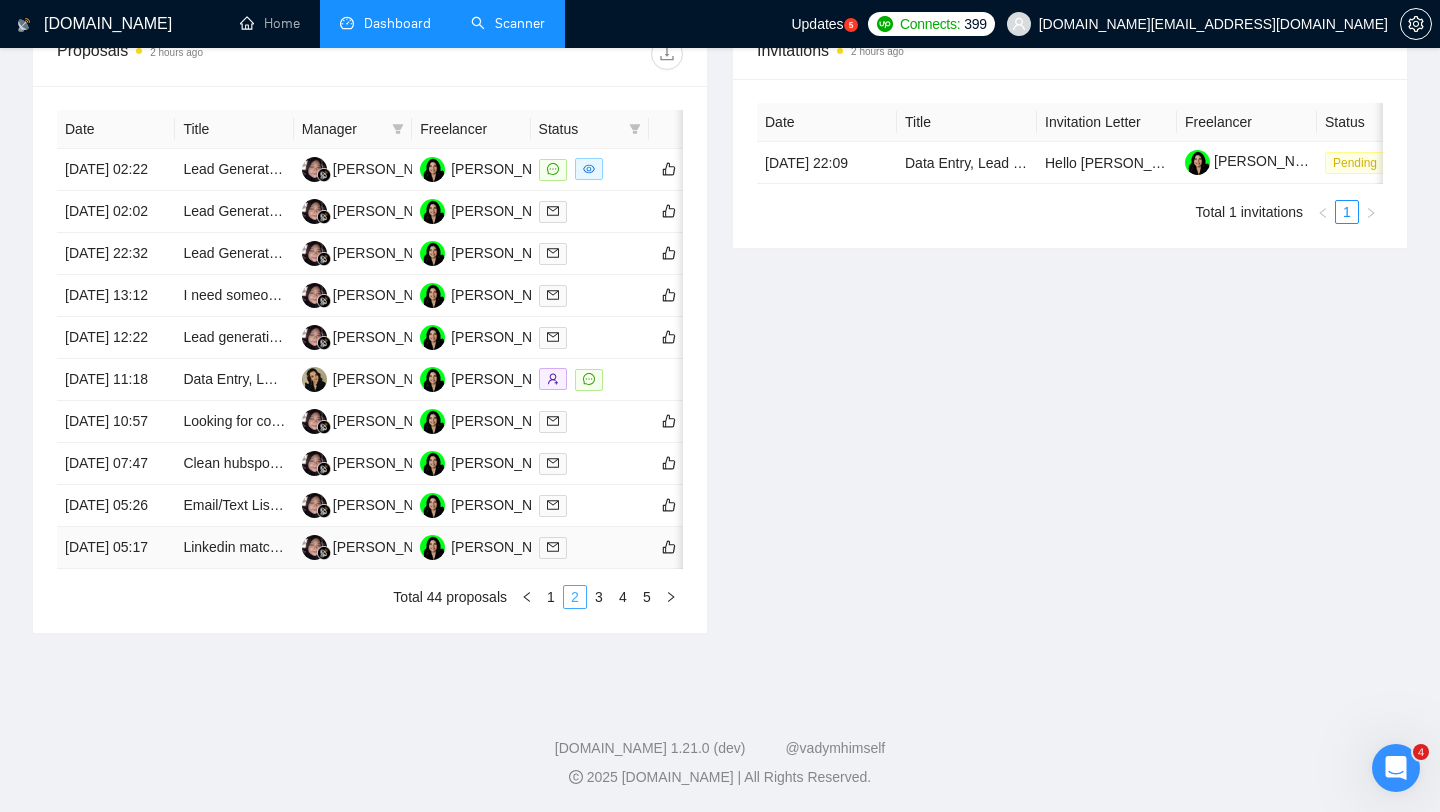 scroll, scrollTop: 777, scrollLeft: 0, axis: vertical 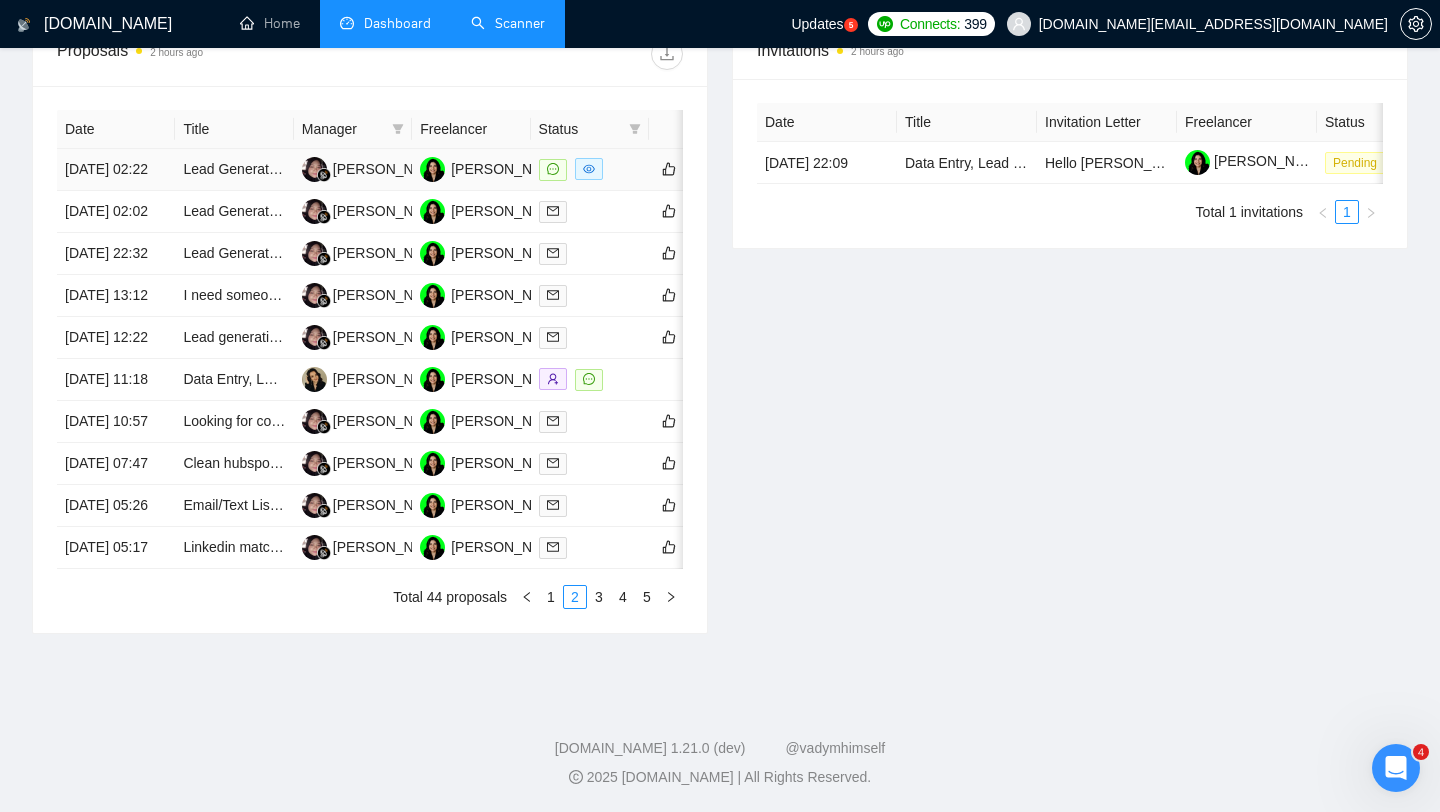 click on "Lead Generation and Email Skip Tracing Expert Needed" at bounding box center [234, 170] 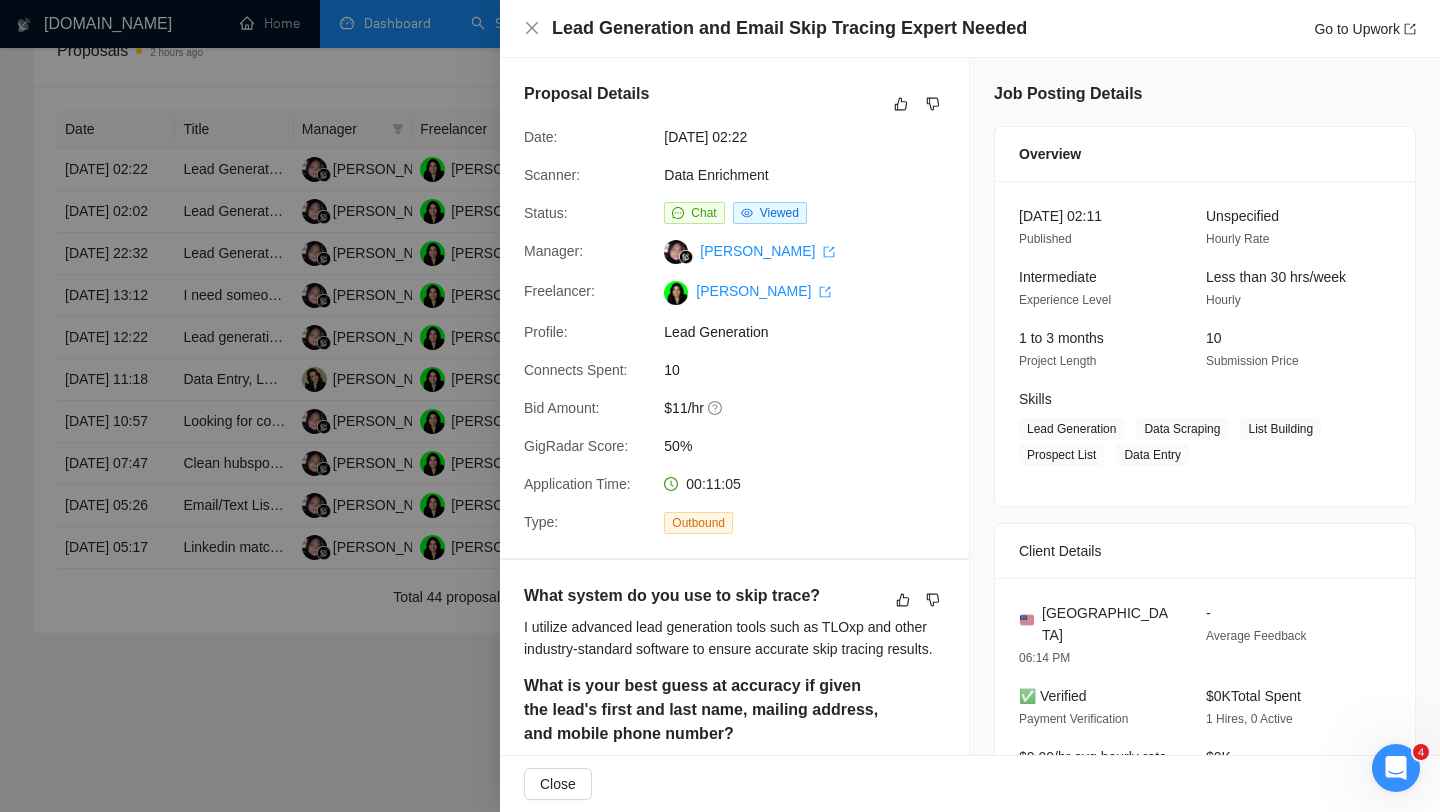 click at bounding box center (720, 406) 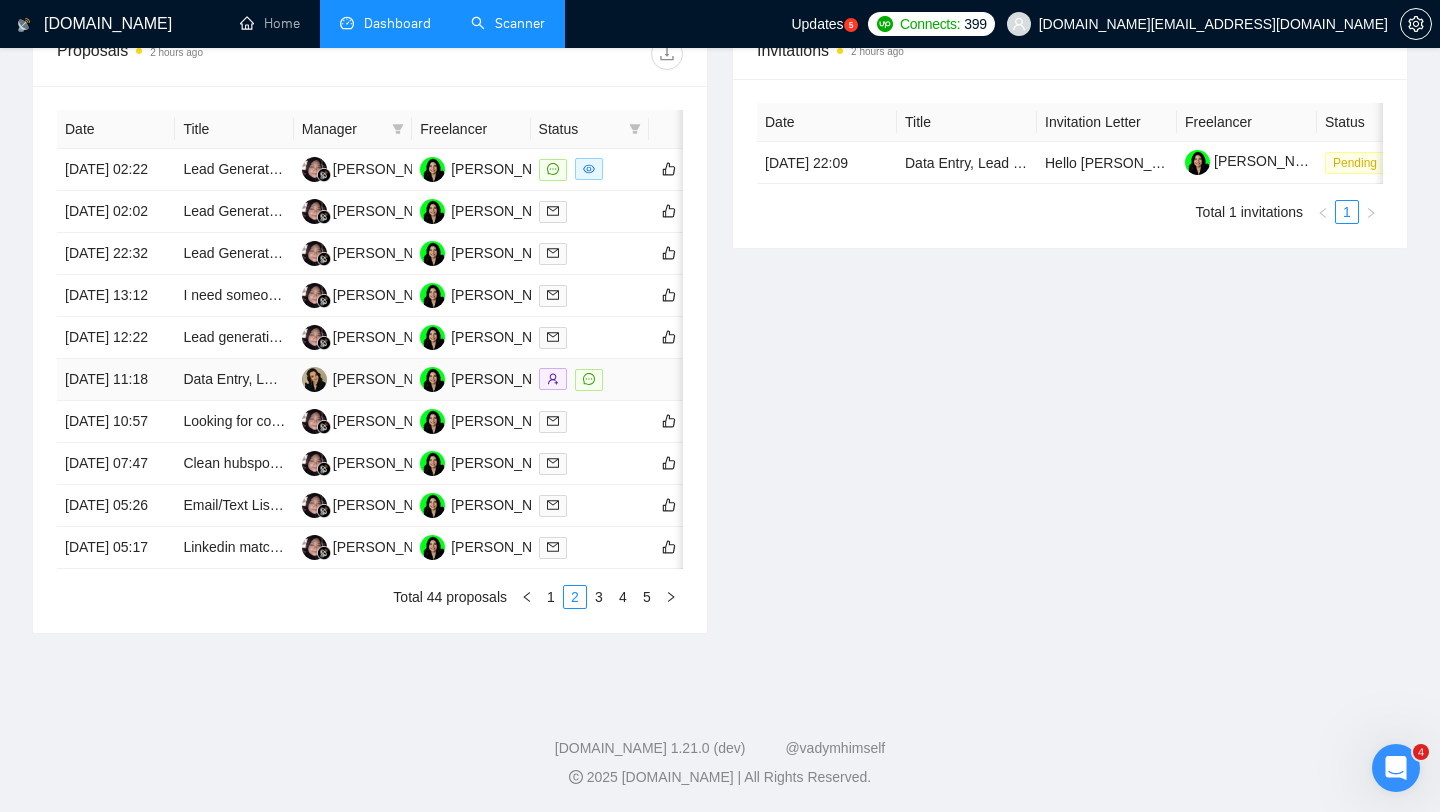 click on "Data Entry, Lead Generation, and Email Campaign Specialist" at bounding box center [234, 380] 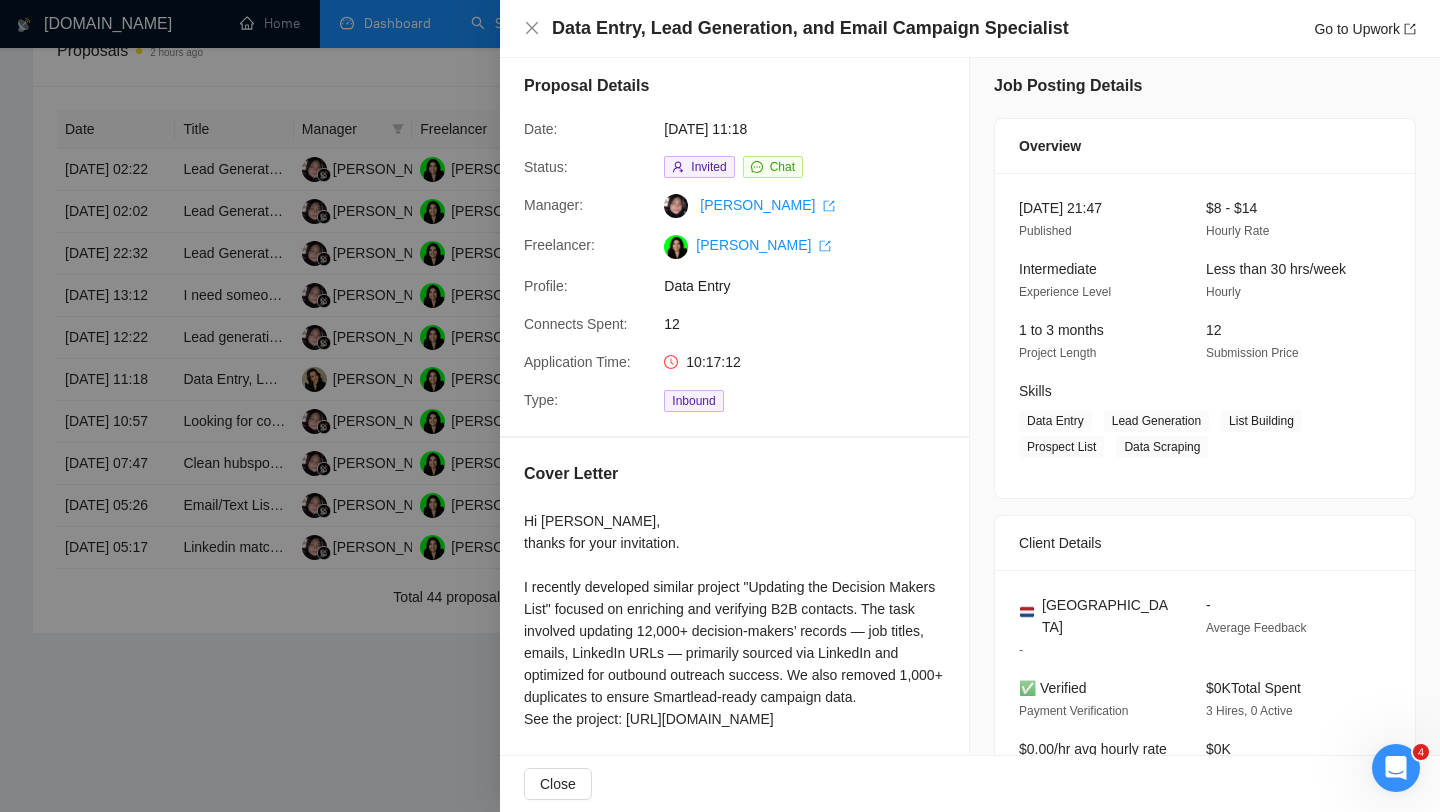 scroll, scrollTop: 0, scrollLeft: 0, axis: both 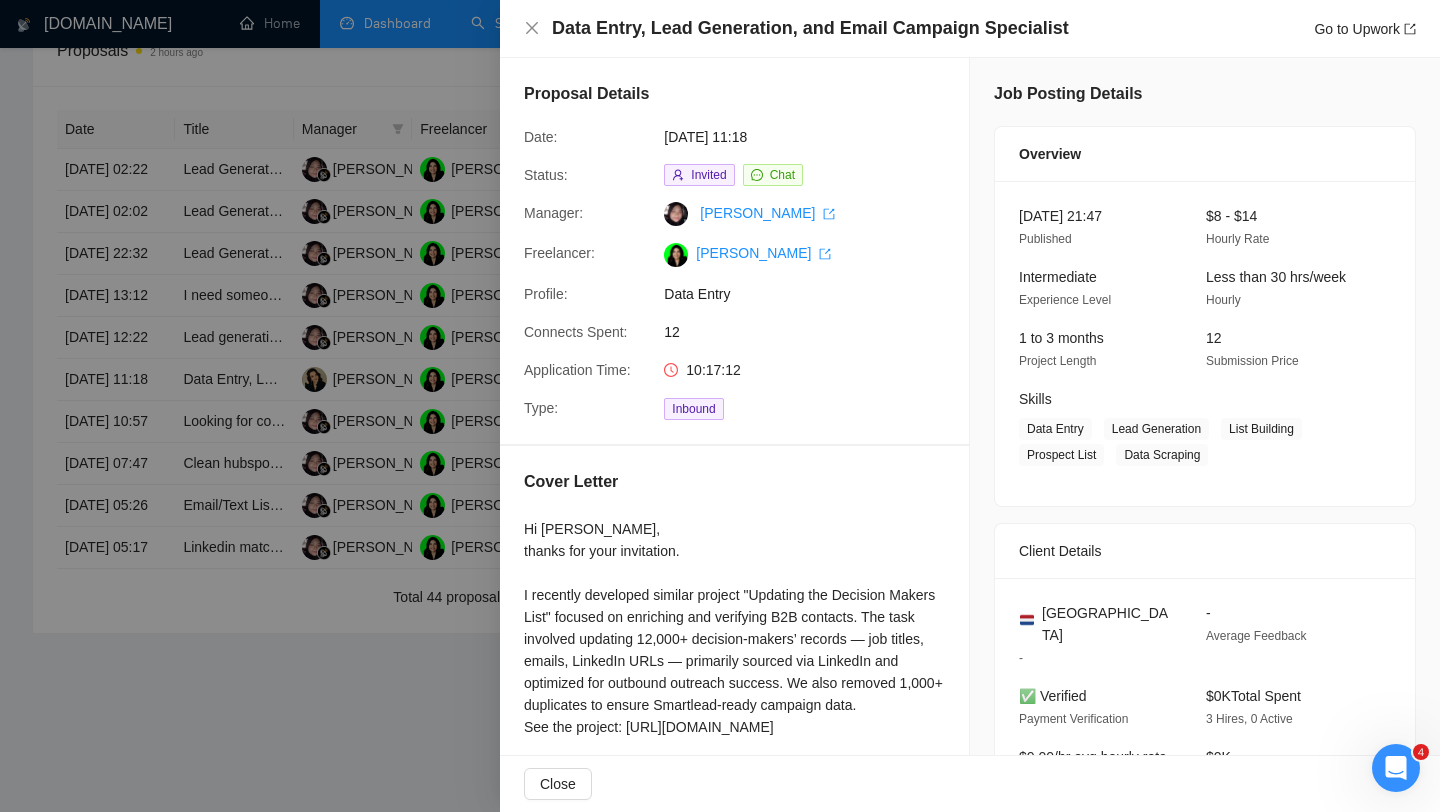 click at bounding box center (720, 406) 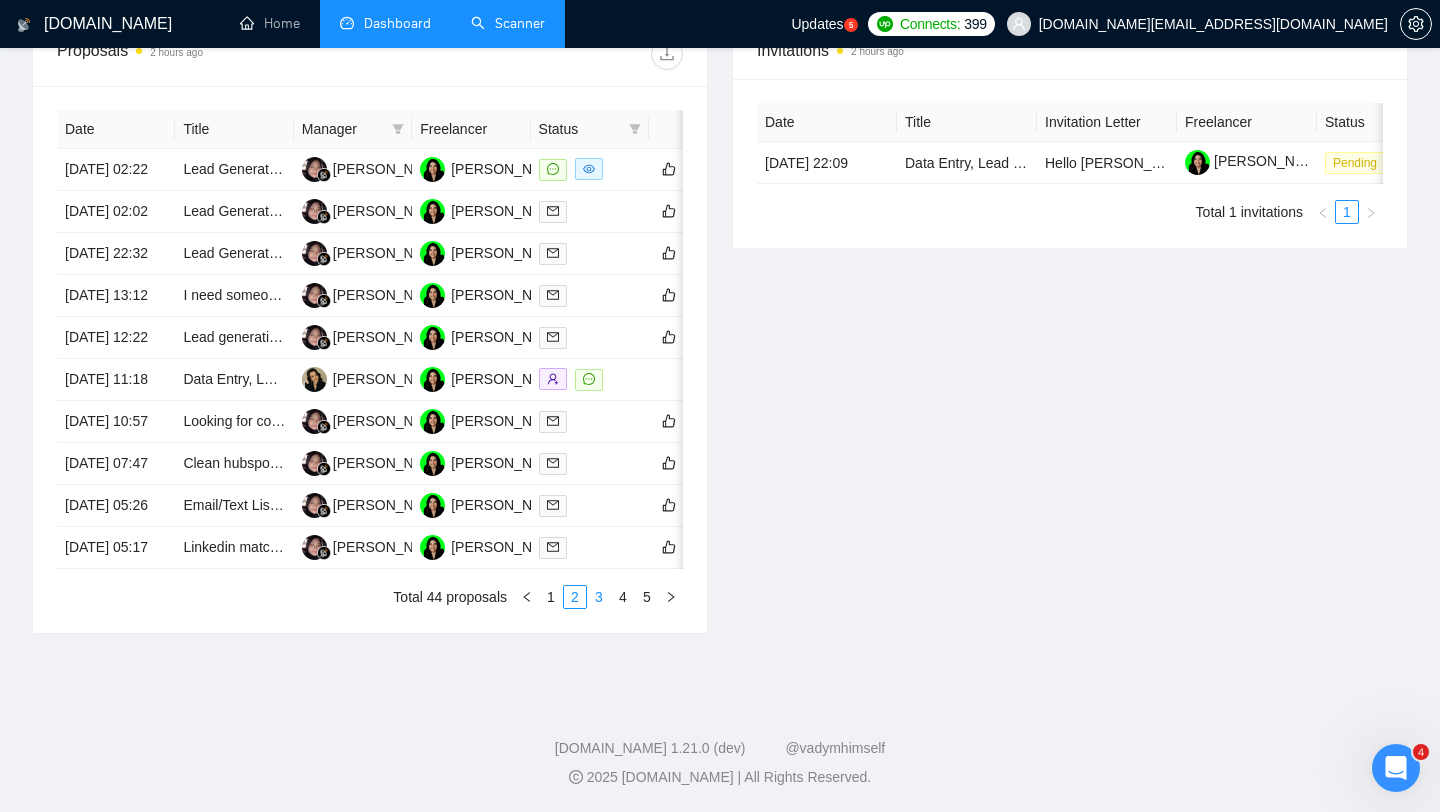 click on "3" at bounding box center (599, 597) 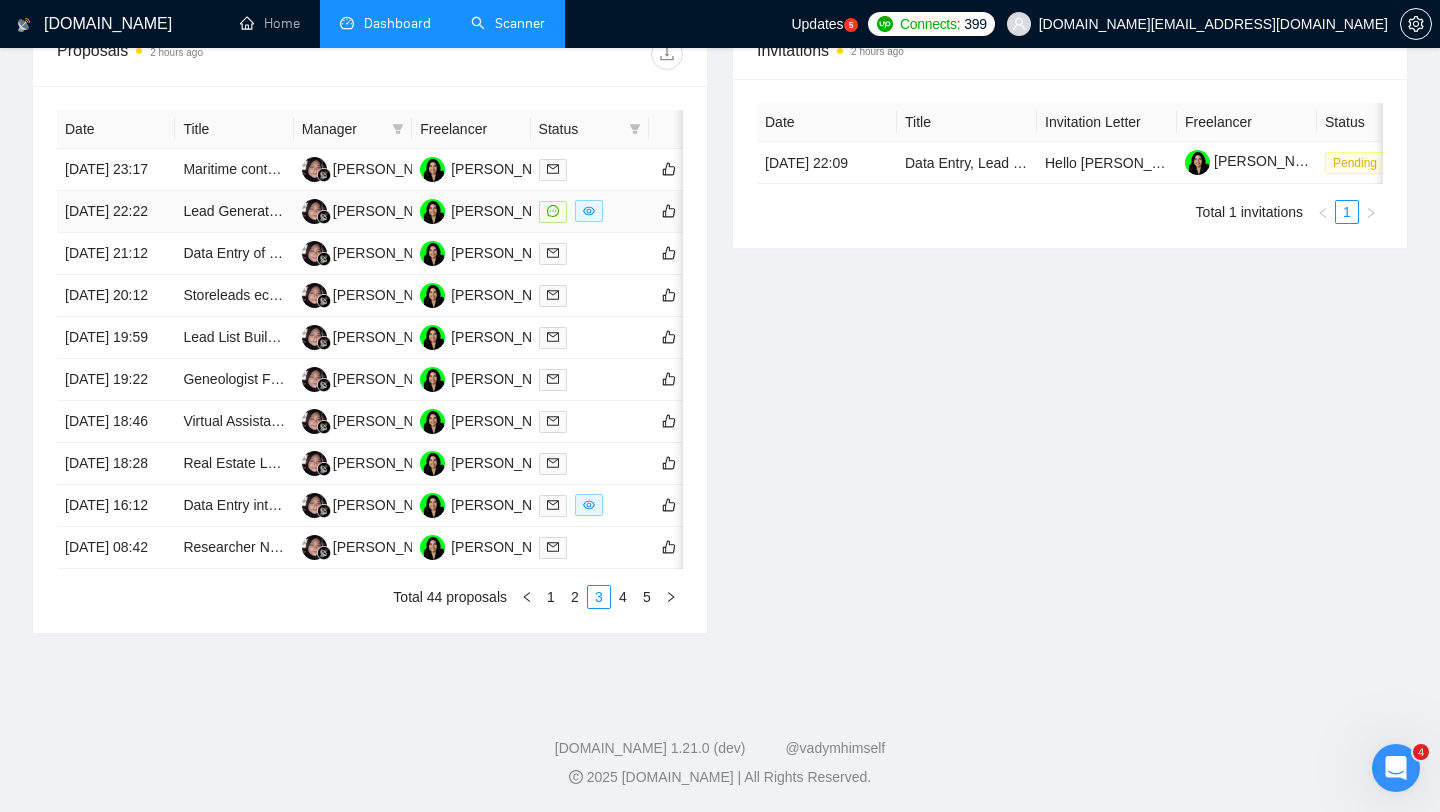click on "Lead Generation" at bounding box center [234, 212] 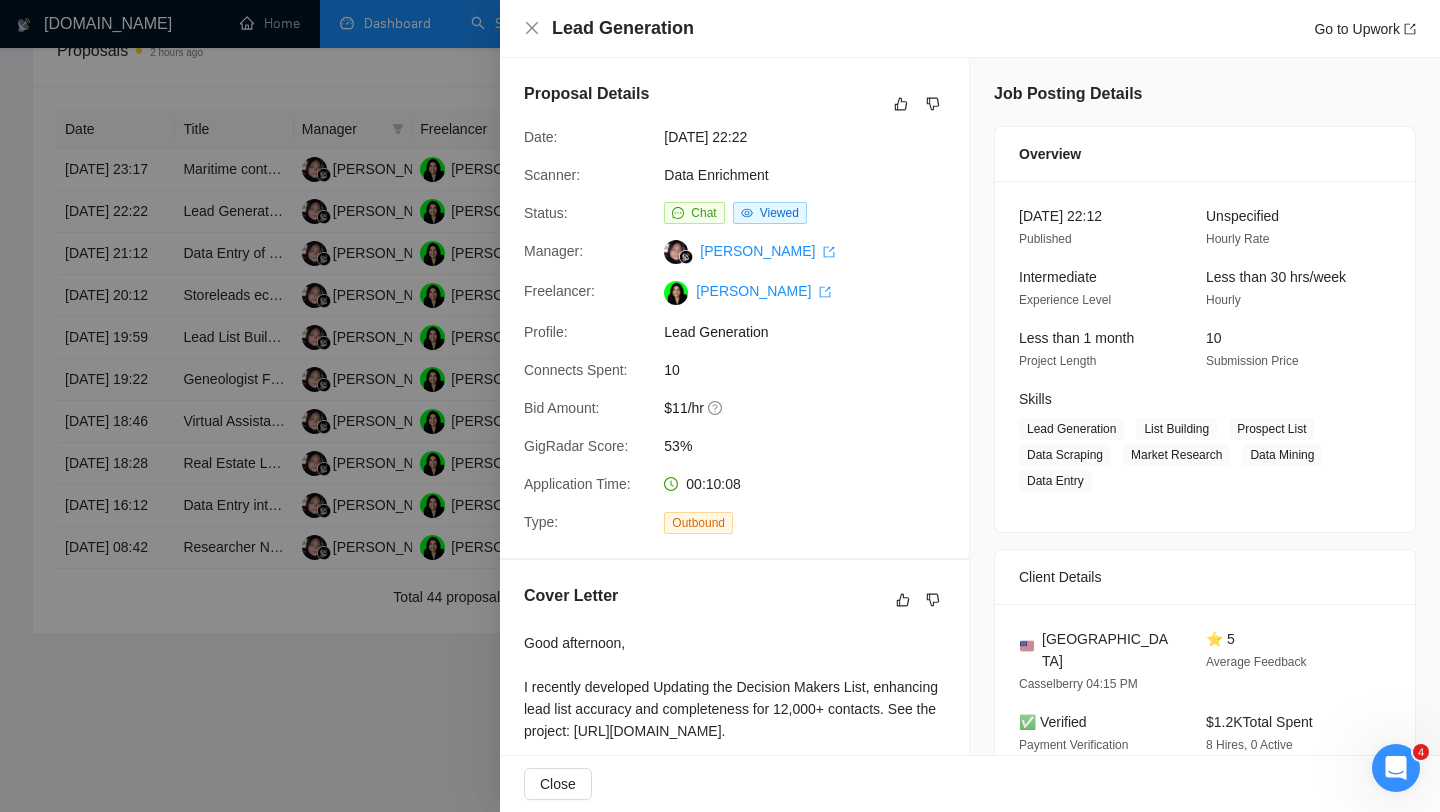 click at bounding box center [720, 406] 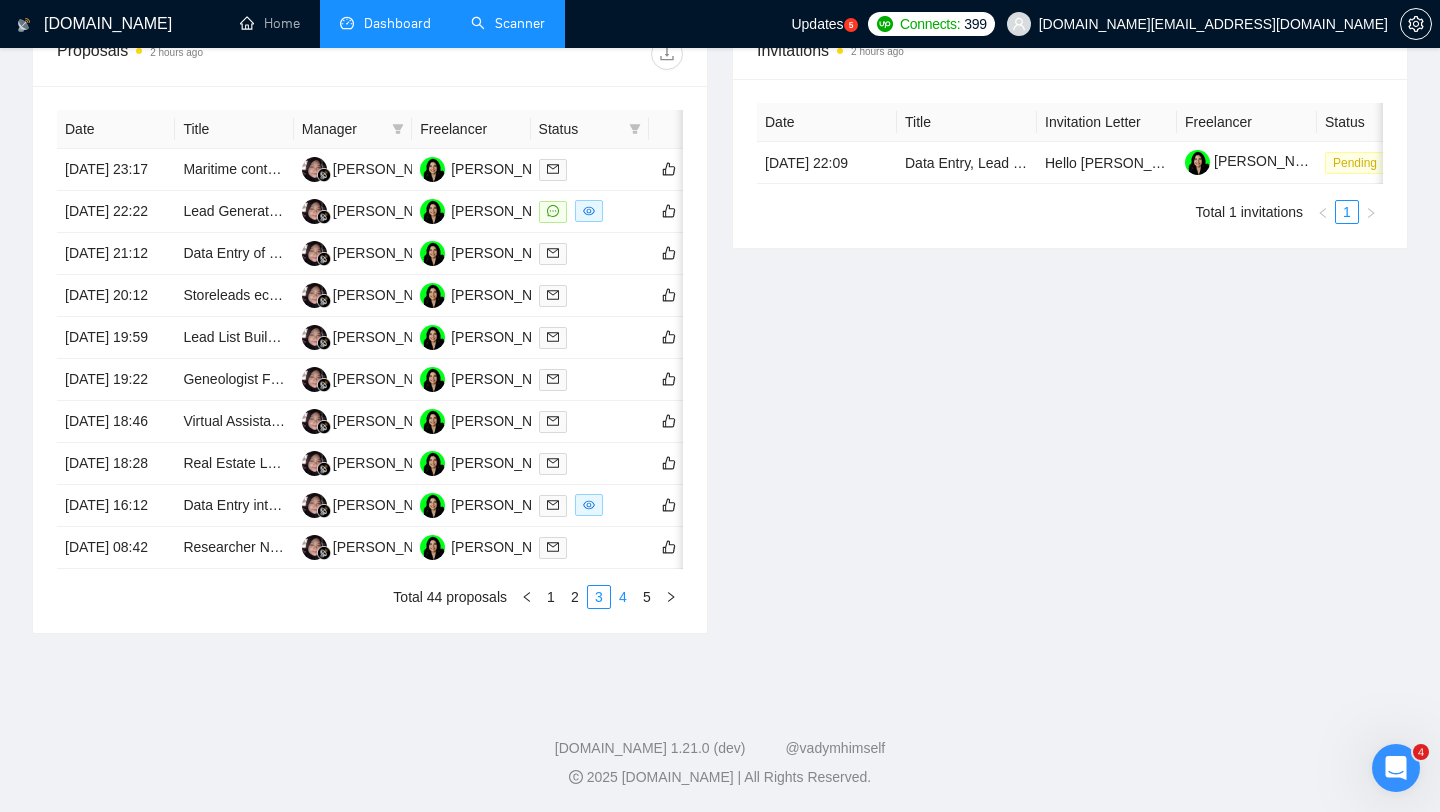 click on "4" at bounding box center (623, 597) 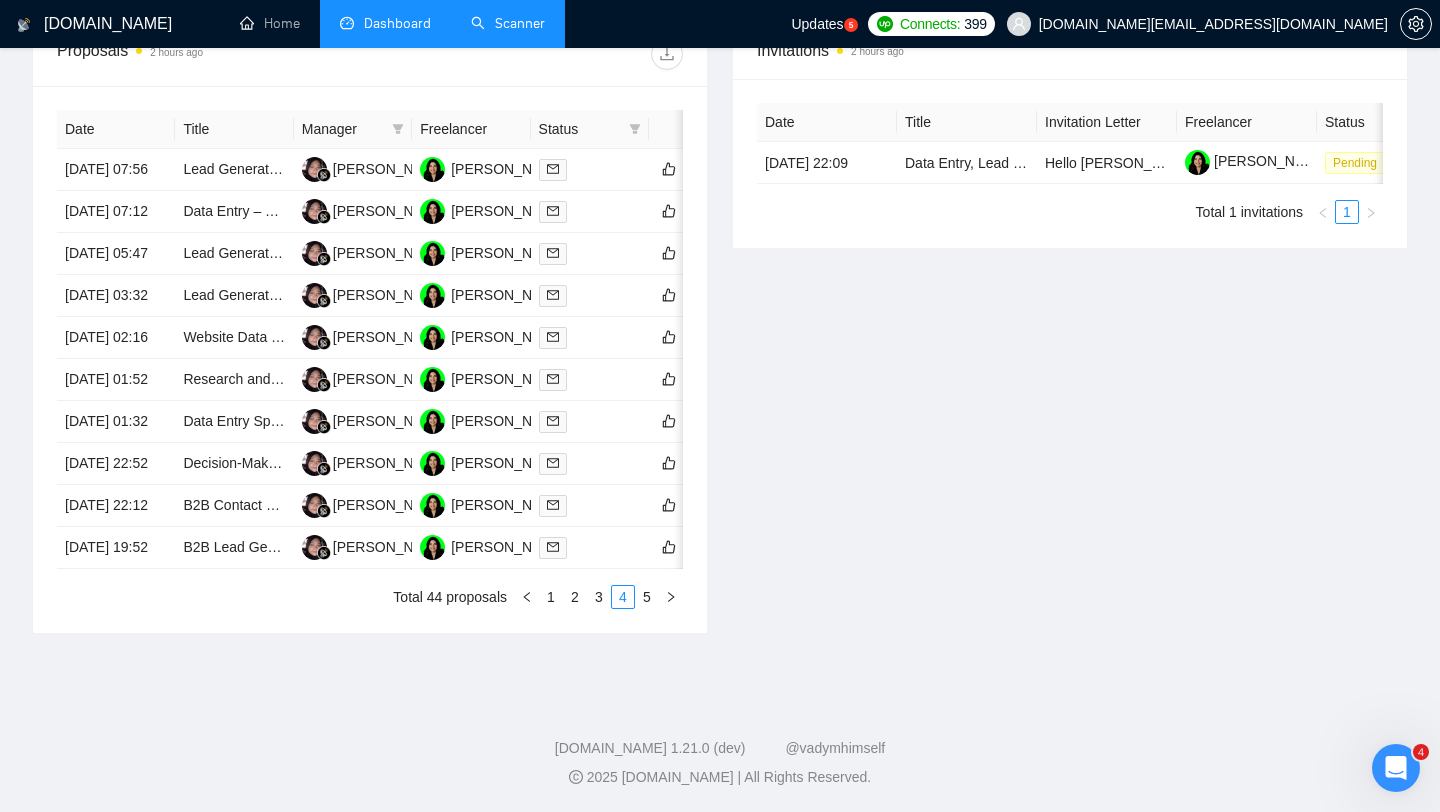 click on "Date Title Manager Freelancer Status               [DATE] 07:56 Lead Generation Specialist for HR, L&D, and Wellbeing Leaders Nur  Ubaya [PERSON_NAME] [DATE] 07:12 Data Entry – Extract Emails & Phone Numbers from Law Firm Websites Nur  Ubaya [PERSON_NAME] [DATE] 05:47 Lead Generation / phone numbers + emails Nur  Ubaya [PERSON_NAME] [DATE] 03:32 Lead Generation Specialist Needed Nur  Ubaya [PERSON_NAME] [DATE] 02:16 Website Data Entry Specialist Nur  Ubaya [PERSON_NAME] [DATE] 01:52 Research and Compile a List of Accounting Firms Nur  Ubaya [PERSON_NAME] [DATE] 01:32 Data Entry Specialist [PERSON_NAME] [PERSON_NAME] [DATE] 22:52 Decision-Maker Contact Researcher Nur  Ubaya [PERSON_NAME] [DATE] 22:12 B2B Contact Finder for Nonprofit Sector Nur  Ubaya [PERSON_NAME] [DATE] 19:52 B2B Lead Generation Specialist – HR/People Ops Contacts Nur  Ubaya [PERSON_NAME] Total 44 proposals 1 2 3 4 5" at bounding box center (370, 359) 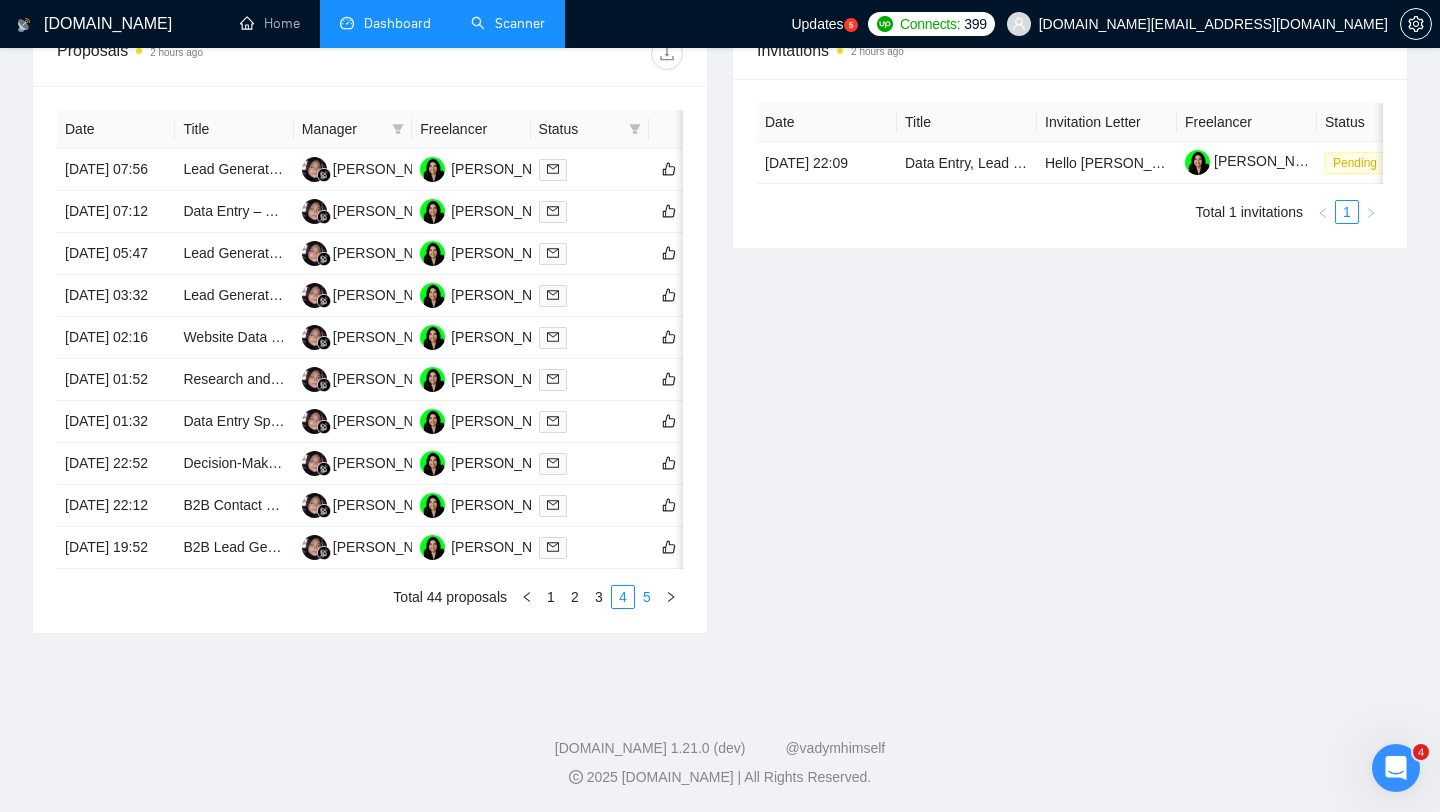 click on "5" at bounding box center (647, 597) 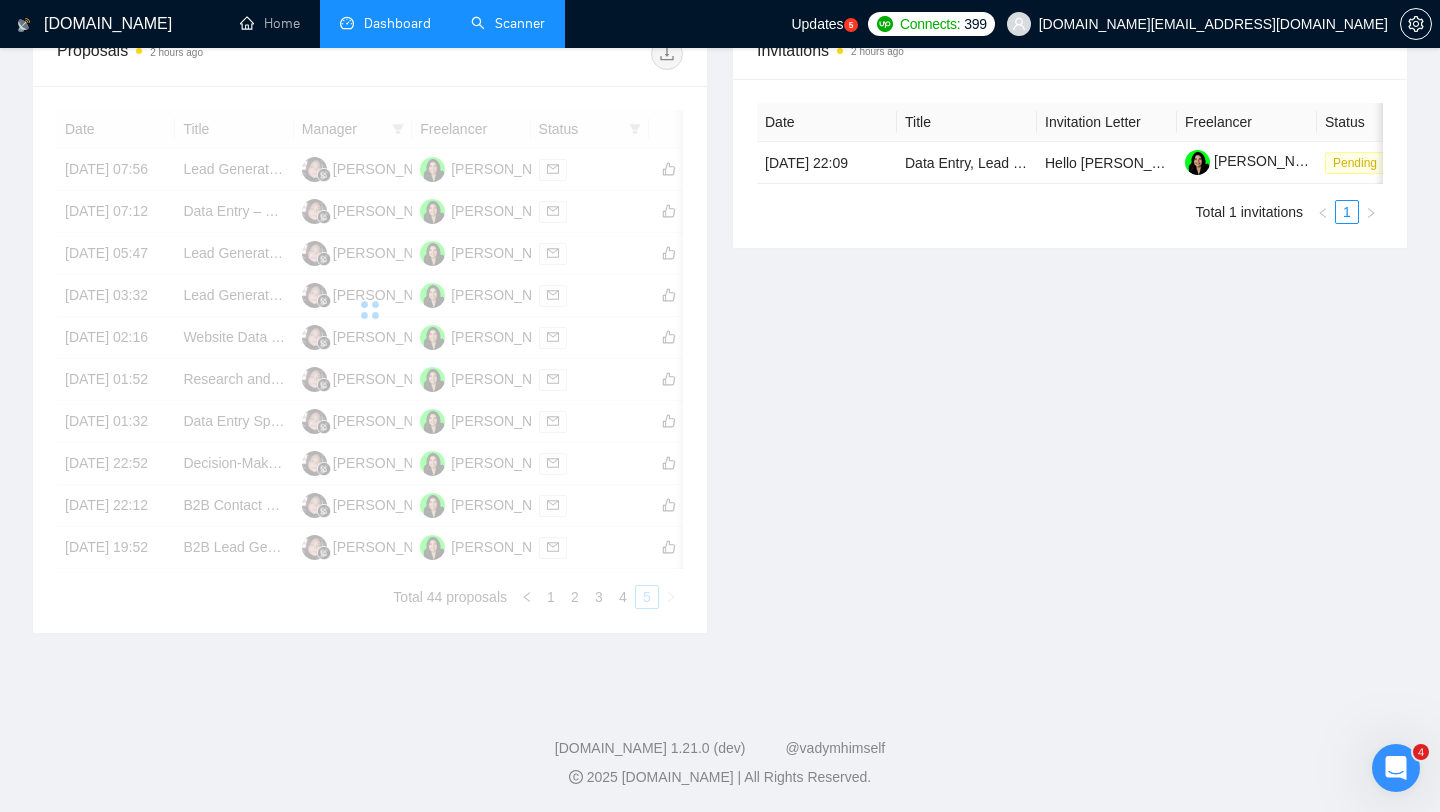 scroll, scrollTop: 580, scrollLeft: 0, axis: vertical 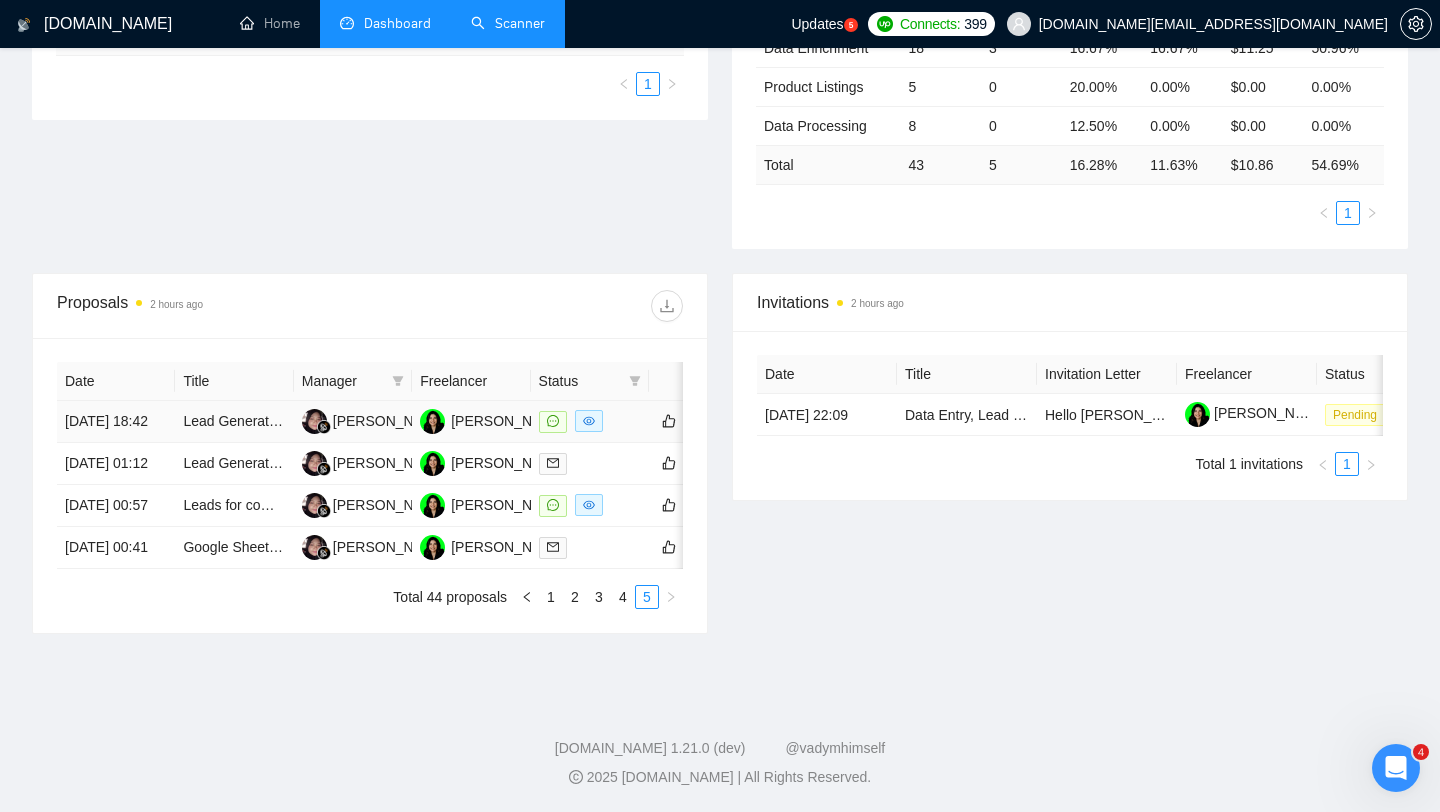 click on "Lead Generation for Plant Hire and Construction Industries" at bounding box center [234, 422] 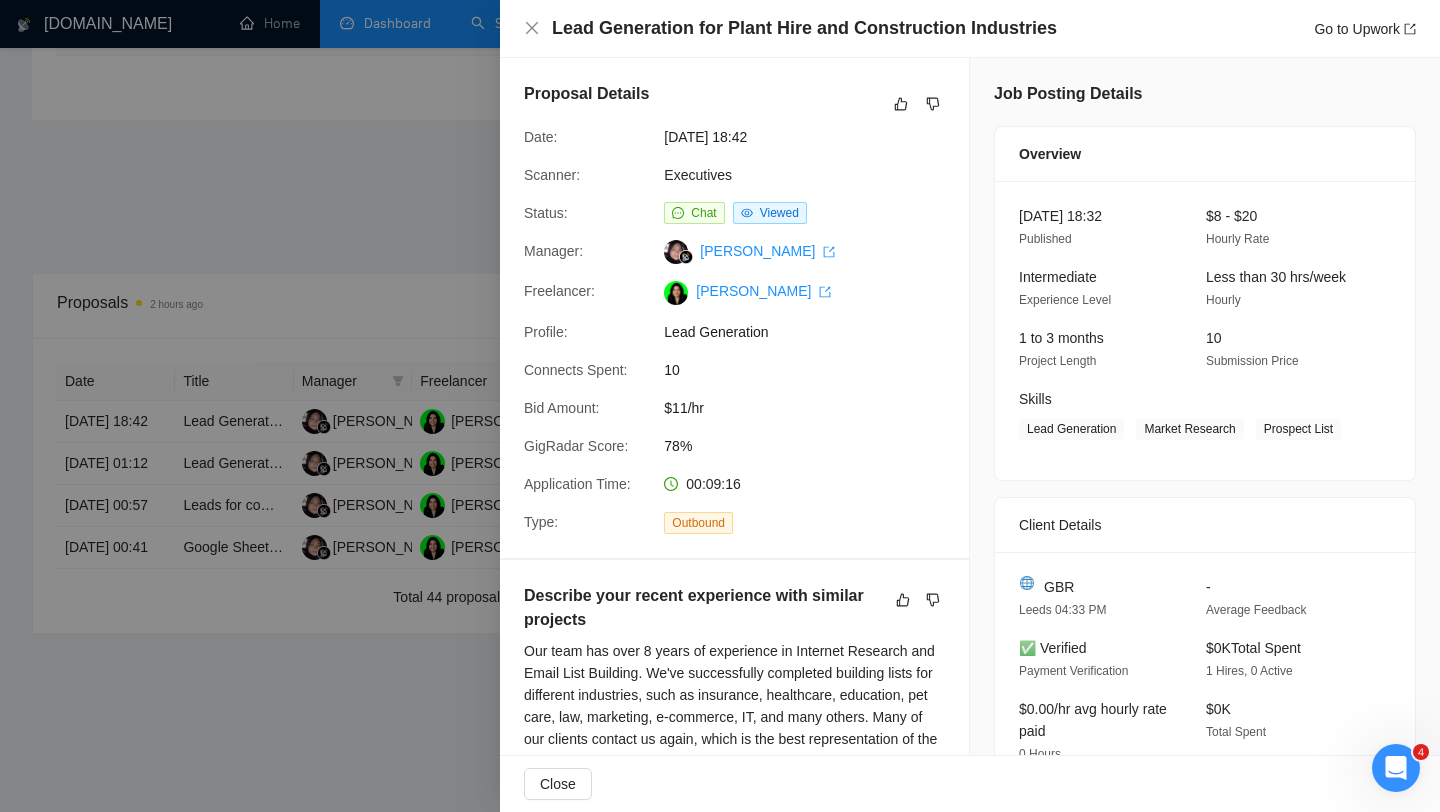 click at bounding box center [720, 406] 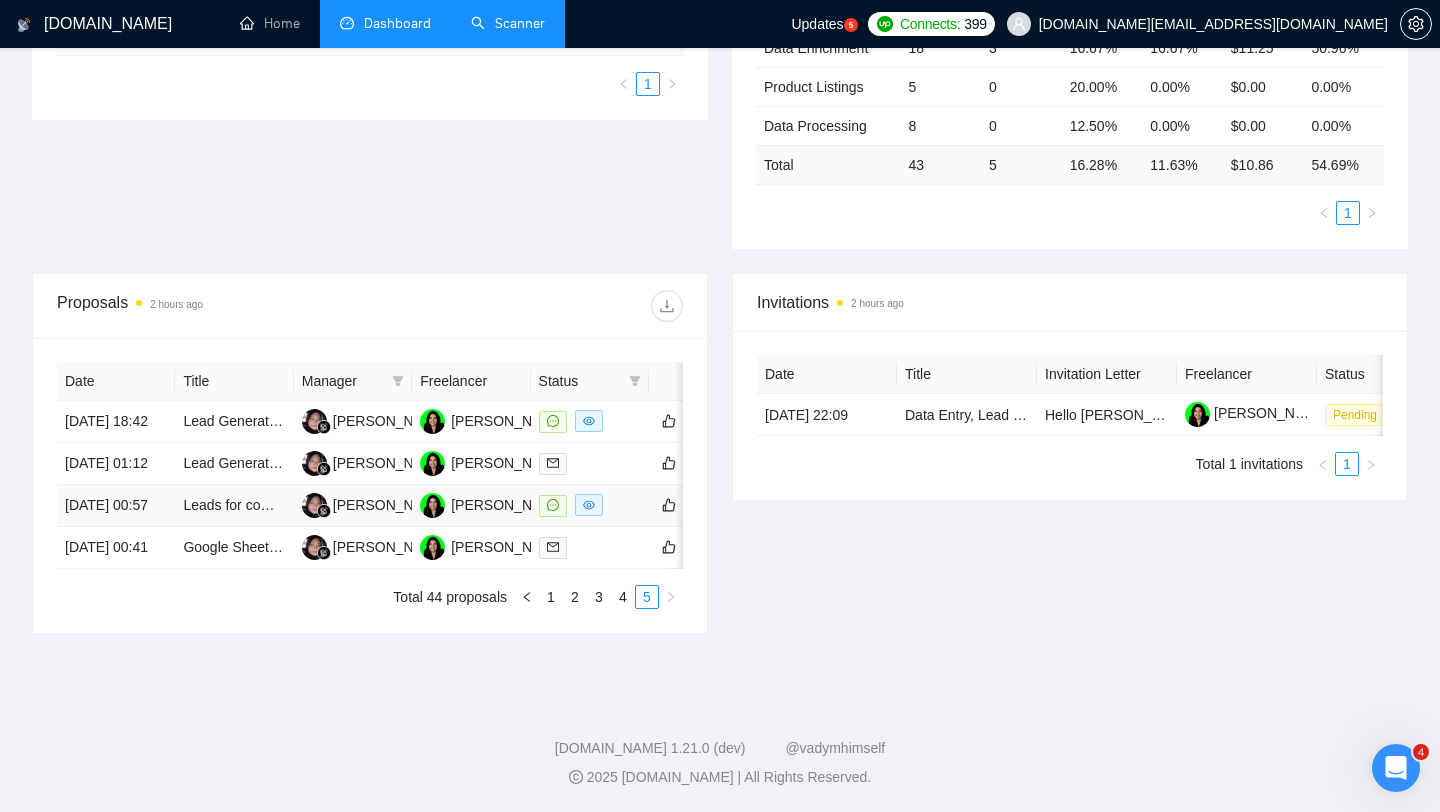click on "Leads for commercial cleaning /residential" at bounding box center [234, 506] 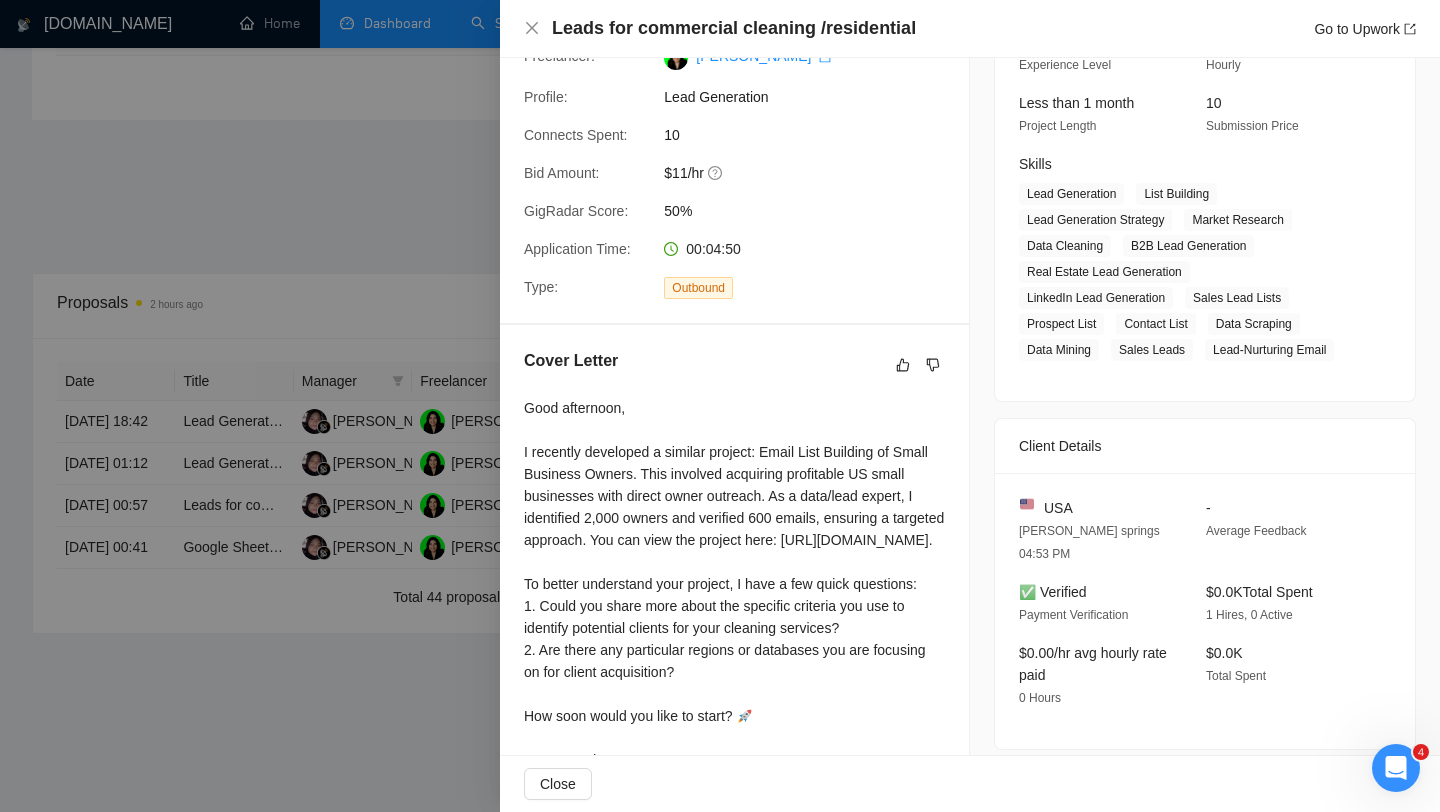 scroll, scrollTop: 378, scrollLeft: 0, axis: vertical 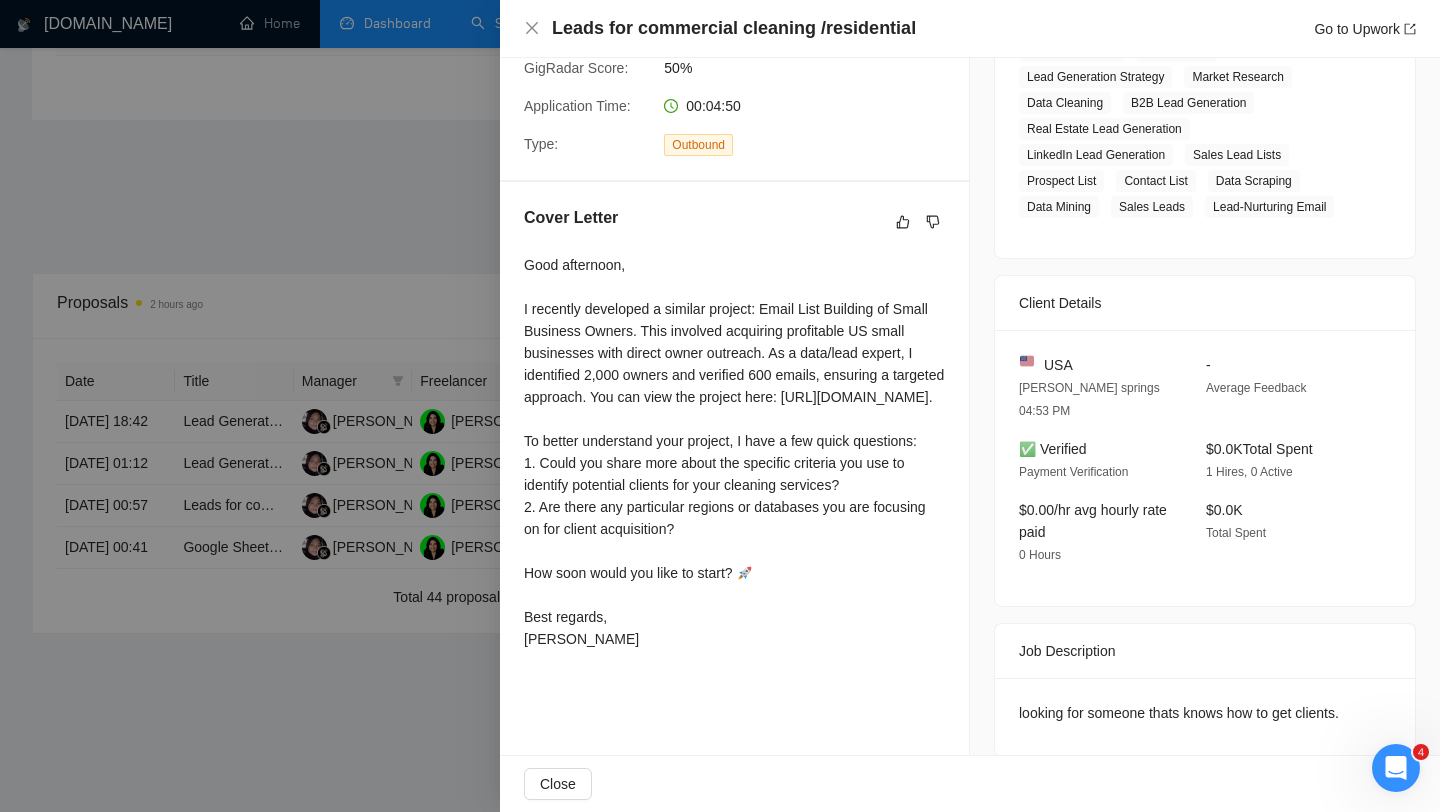 click at bounding box center (720, 406) 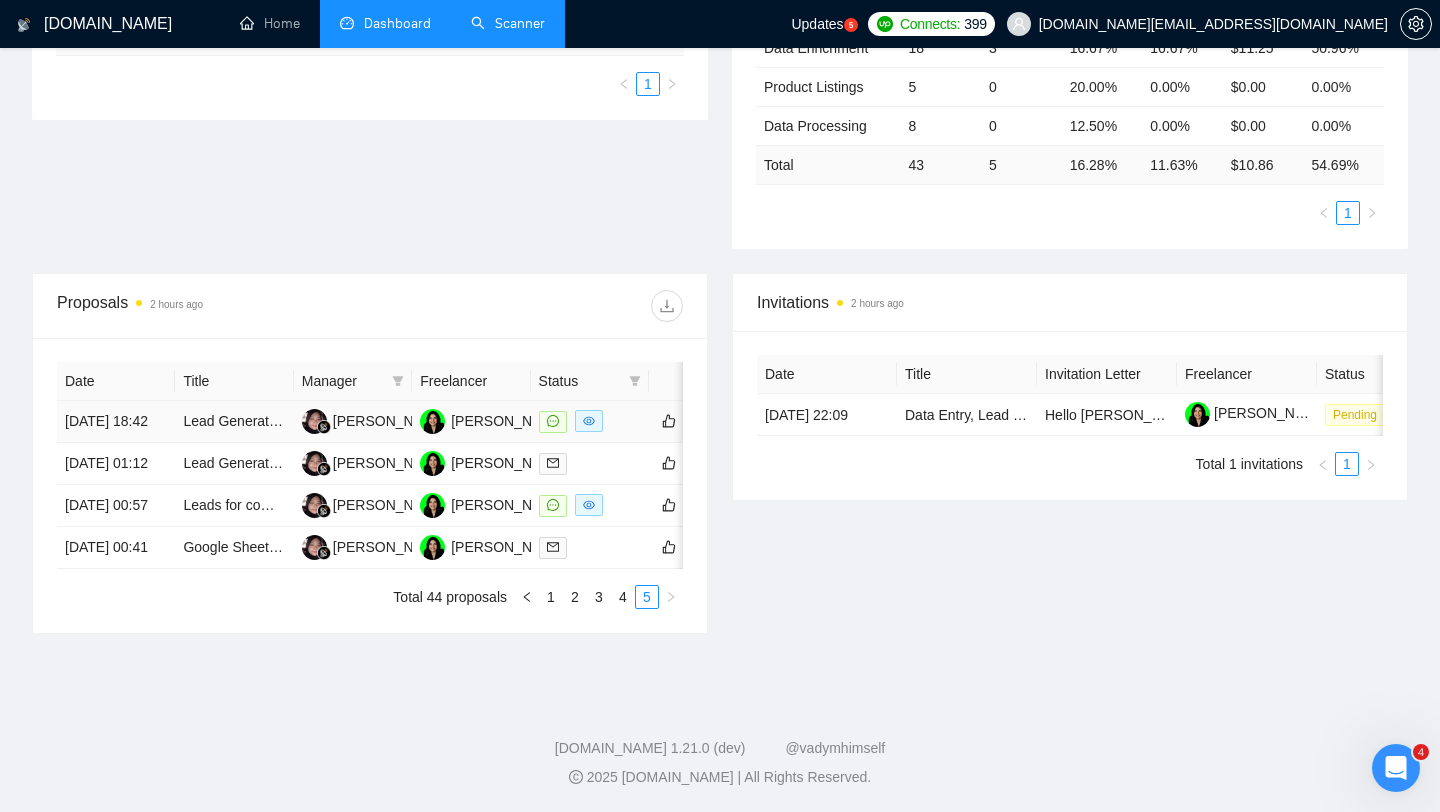 click on "Lead Generation for Plant Hire and Construction Industries" at bounding box center (234, 422) 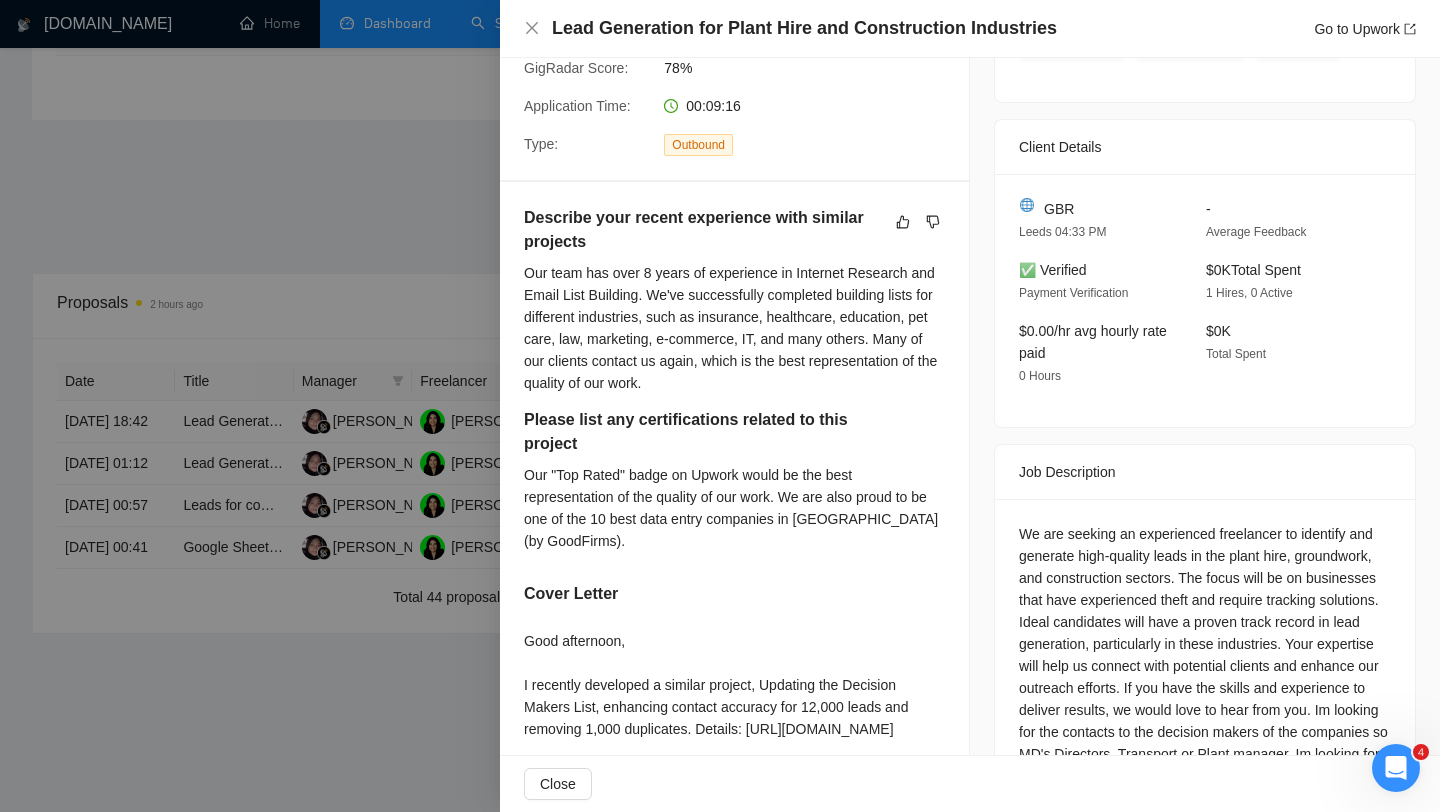 scroll, scrollTop: 0, scrollLeft: 0, axis: both 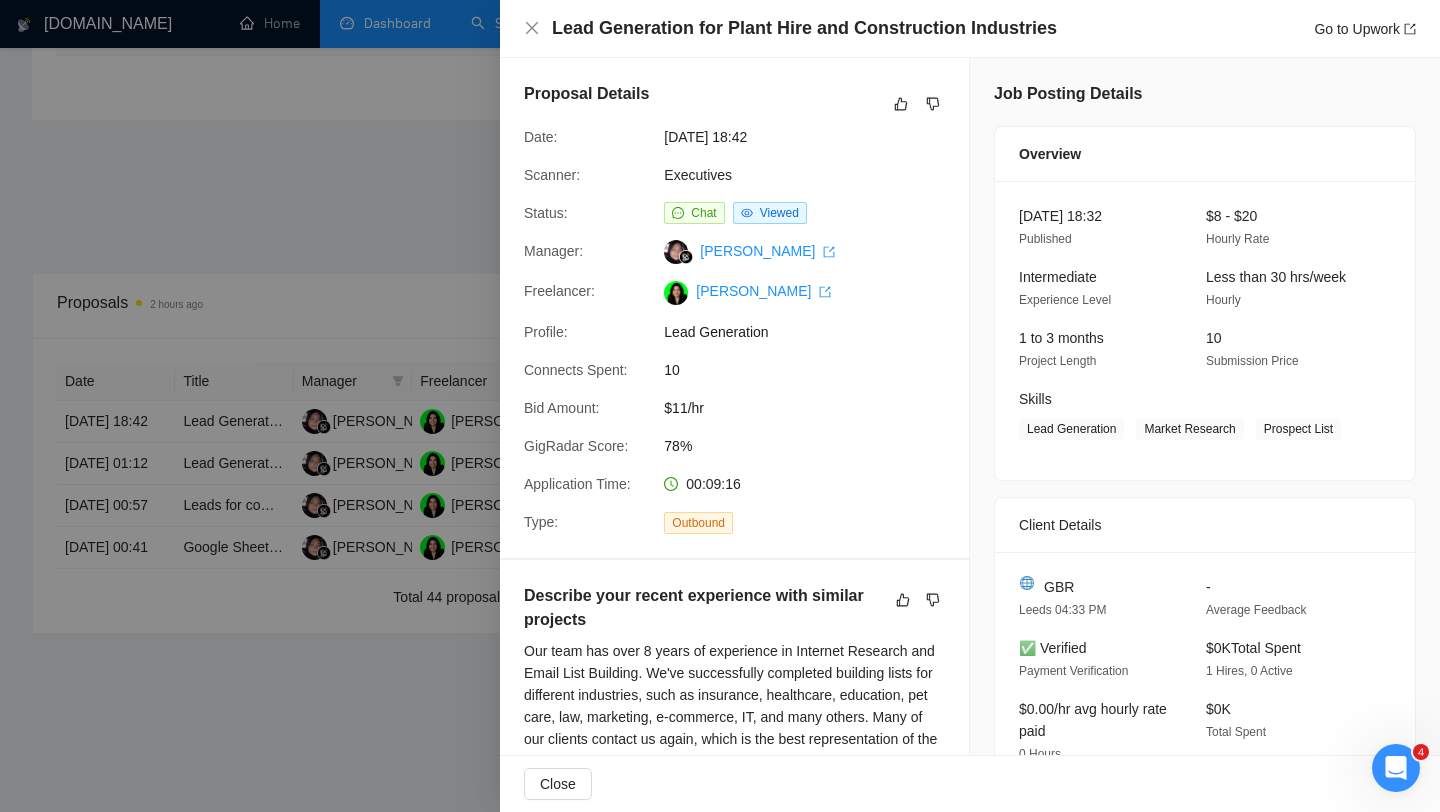 click at bounding box center (720, 406) 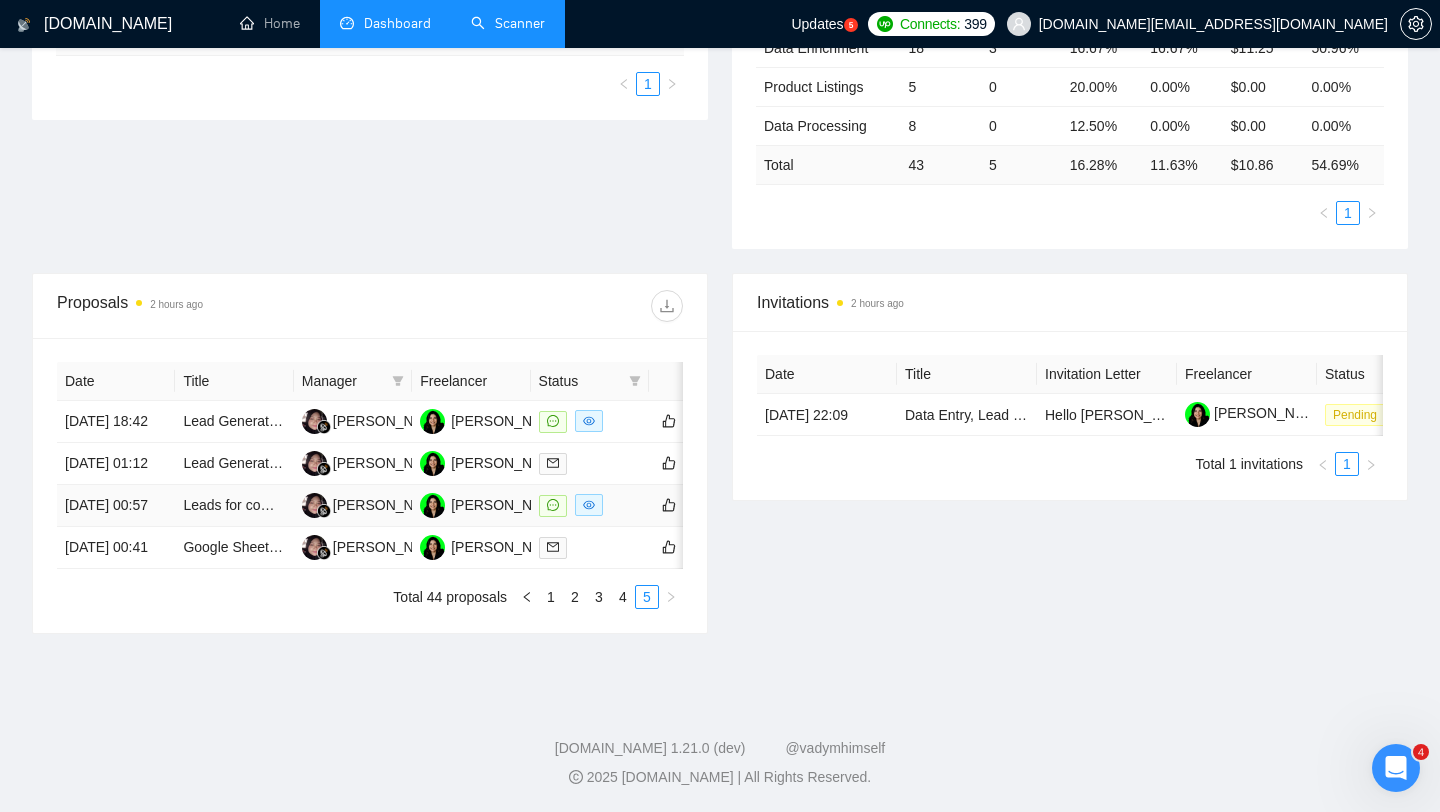click on "Leads for commercial cleaning /residential" at bounding box center (234, 506) 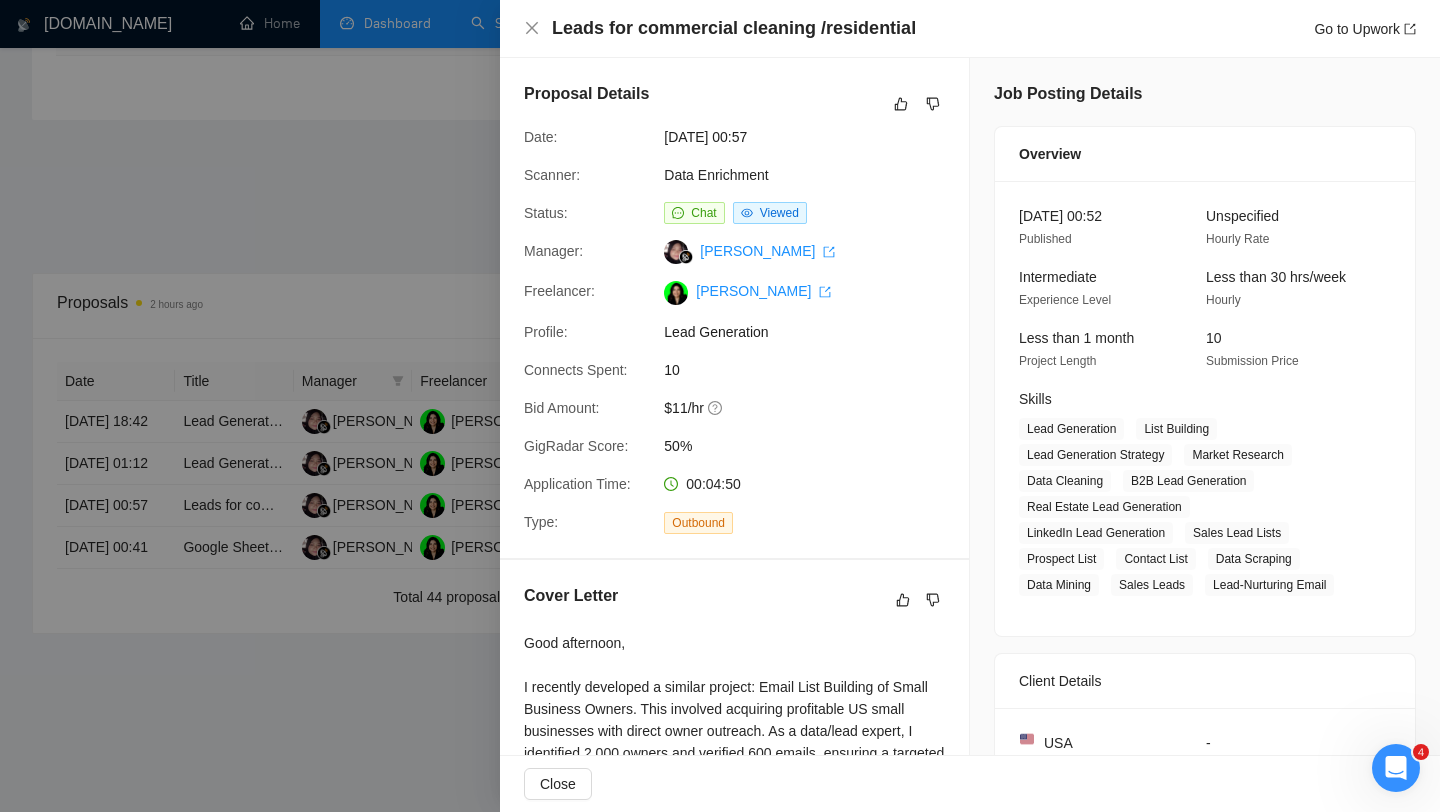 click at bounding box center [720, 406] 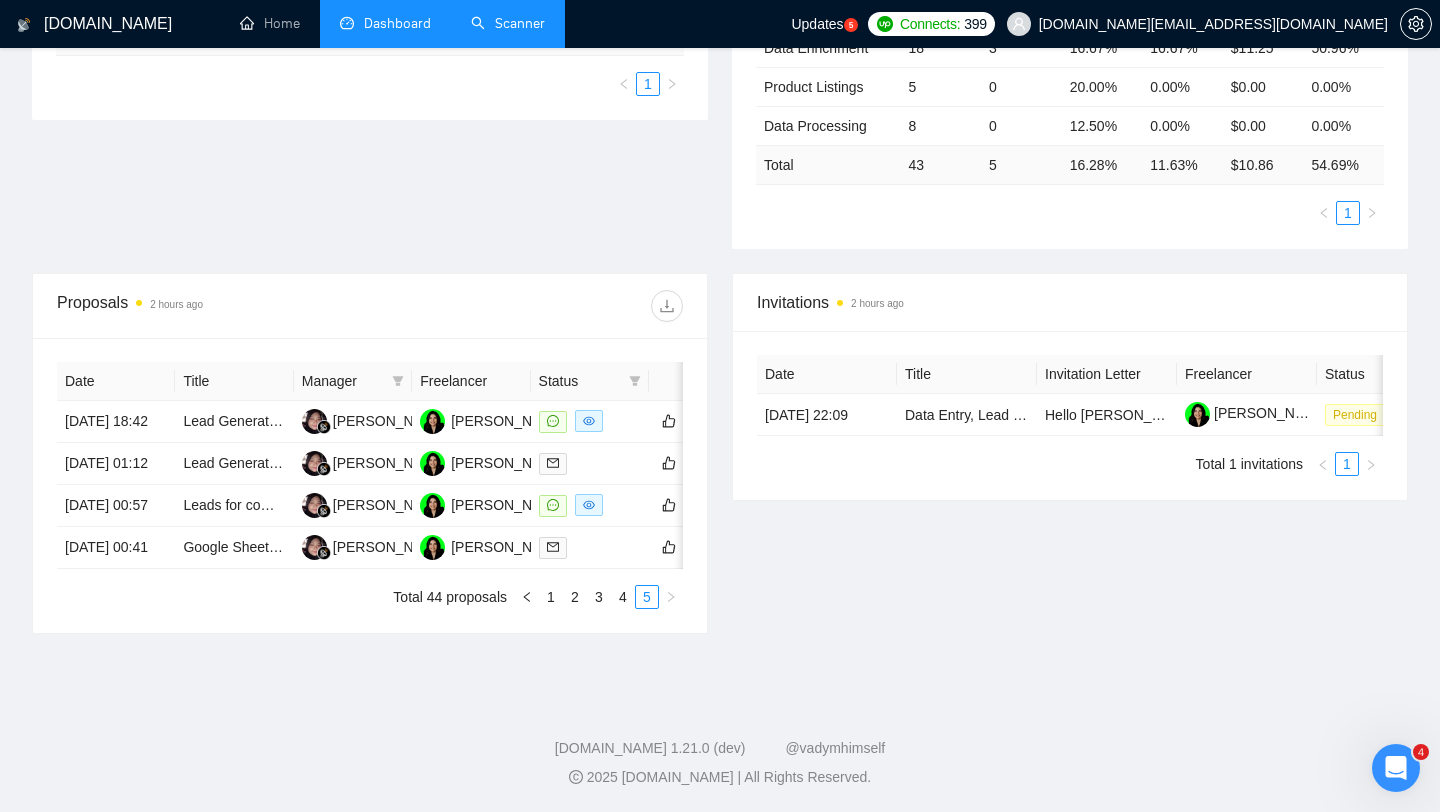 scroll, scrollTop: 0, scrollLeft: 0, axis: both 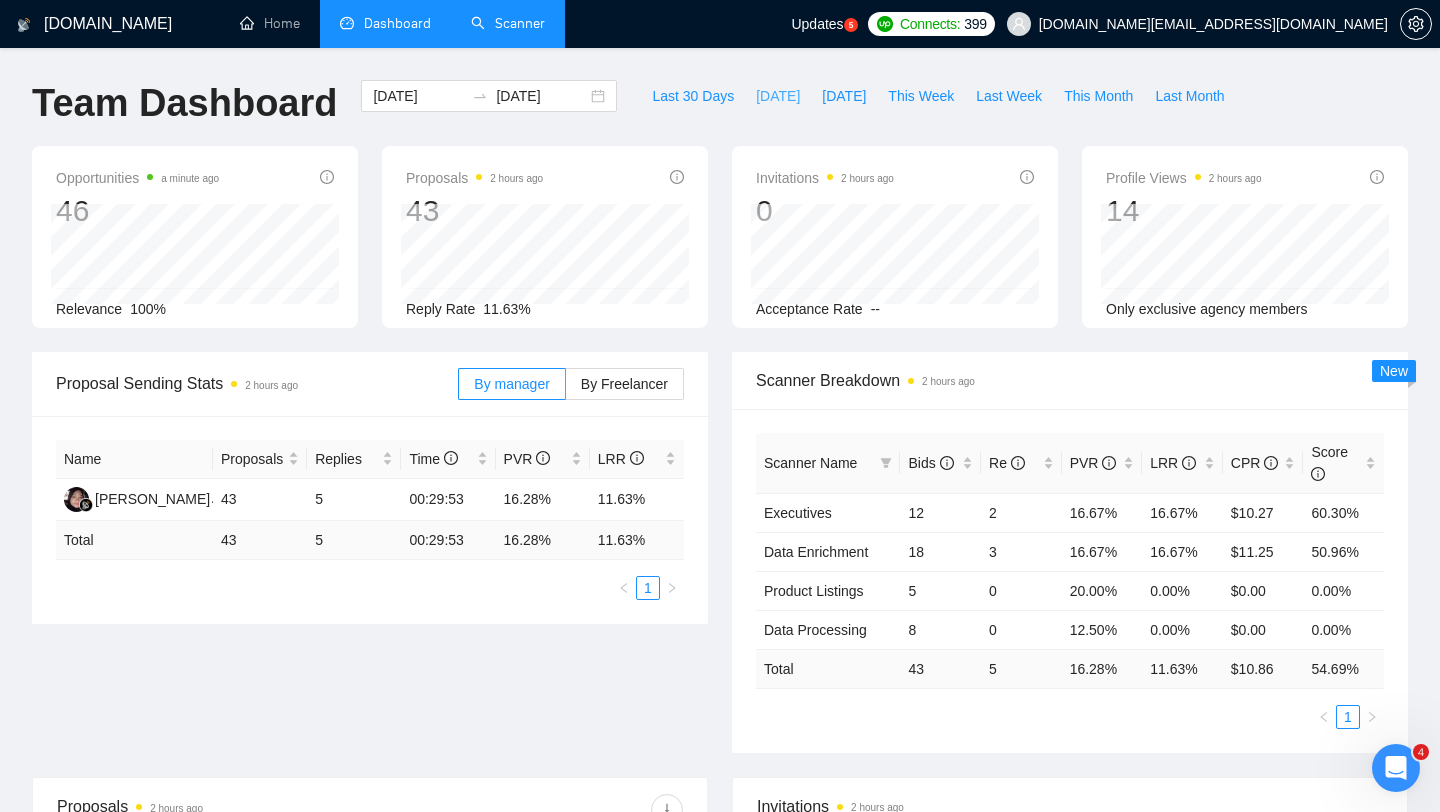 click on "[DATE]" at bounding box center (778, 96) 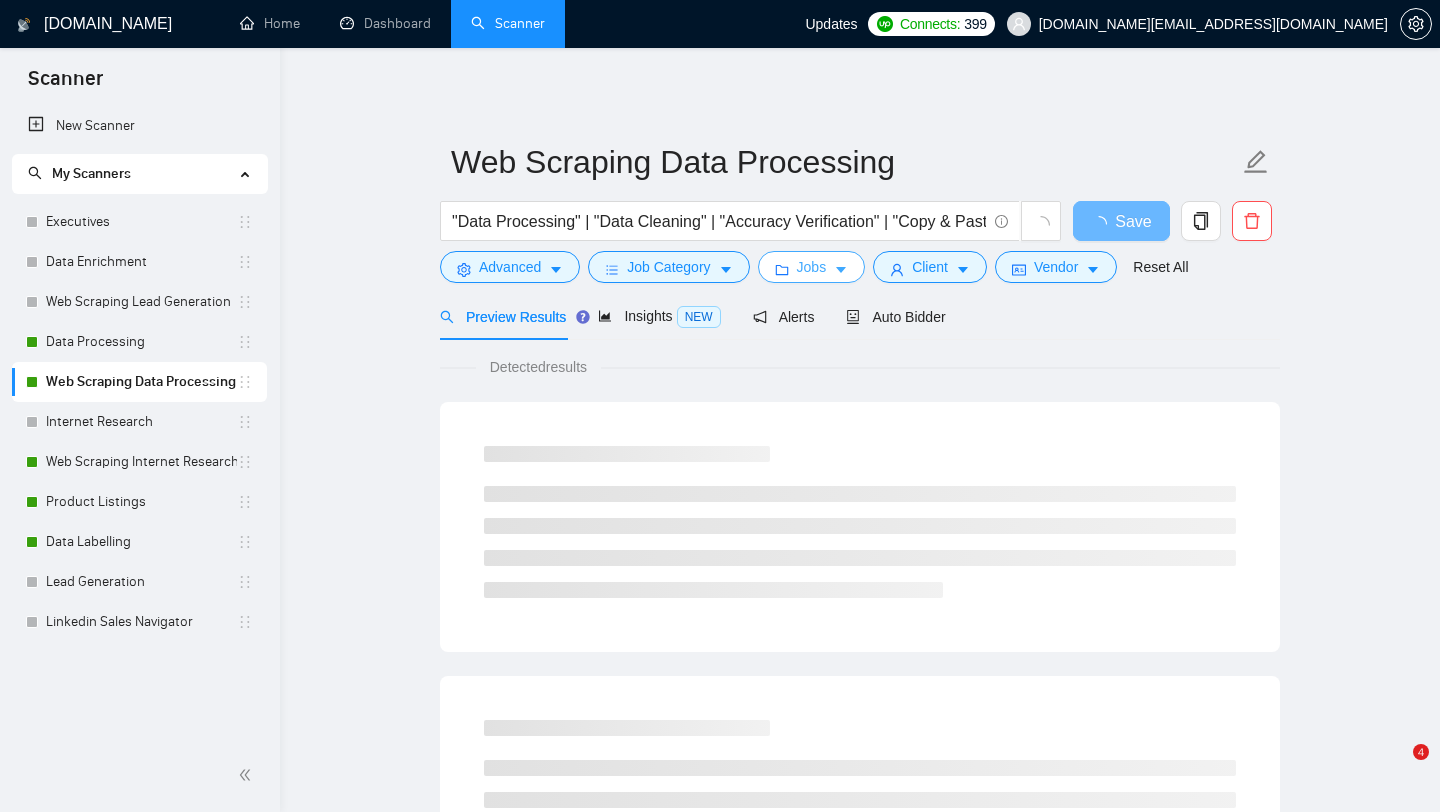 scroll, scrollTop: 0, scrollLeft: 0, axis: both 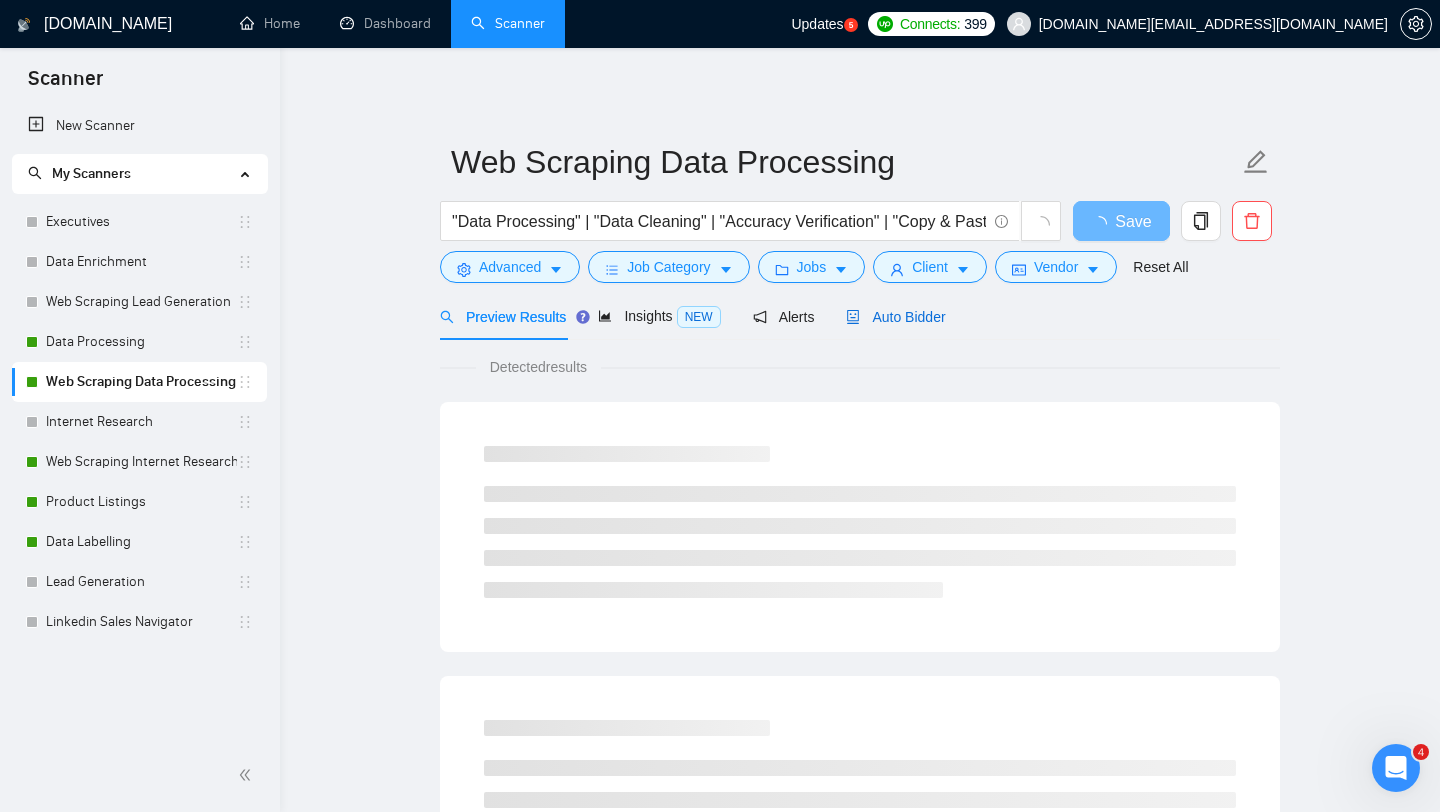 click on "Auto Bidder" at bounding box center (895, 317) 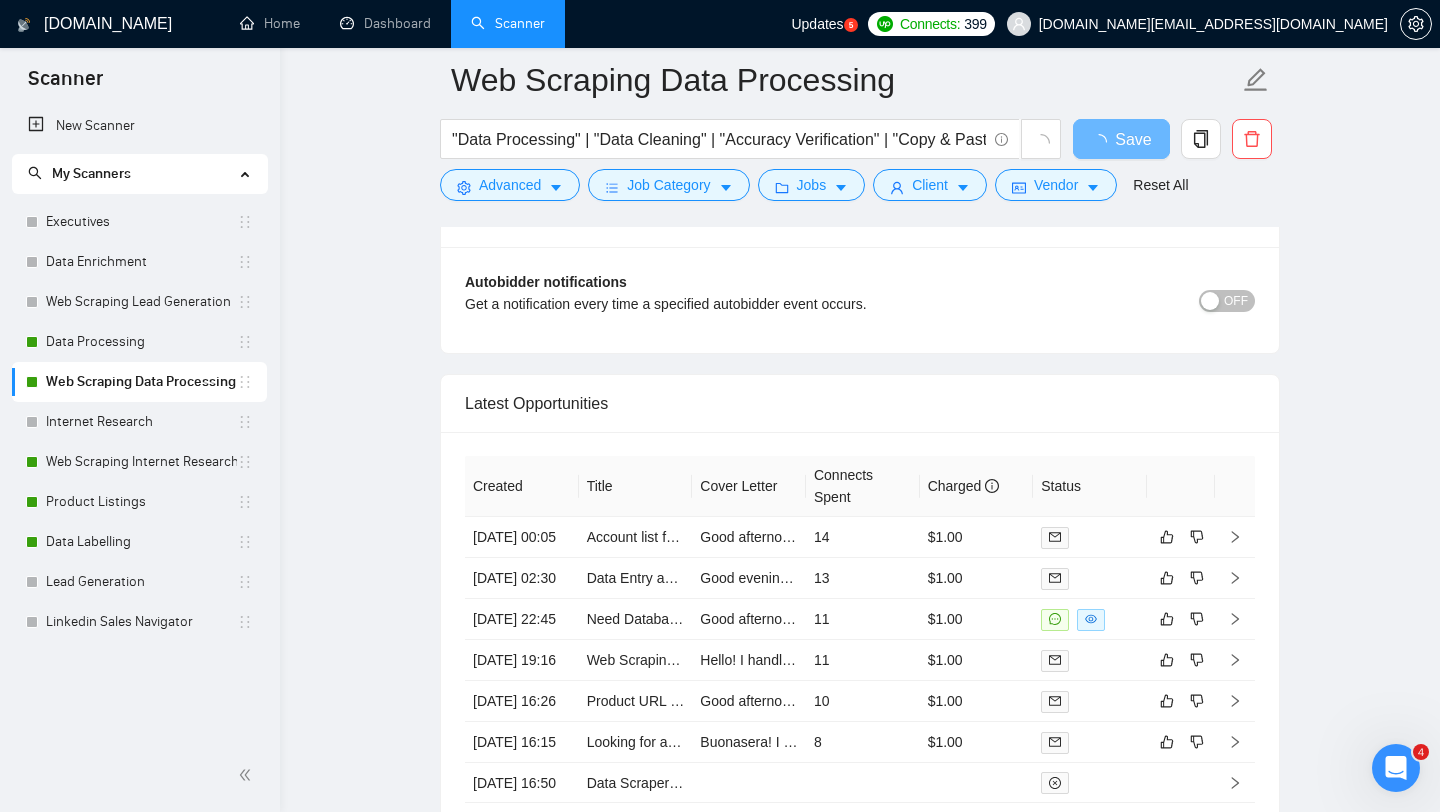 scroll, scrollTop: 3885, scrollLeft: 0, axis: vertical 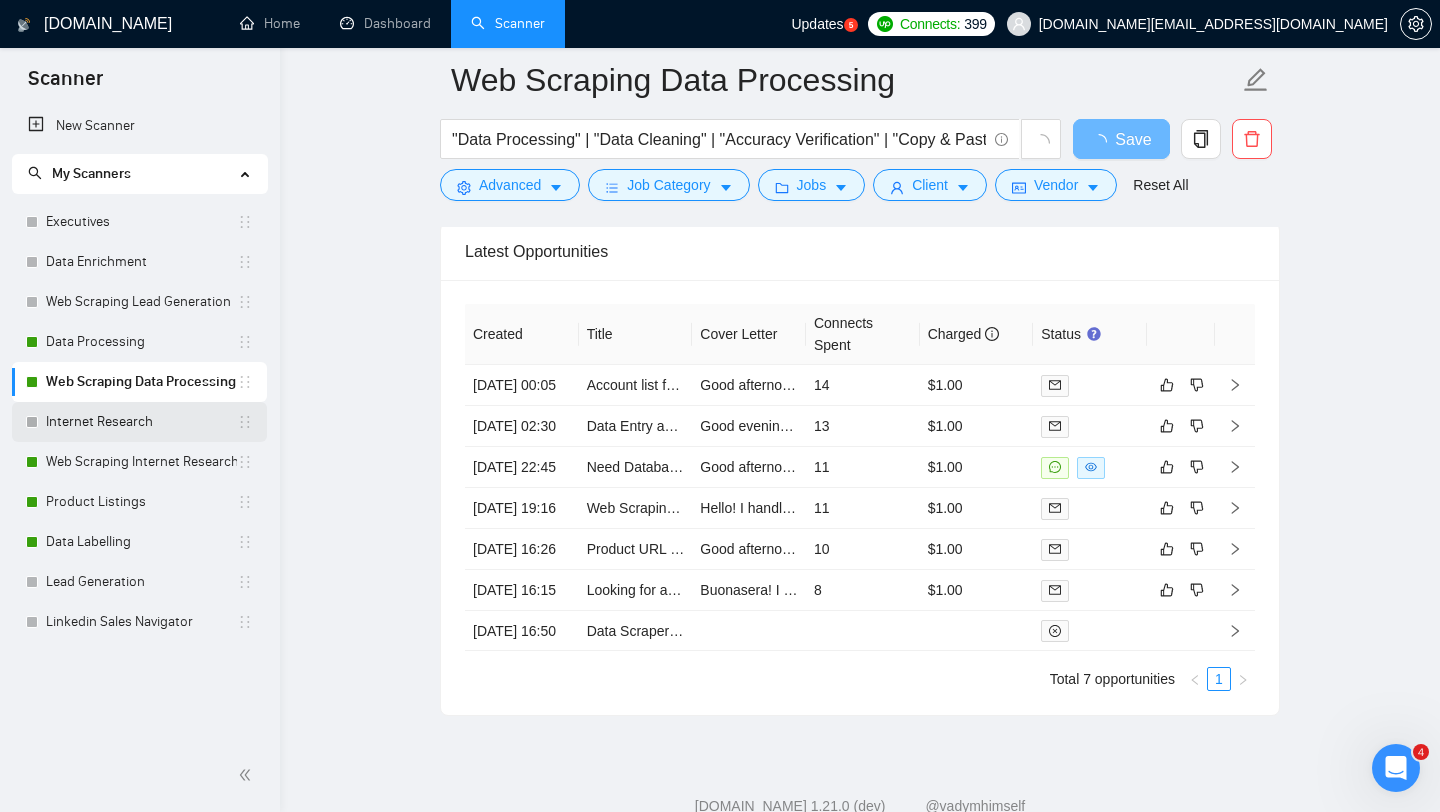 click on "Internet Research" at bounding box center [141, 422] 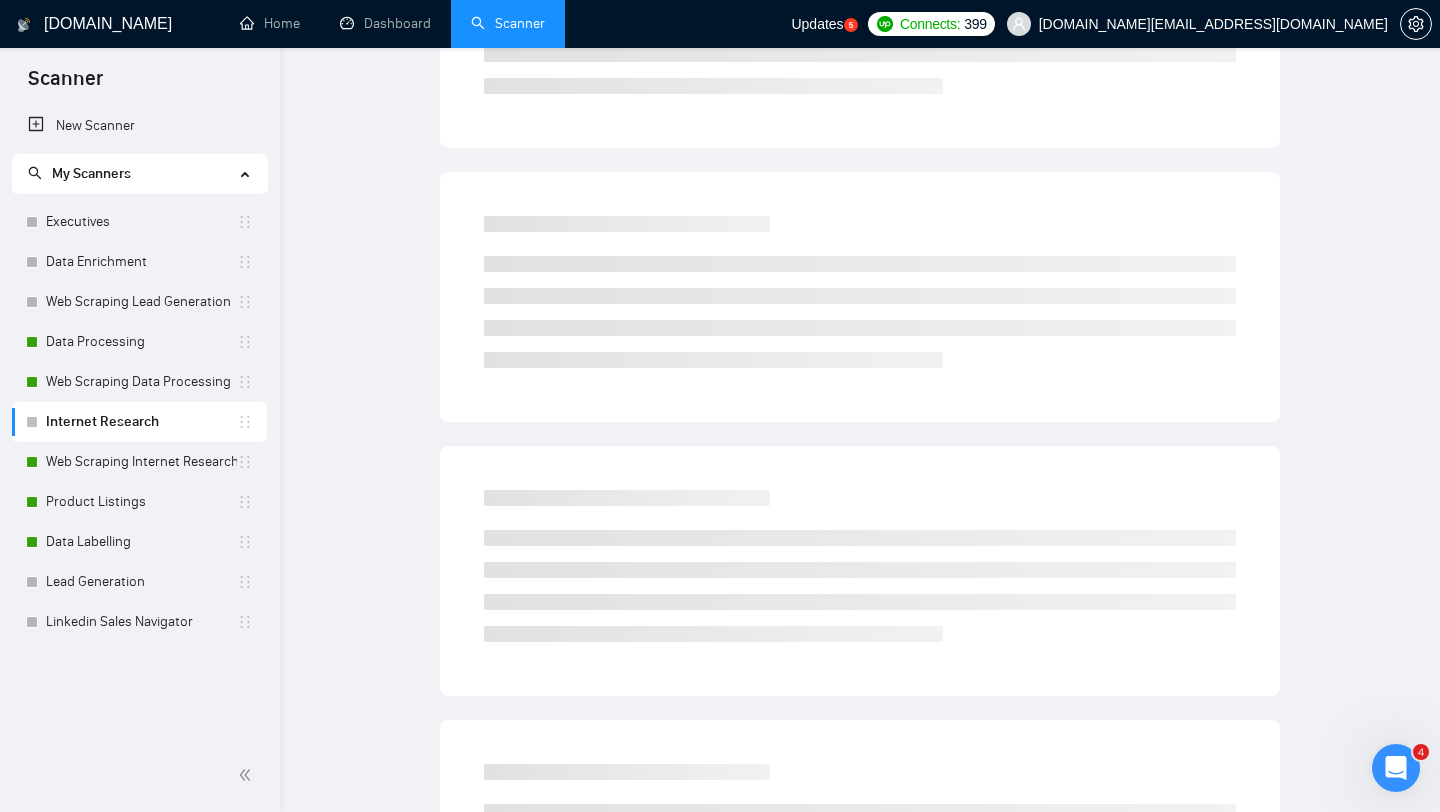 scroll, scrollTop: 0, scrollLeft: 0, axis: both 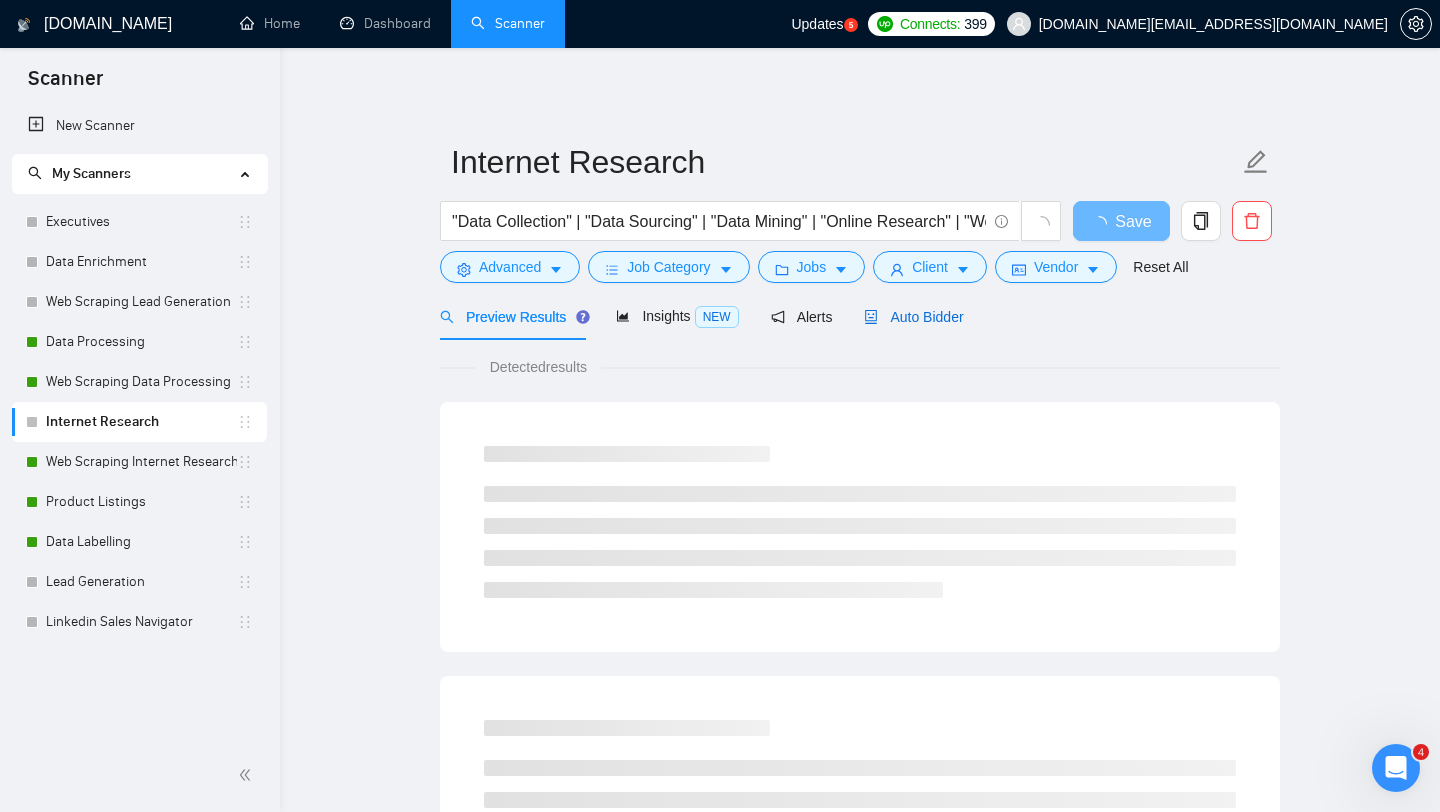 click on "Auto Bidder" at bounding box center (913, 317) 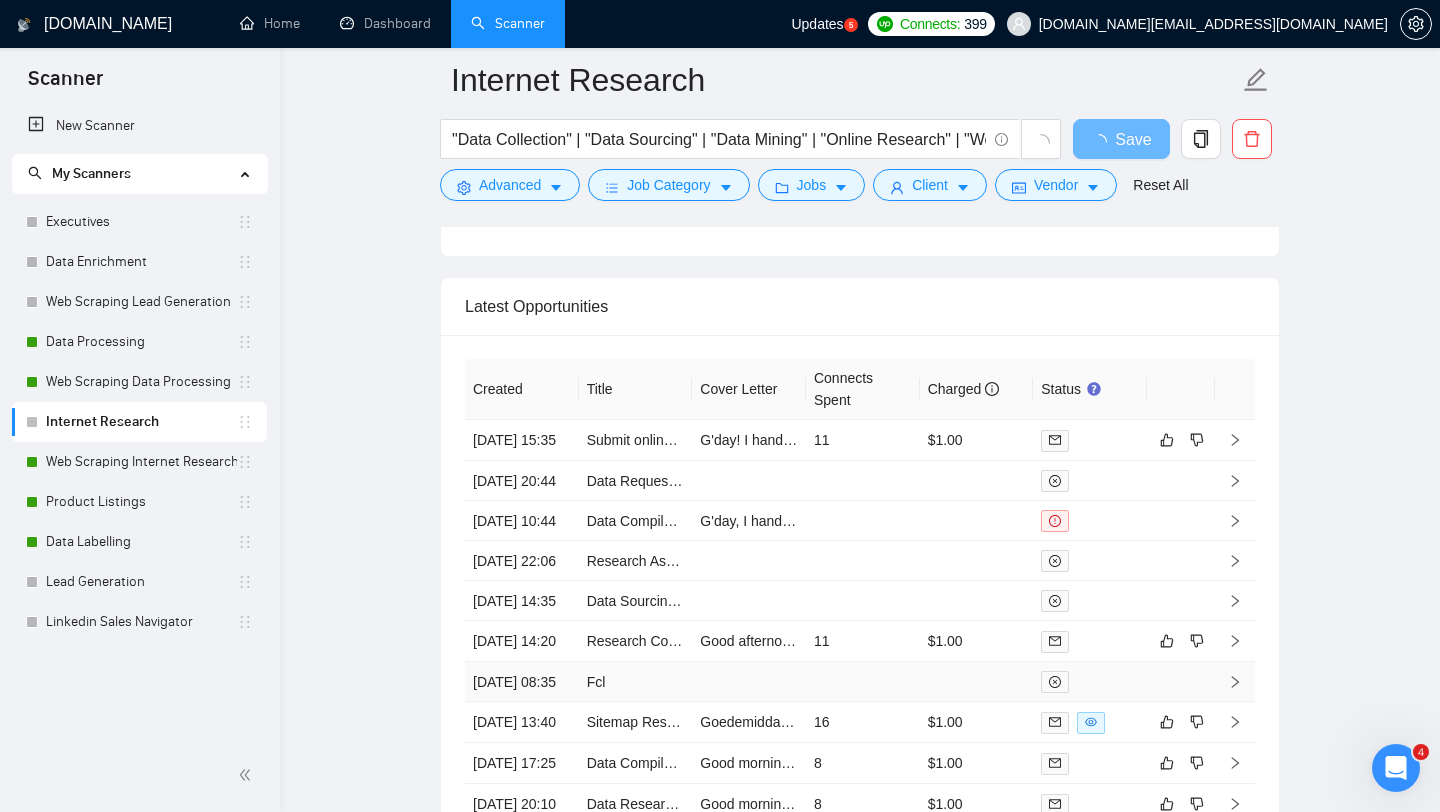 scroll, scrollTop: 3788, scrollLeft: 0, axis: vertical 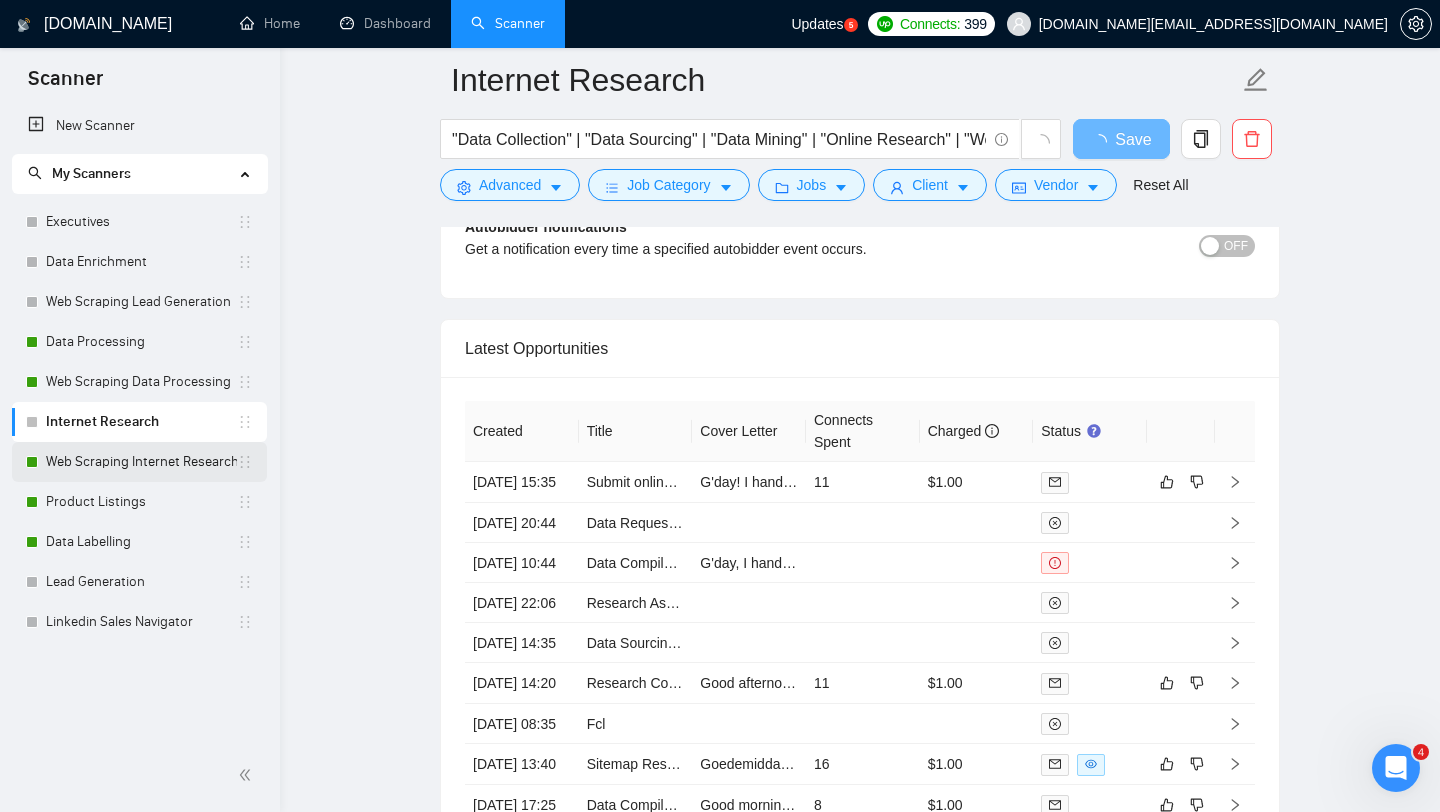 click on "Web Scraping Internet Research" at bounding box center (141, 462) 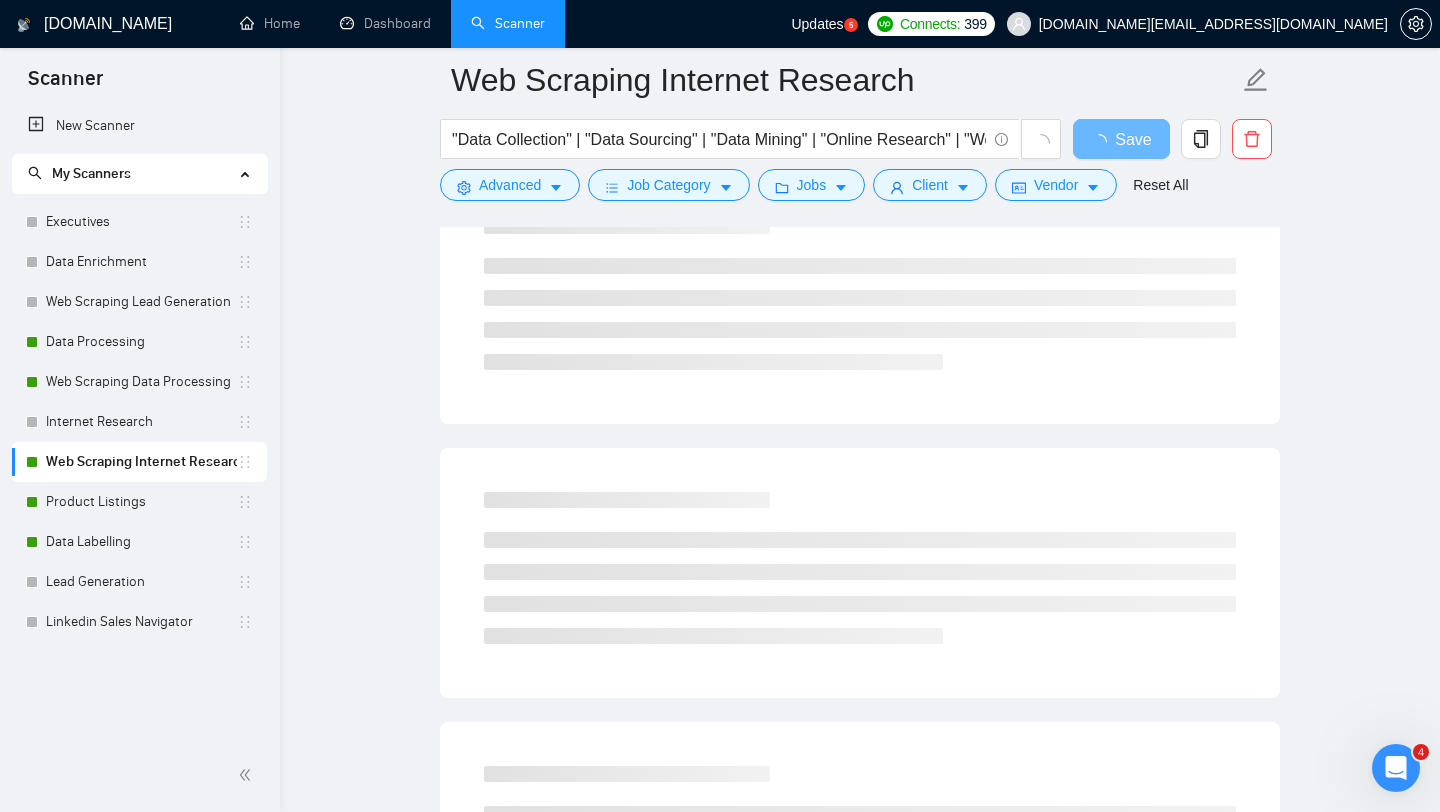scroll, scrollTop: 0, scrollLeft: 0, axis: both 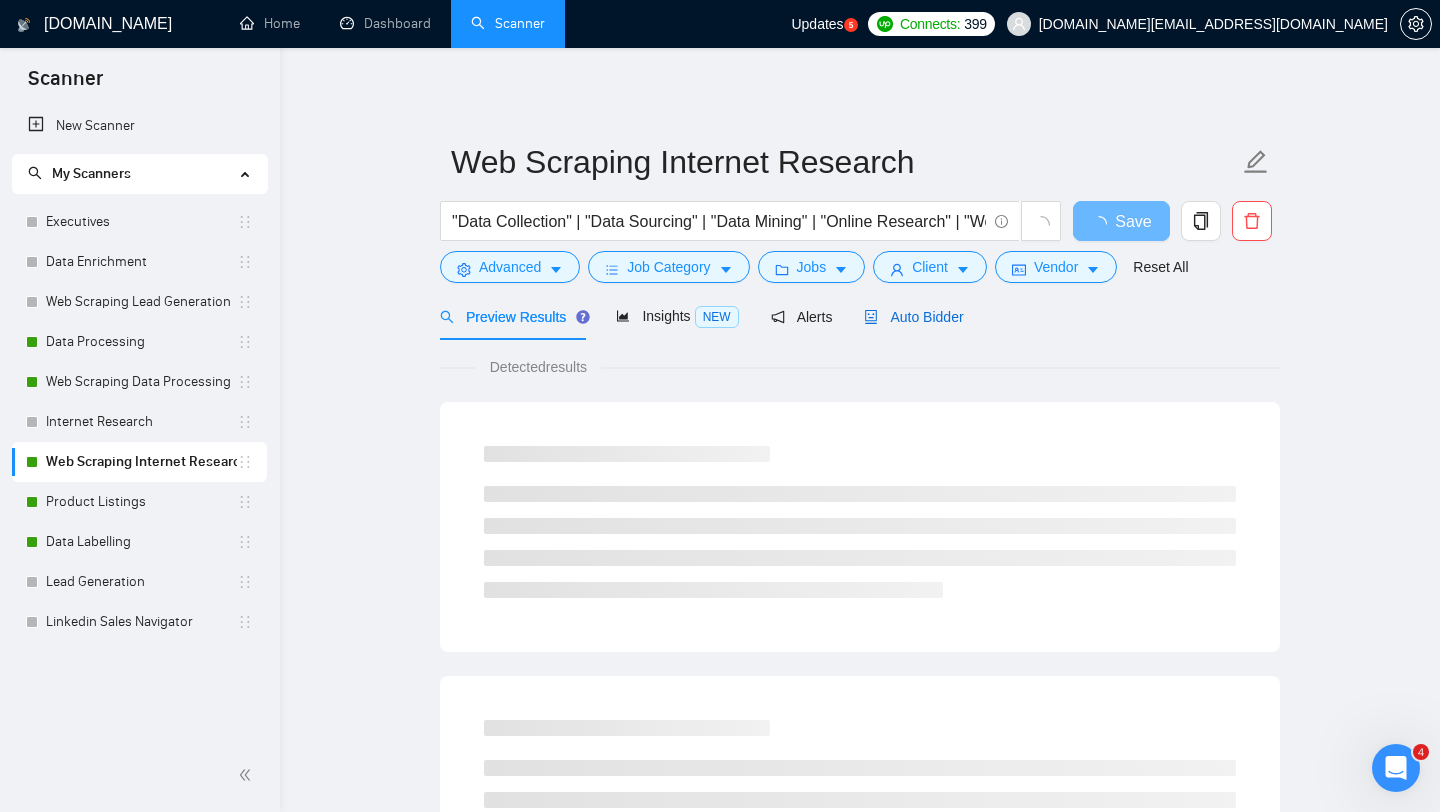 click on "Auto Bidder" at bounding box center (913, 317) 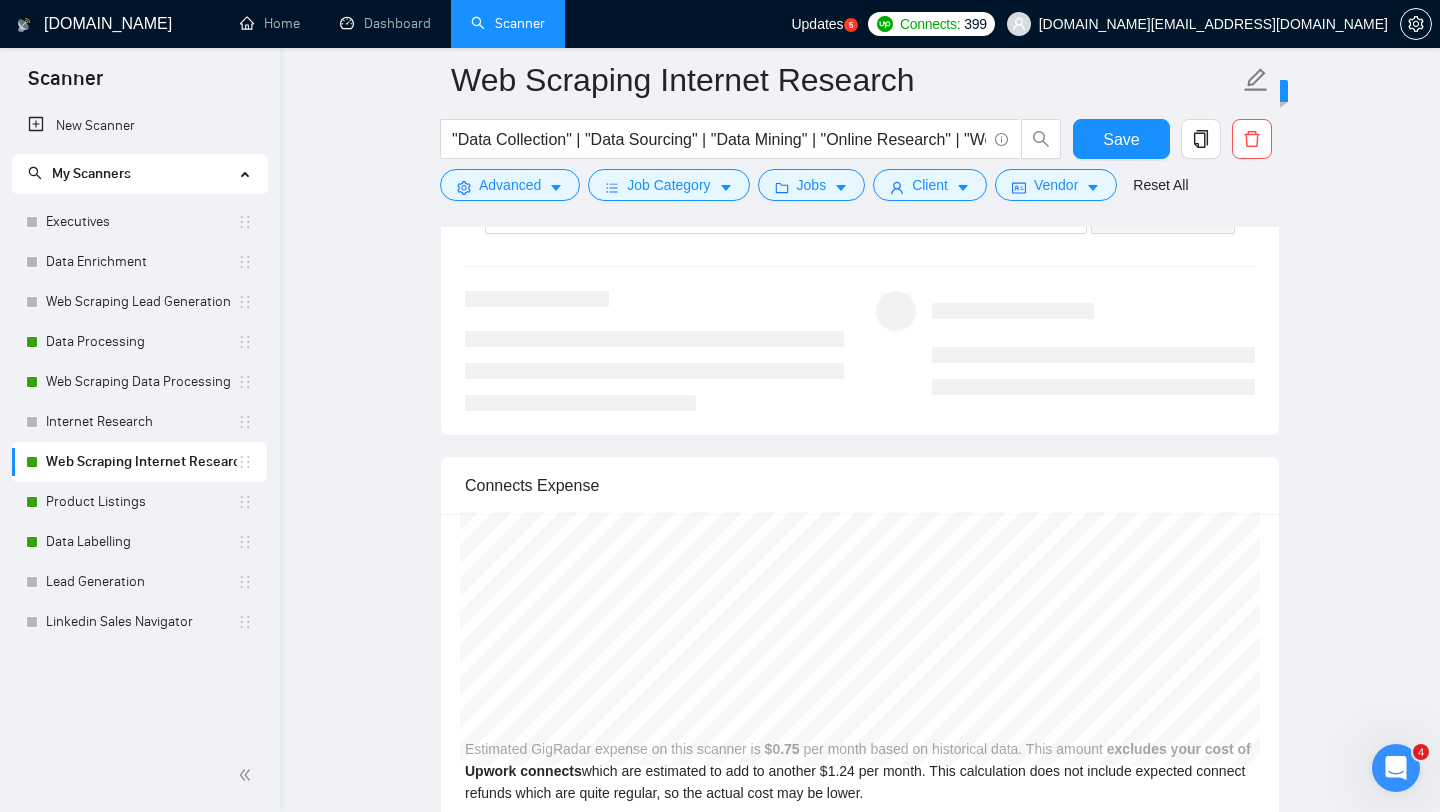 scroll, scrollTop: 3747, scrollLeft: 0, axis: vertical 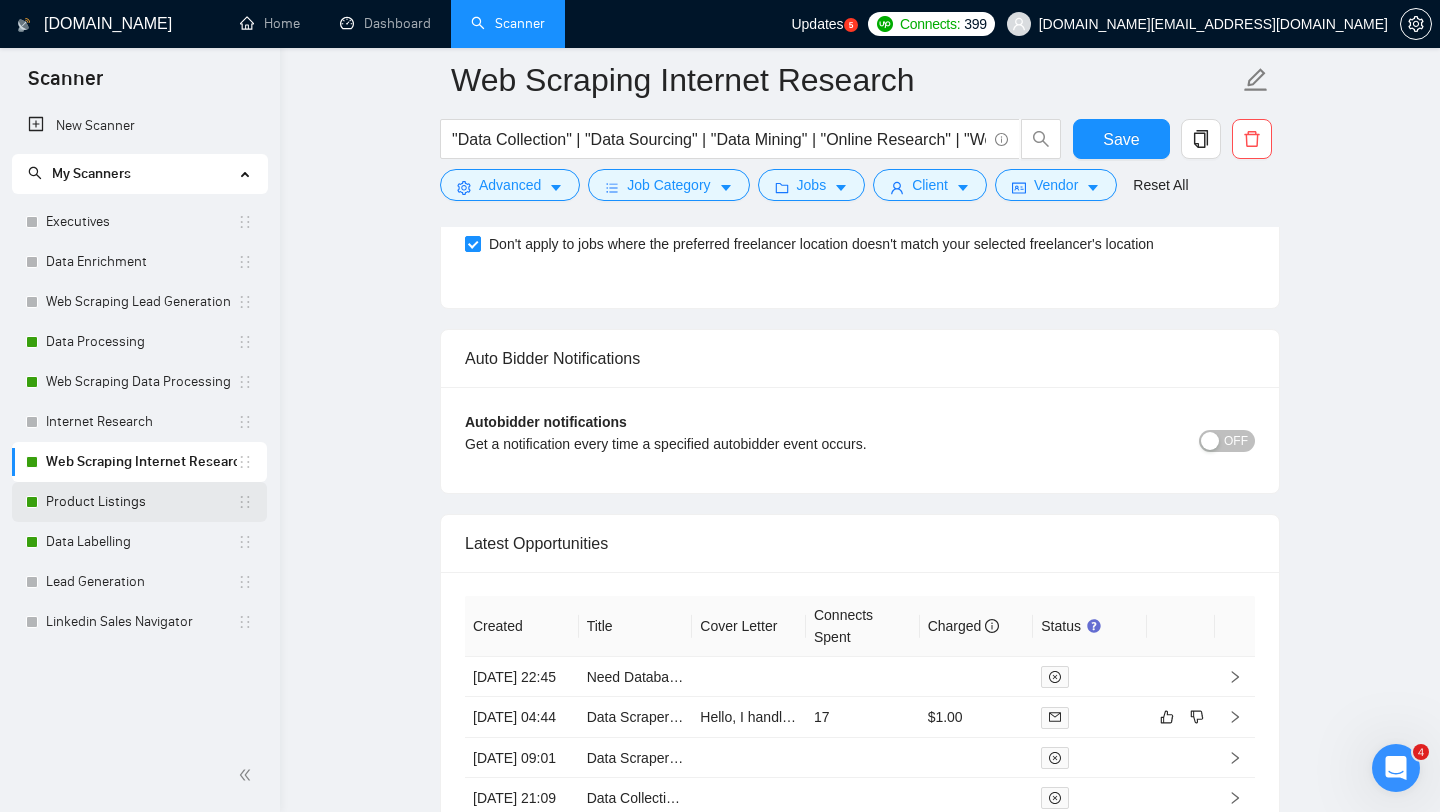 click on "Product Listings" at bounding box center [141, 502] 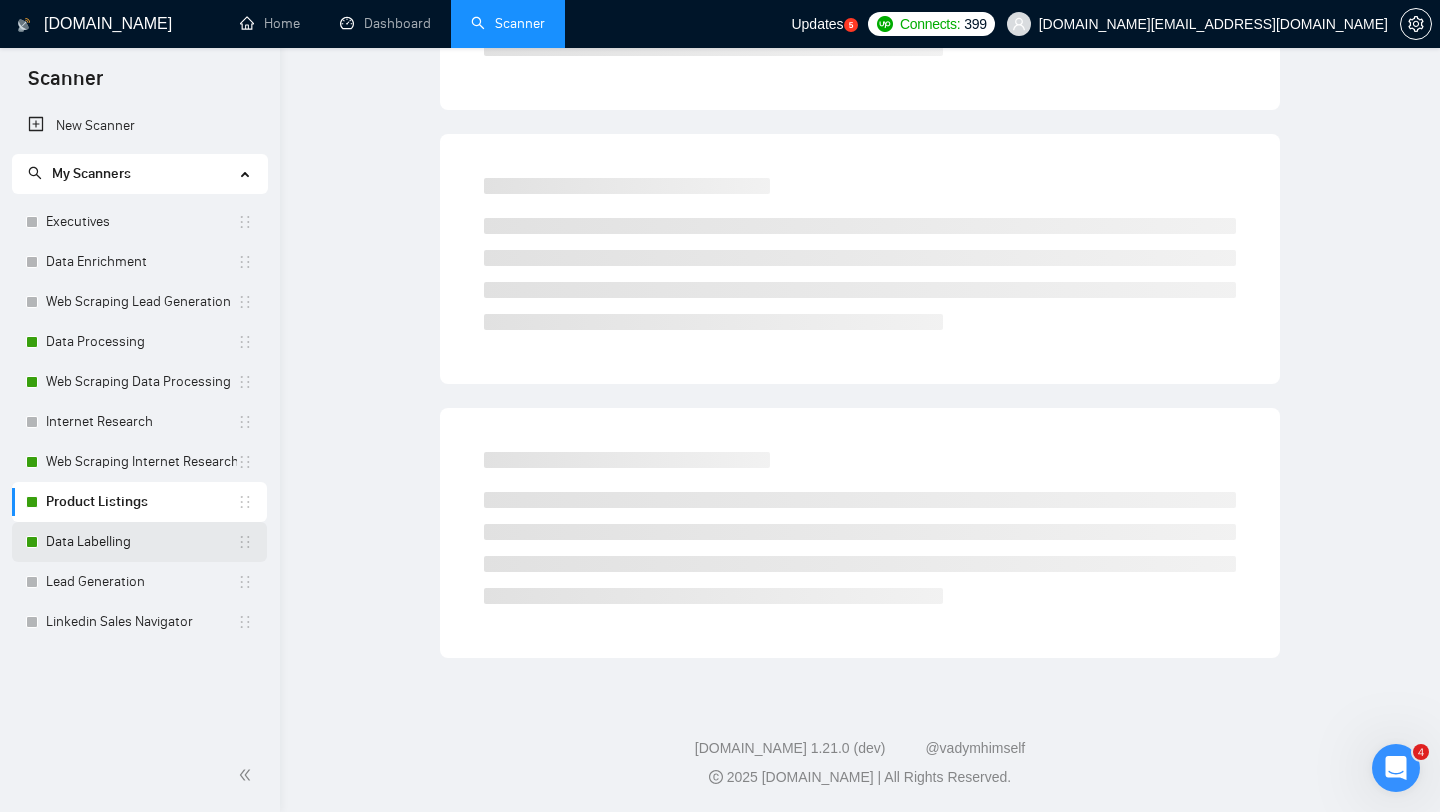 scroll, scrollTop: 0, scrollLeft: 0, axis: both 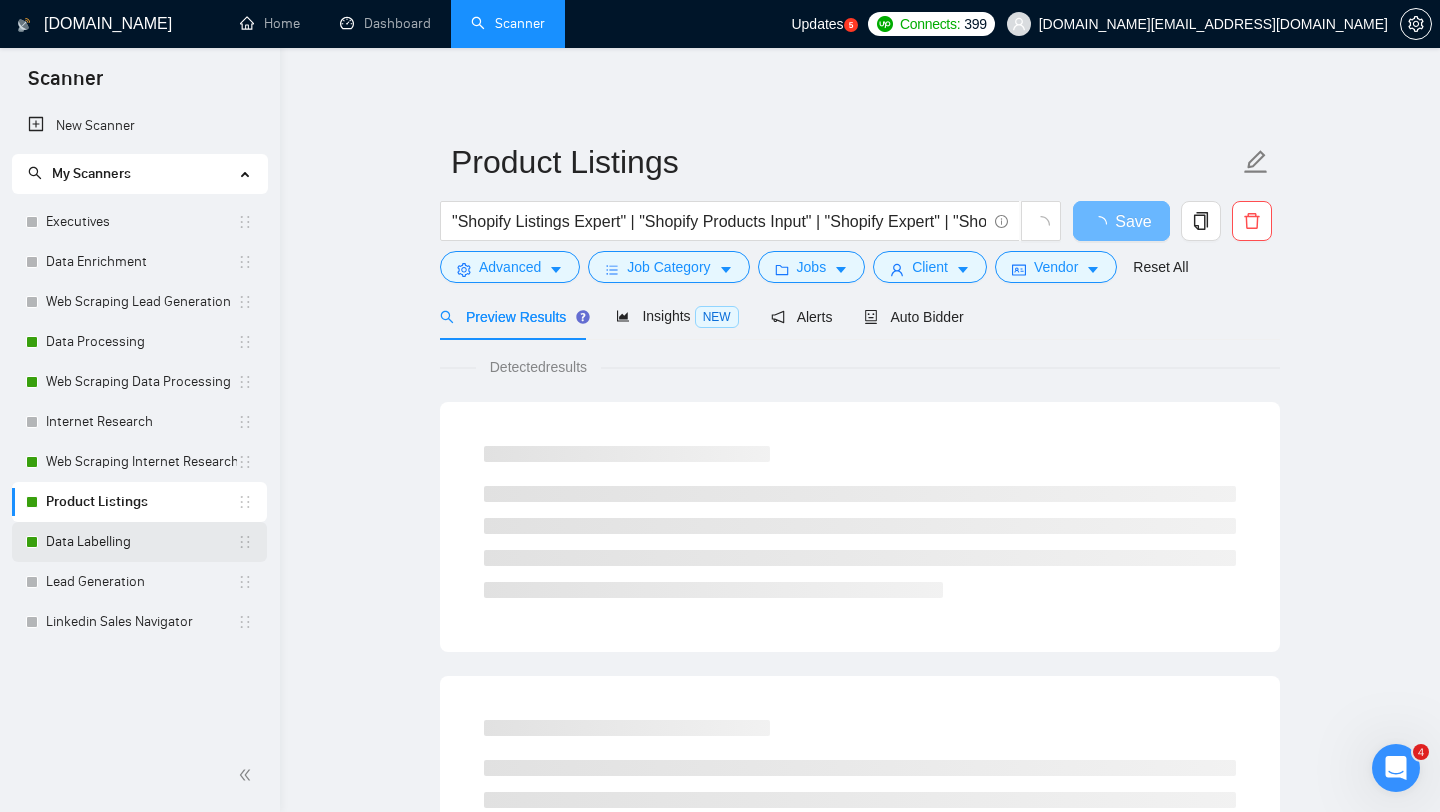 click on "Data Labelling" at bounding box center [141, 542] 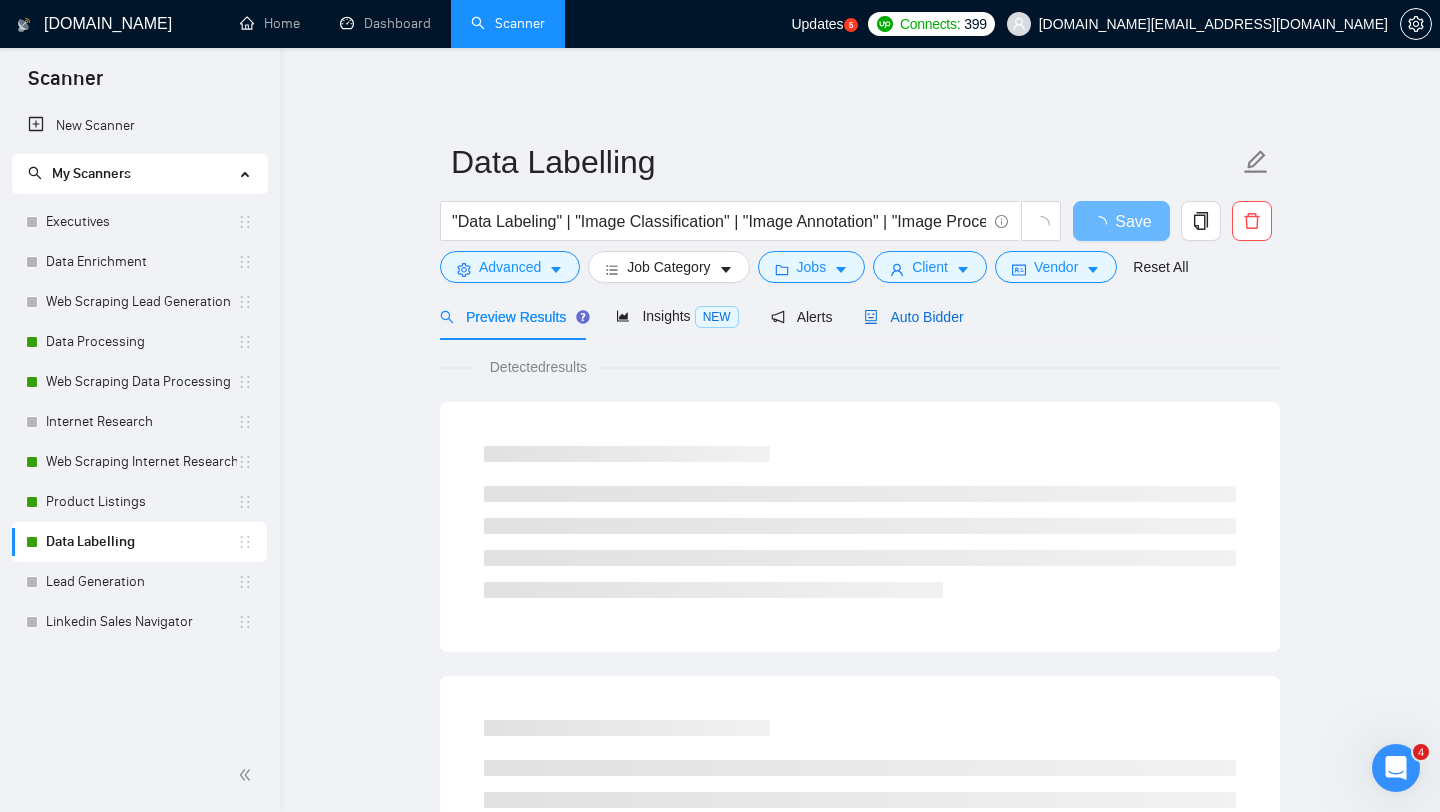 click on "Auto Bidder" at bounding box center [913, 317] 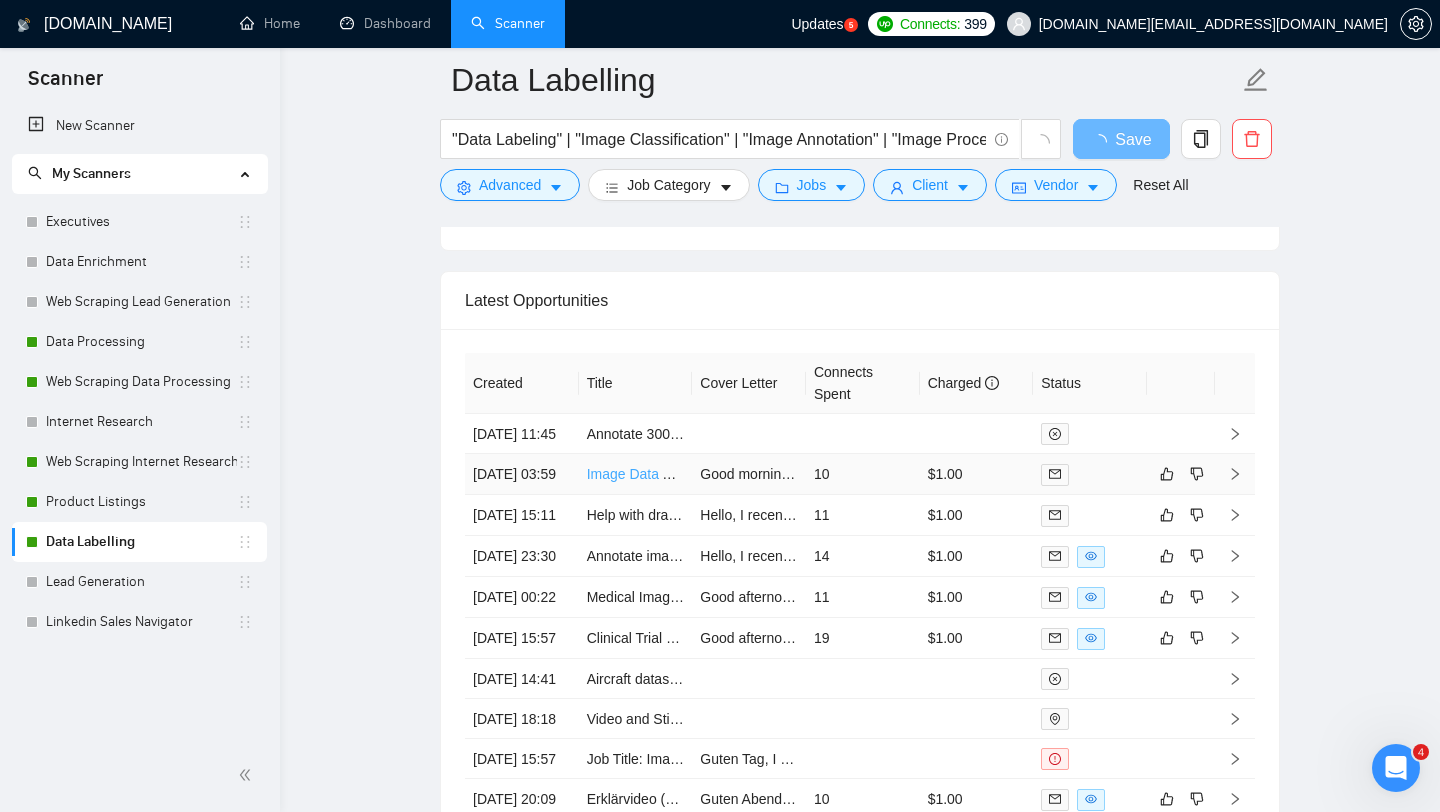 scroll, scrollTop: 3836, scrollLeft: 0, axis: vertical 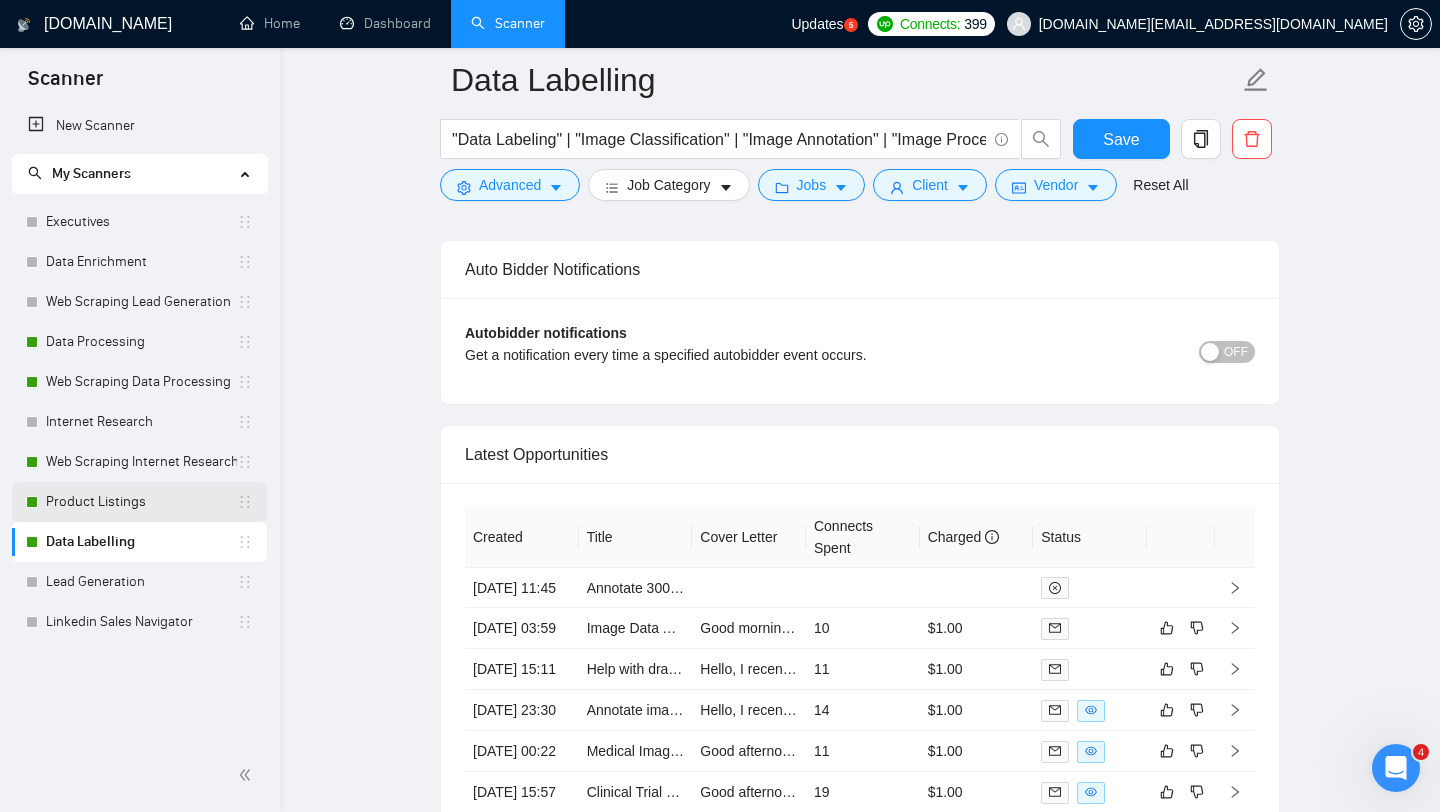 click on "Product Listings" at bounding box center [141, 502] 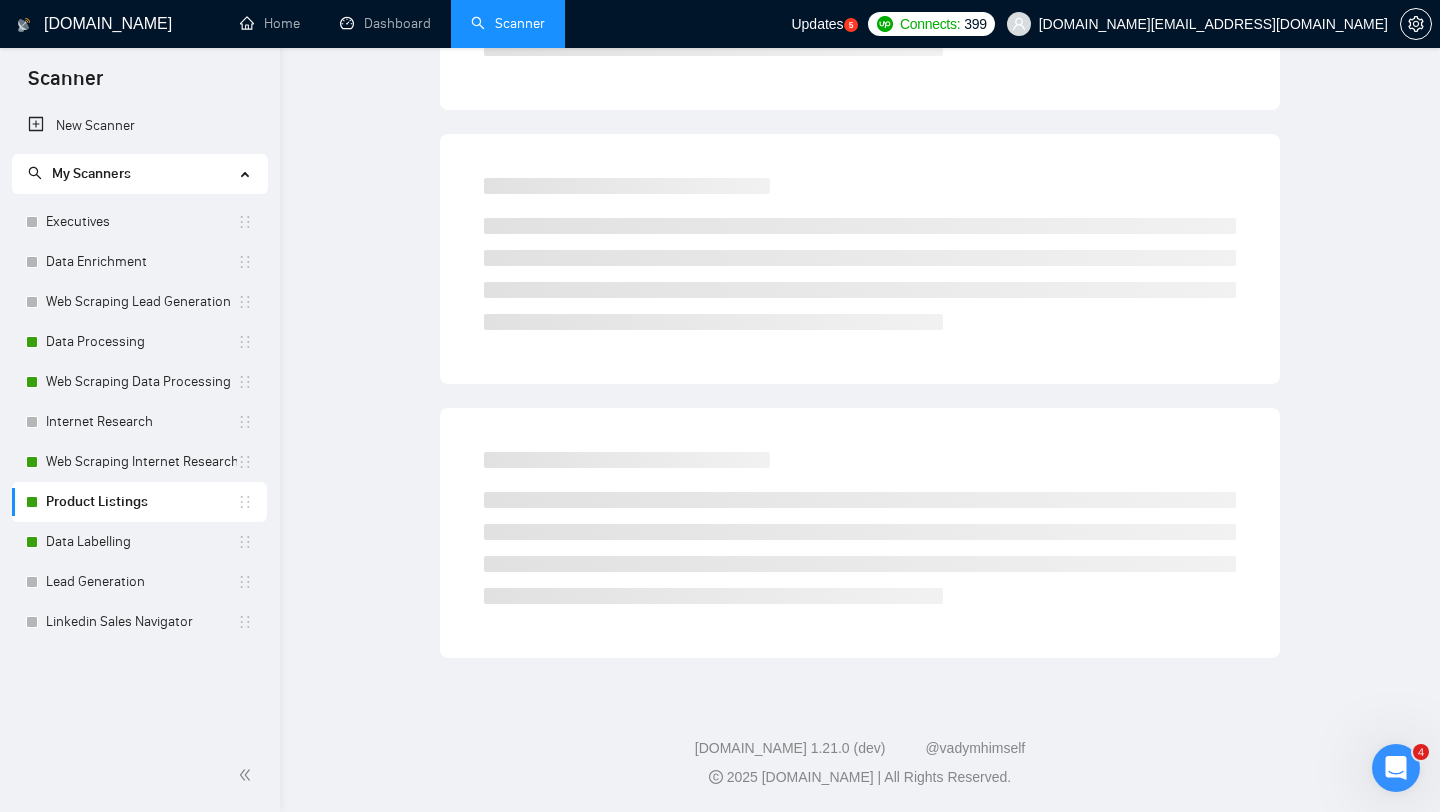 scroll, scrollTop: 0, scrollLeft: 0, axis: both 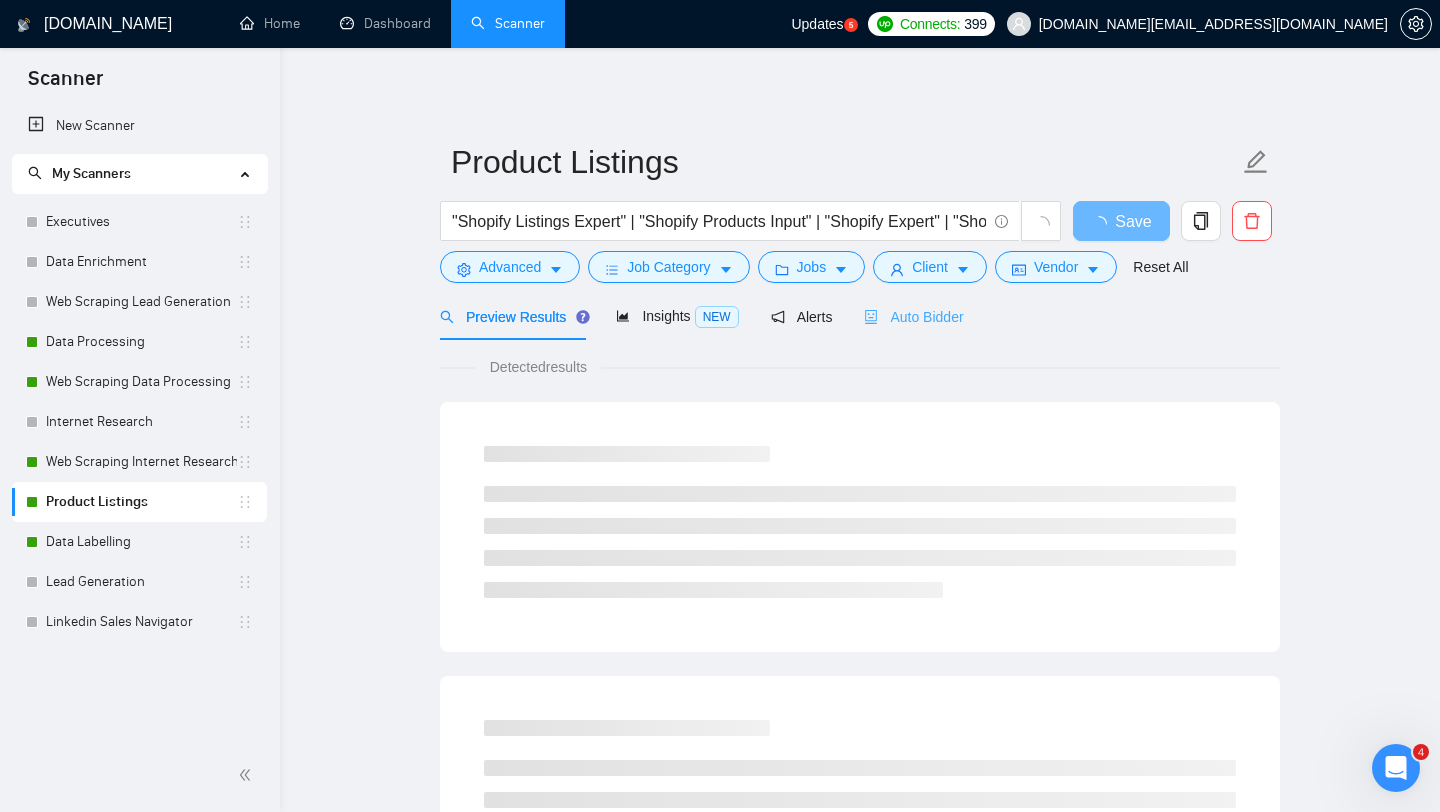 click on "Auto Bidder" at bounding box center [913, 316] 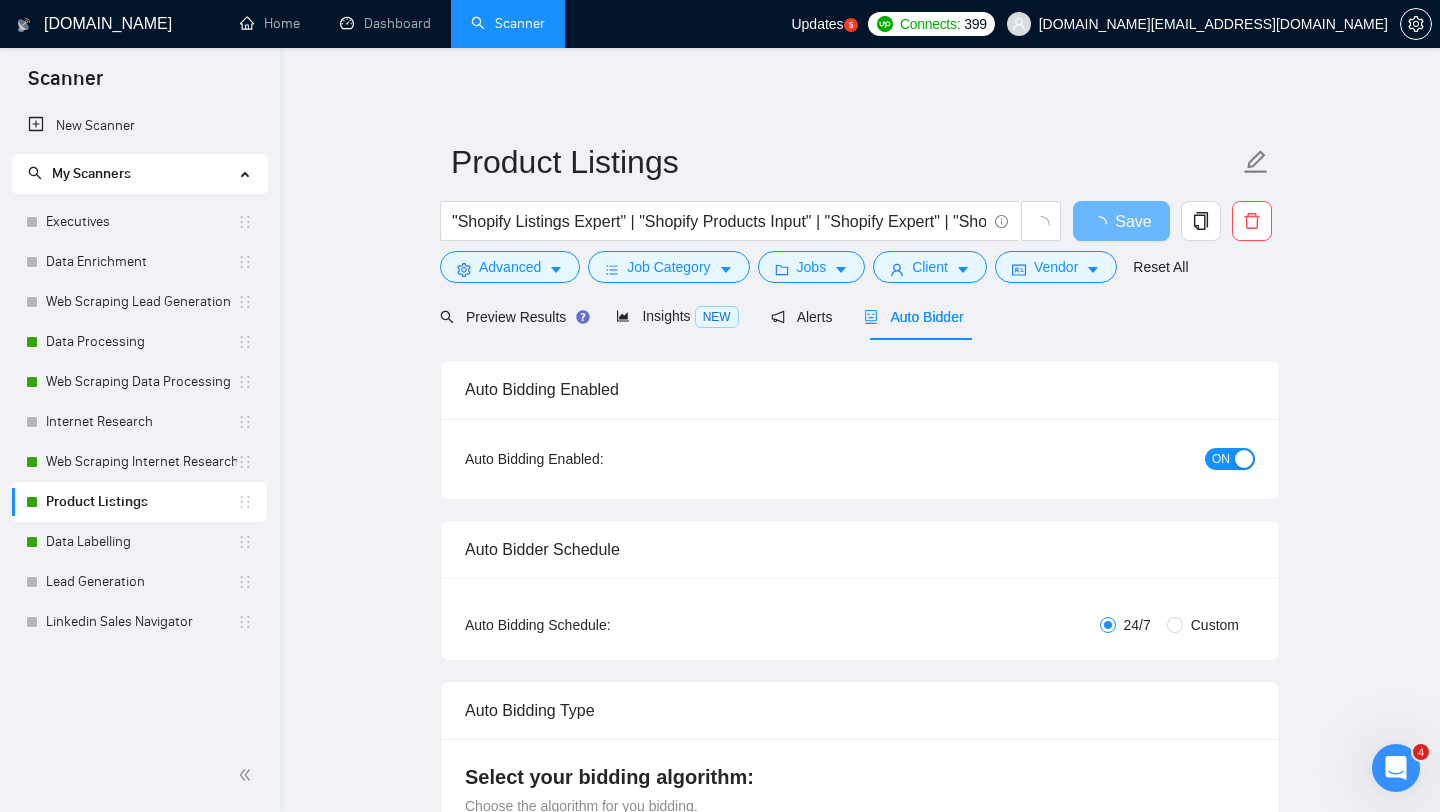 type 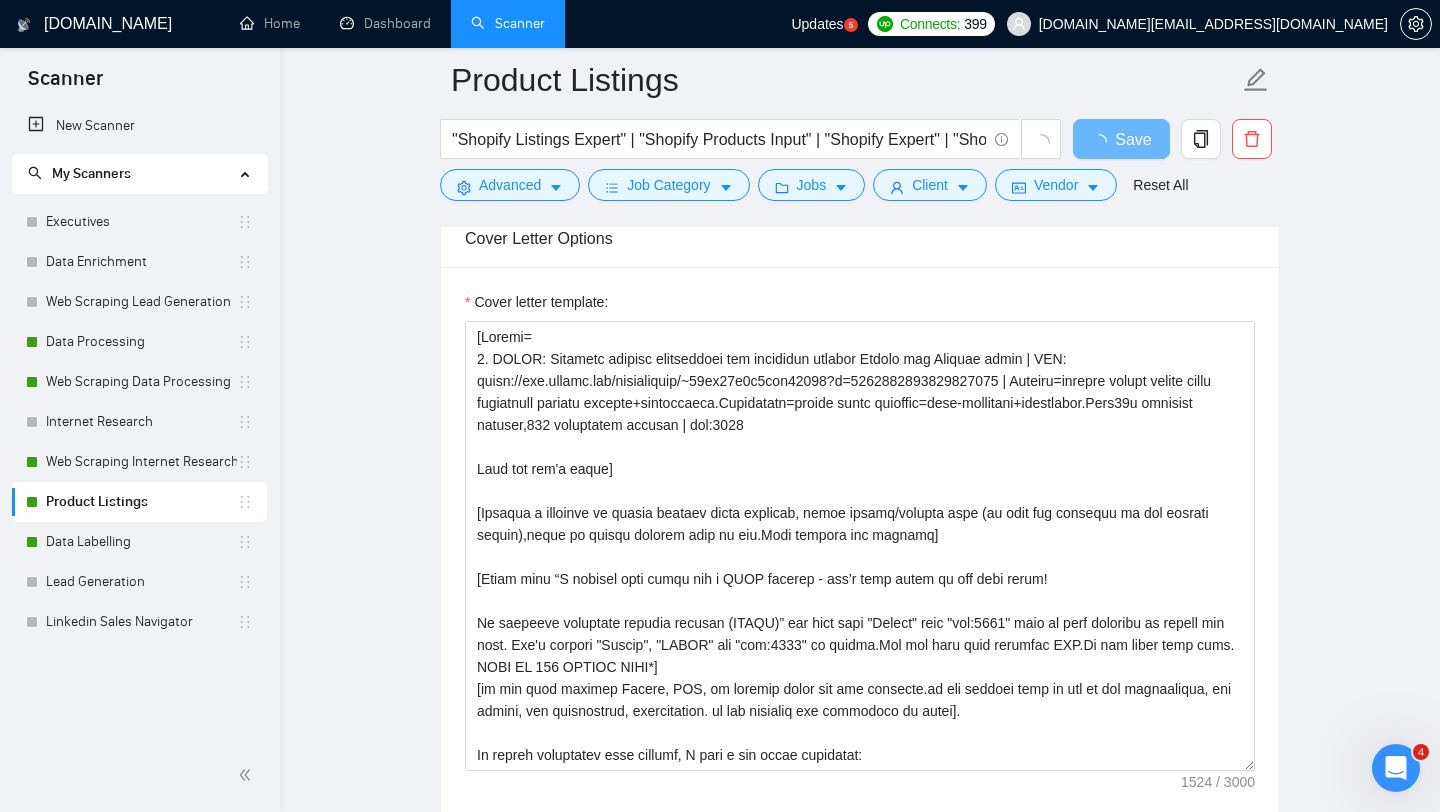 scroll, scrollTop: 1592, scrollLeft: 0, axis: vertical 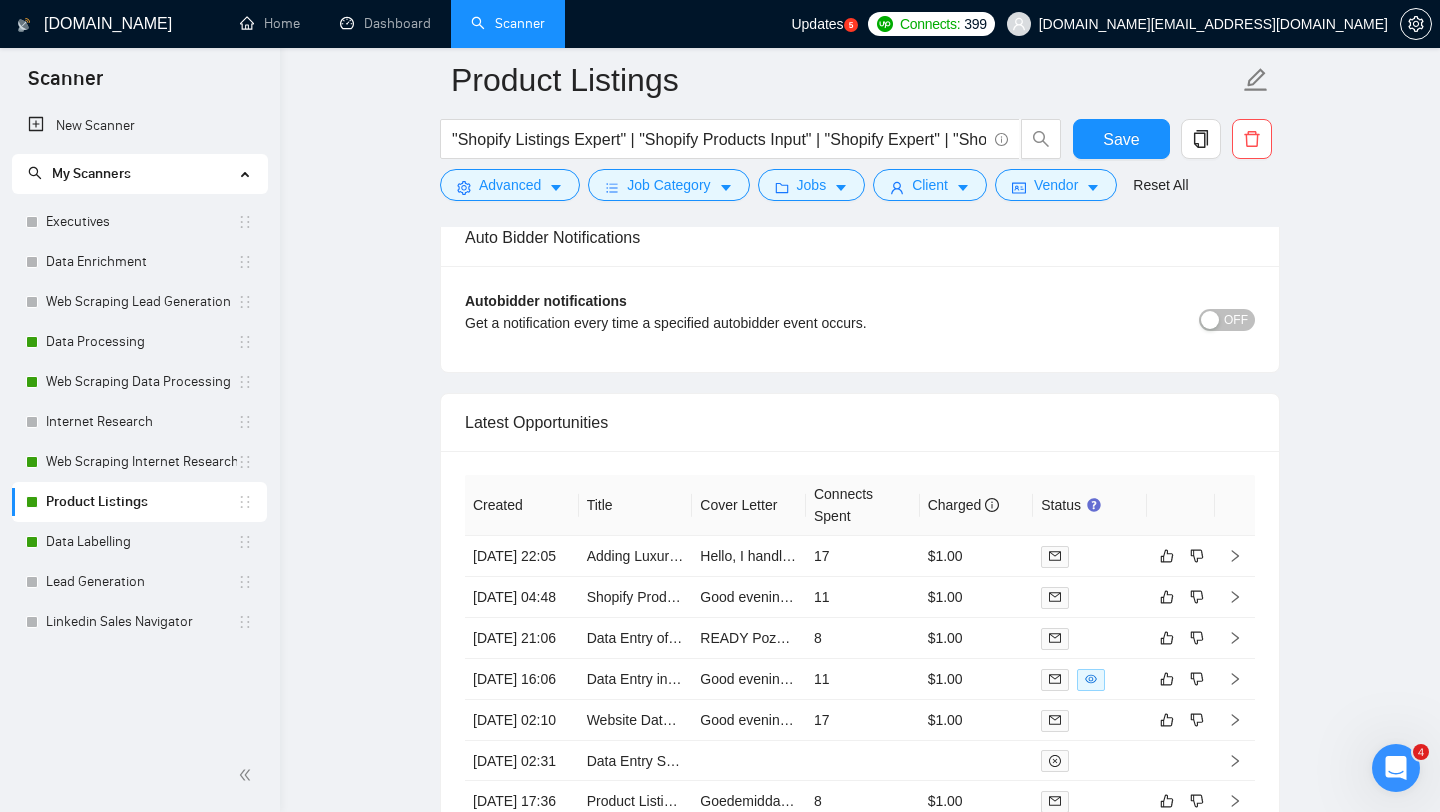 click on "Title" at bounding box center [636, 505] 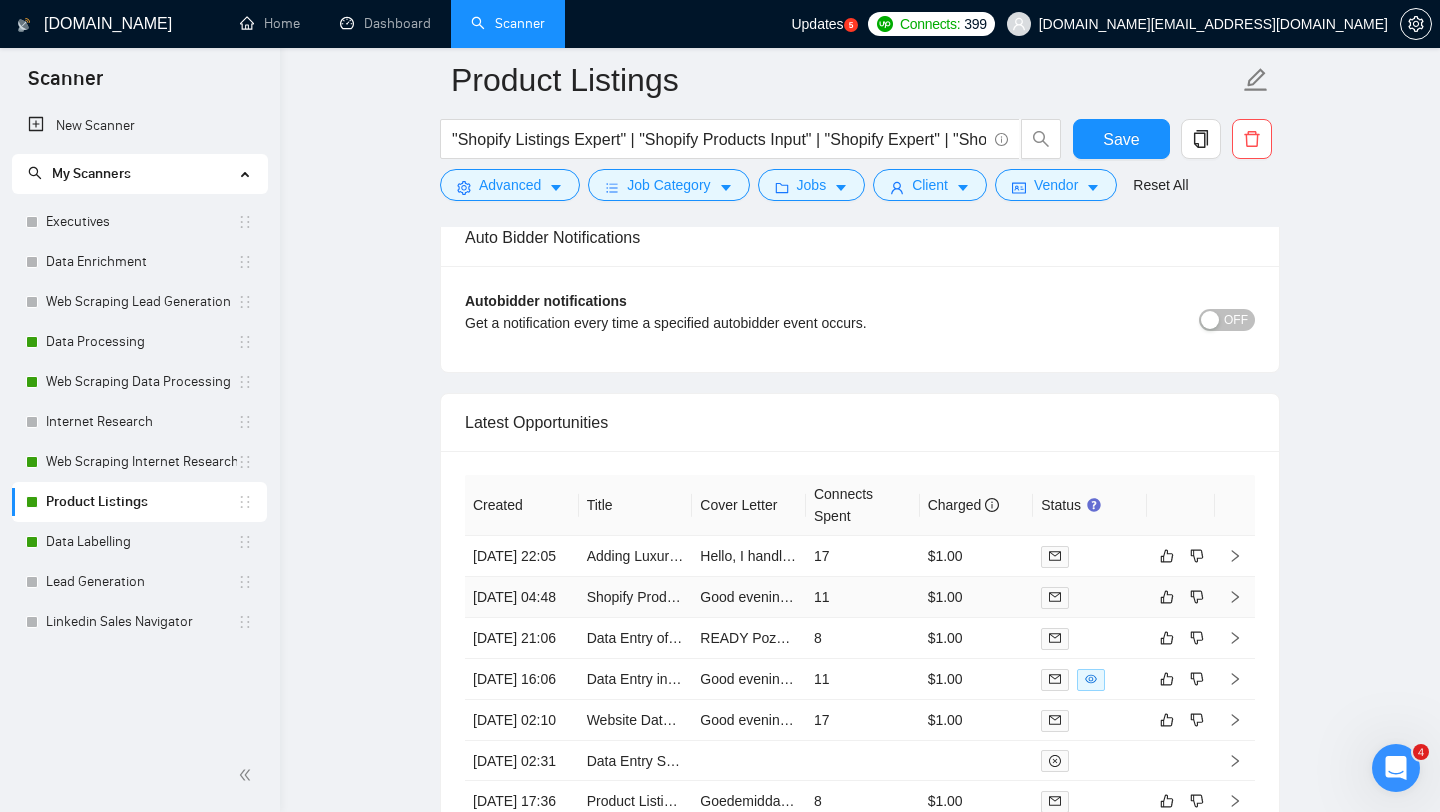 click on "Shopify Product Expert - Export, Update in Excel, Import, Add Colors, Link to Other Products" at bounding box center [636, 597] 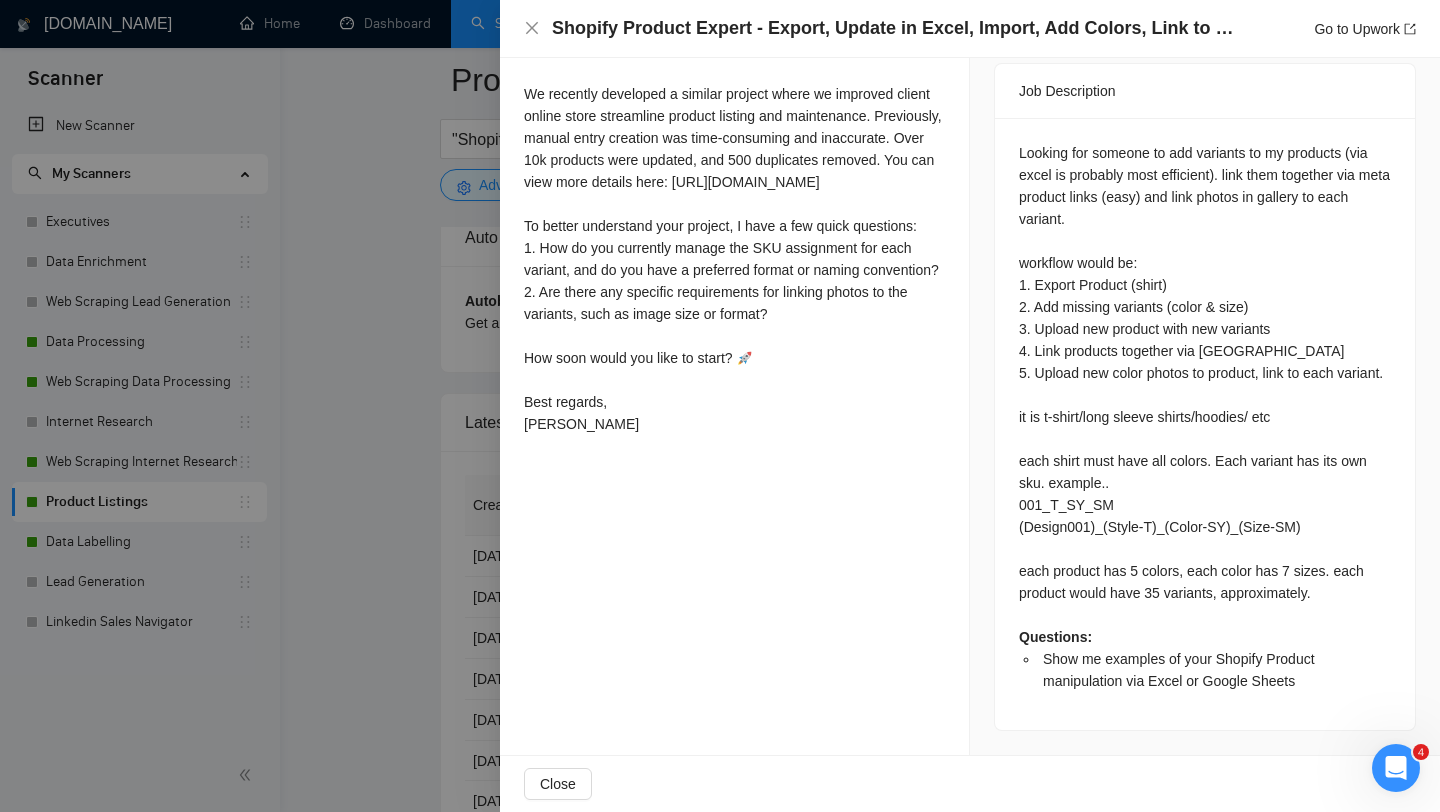 scroll, scrollTop: 856, scrollLeft: 0, axis: vertical 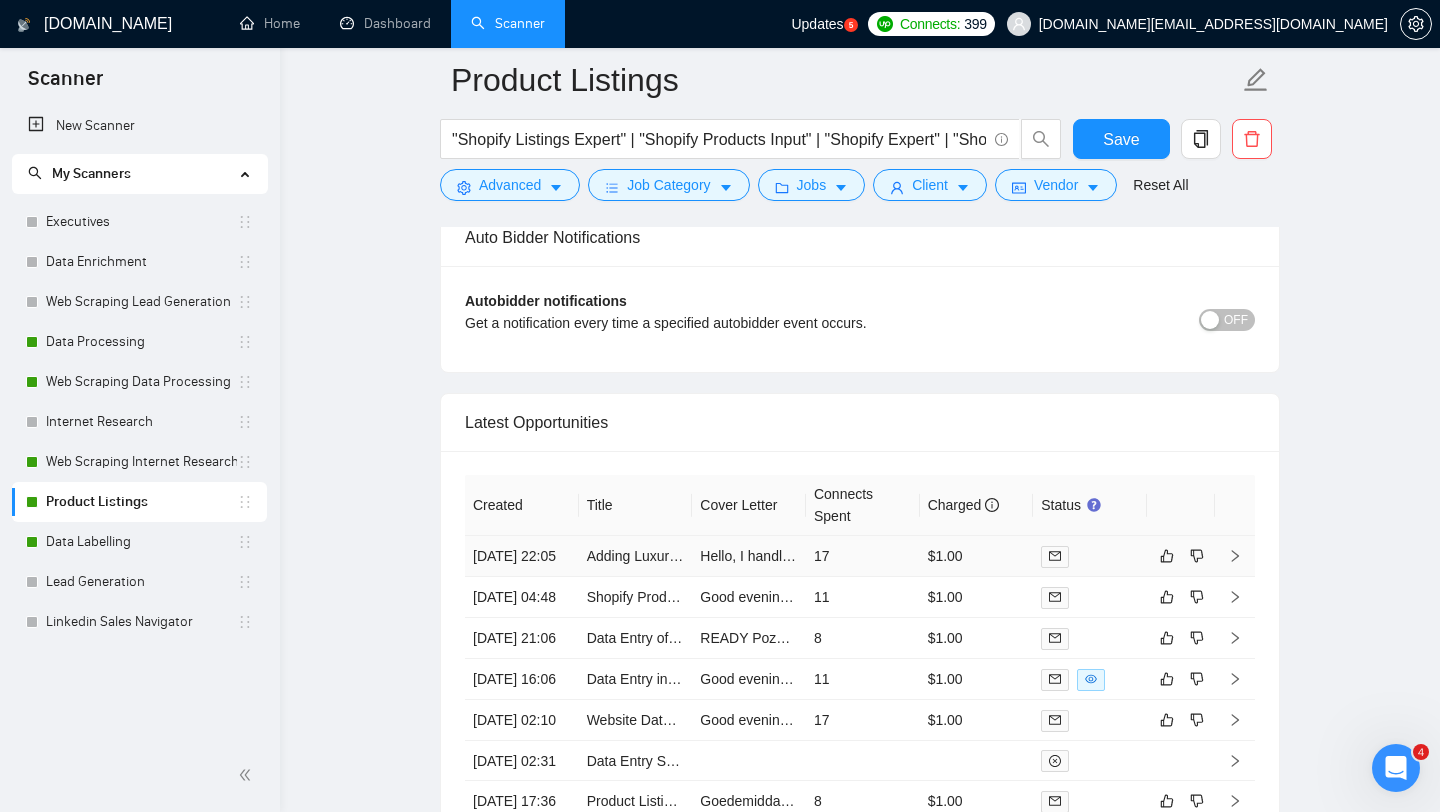 click on "Adding Luxury Fashion Products to Online Inventory" at bounding box center (636, 556) 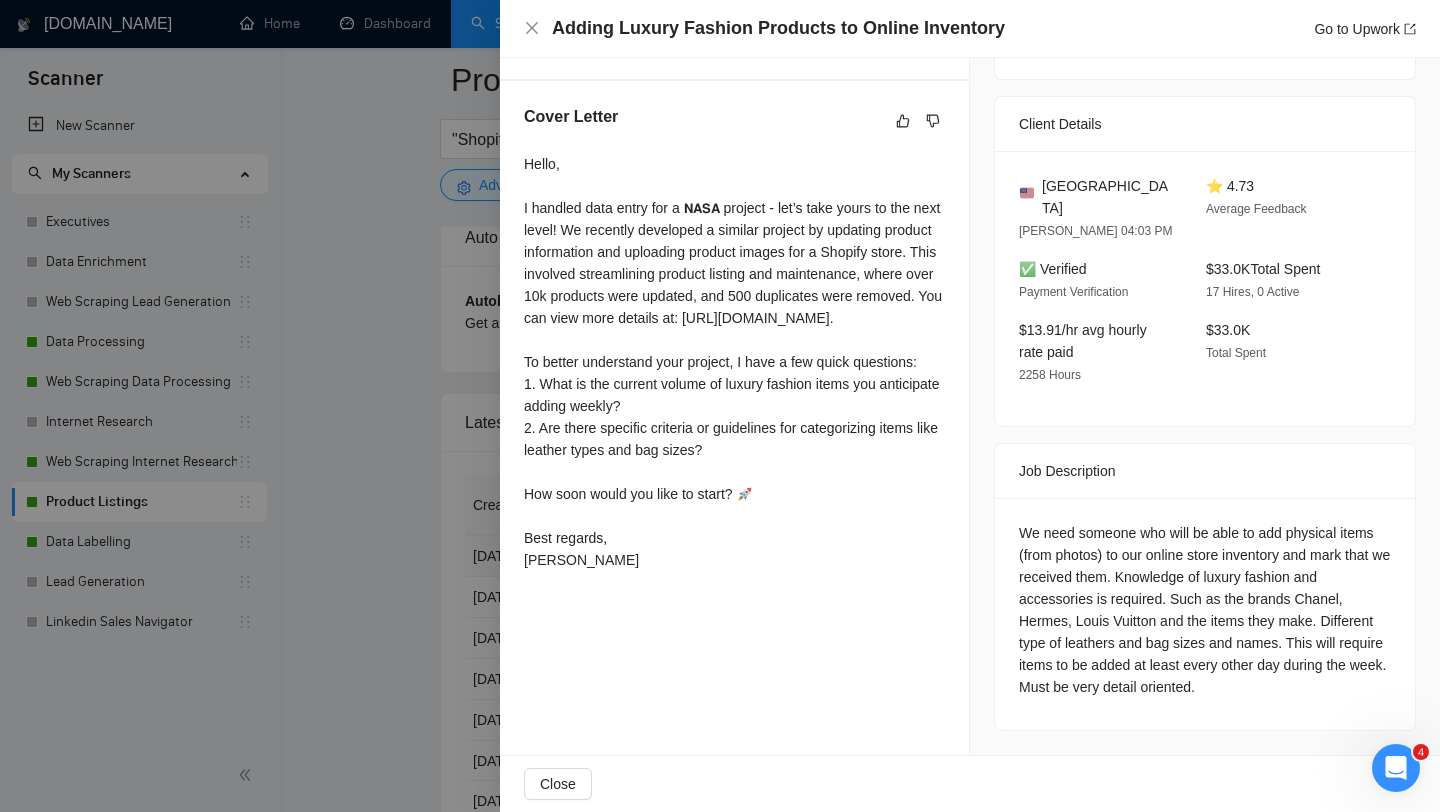 scroll, scrollTop: 454, scrollLeft: 0, axis: vertical 